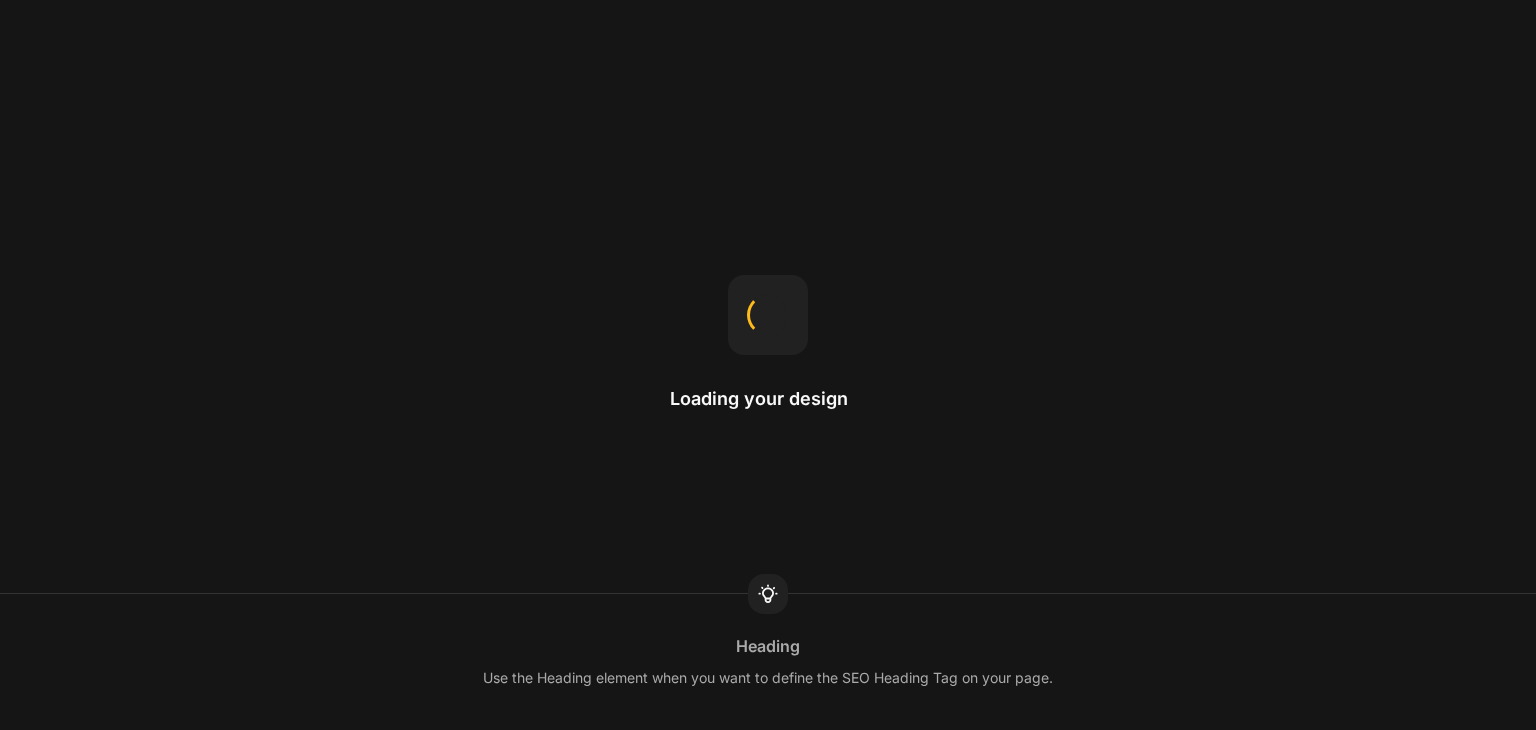 scroll, scrollTop: 0, scrollLeft: 0, axis: both 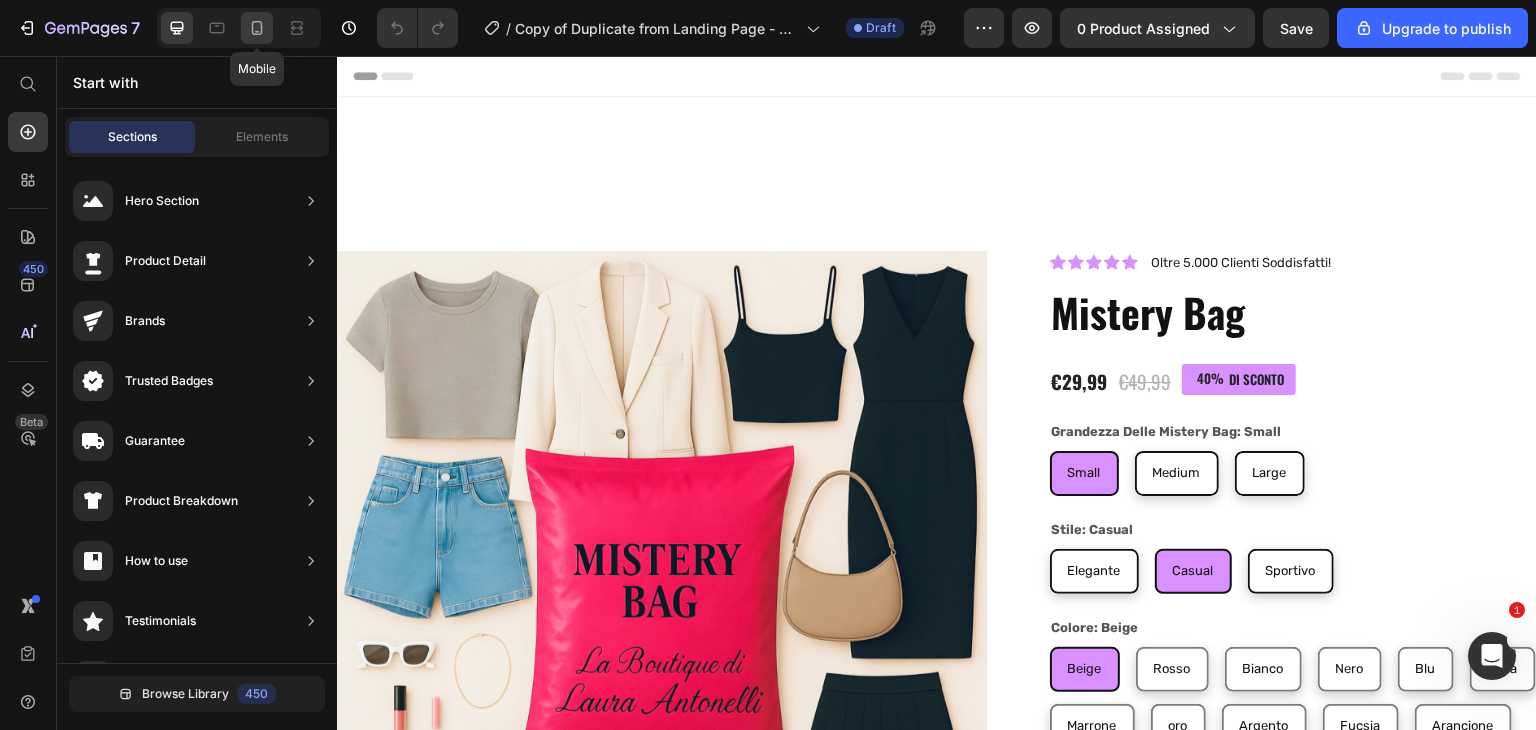 click 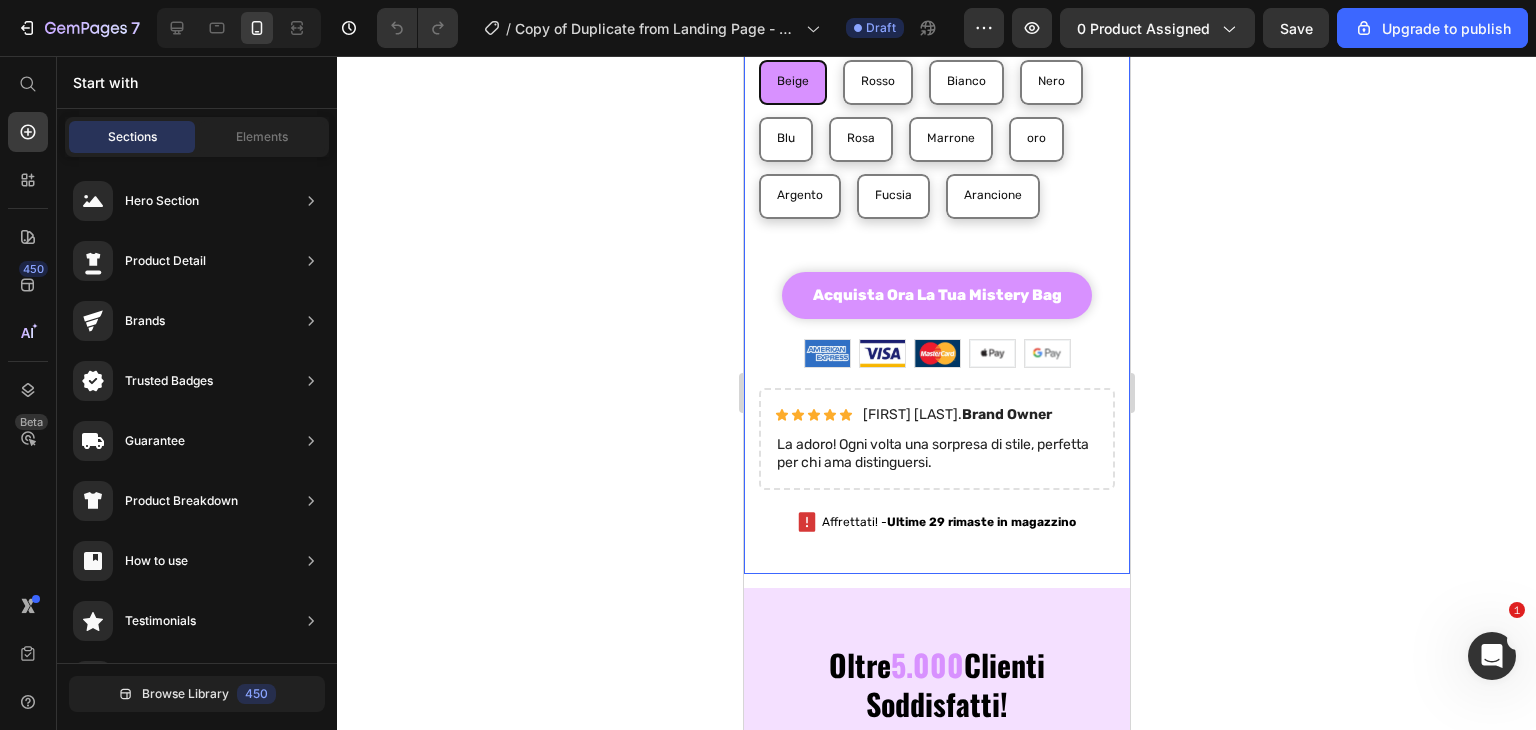 scroll, scrollTop: 1027, scrollLeft: 0, axis: vertical 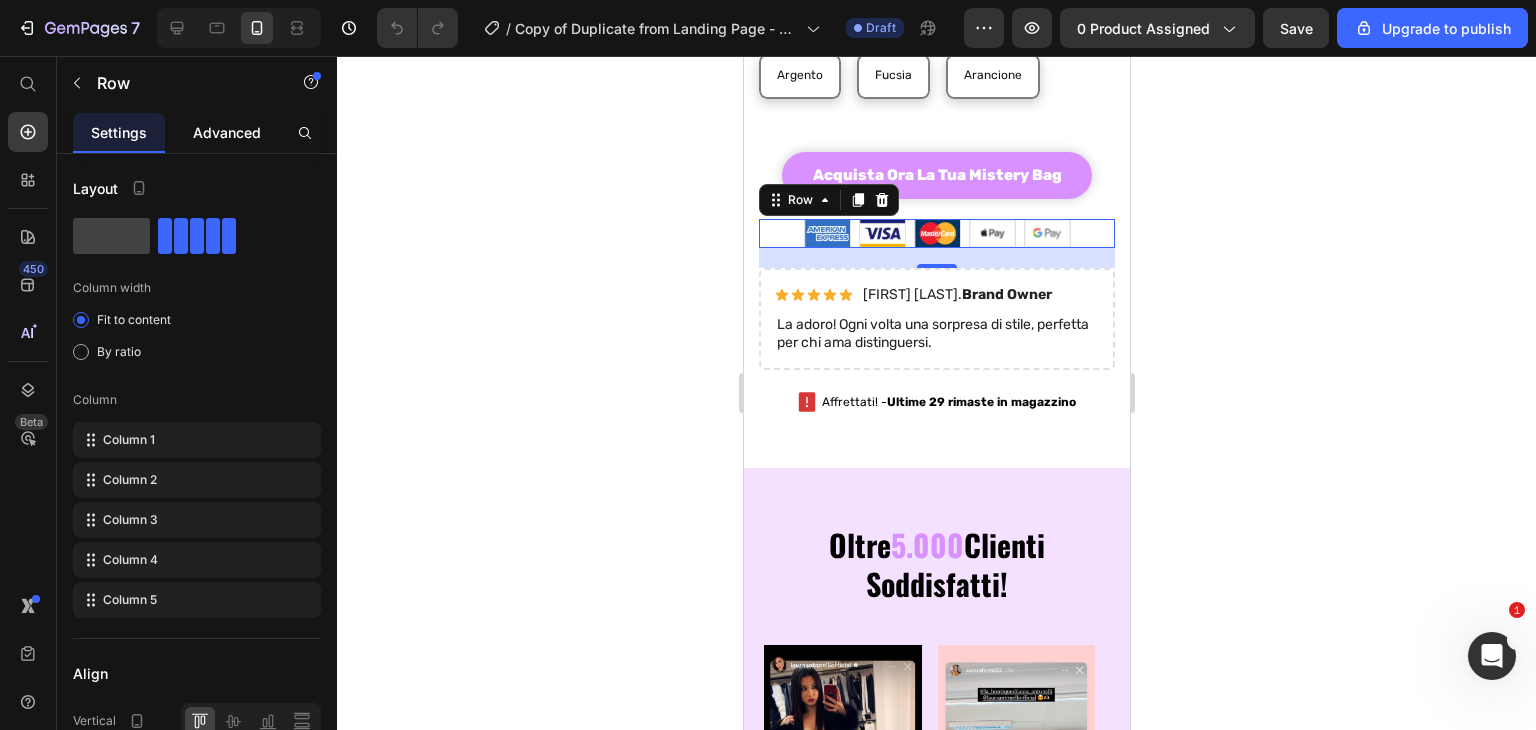 click on "Advanced" at bounding box center [227, 132] 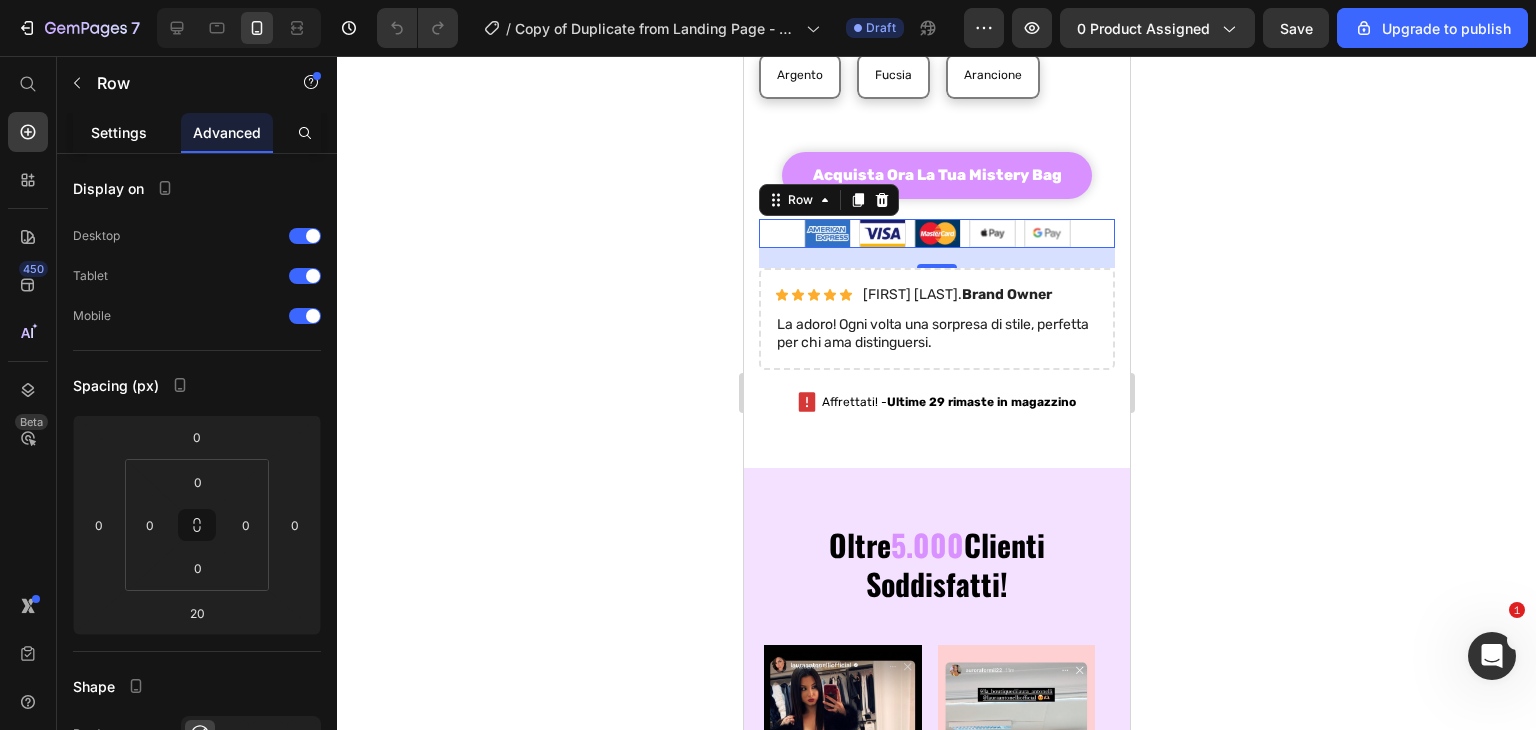 click on "Settings" 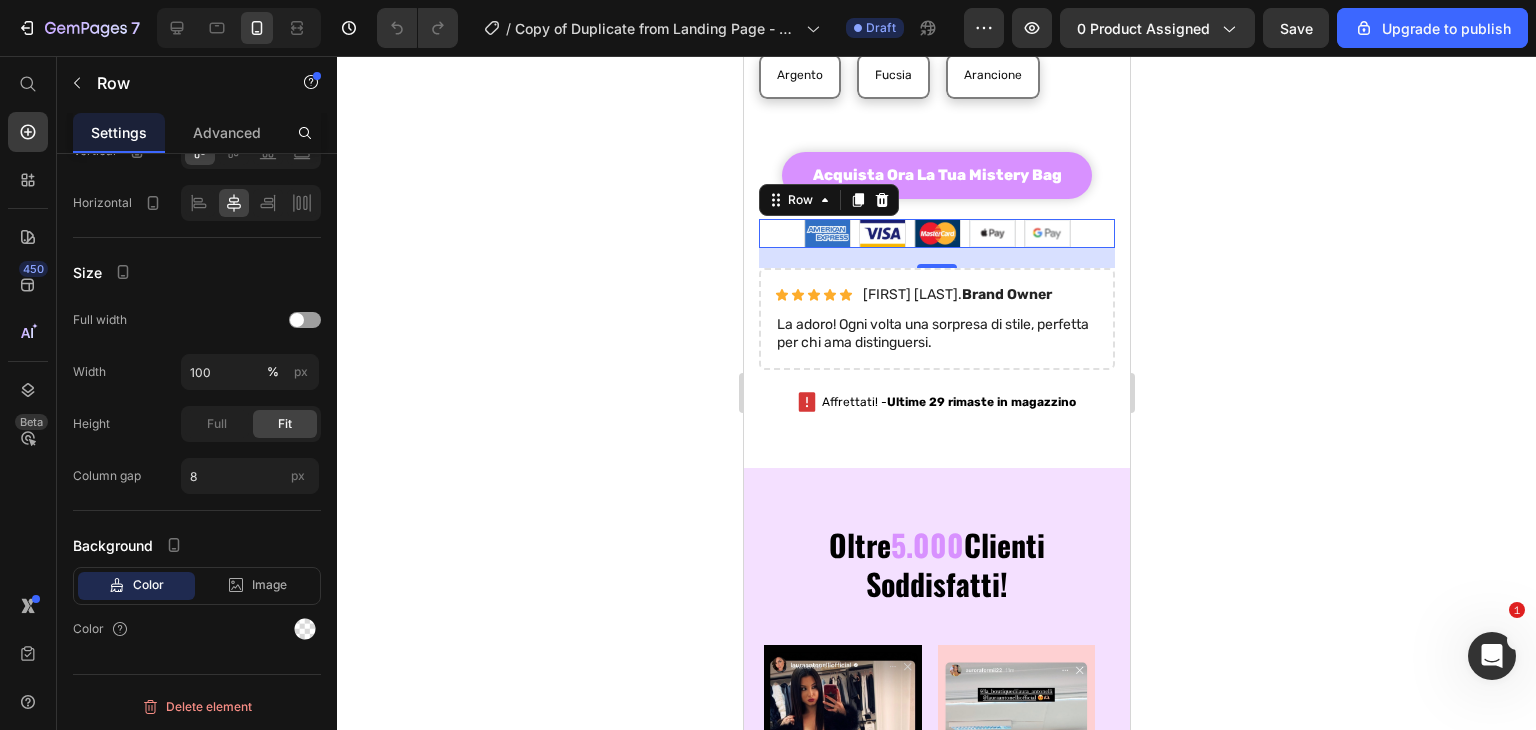 scroll, scrollTop: 0, scrollLeft: 0, axis: both 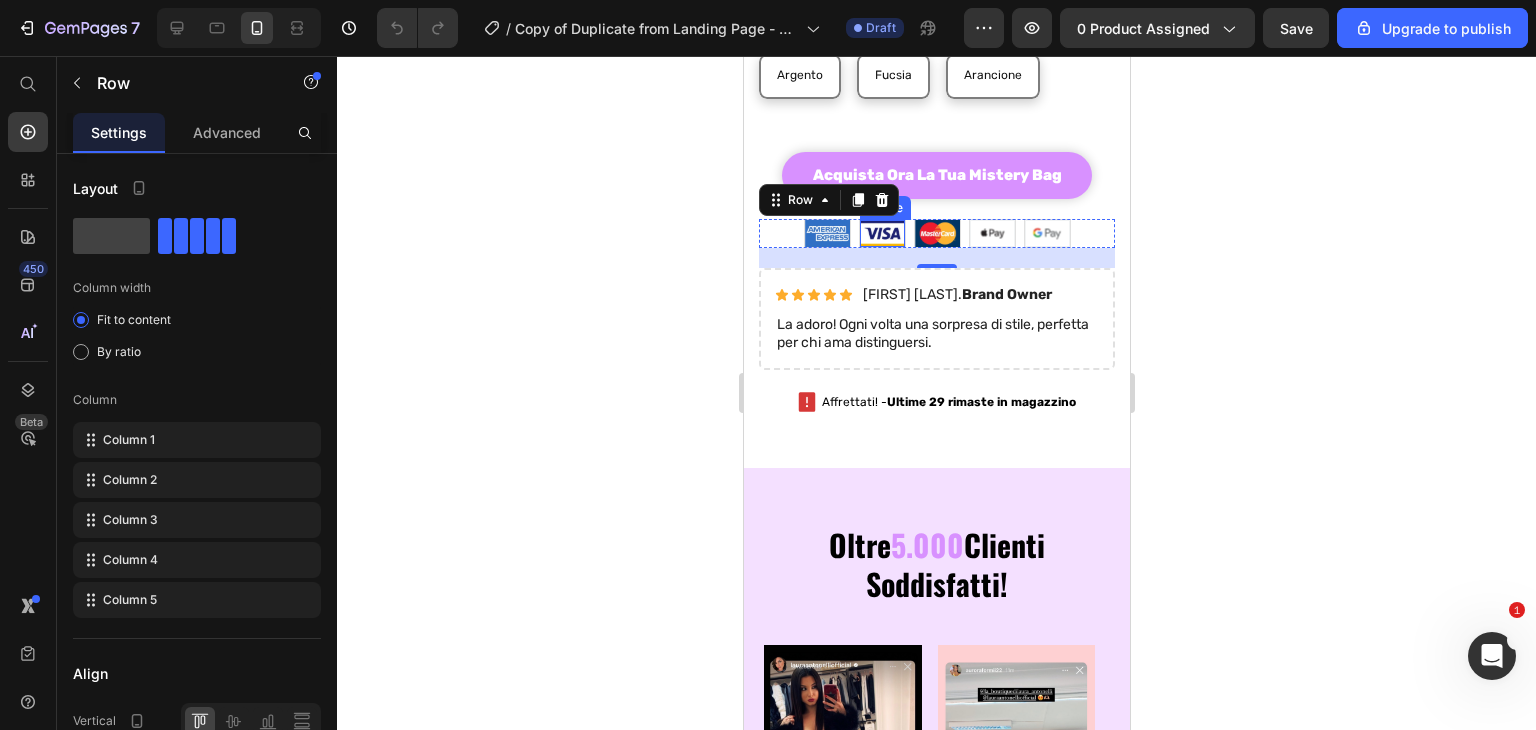 click at bounding box center (881, 233) 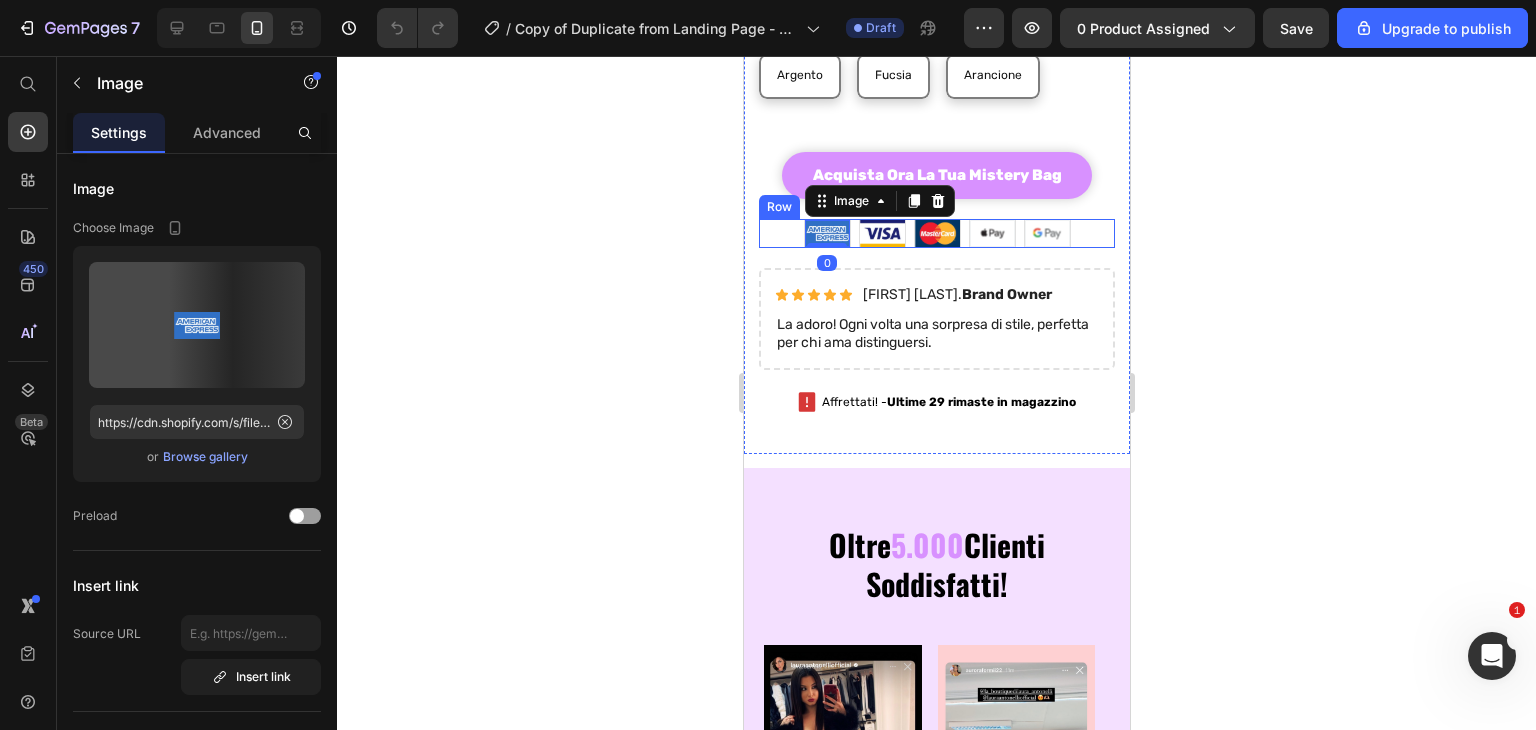 click on "Image   0 Image Image Image Image Row" at bounding box center [936, 233] 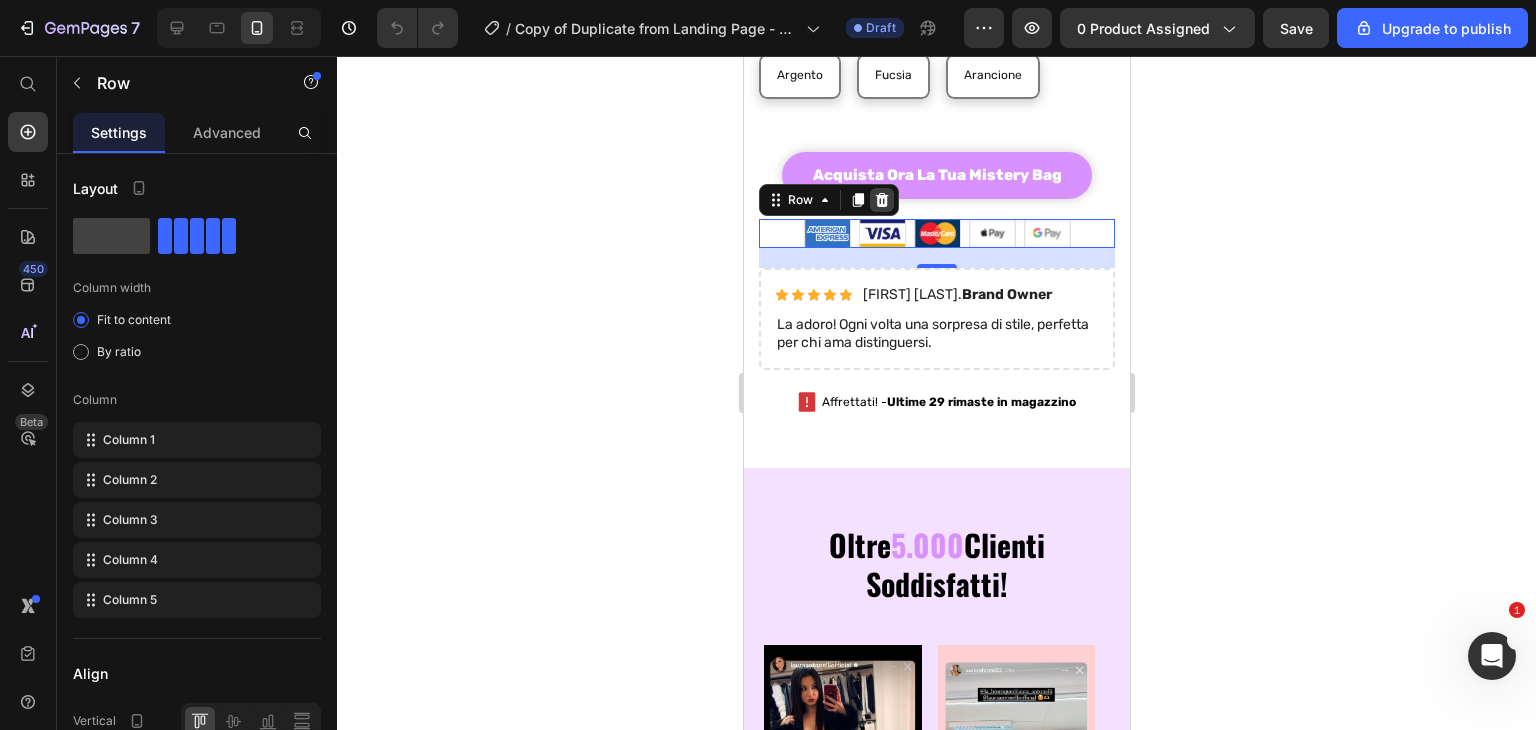 click 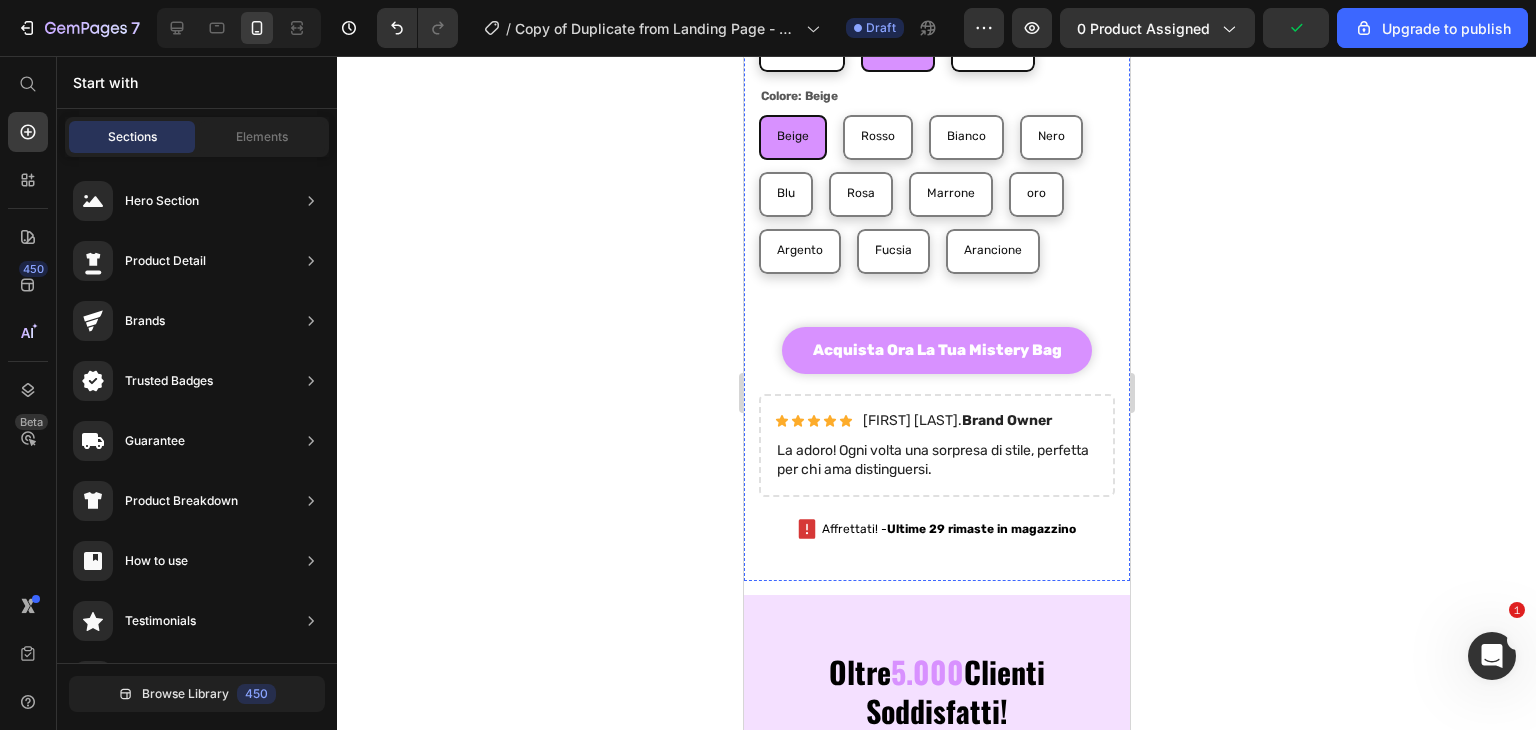 scroll, scrollTop: 832, scrollLeft: 0, axis: vertical 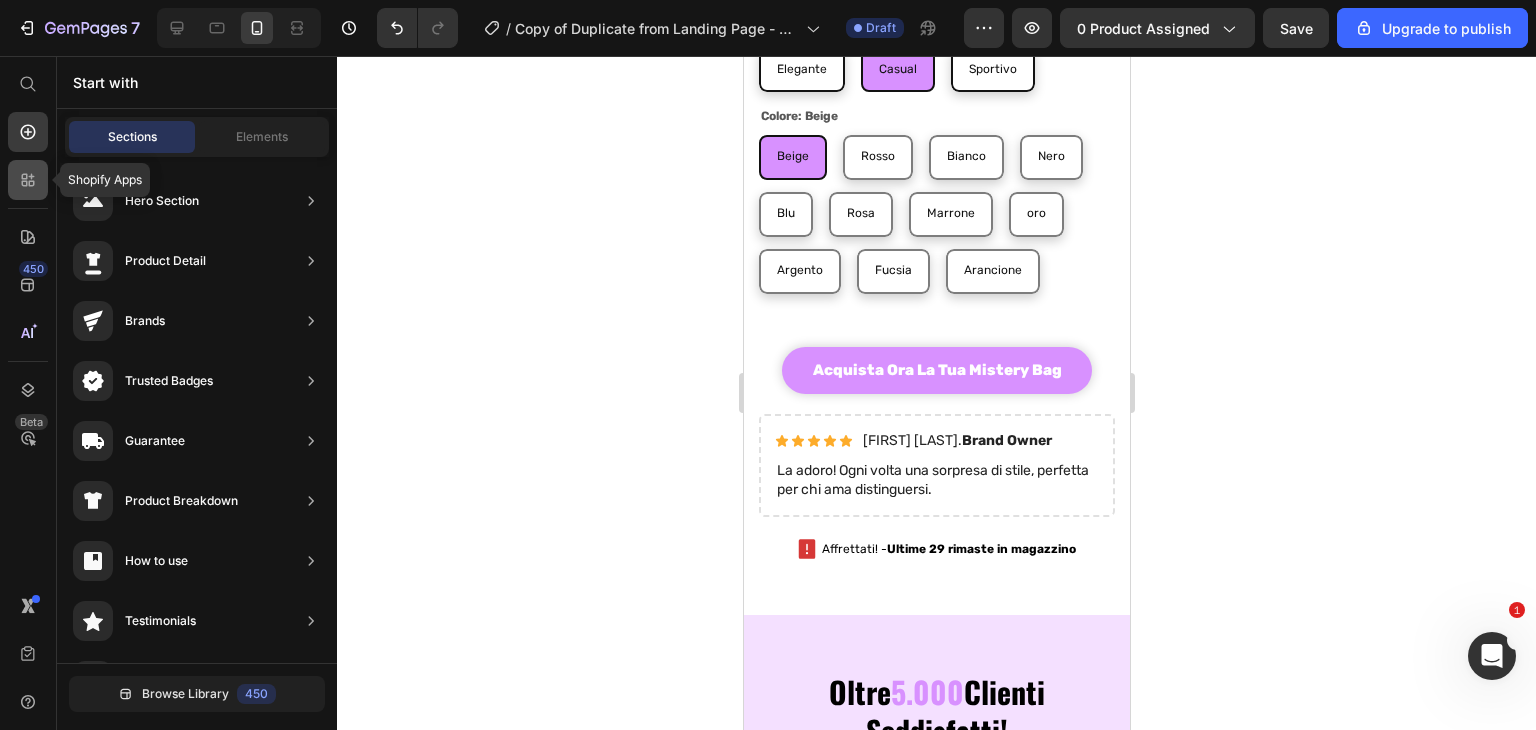click 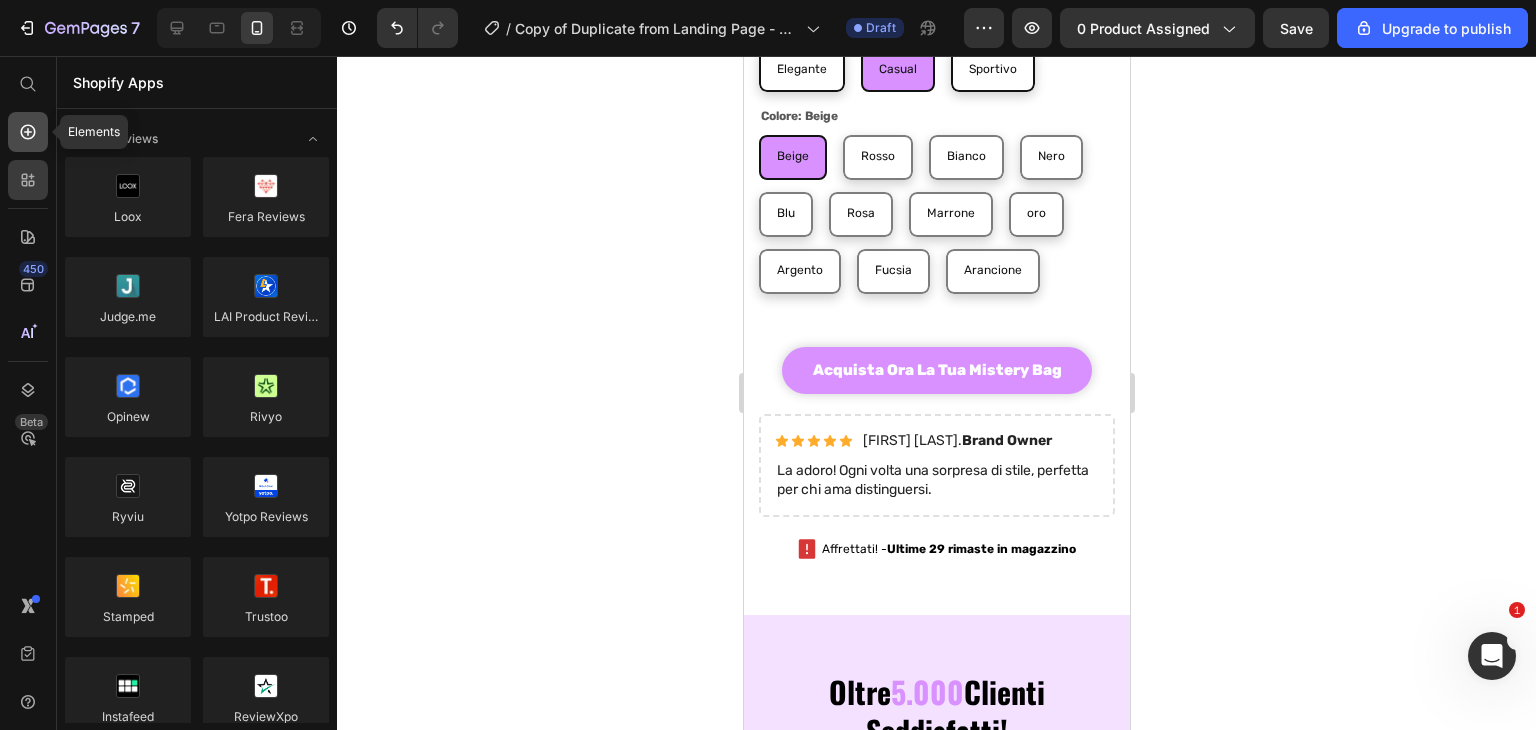 click 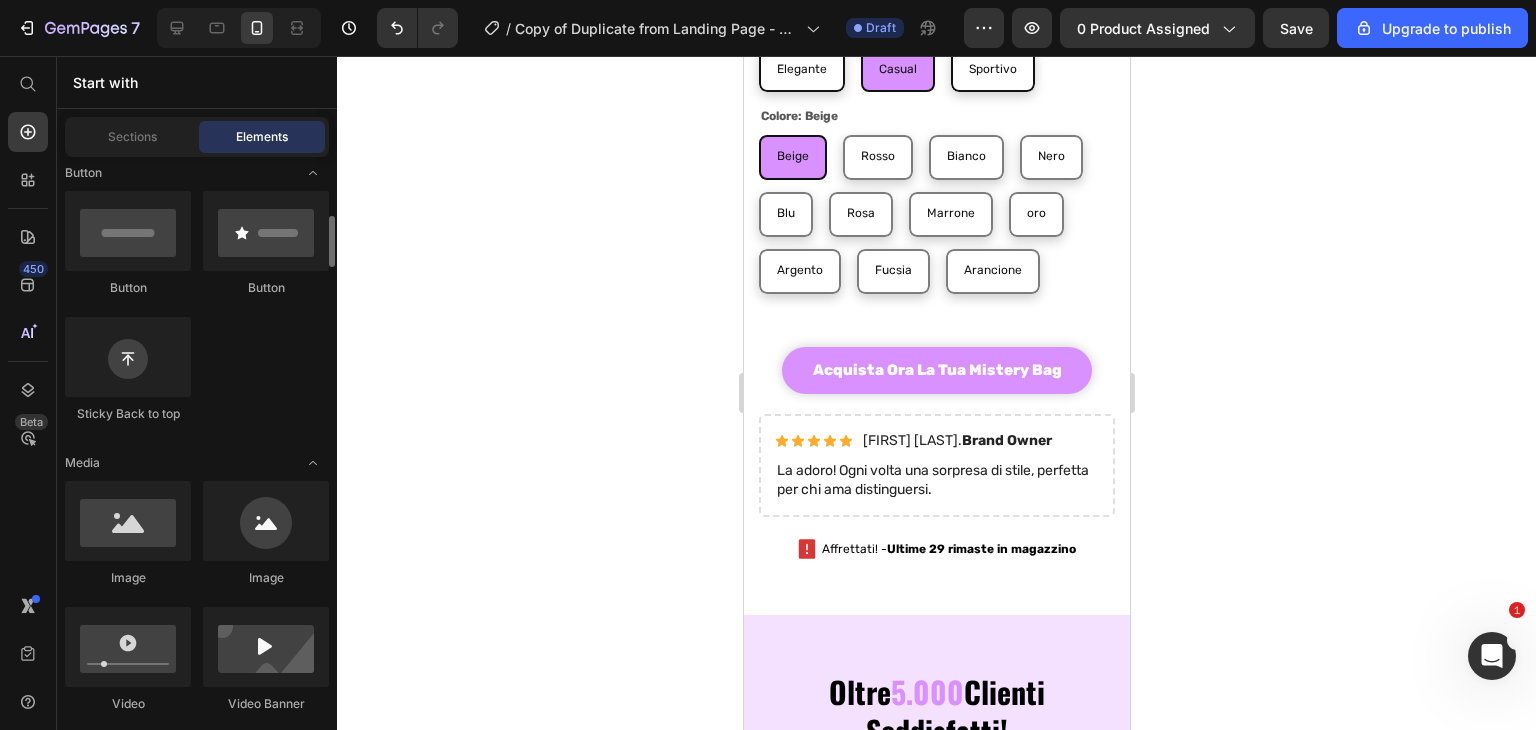 scroll, scrollTop: 530, scrollLeft: 0, axis: vertical 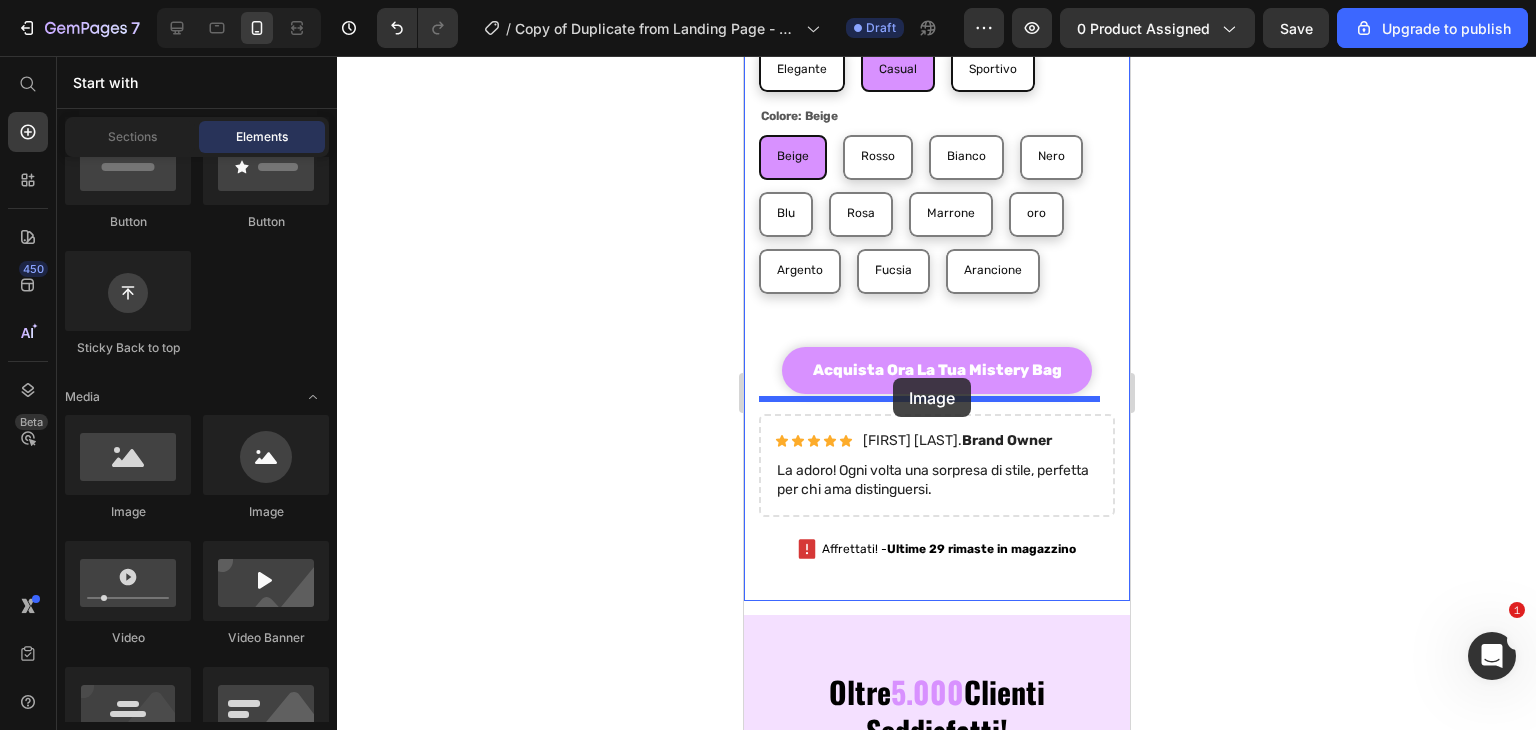 drag, startPoint x: 919, startPoint y: 522, endPoint x: 892, endPoint y: 378, distance: 146.50938 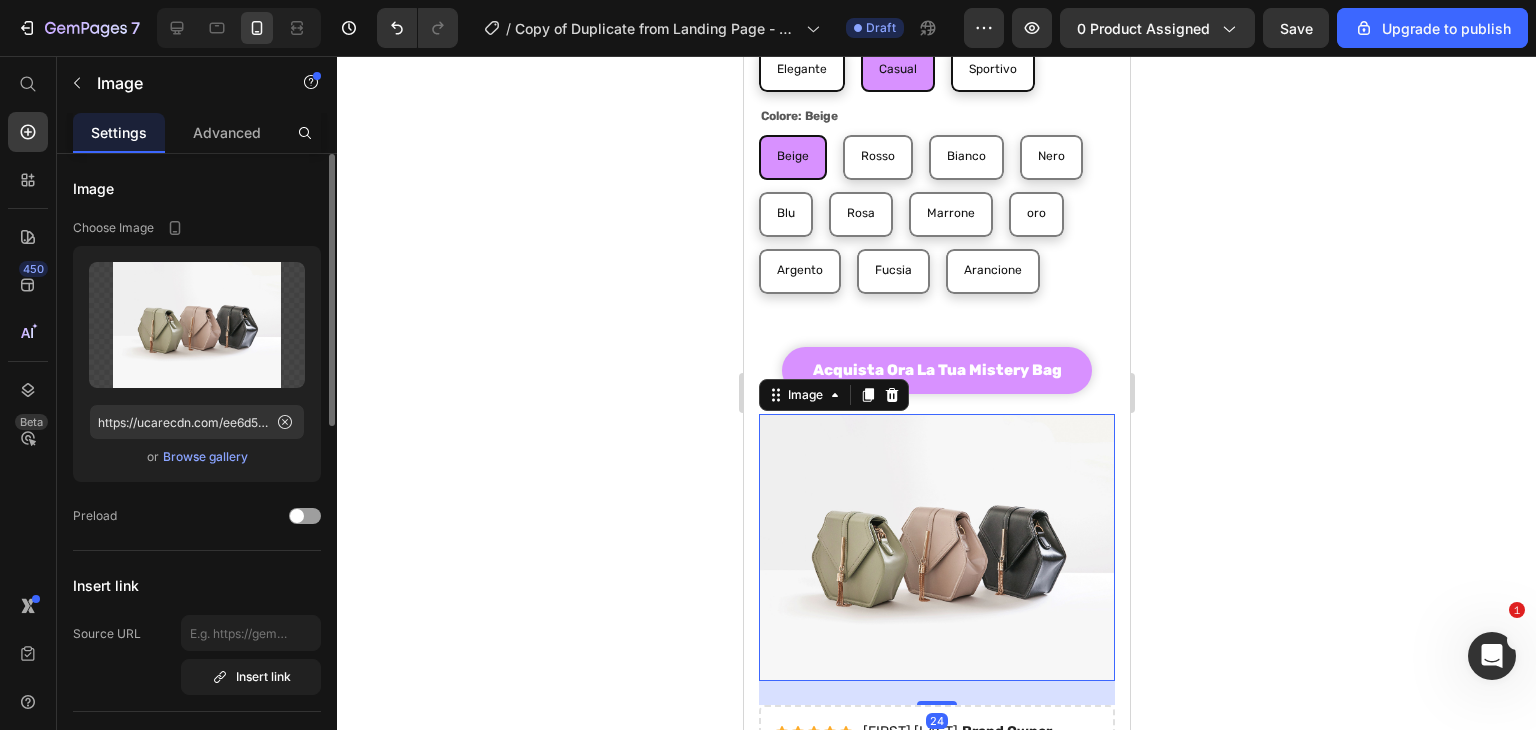 click on "Browse gallery" at bounding box center [205, 457] 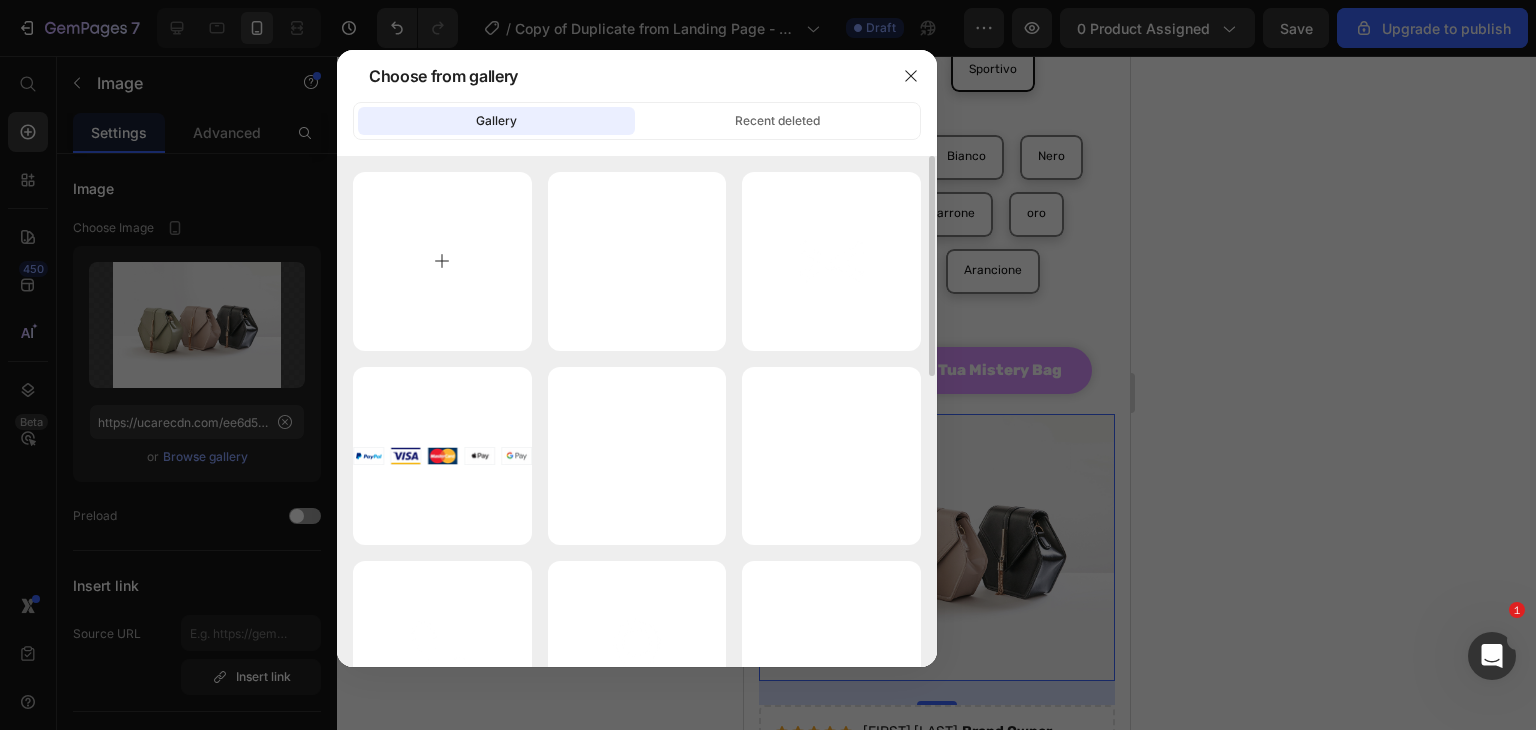 click at bounding box center [442, 261] 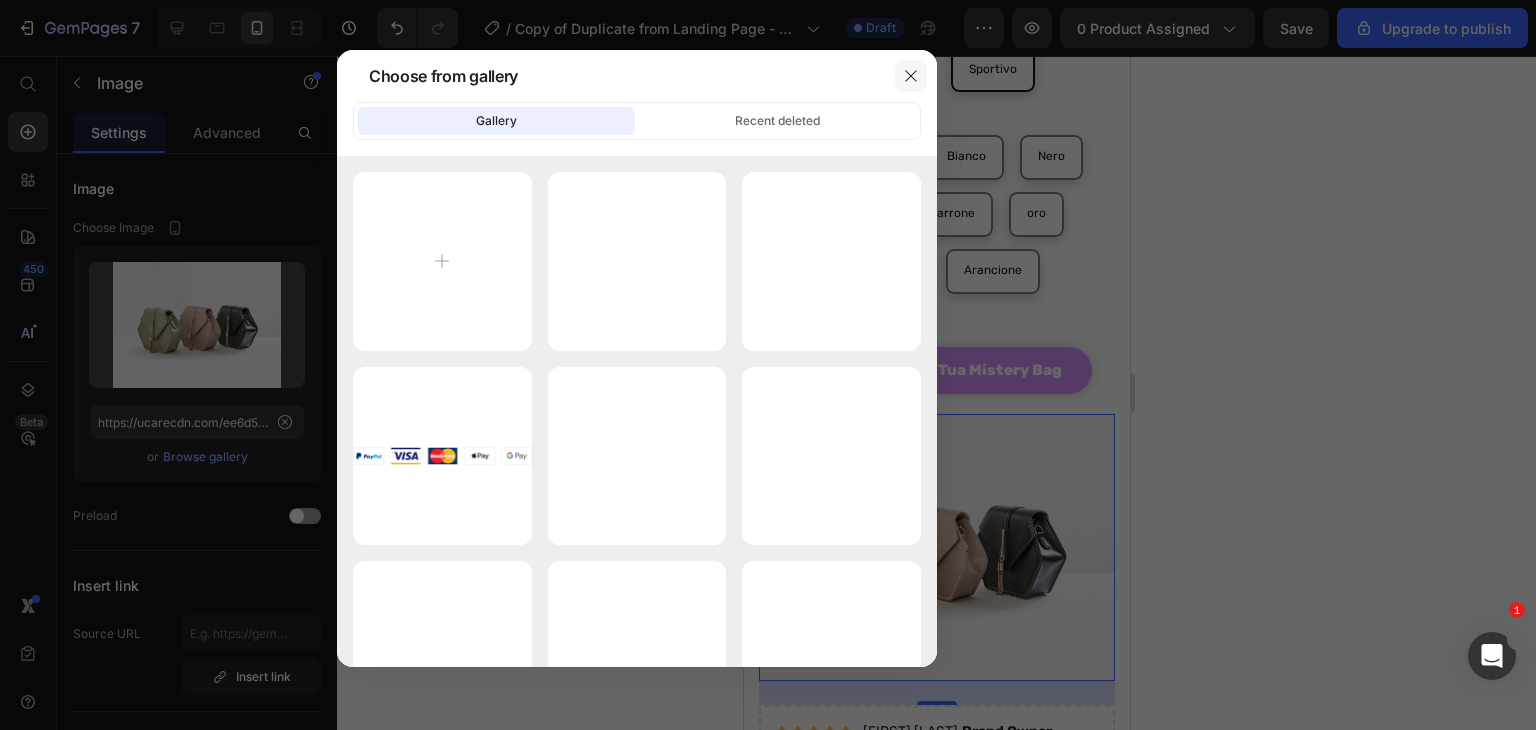 click at bounding box center [911, 76] 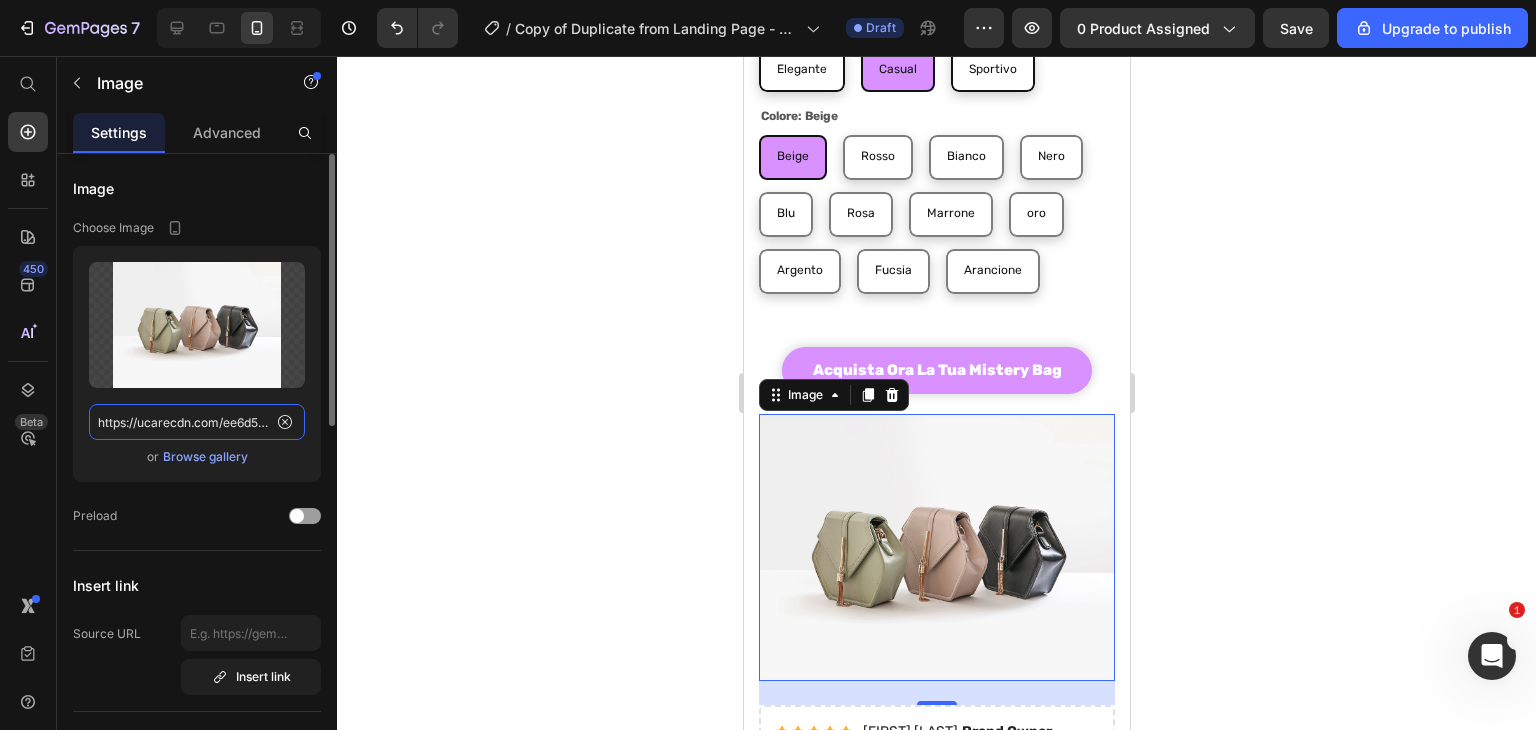 click on "https://ucarecdn.com/ee6d5074-1640-4cc7-8933-47c8589c3dee/-/format/auto/" 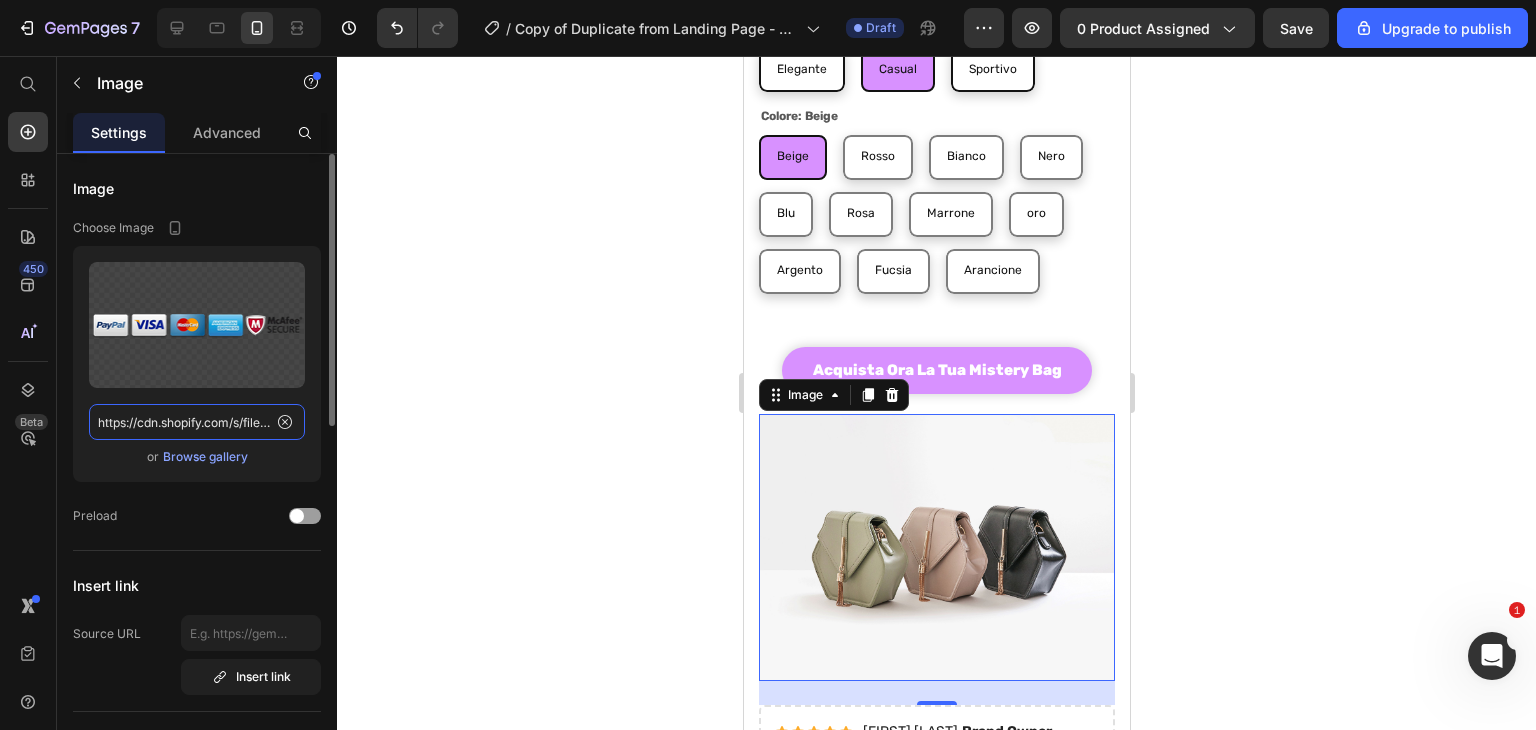 scroll, scrollTop: 0, scrollLeft: 603, axis: horizontal 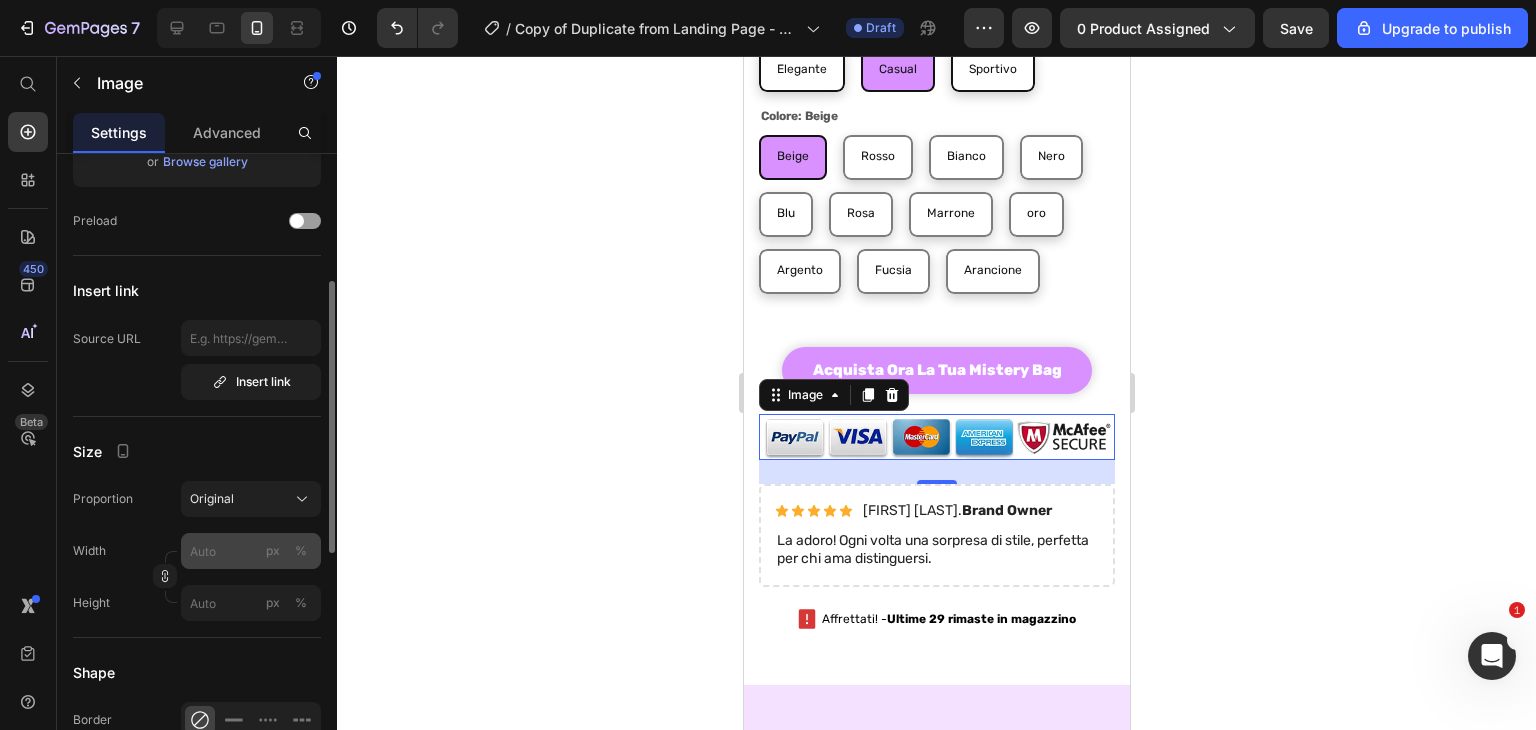 type on "https://cdn.shopify.com/s/files/1/0777/4493/1159/files/gempages_572121741795525784-45dbd749-1374-4437-aaca-4d397ecda90d.png" 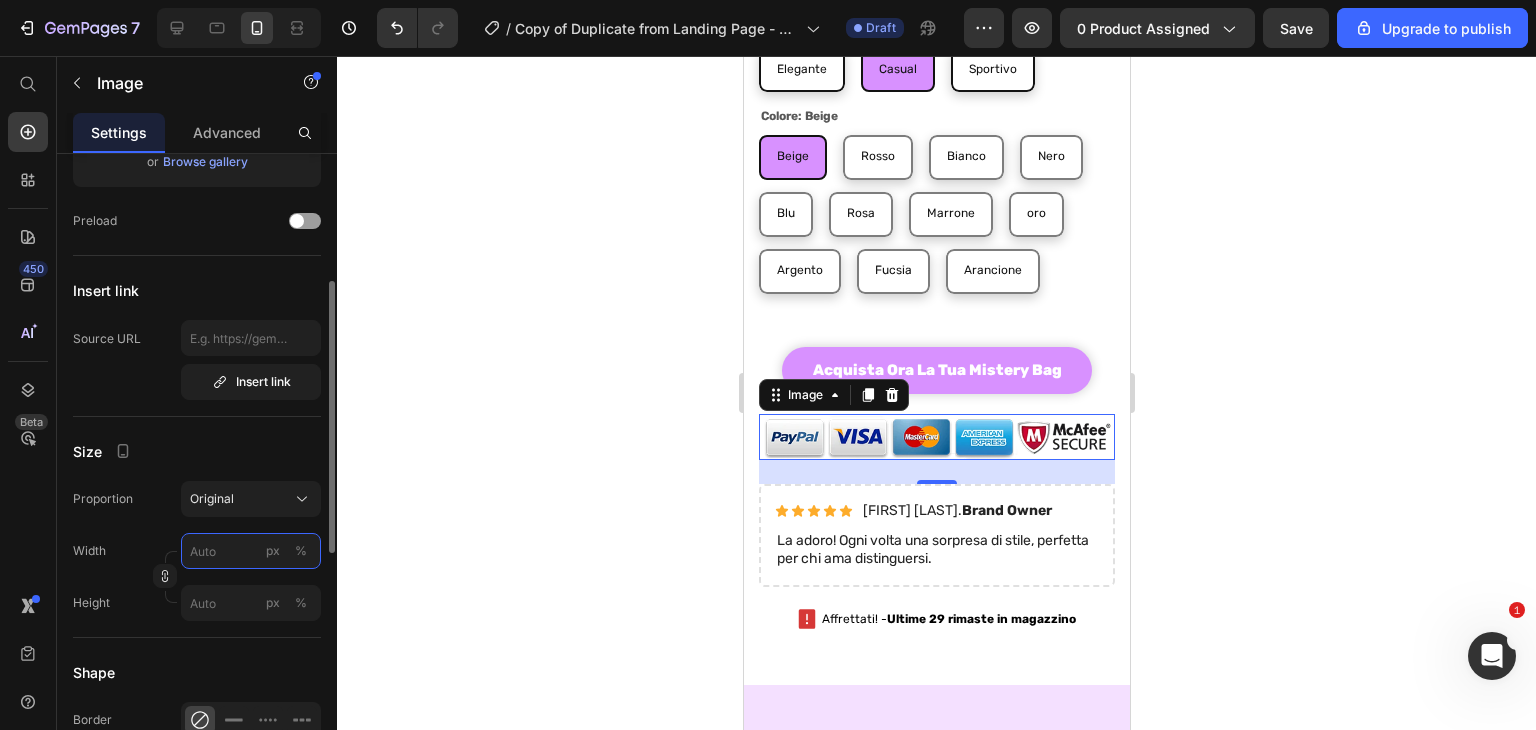 scroll, scrollTop: 0, scrollLeft: 0, axis: both 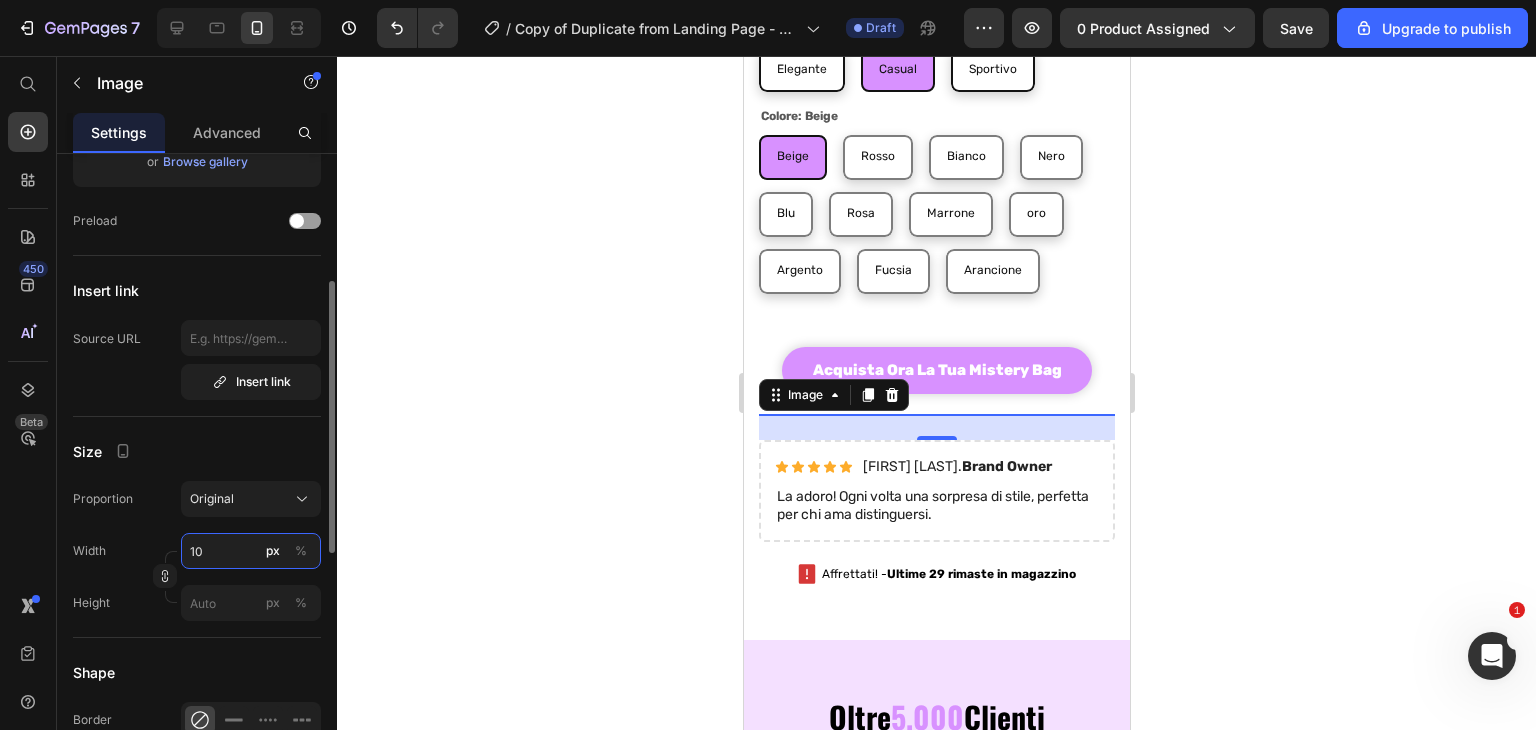 type on "1" 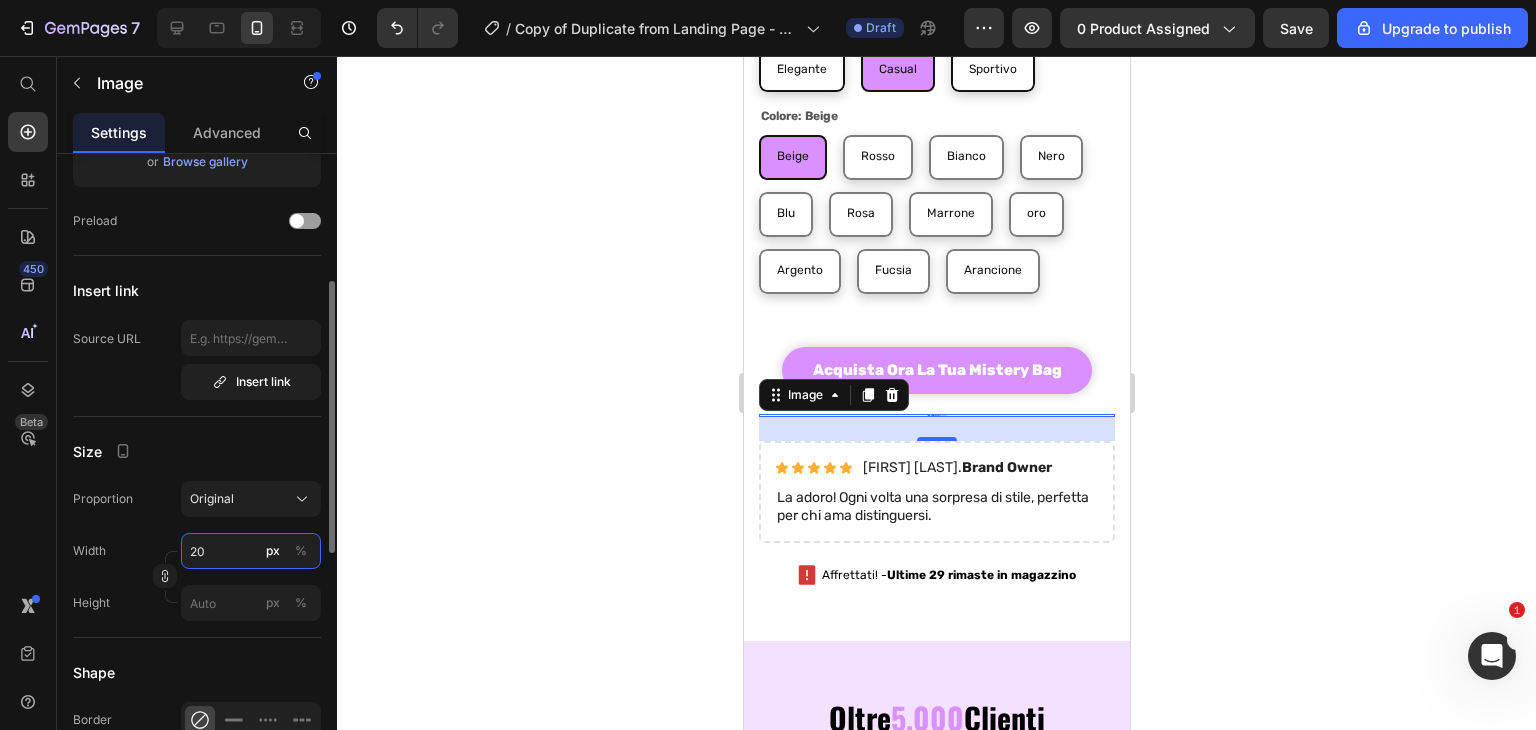 type on "2" 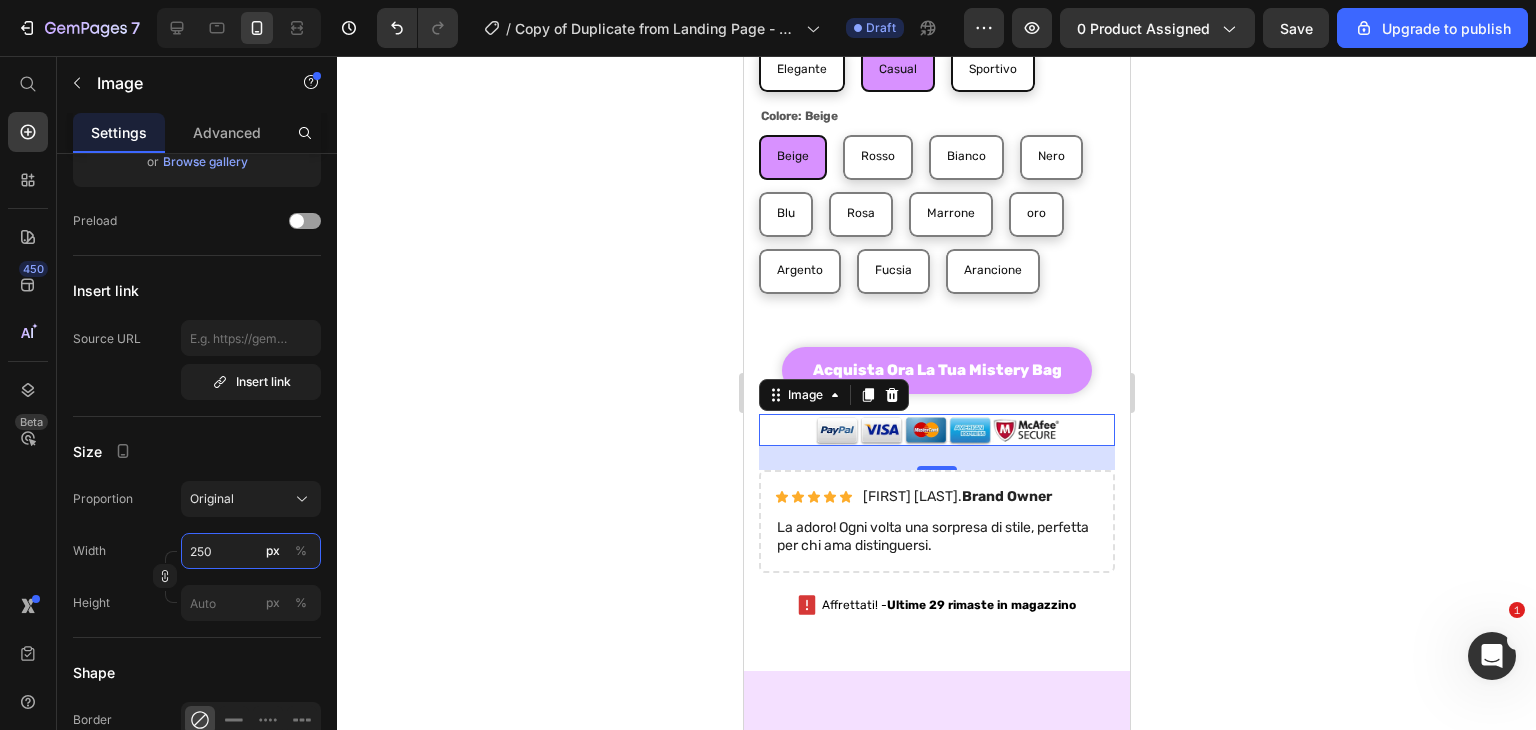 type on "250" 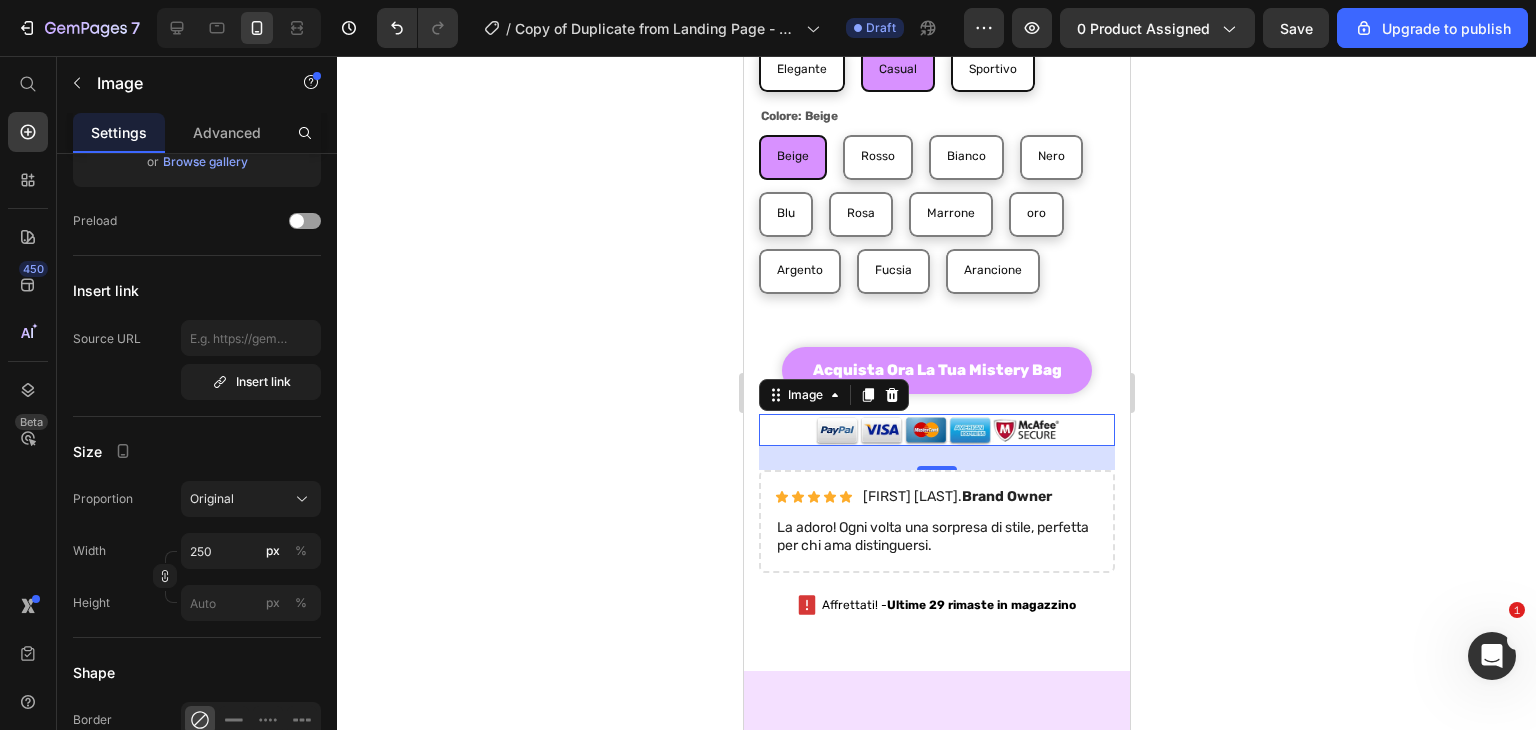 click 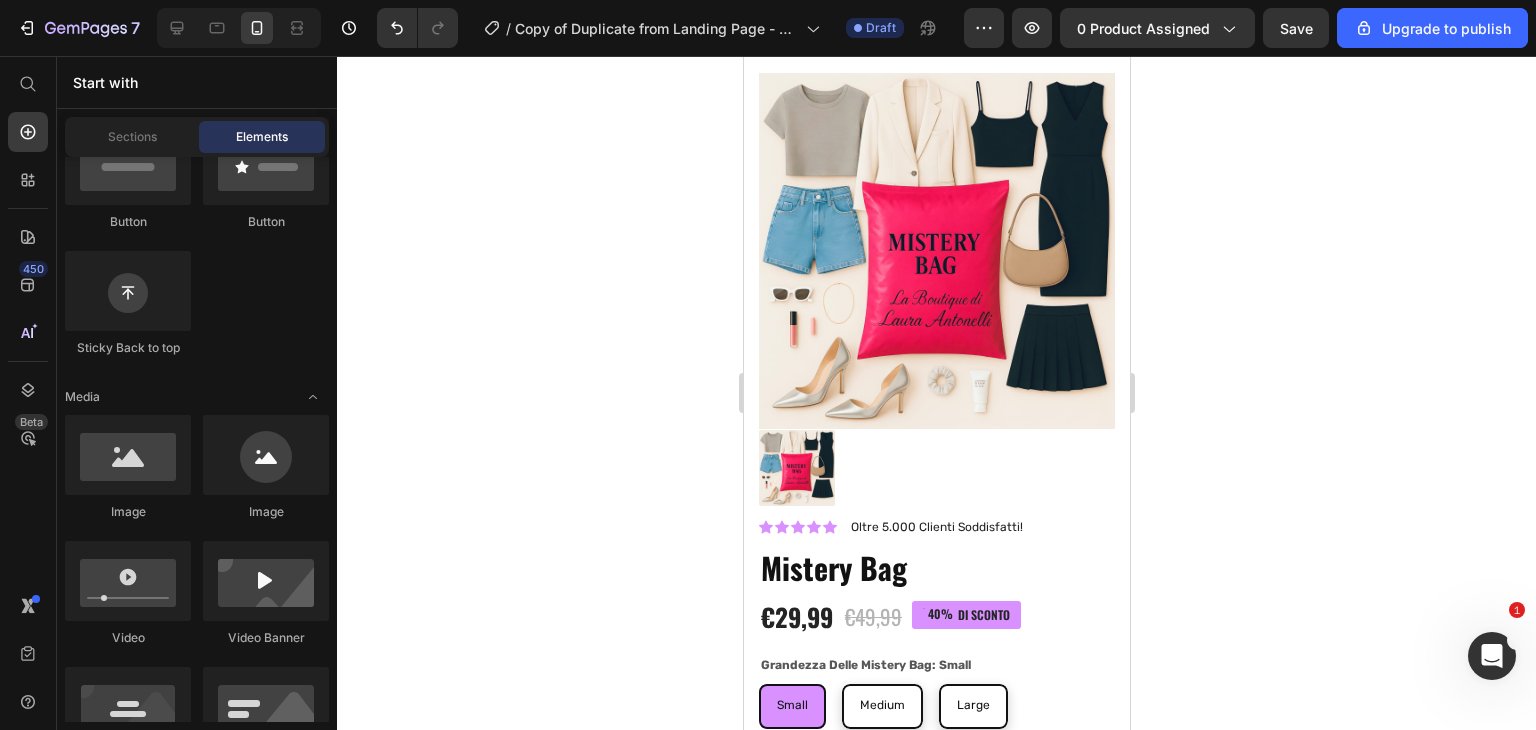 scroll, scrollTop: 0, scrollLeft: 0, axis: both 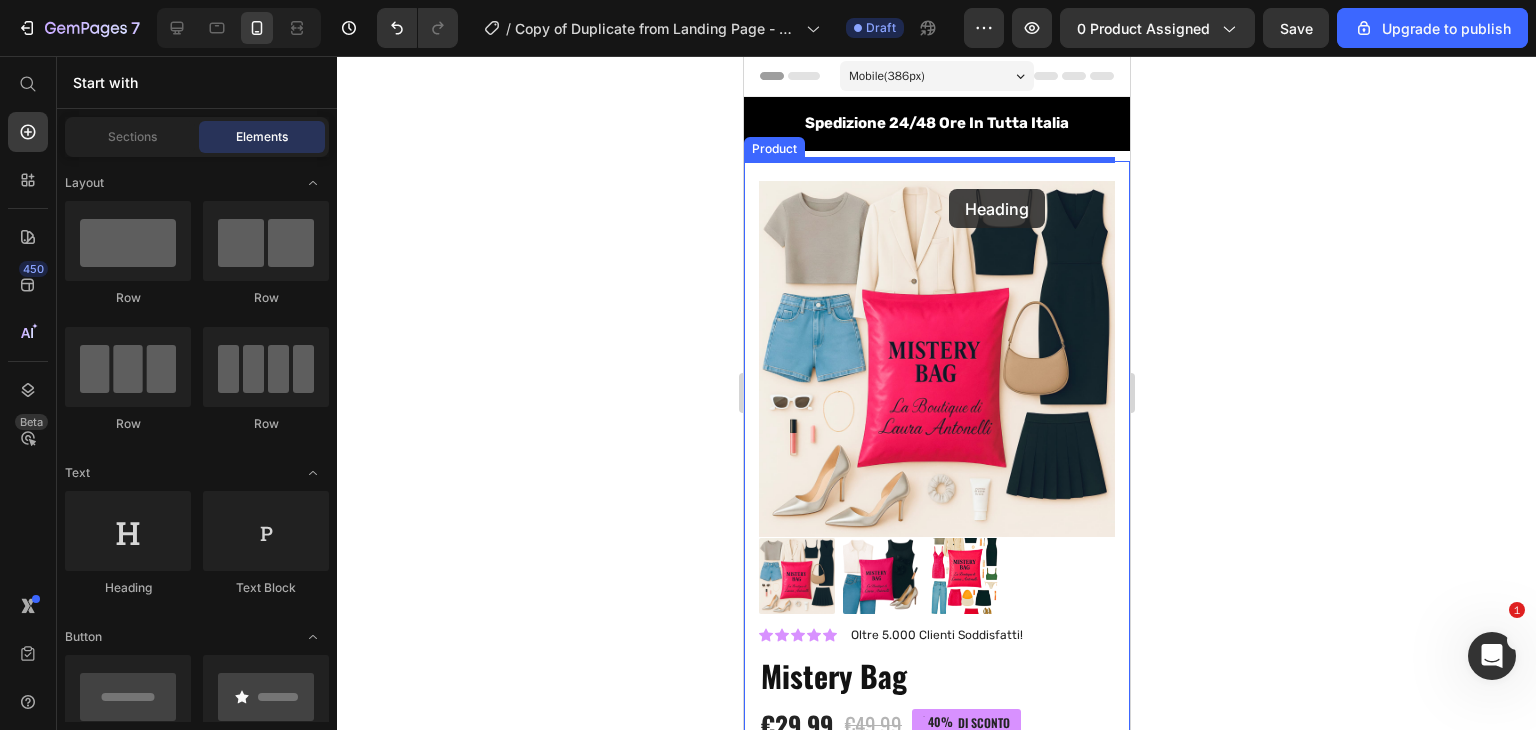 drag, startPoint x: 903, startPoint y: 592, endPoint x: 948, endPoint y: 189, distance: 405.50464 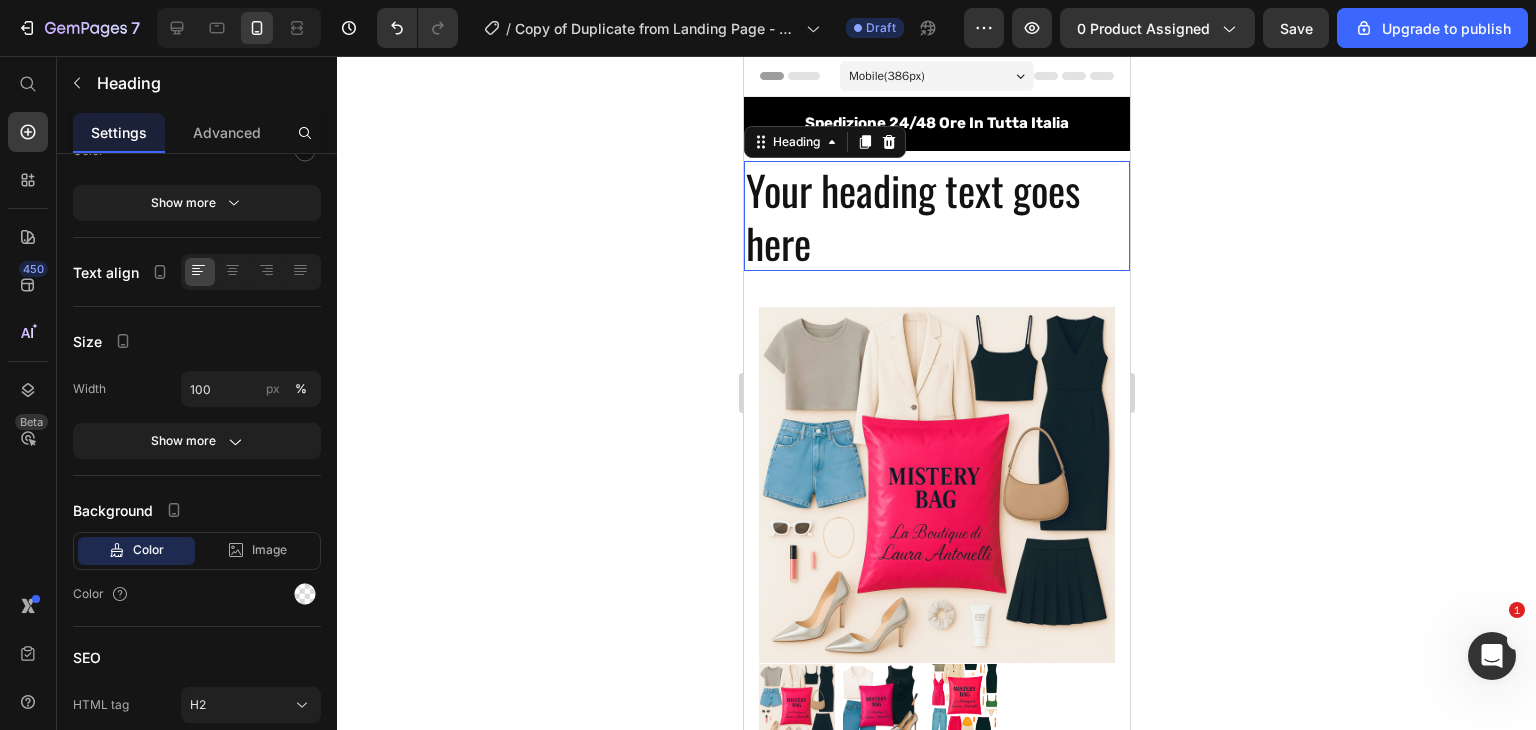scroll, scrollTop: 0, scrollLeft: 0, axis: both 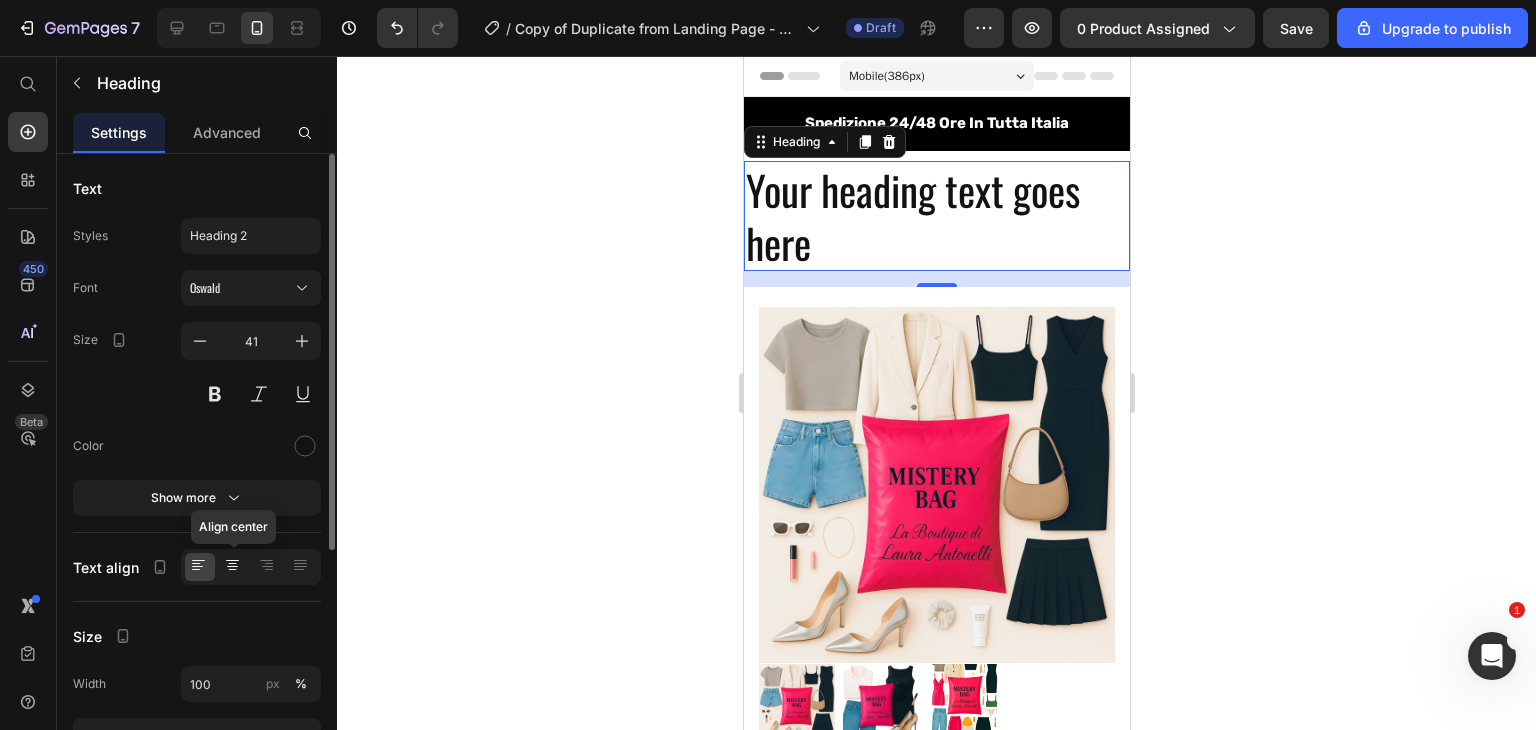 click 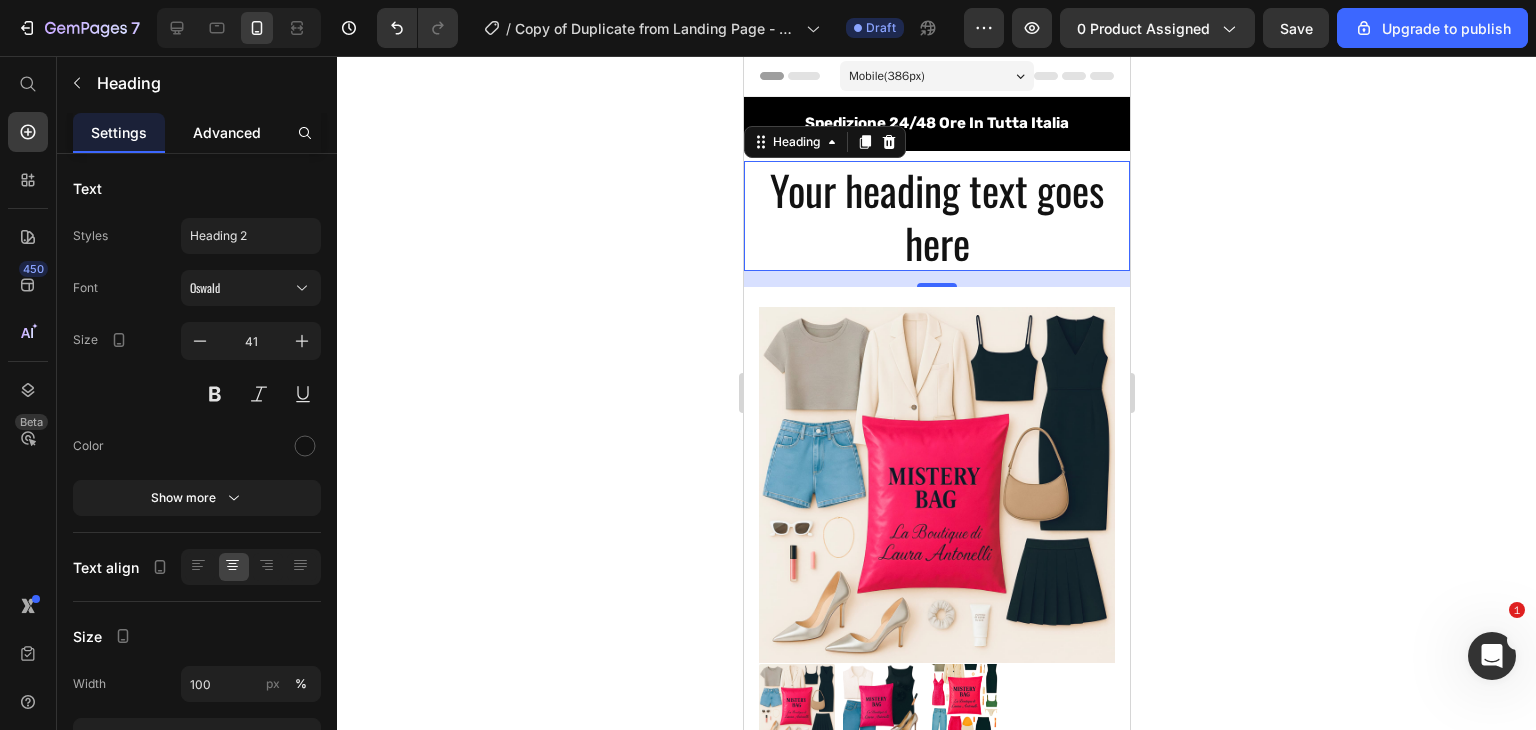 click on "Advanced" 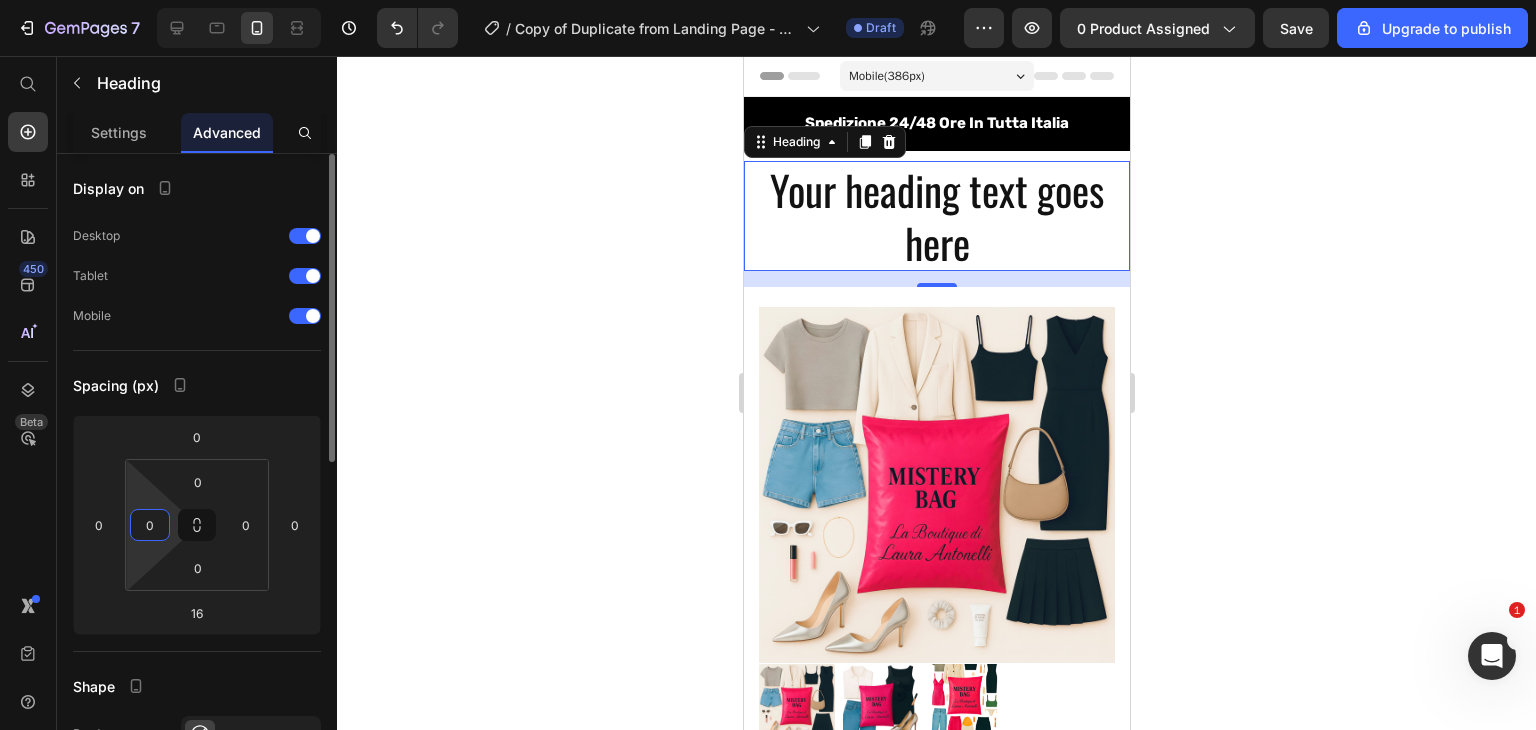 click on "0" at bounding box center [150, 525] 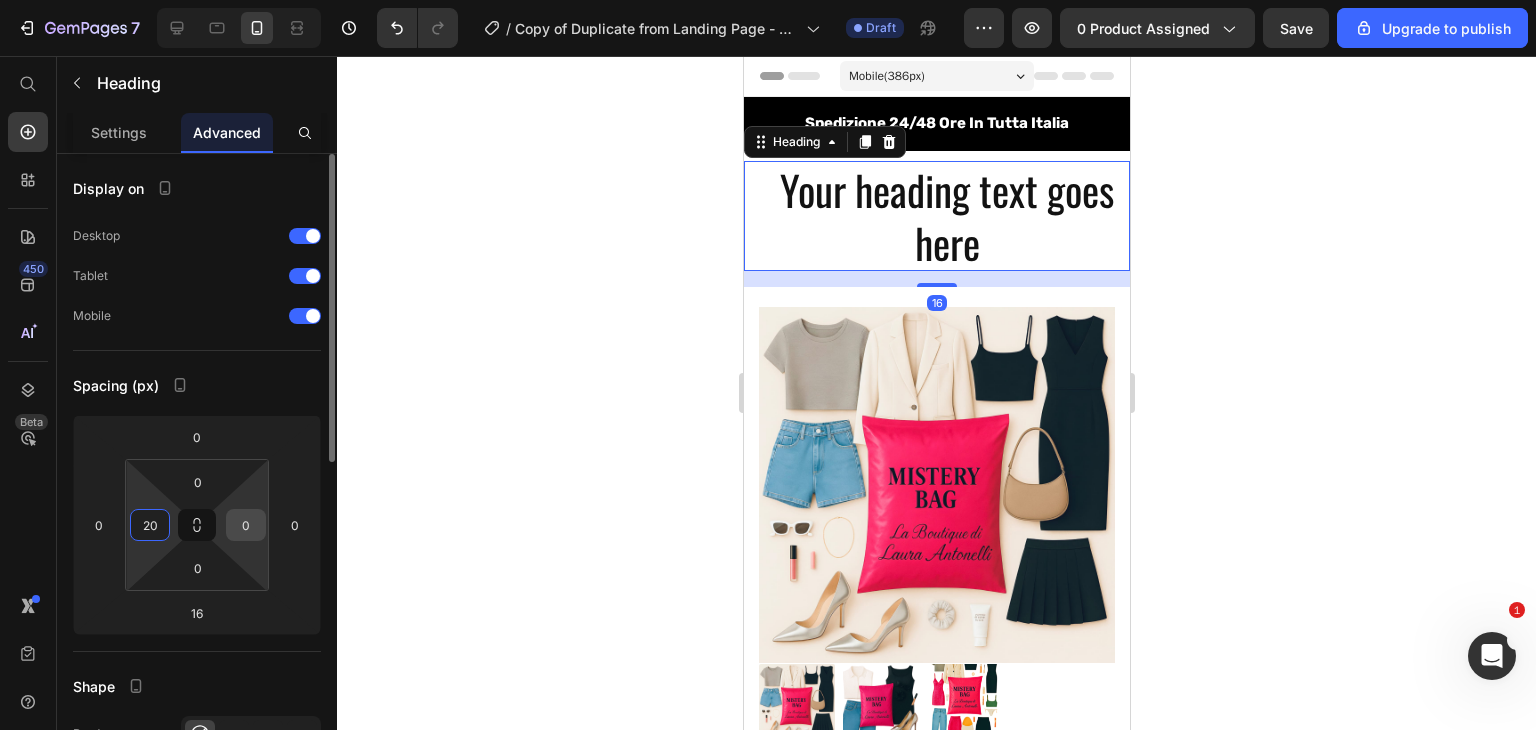 type on "20" 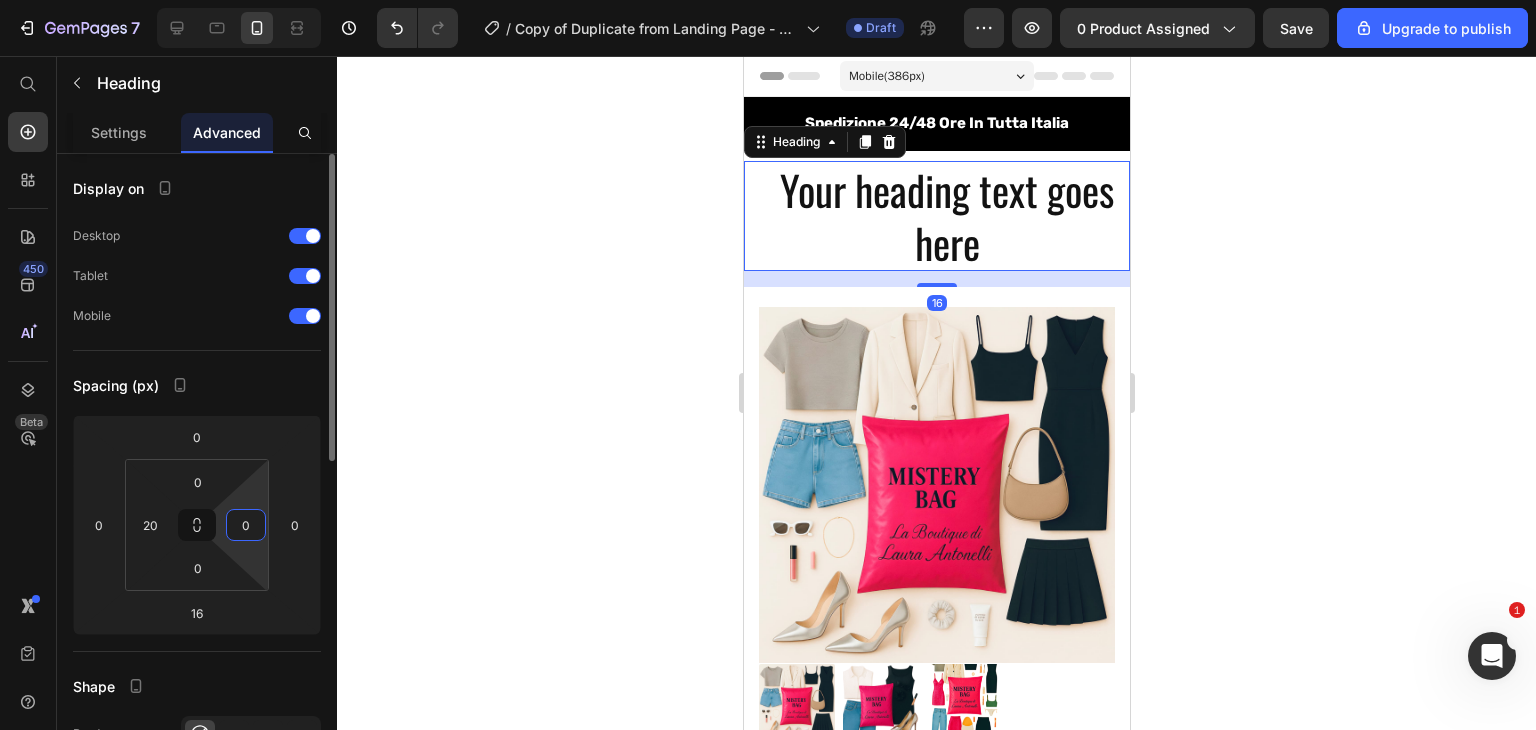 click on "0" at bounding box center [246, 525] 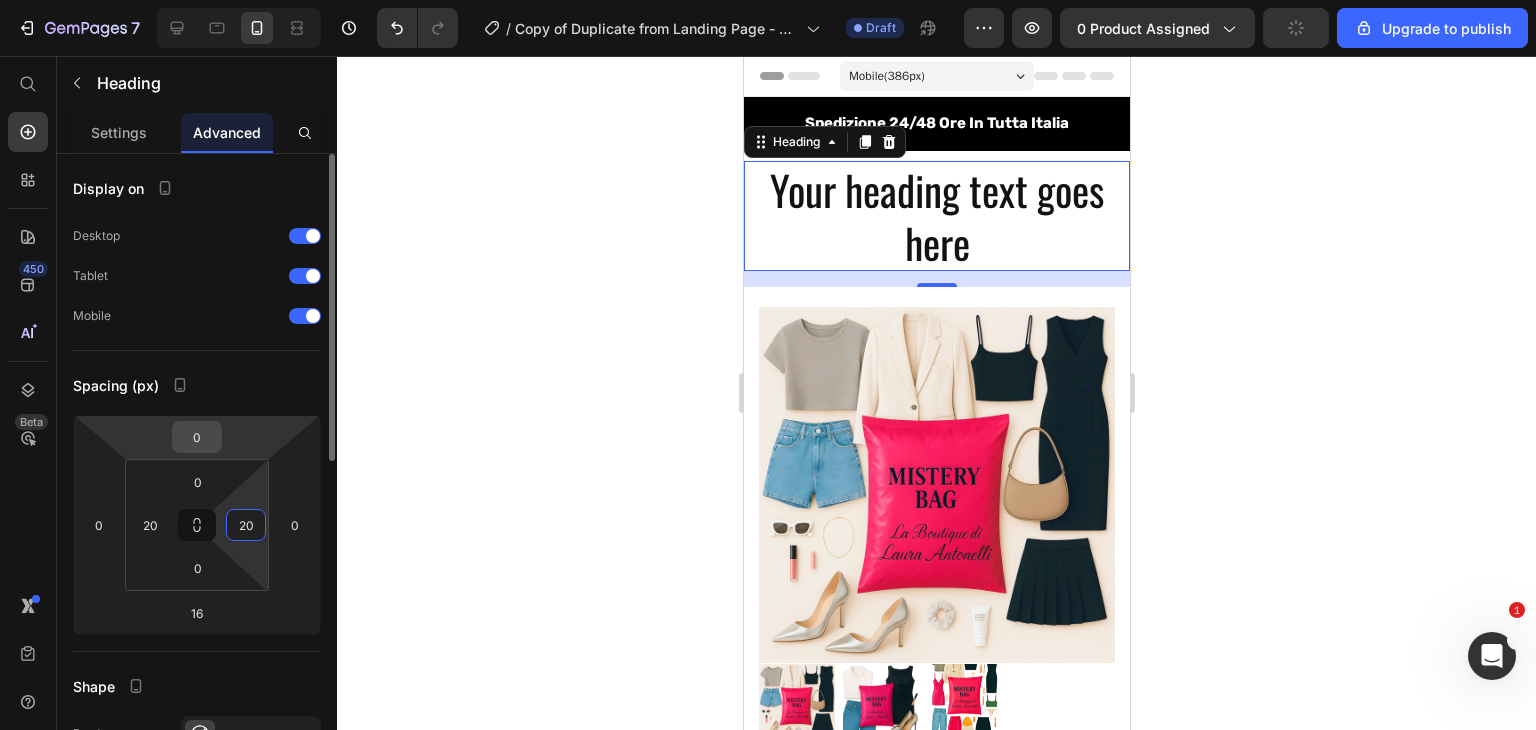 type on "20" 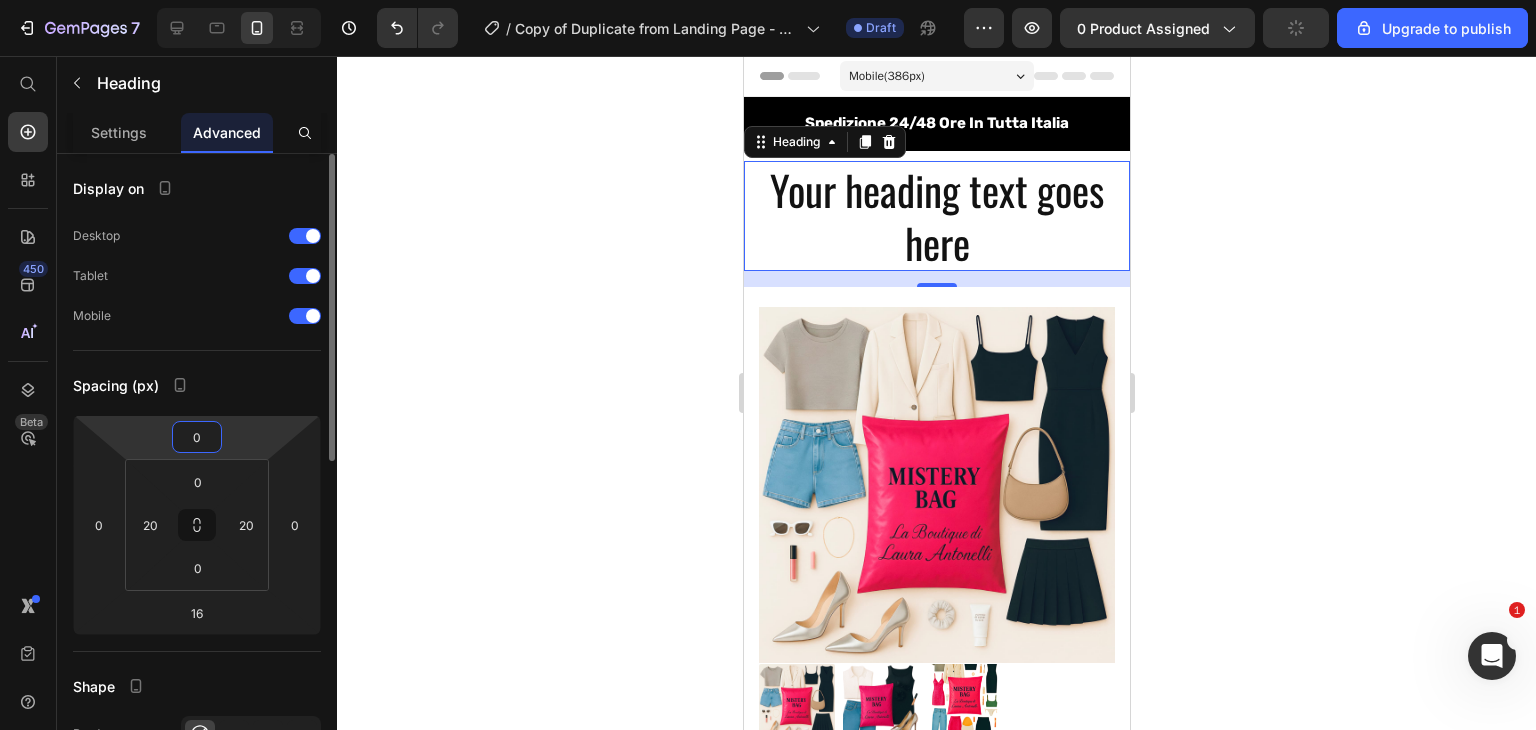 click on "0" at bounding box center (197, 437) 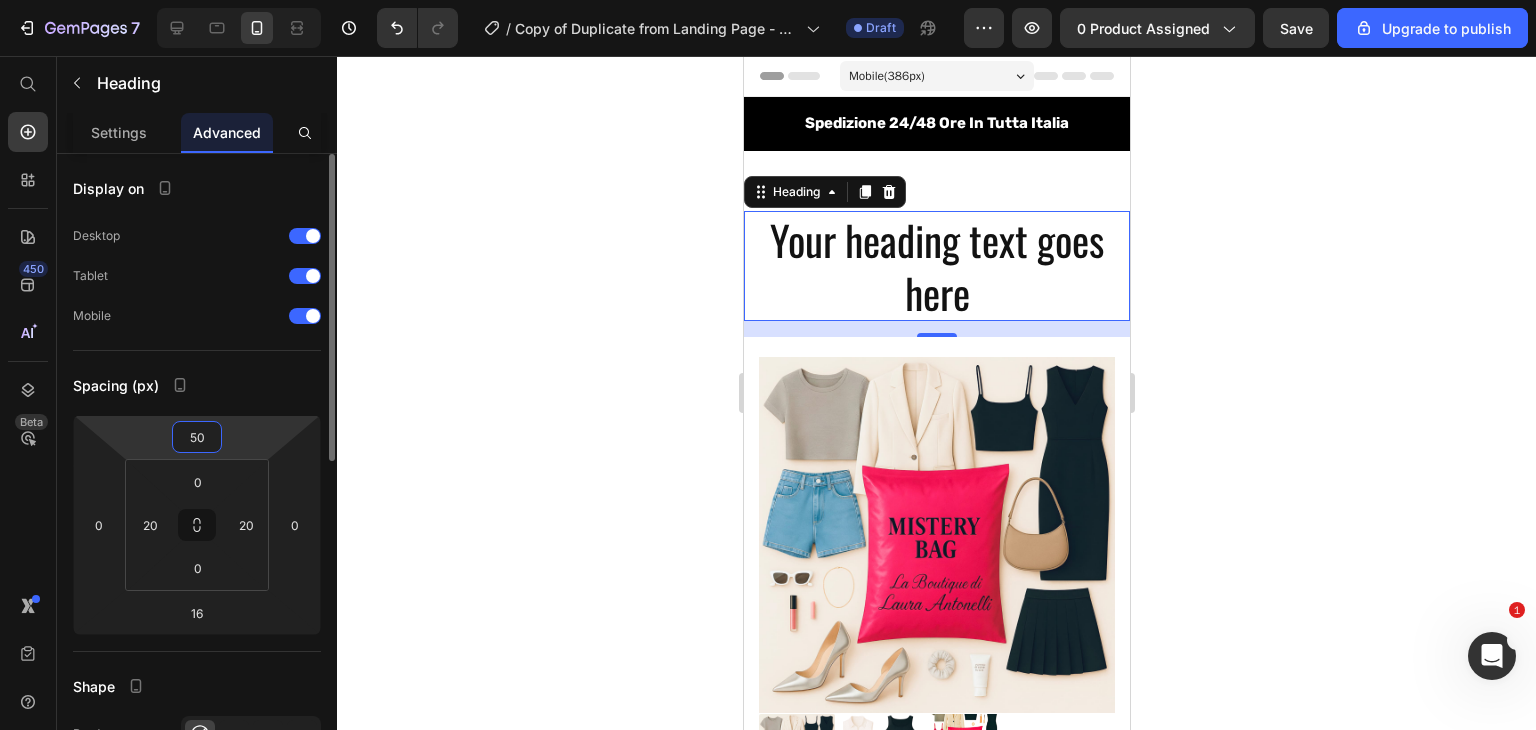 type on "5" 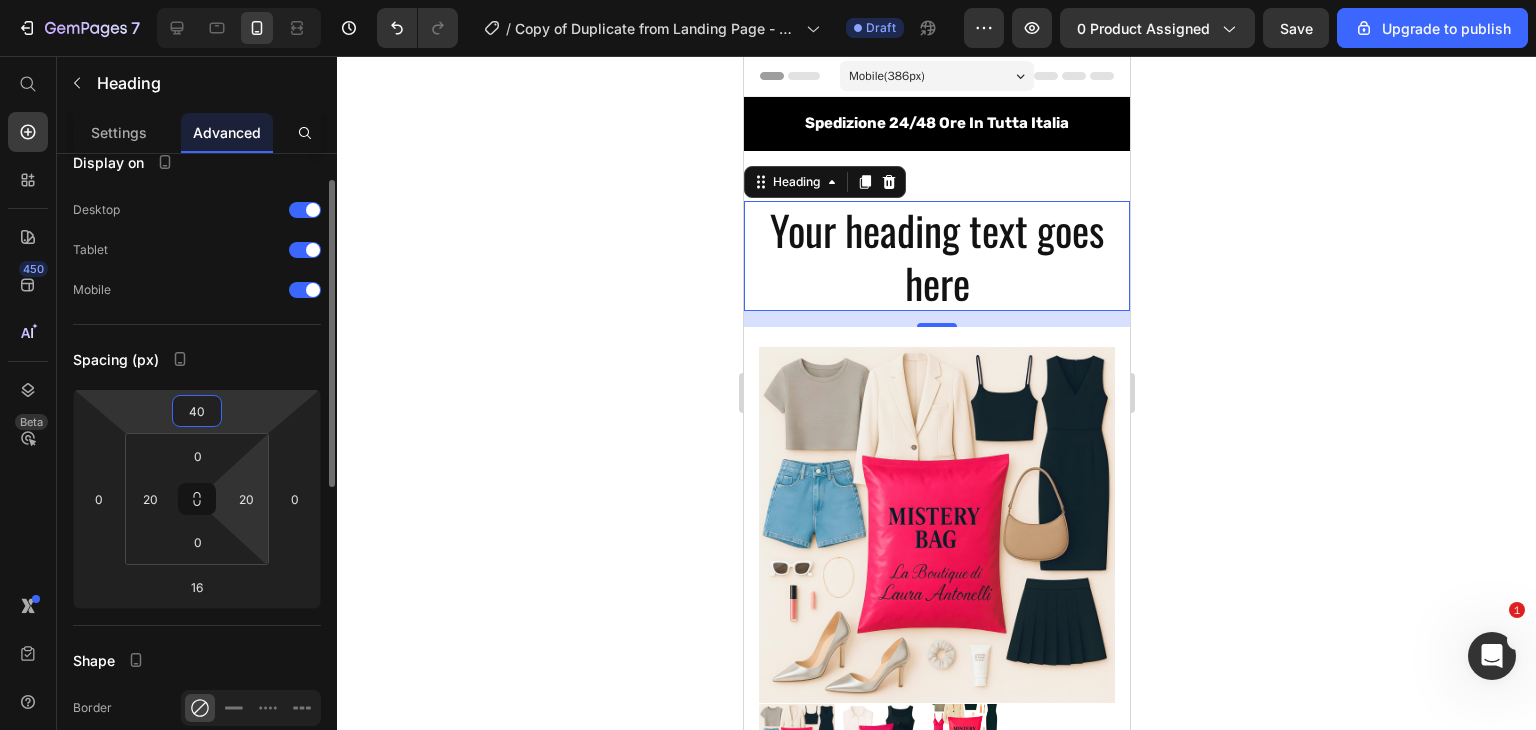 scroll, scrollTop: 25, scrollLeft: 0, axis: vertical 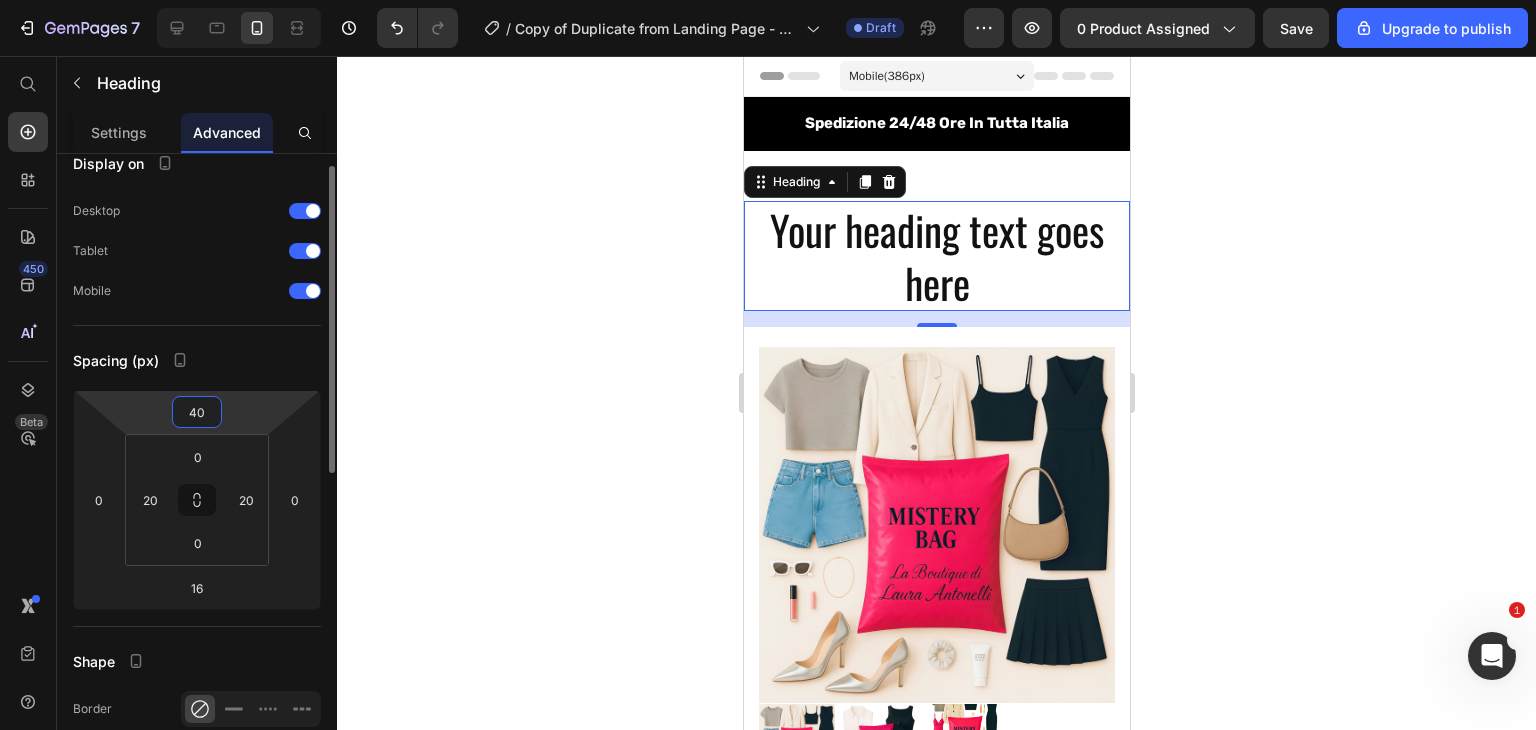 type on "40" 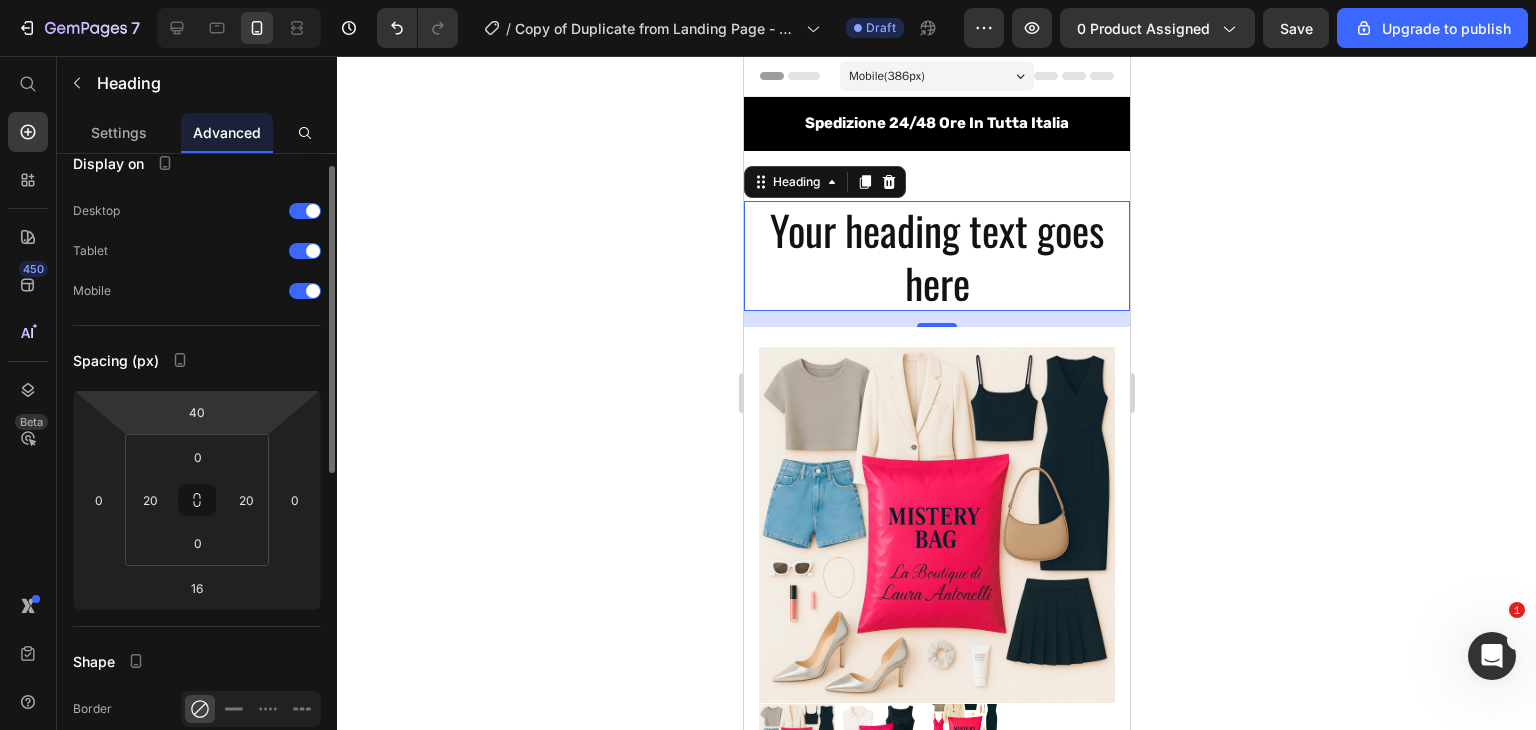 click on "Display on Desktop Tablet Mobile" 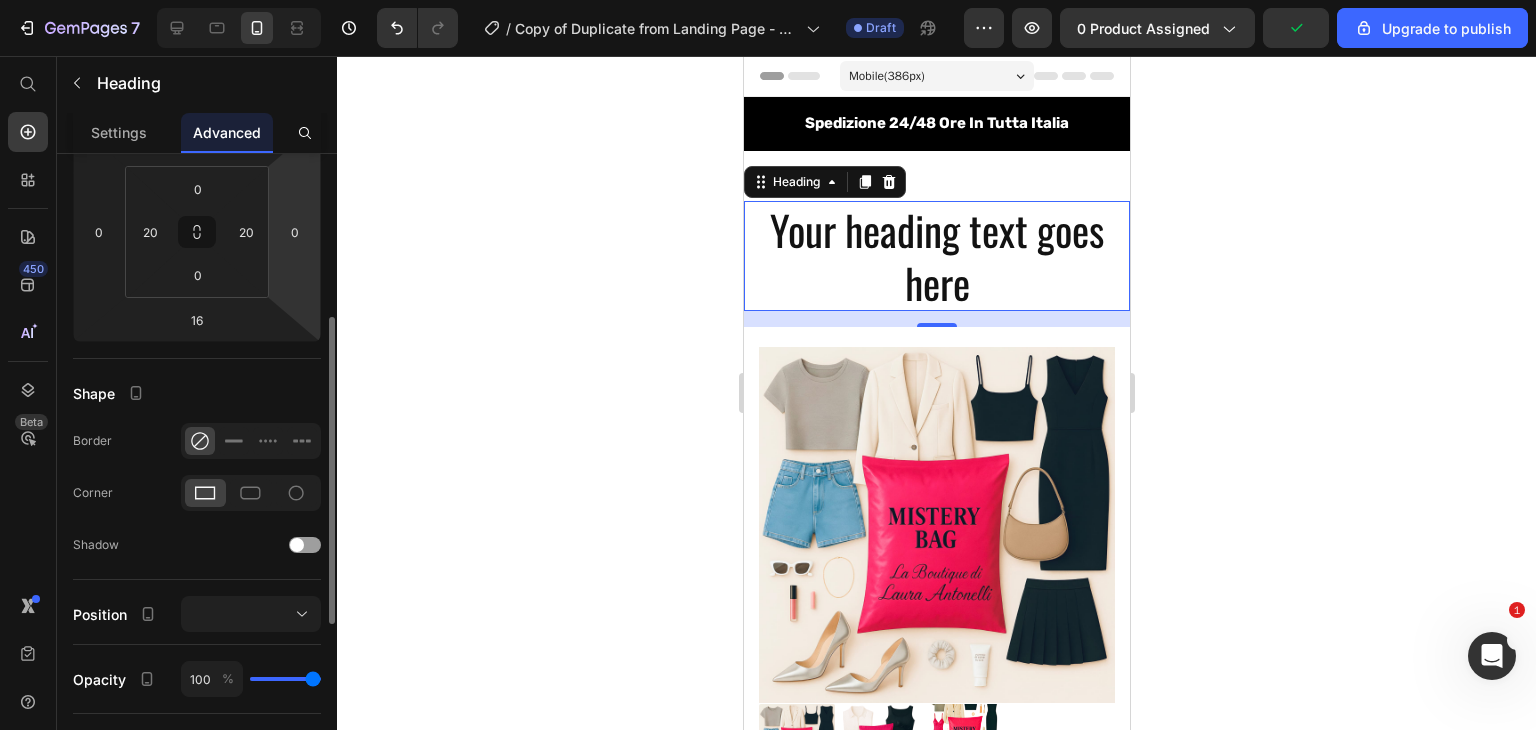 scroll, scrollTop: 307, scrollLeft: 0, axis: vertical 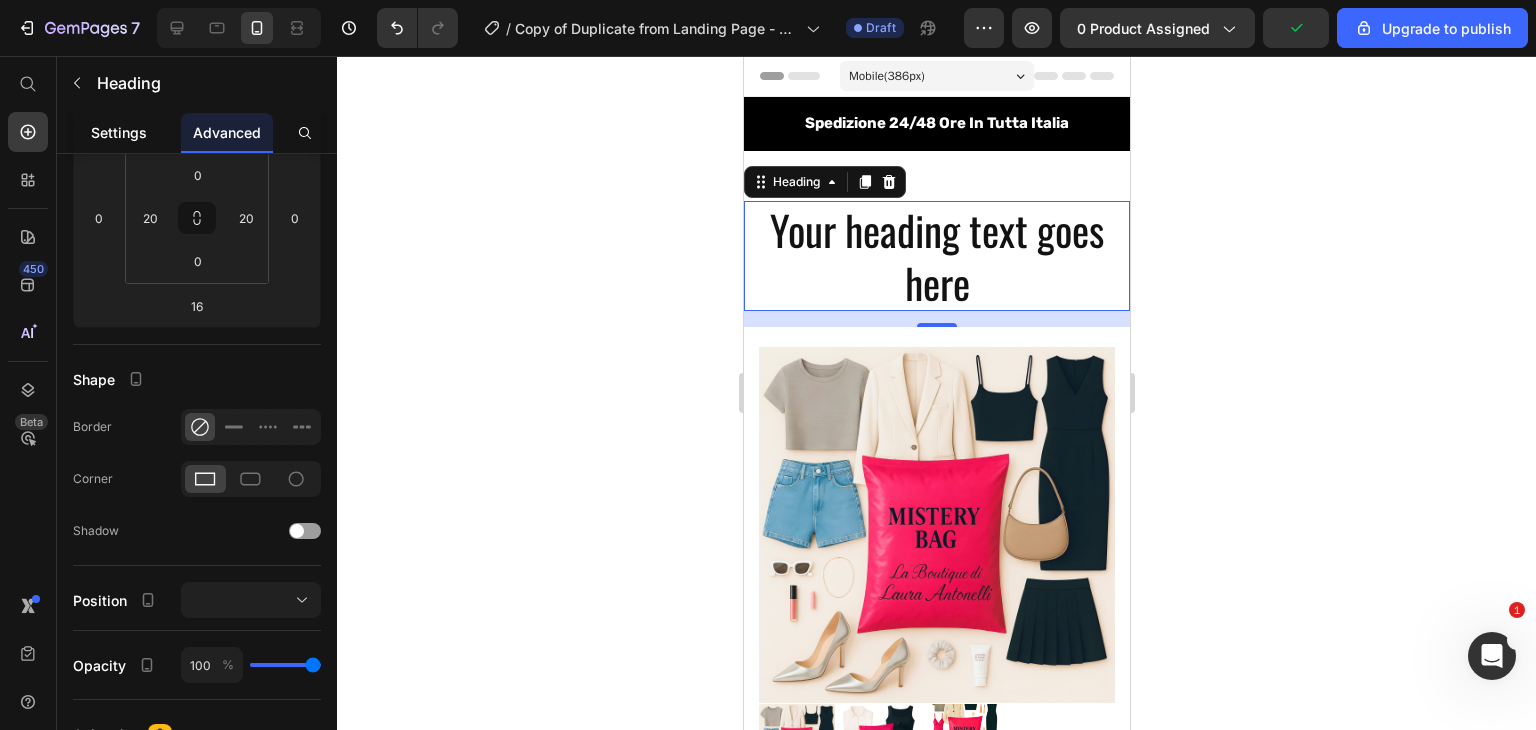 click on "Settings" at bounding box center (119, 132) 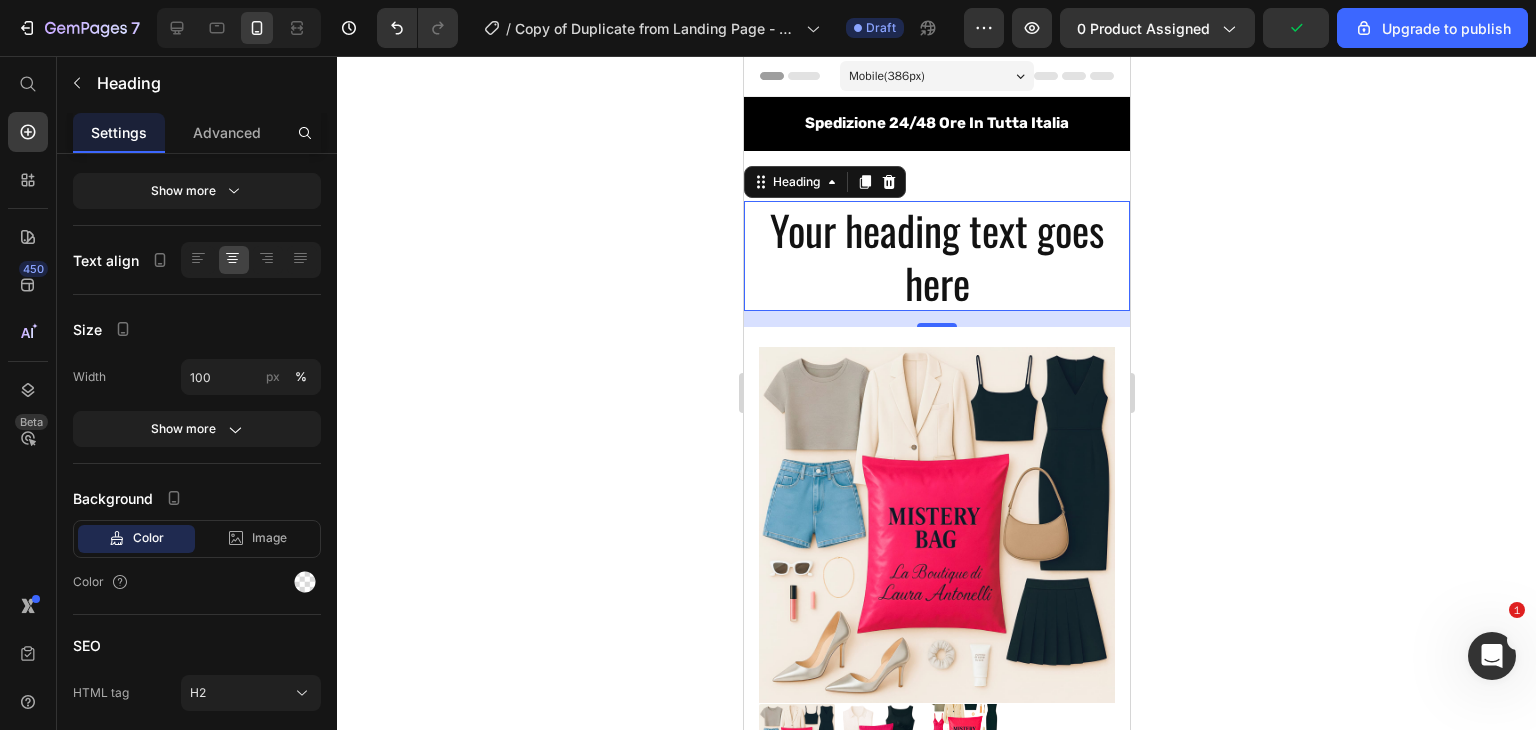 scroll, scrollTop: 0, scrollLeft: 0, axis: both 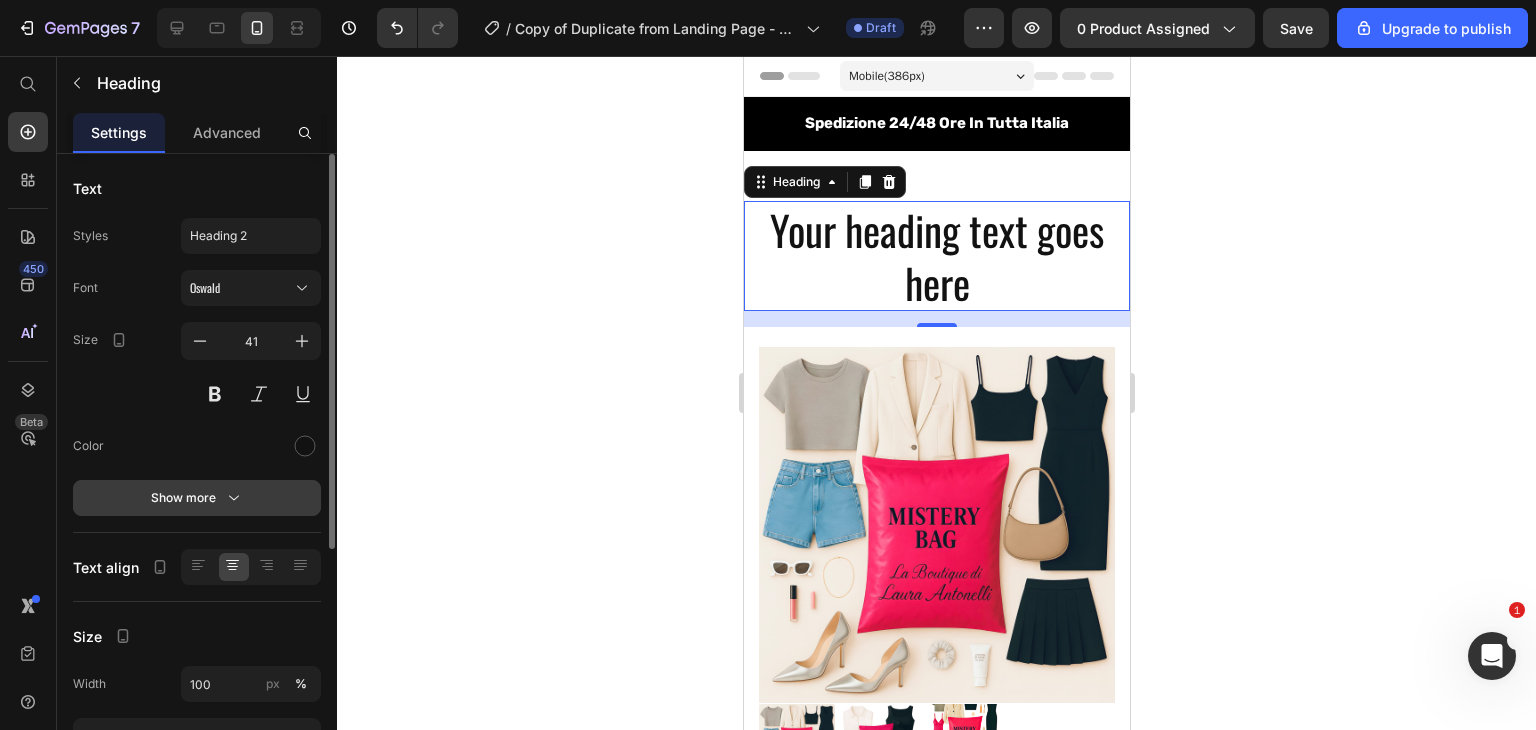 click on "Show more" at bounding box center [197, 498] 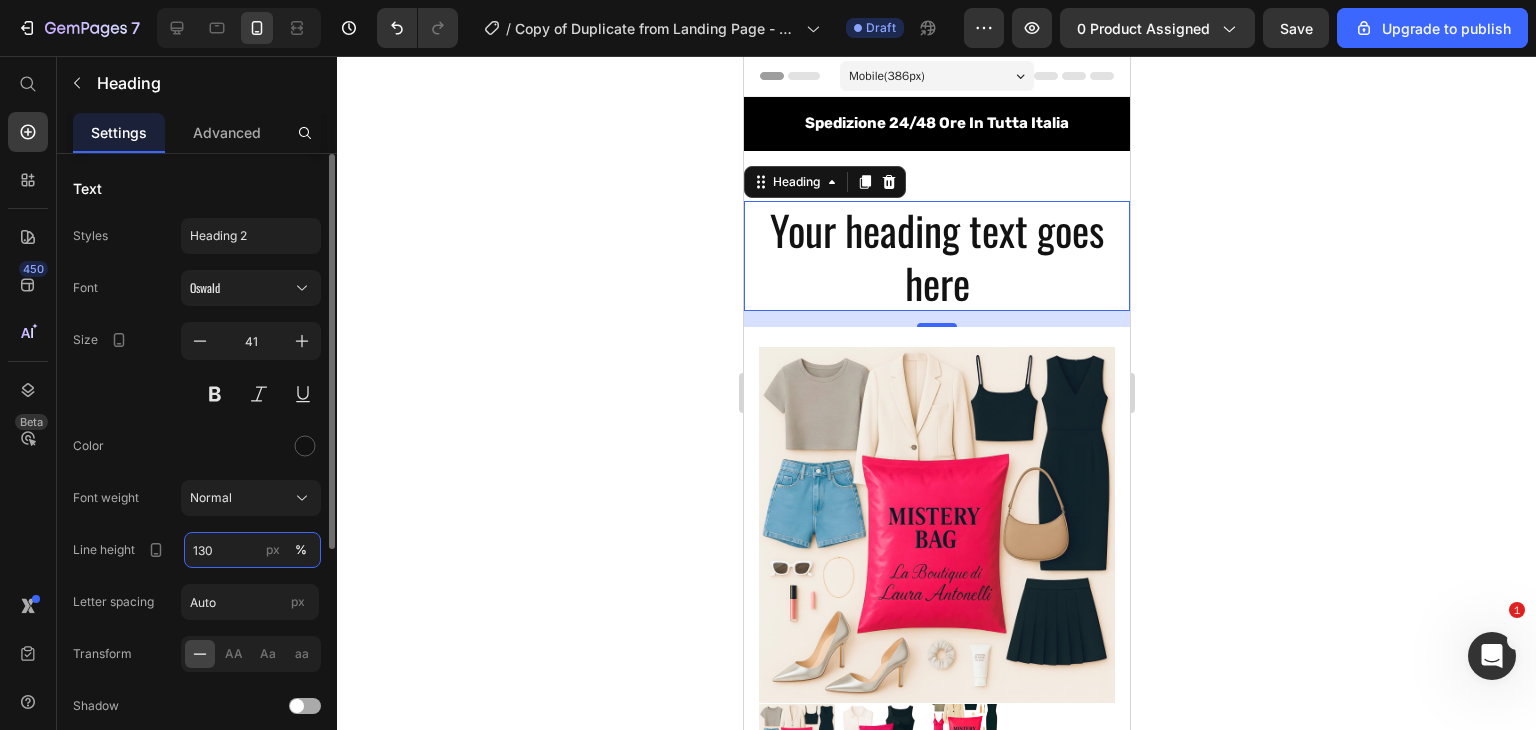 click on "130" at bounding box center [252, 550] 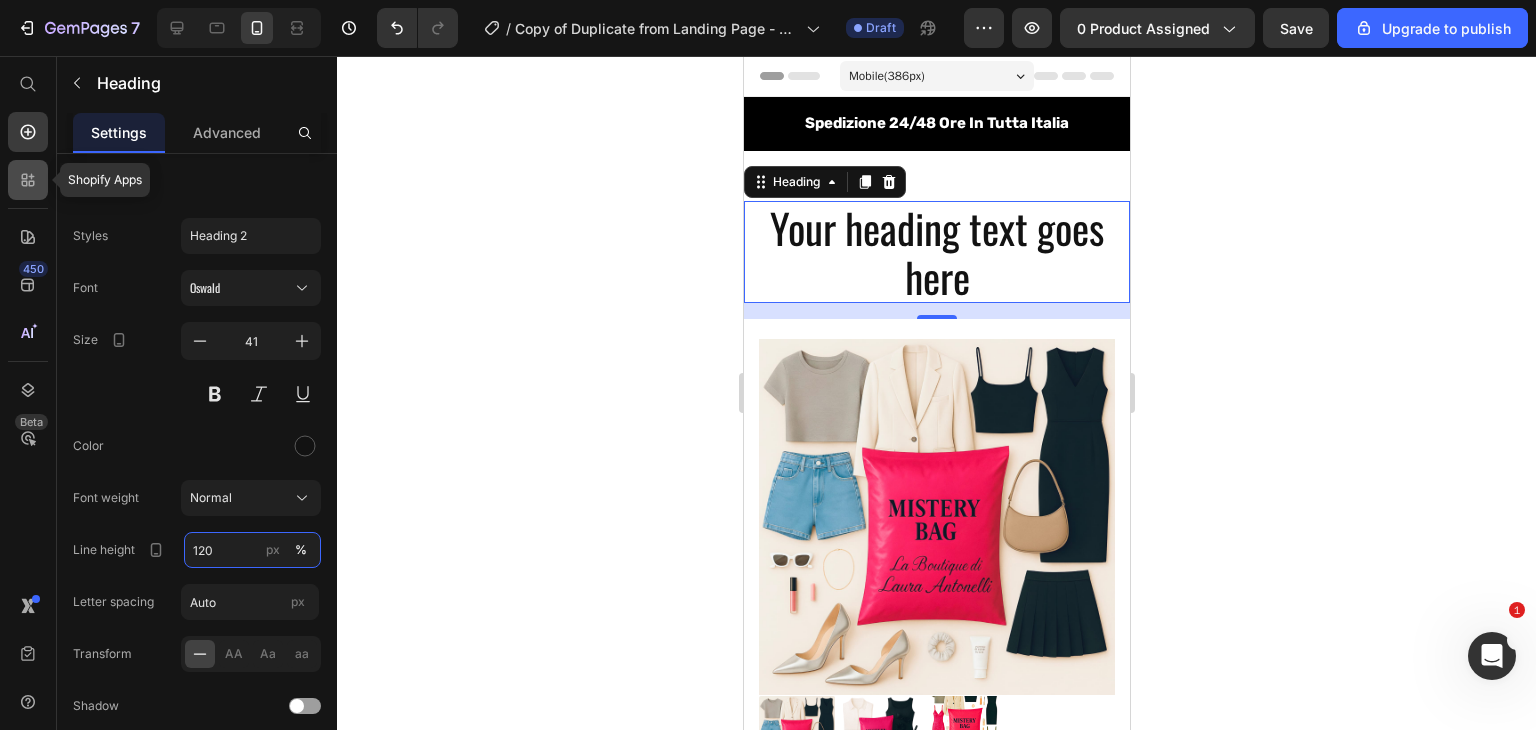 type on "120" 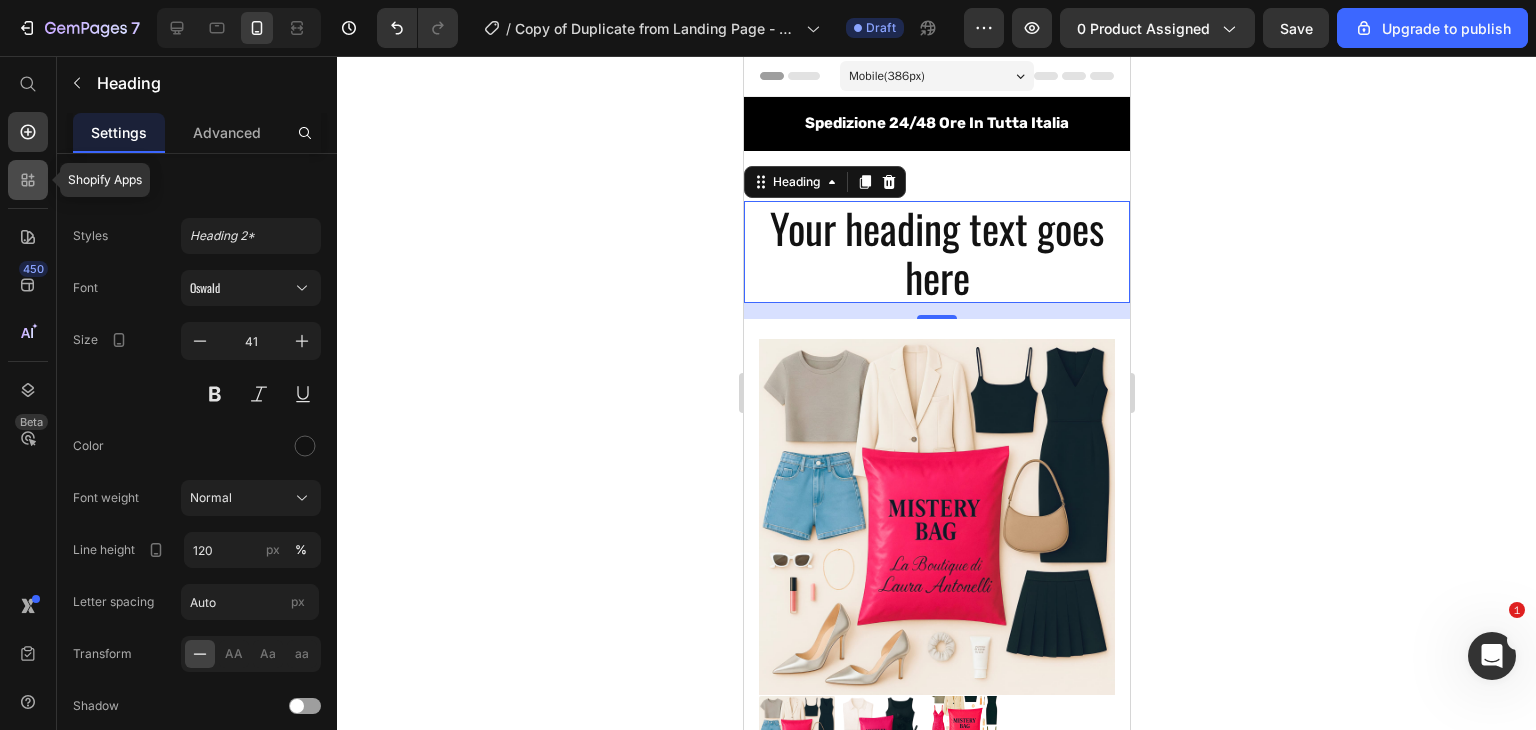 click 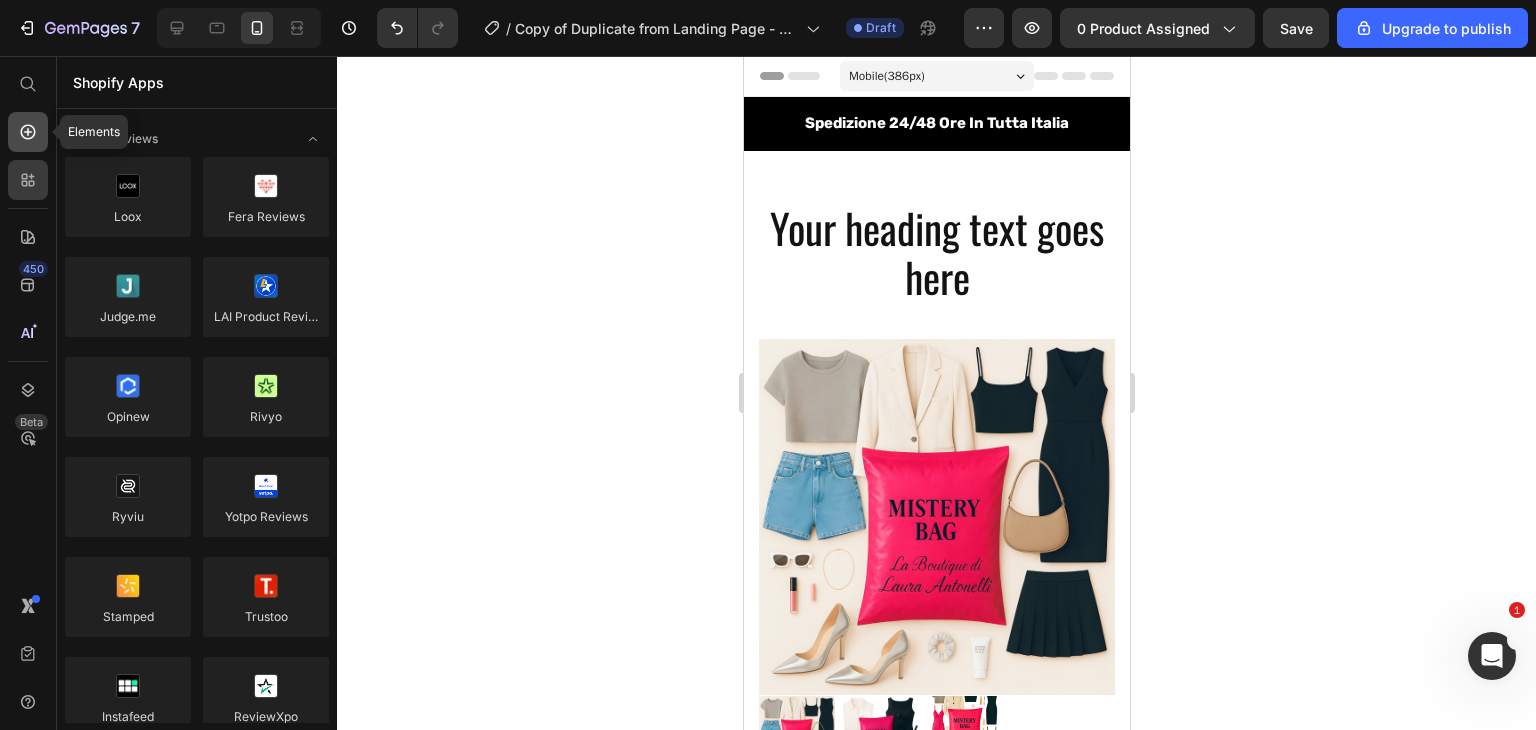 click 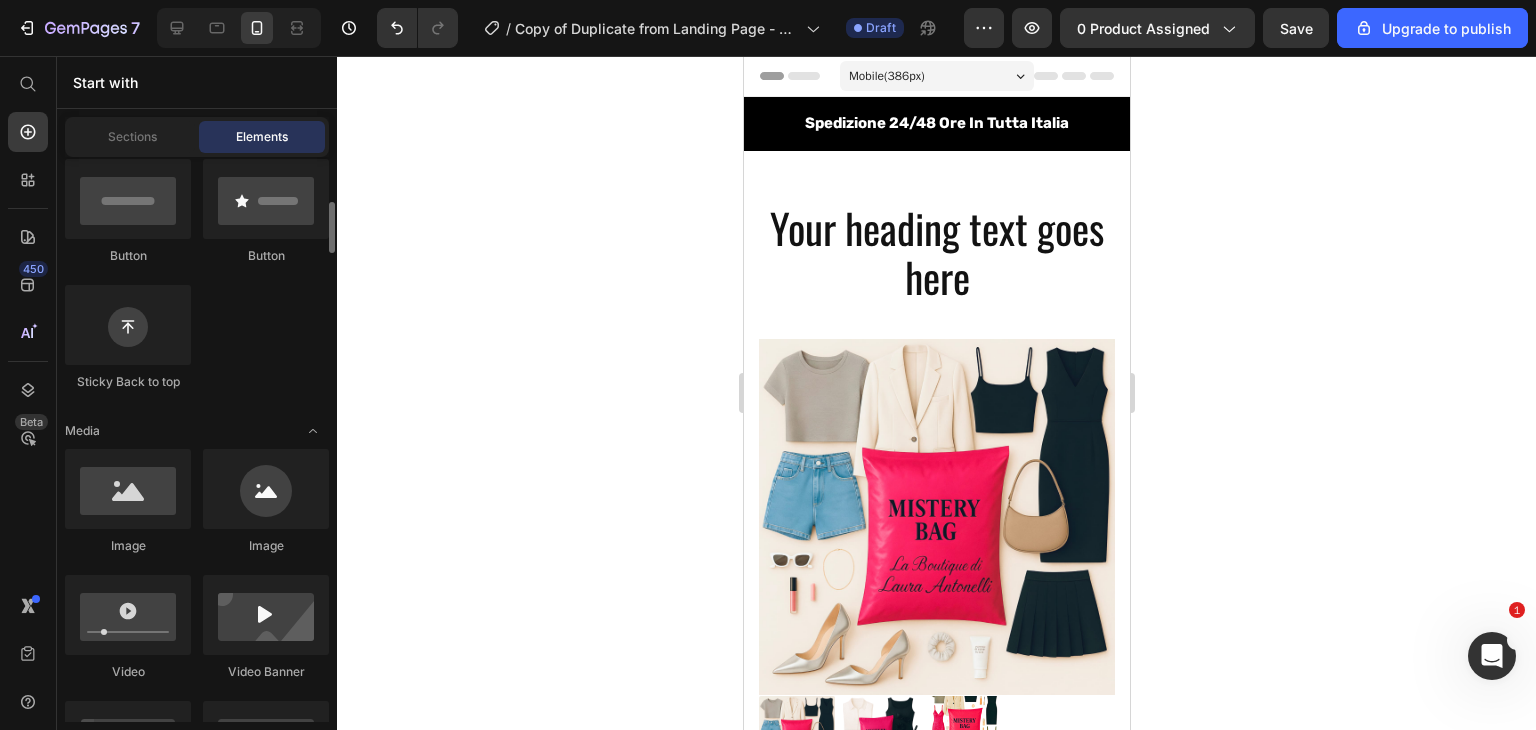 scroll, scrollTop: 496, scrollLeft: 0, axis: vertical 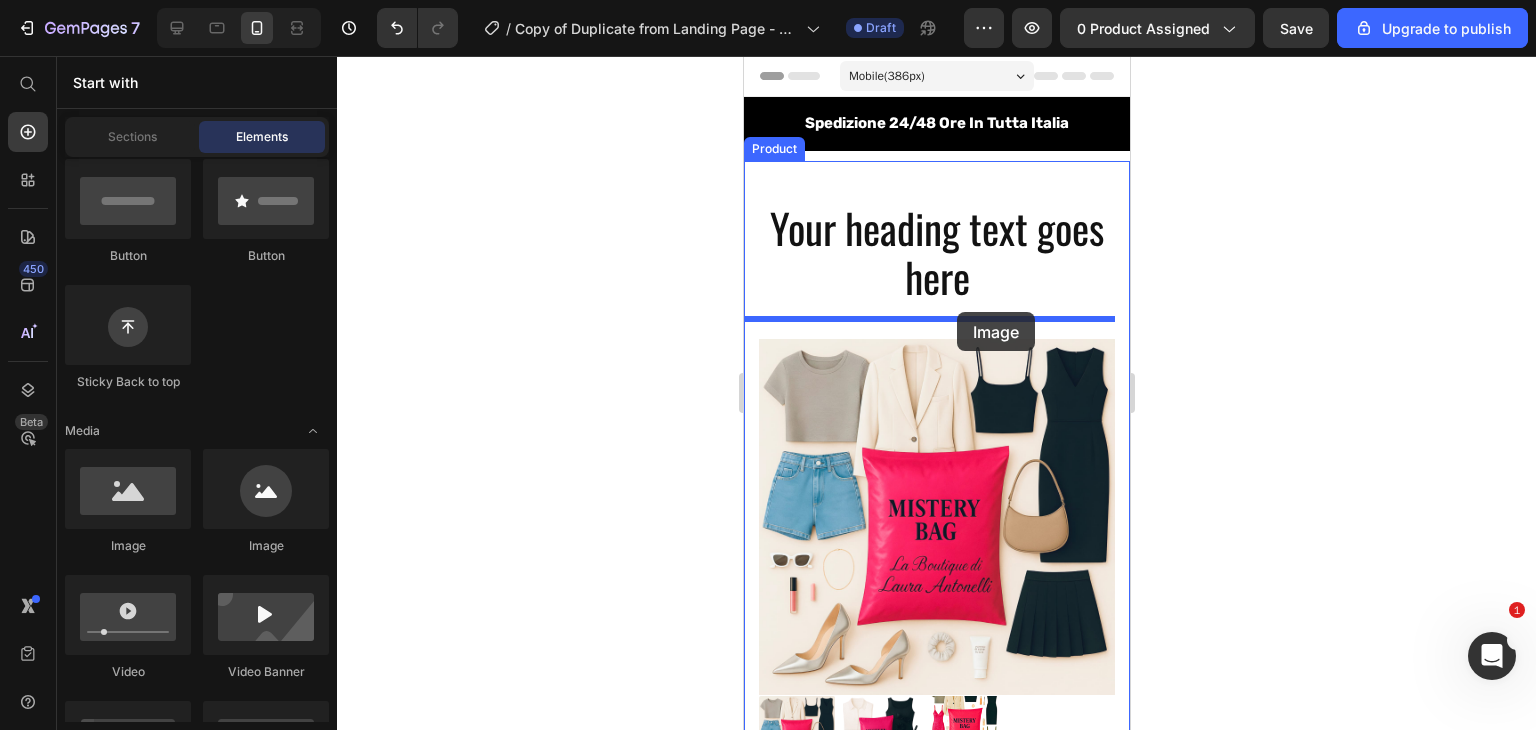 drag, startPoint x: 905, startPoint y: 554, endPoint x: 954, endPoint y: 313, distance: 245.93088 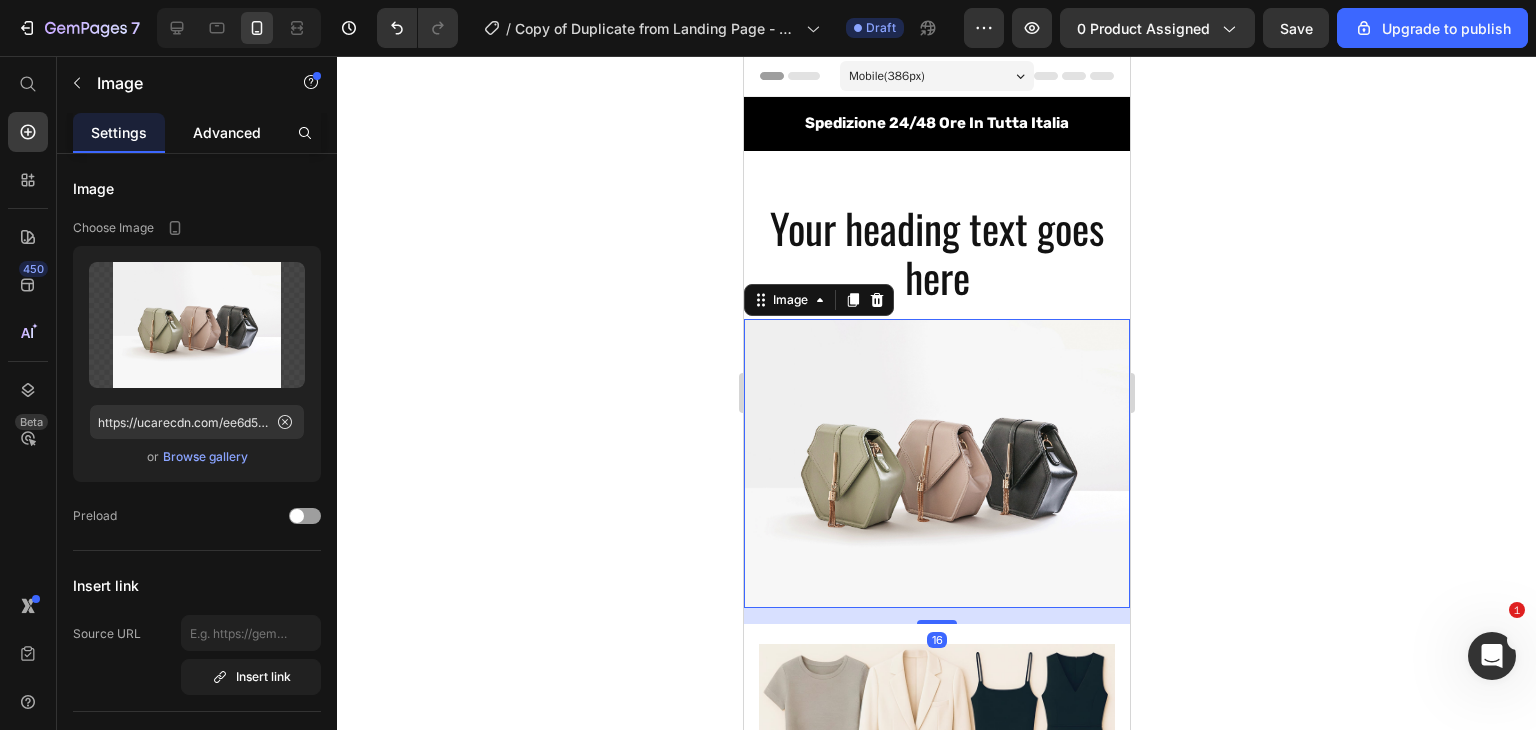 click on "Advanced" at bounding box center [227, 132] 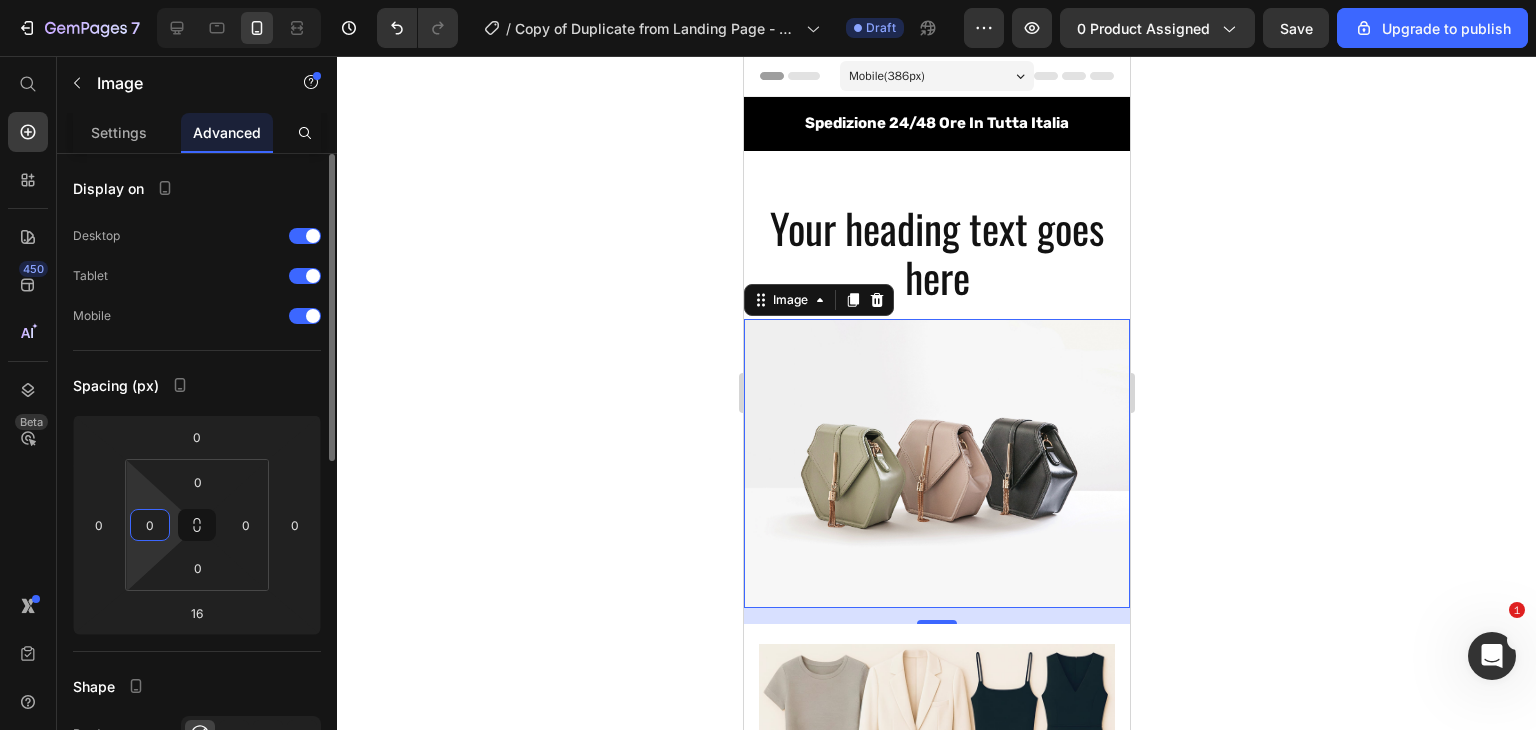 click on "0" at bounding box center [150, 525] 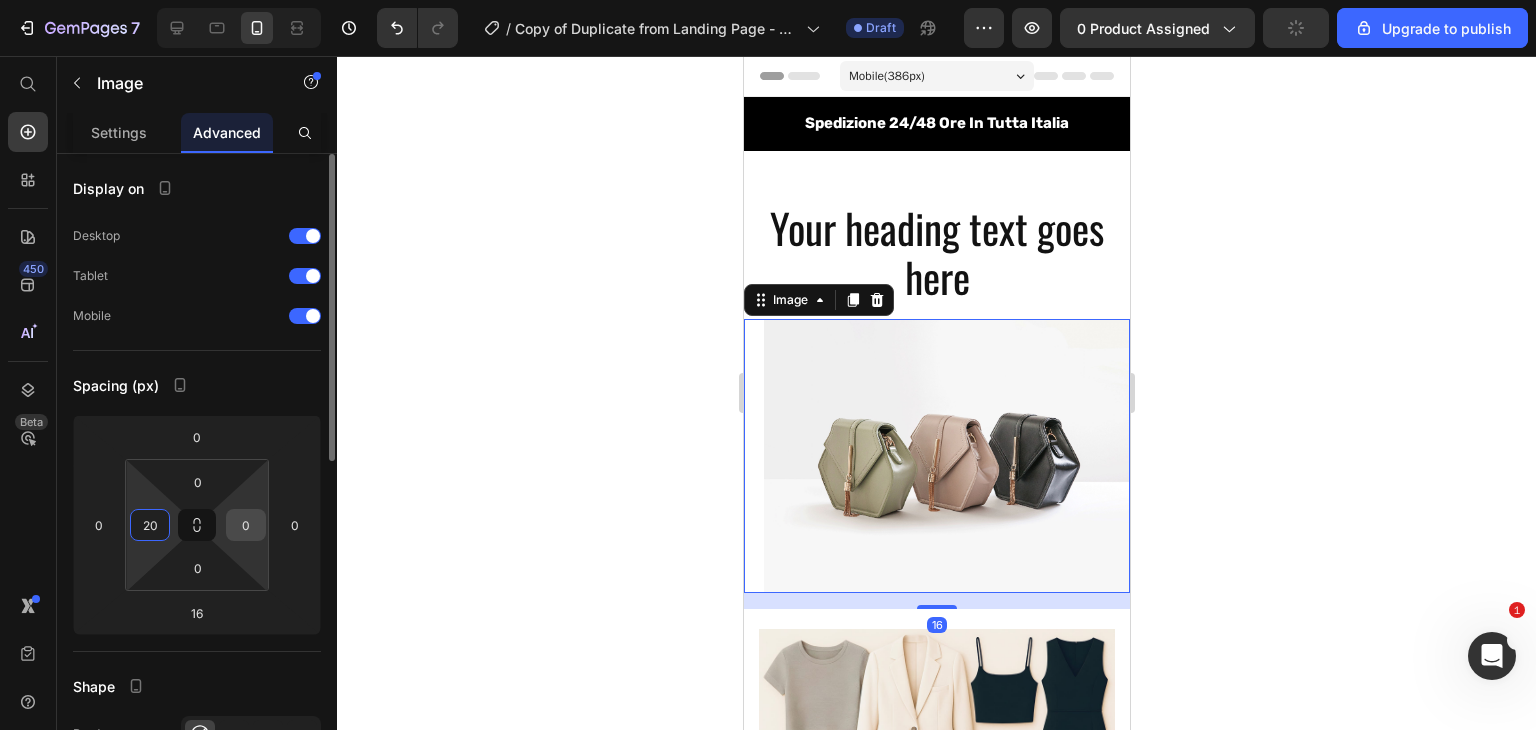 type on "20" 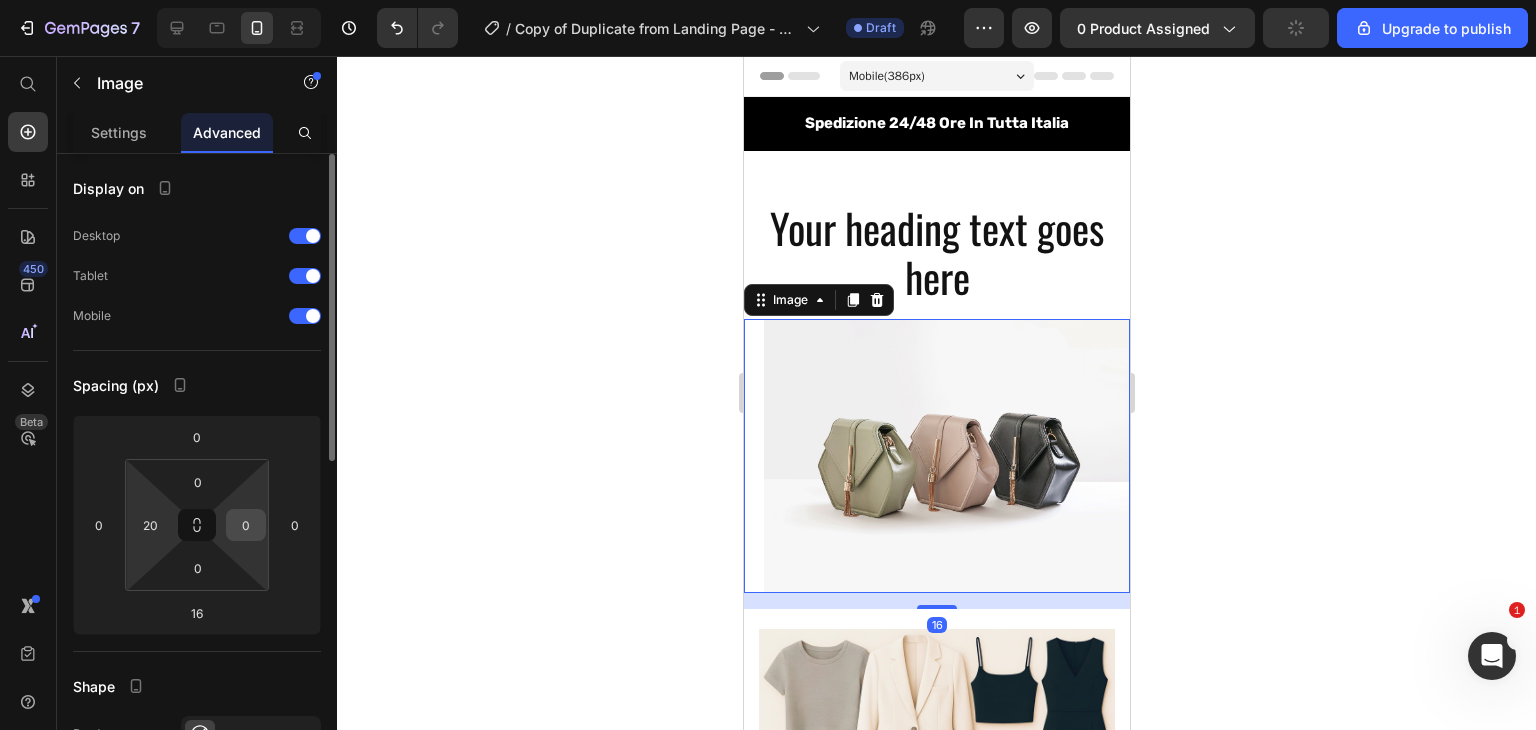 click on "0" at bounding box center [246, 525] 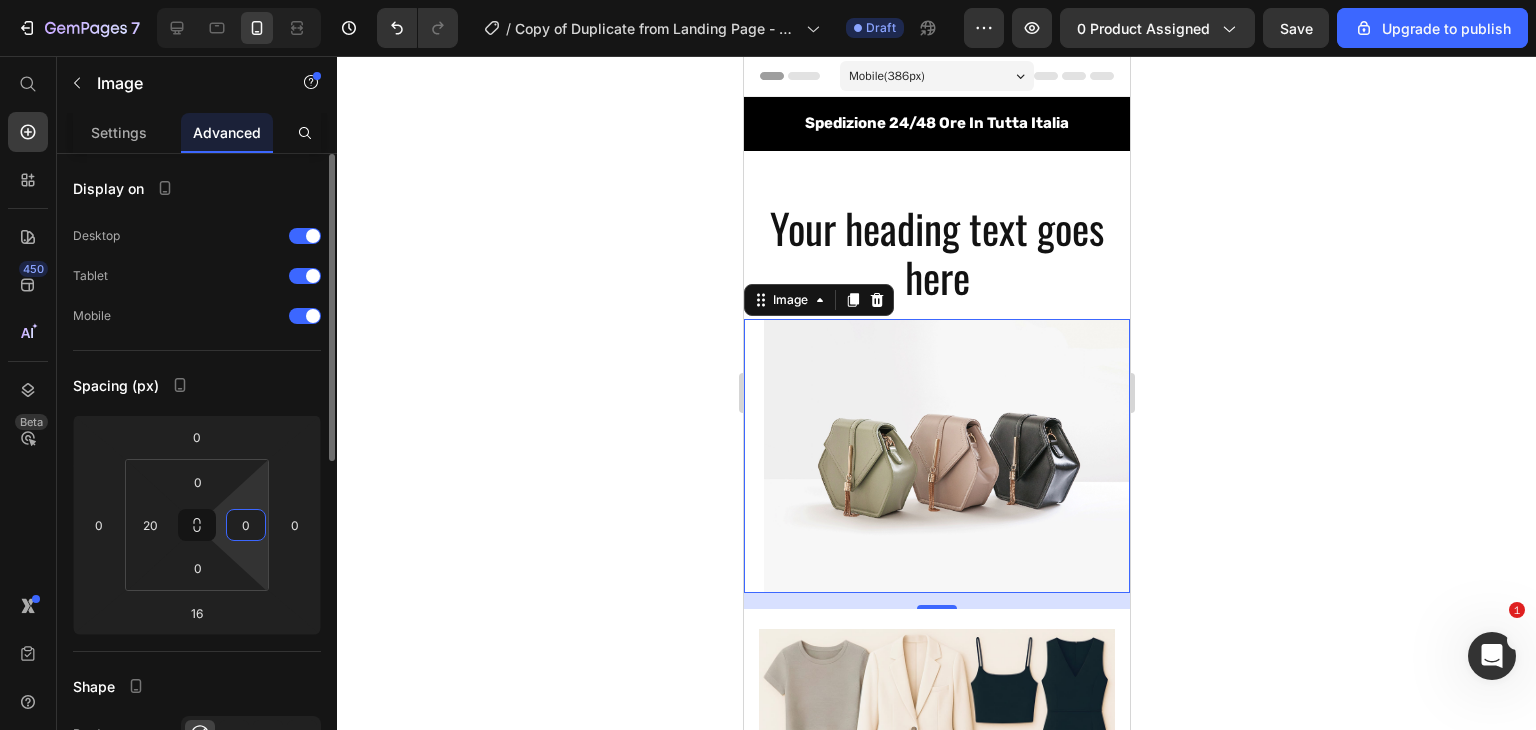 click on "0" at bounding box center [246, 525] 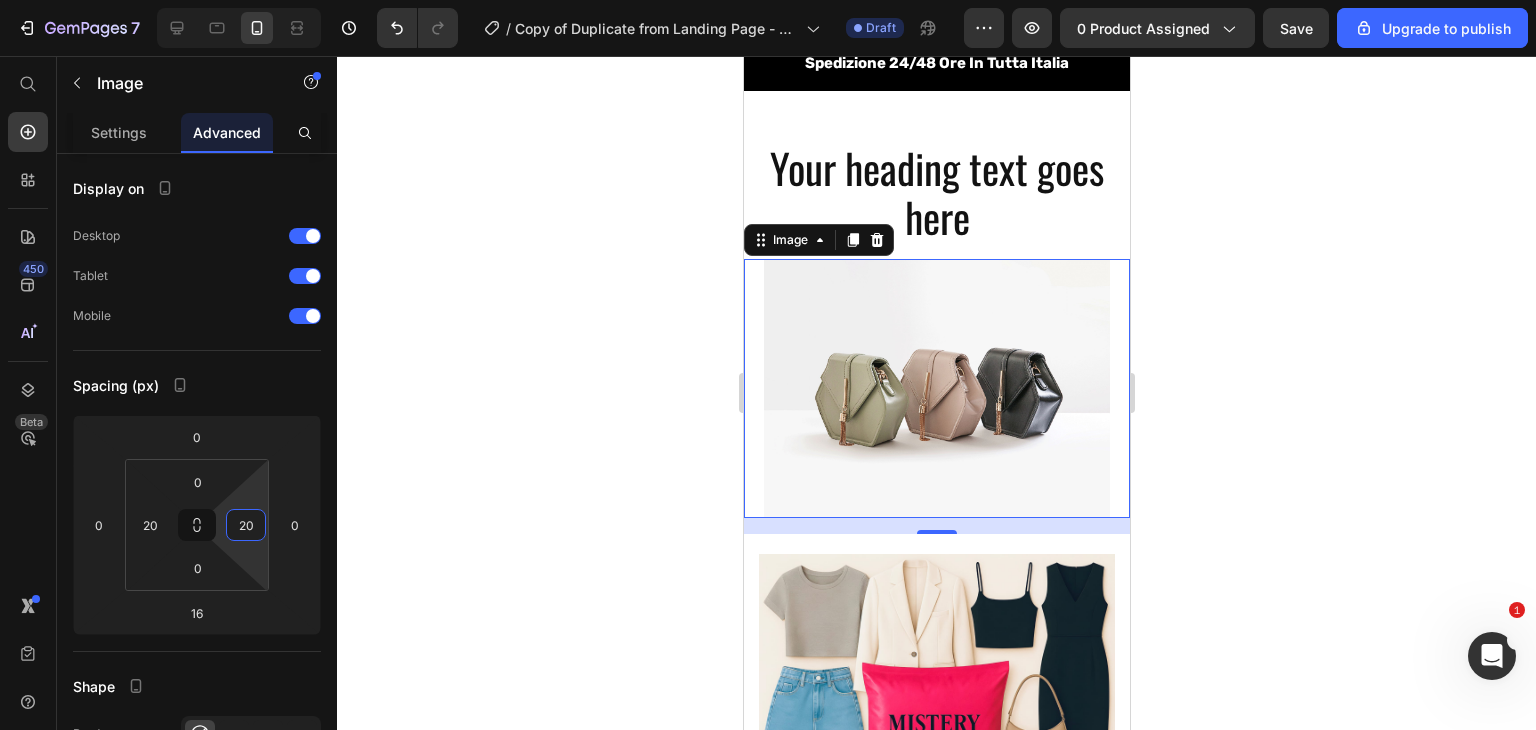 scroll, scrollTop: 84, scrollLeft: 0, axis: vertical 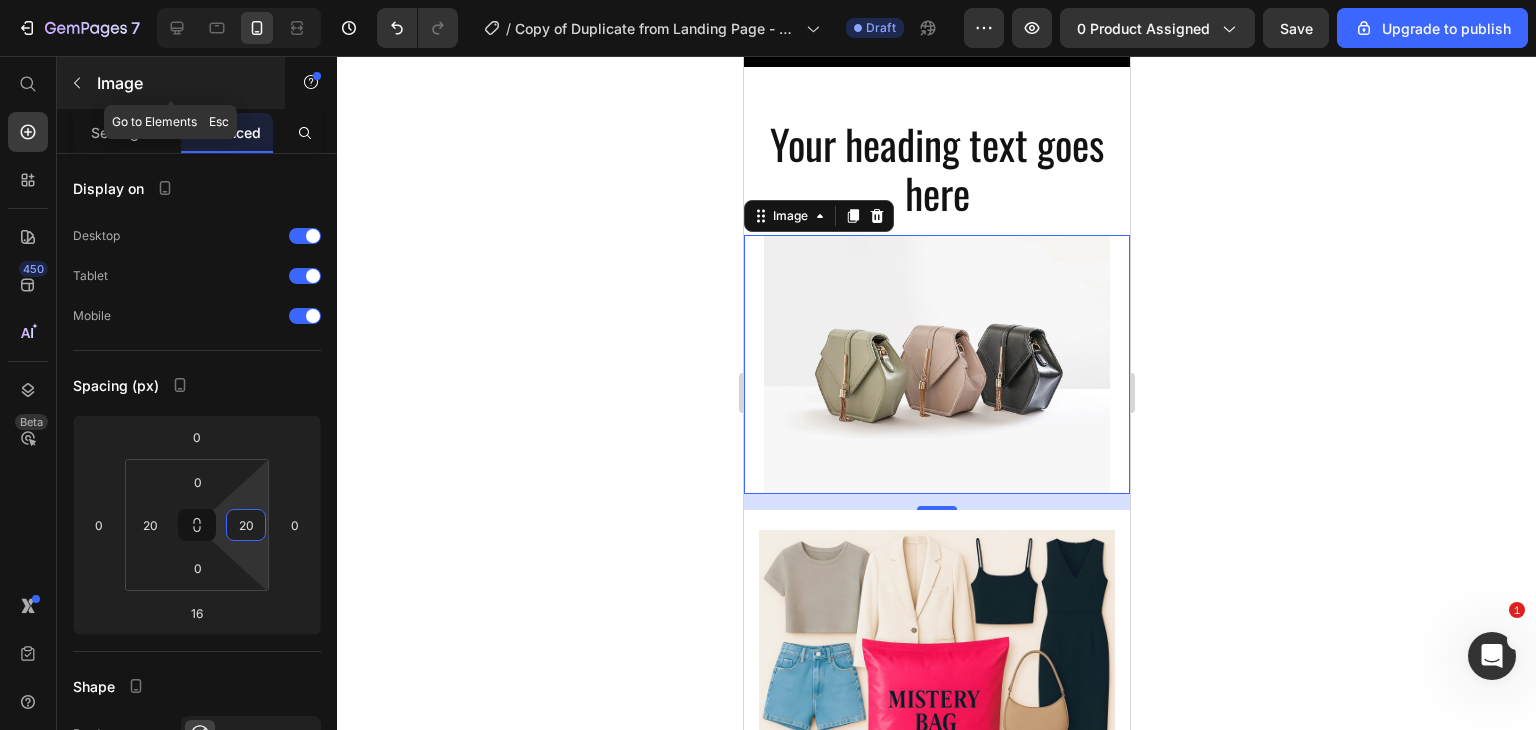 type on "20" 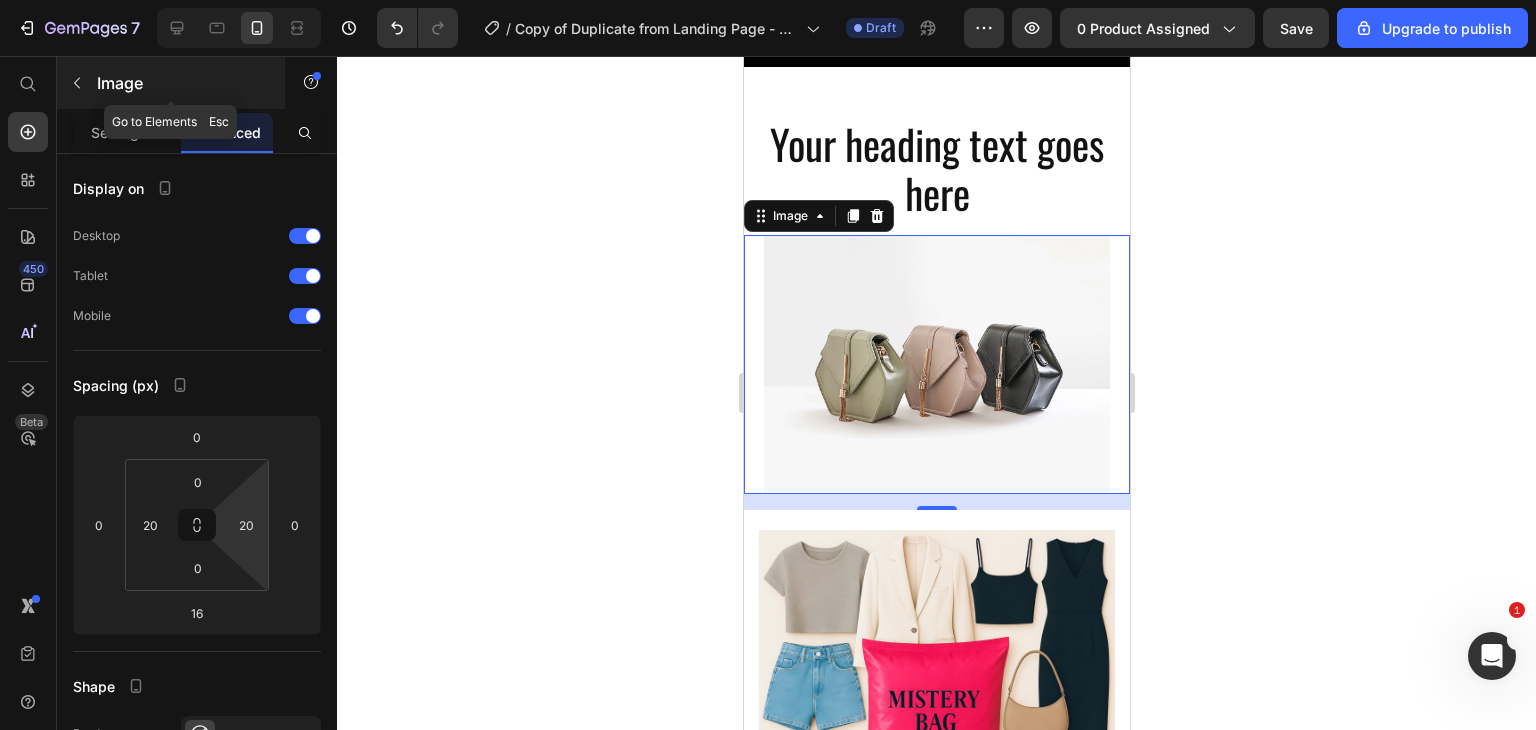 click on "Image" at bounding box center (182, 83) 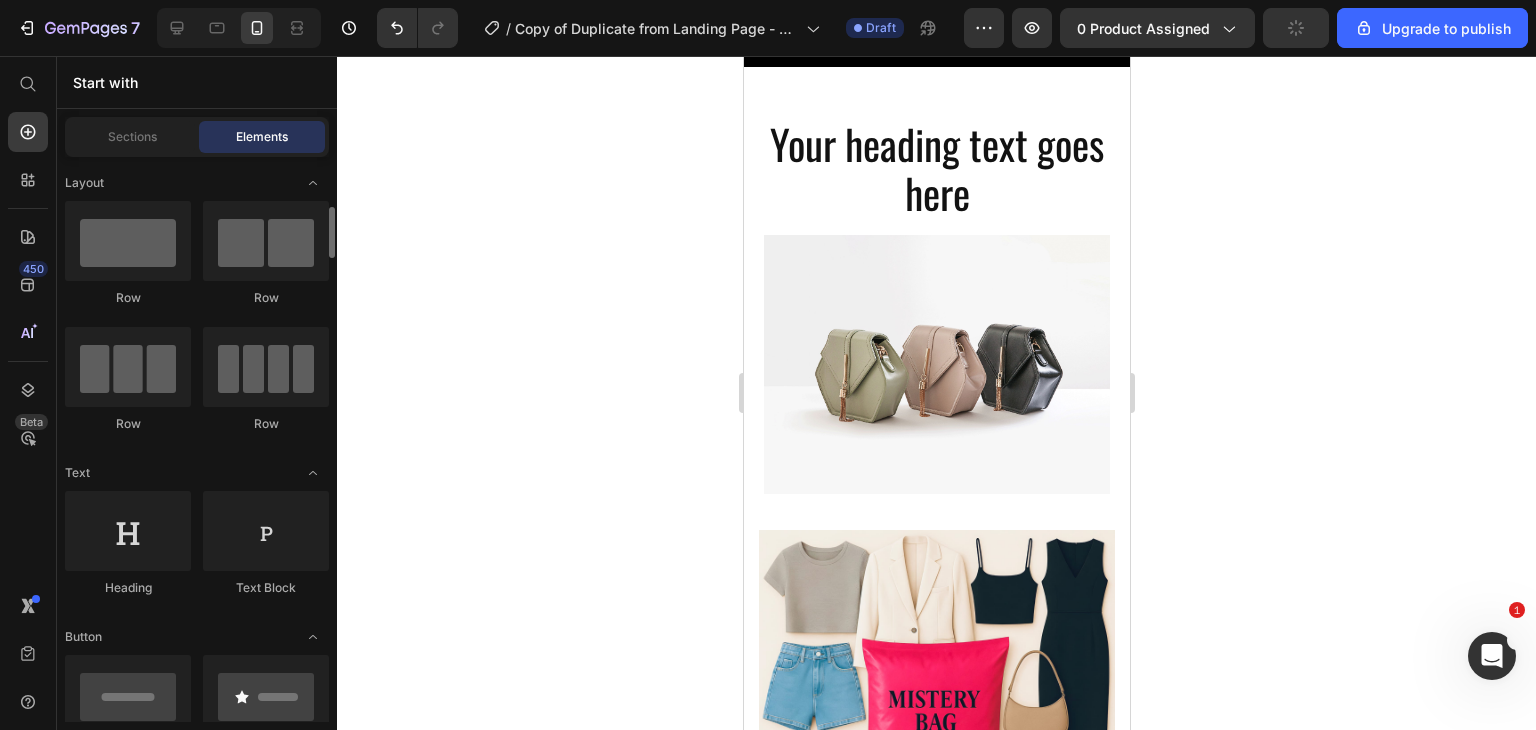 scroll, scrollTop: 96, scrollLeft: 0, axis: vertical 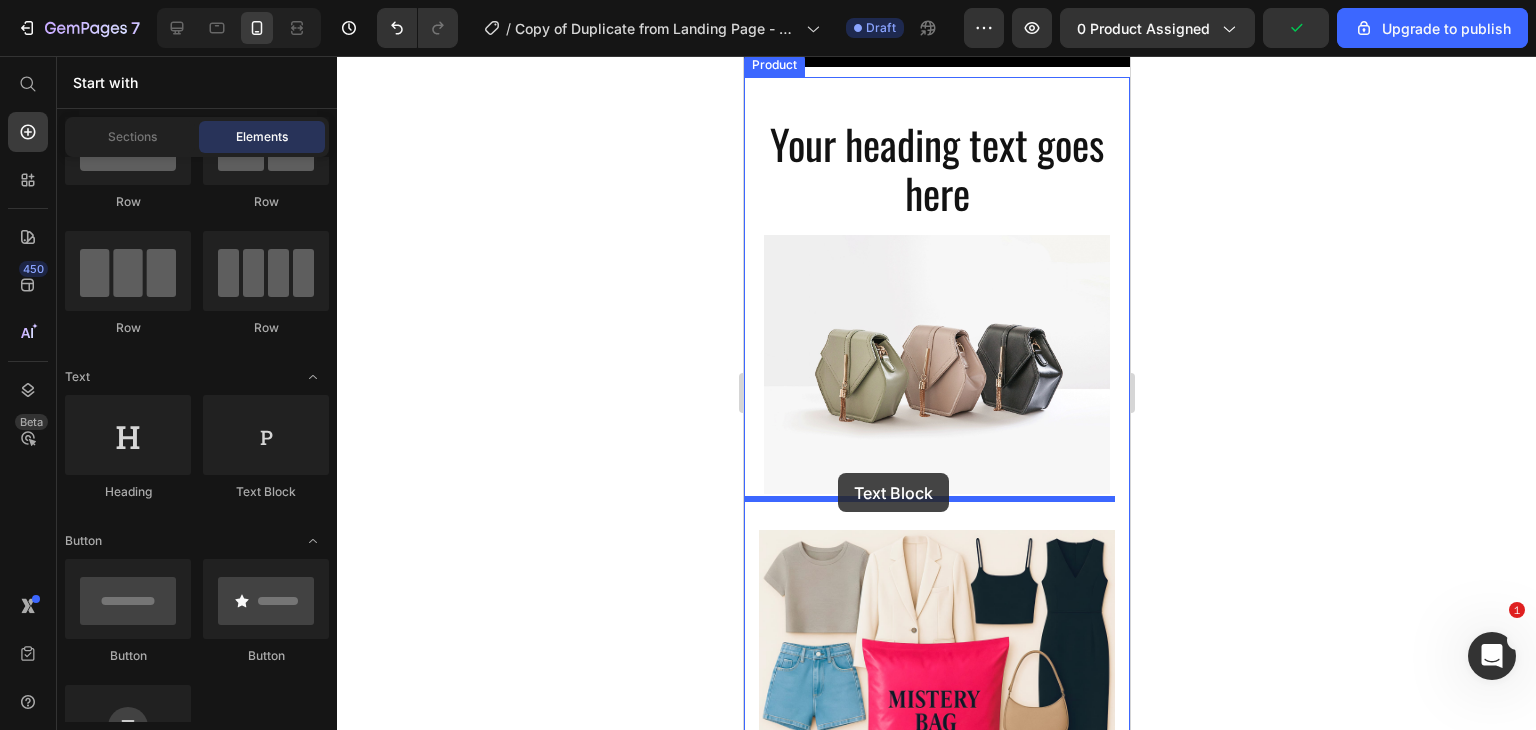 drag, startPoint x: 970, startPoint y: 473, endPoint x: 837, endPoint y: 473, distance: 133 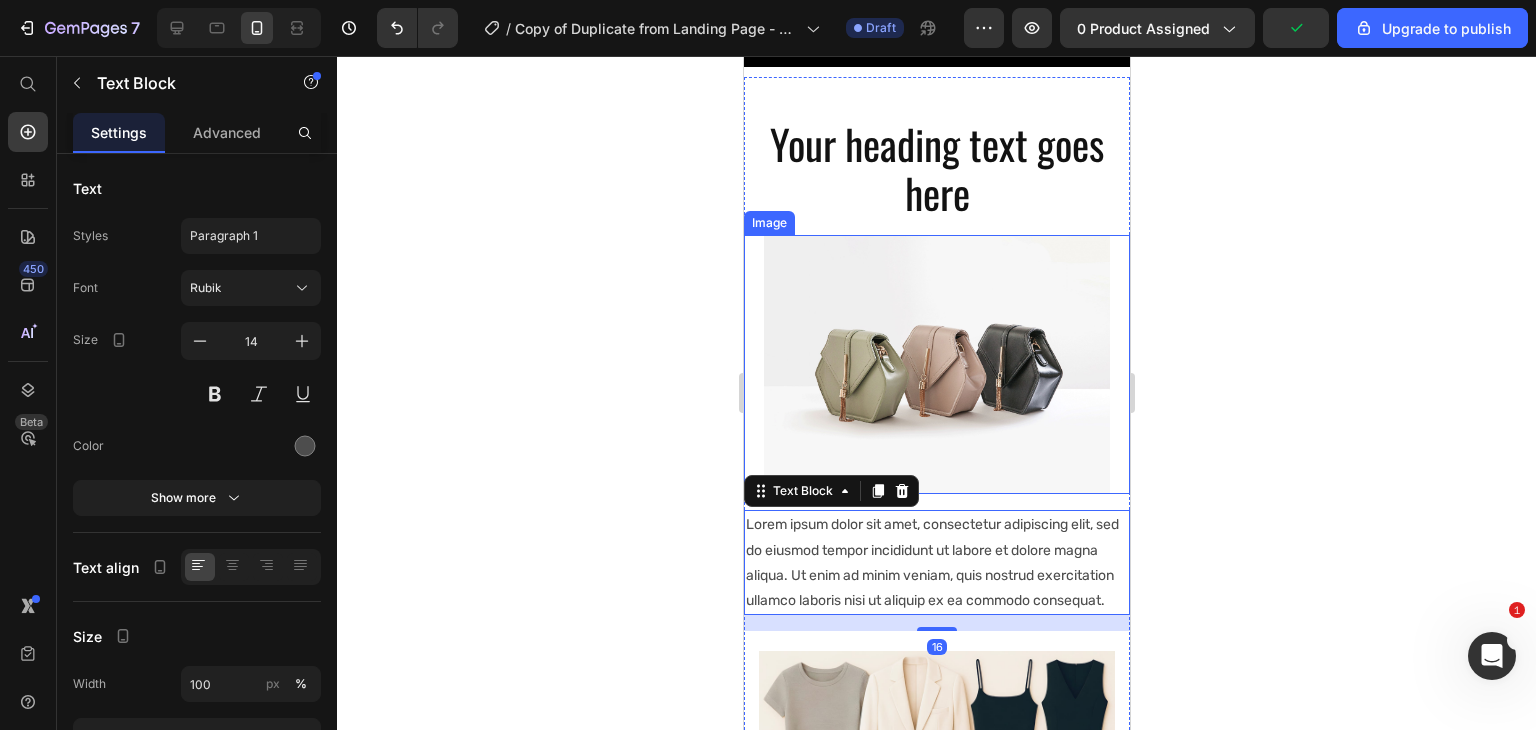 scroll, scrollTop: 240, scrollLeft: 0, axis: vertical 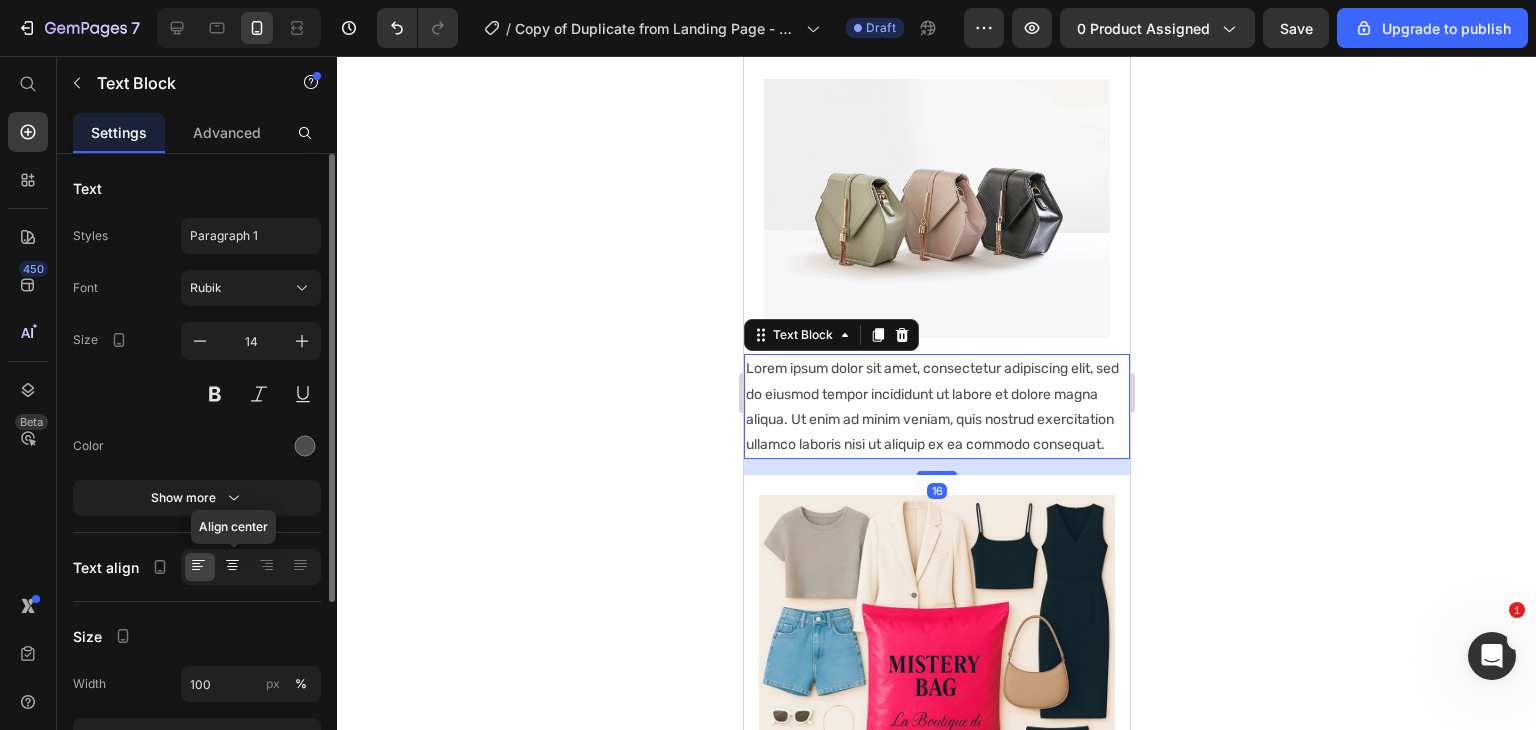 click 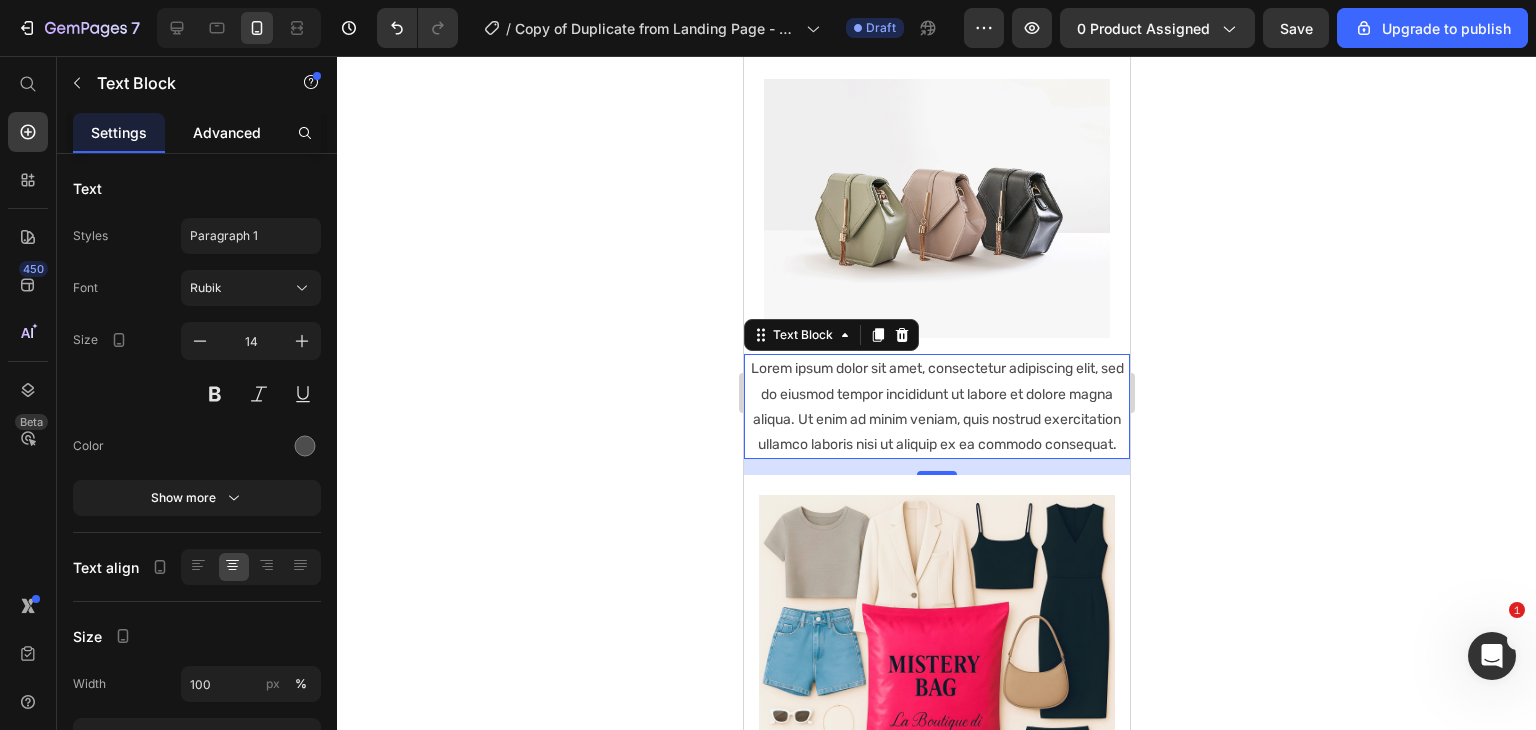 click on "Advanced" at bounding box center [227, 132] 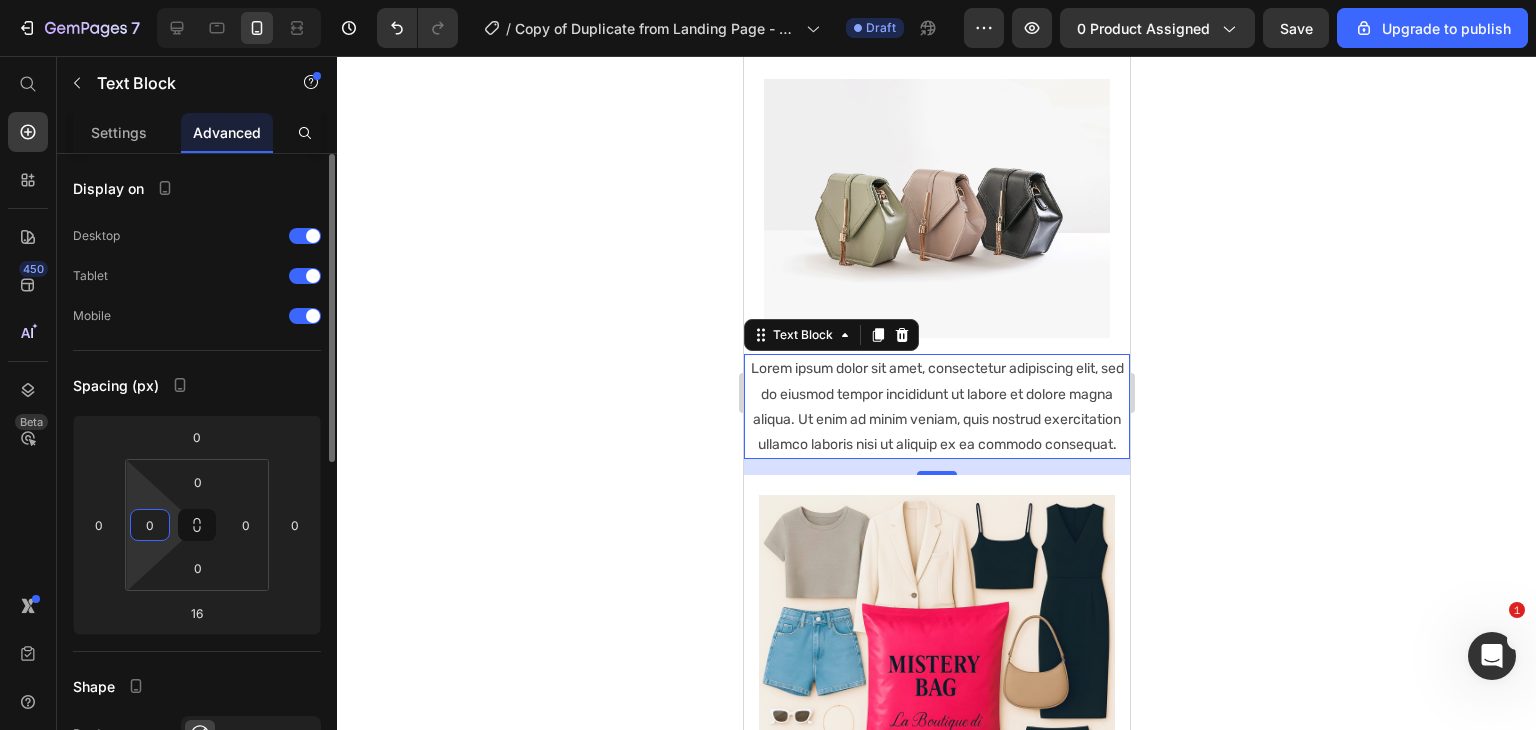 click on "0" at bounding box center (150, 525) 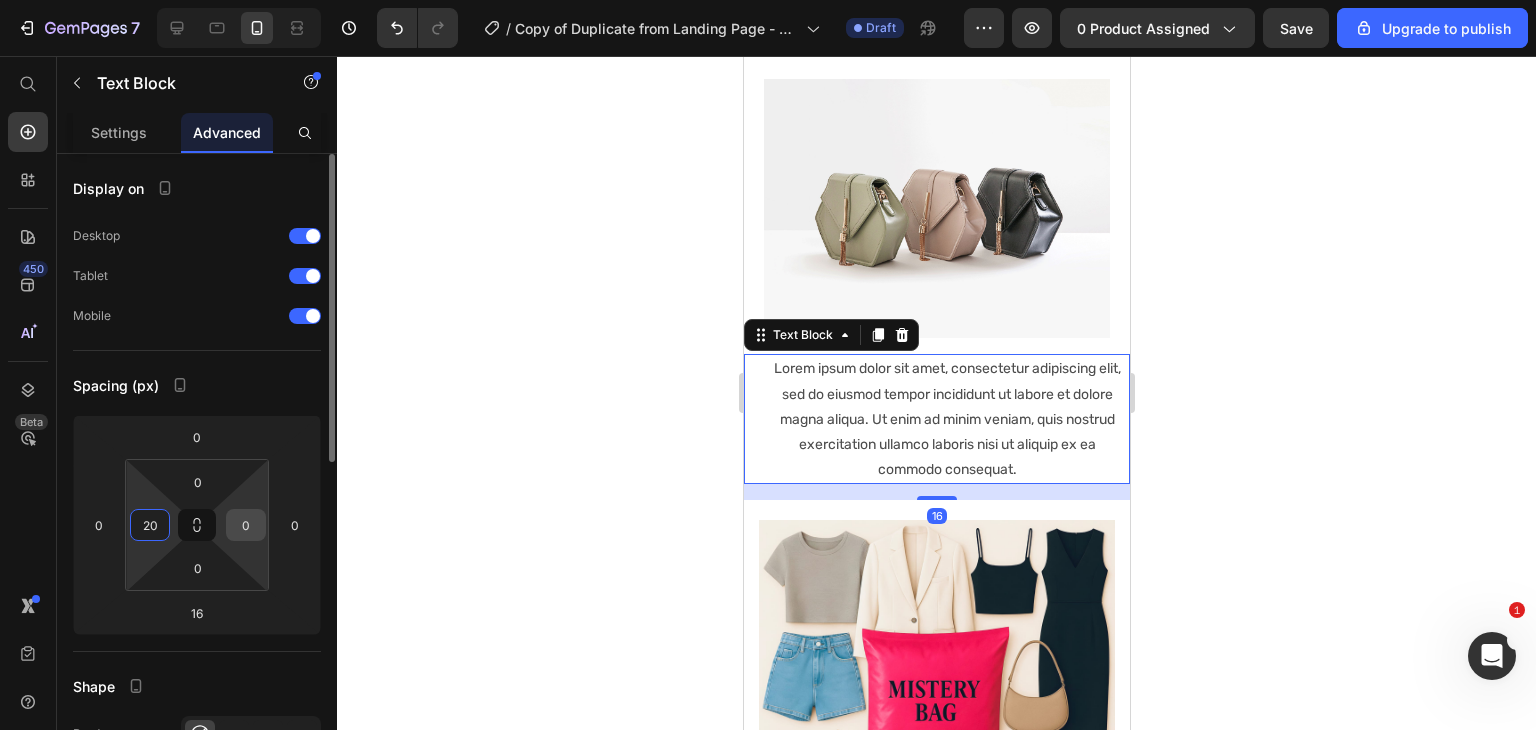 type on "20" 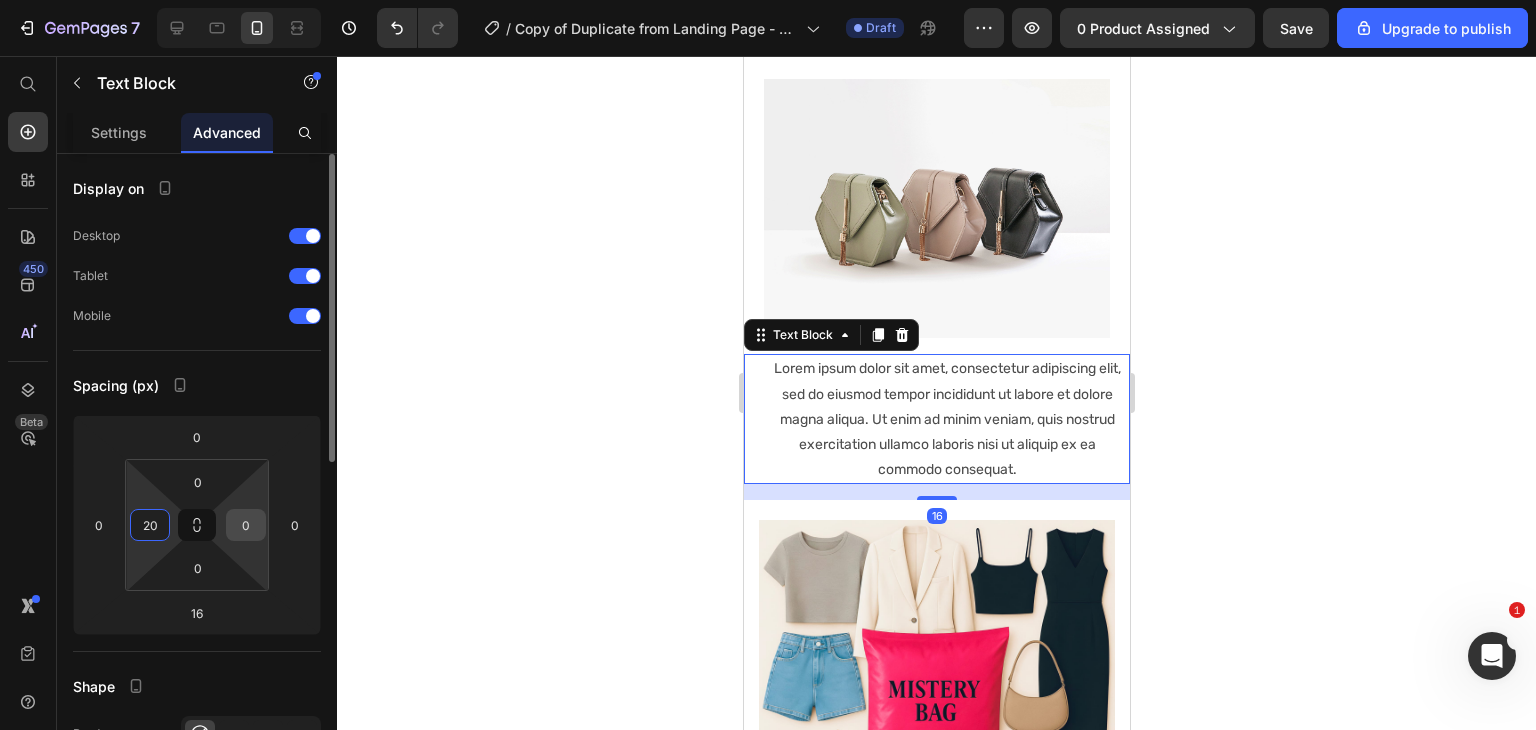 click on "0" at bounding box center (246, 525) 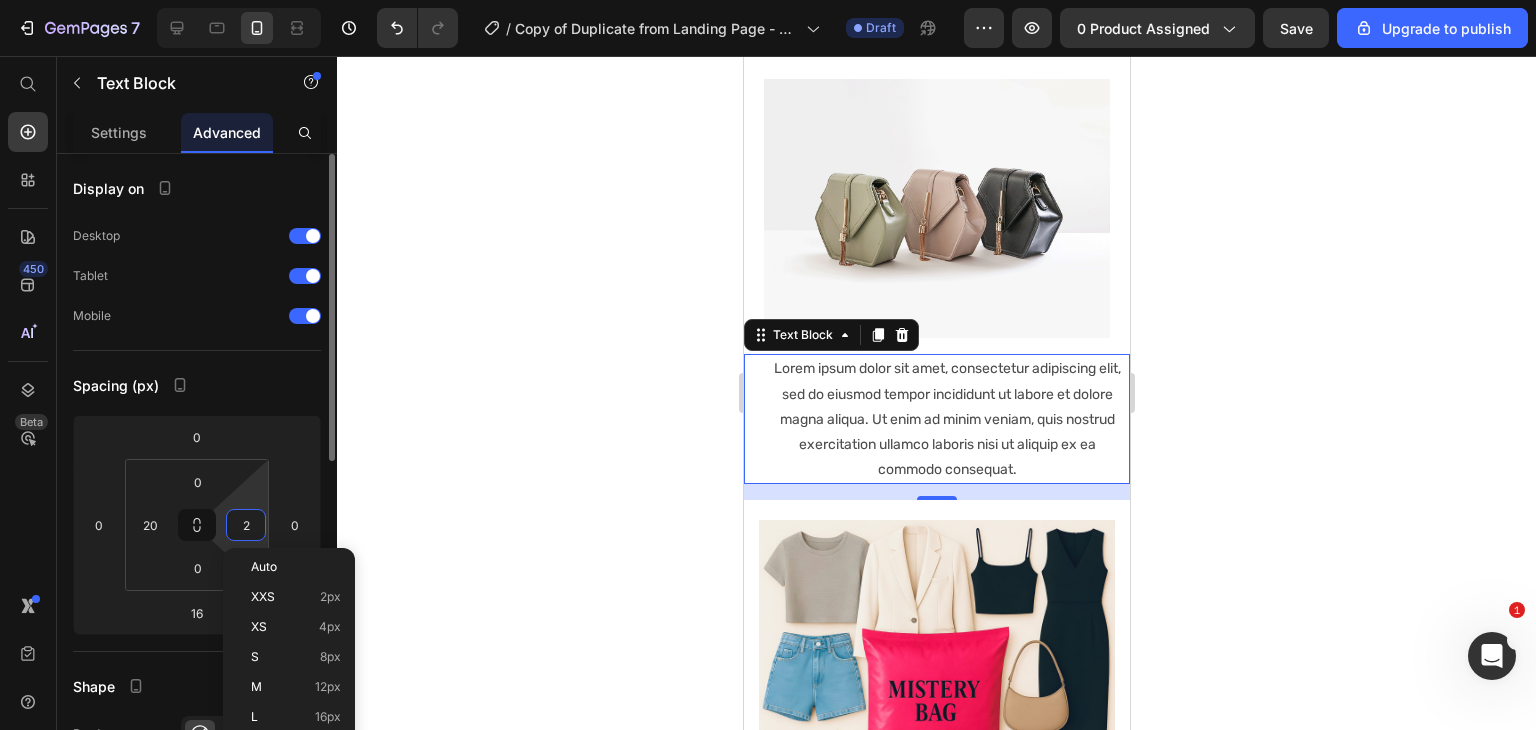 type on "20" 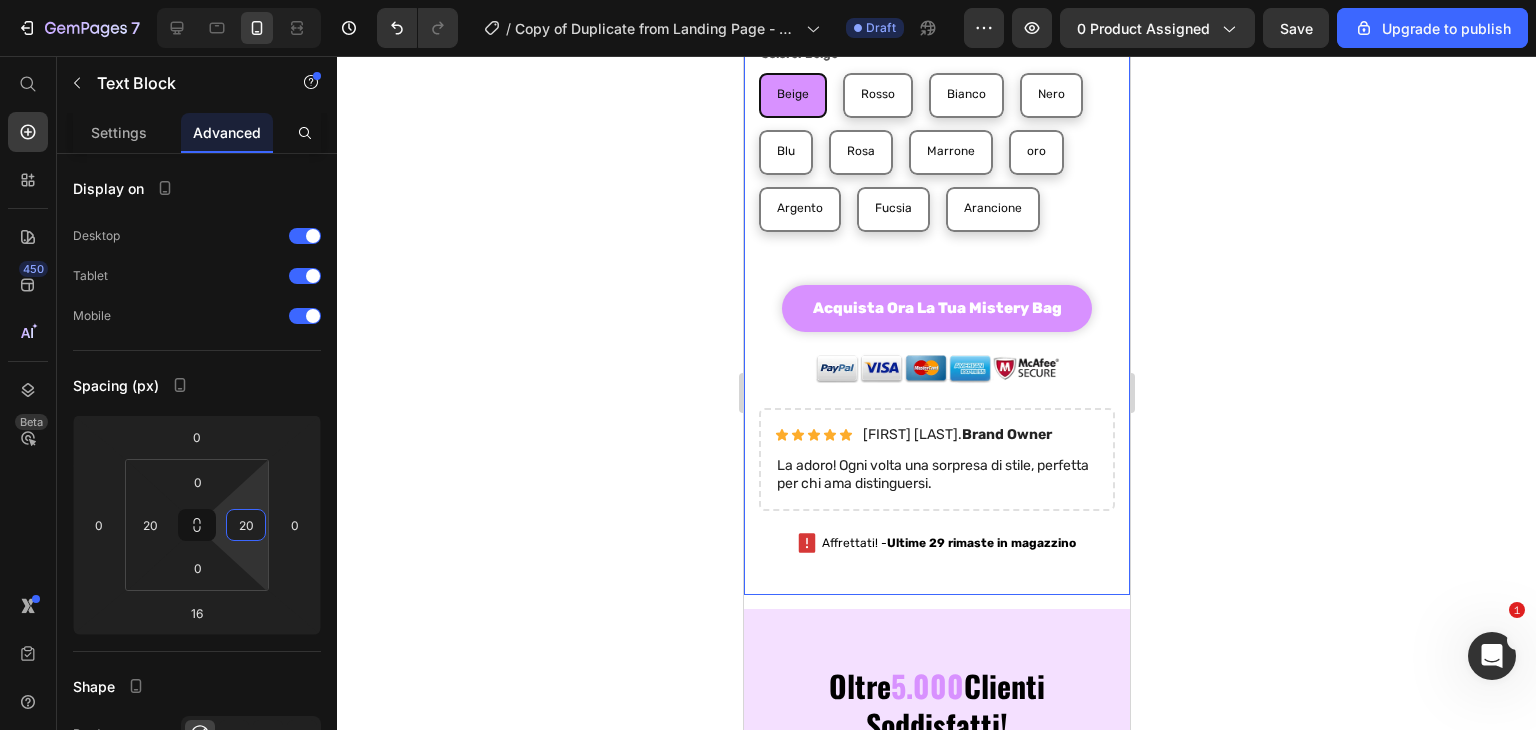 scroll, scrollTop: 1478, scrollLeft: 0, axis: vertical 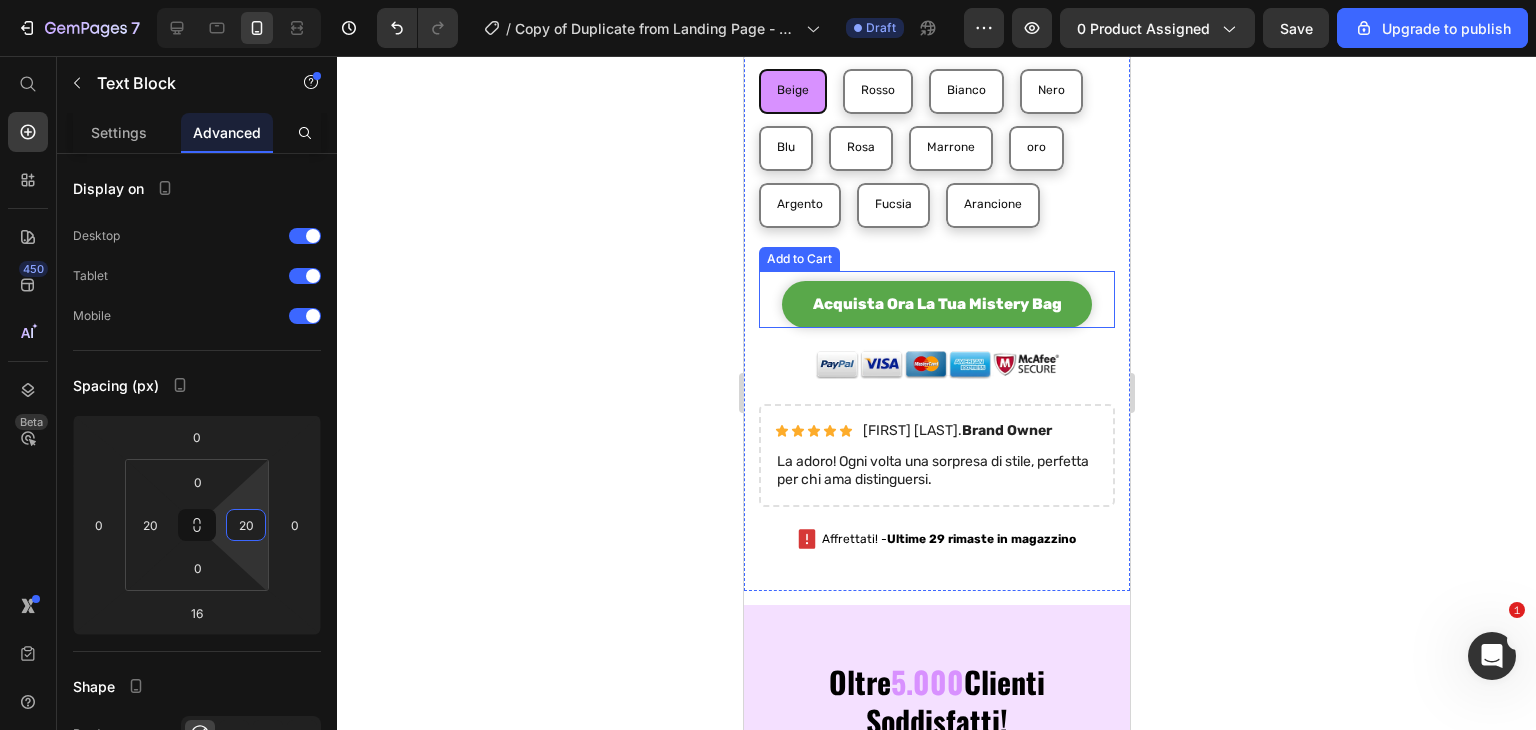 click on "acquista ora la tua mistery bag" at bounding box center (936, 305) 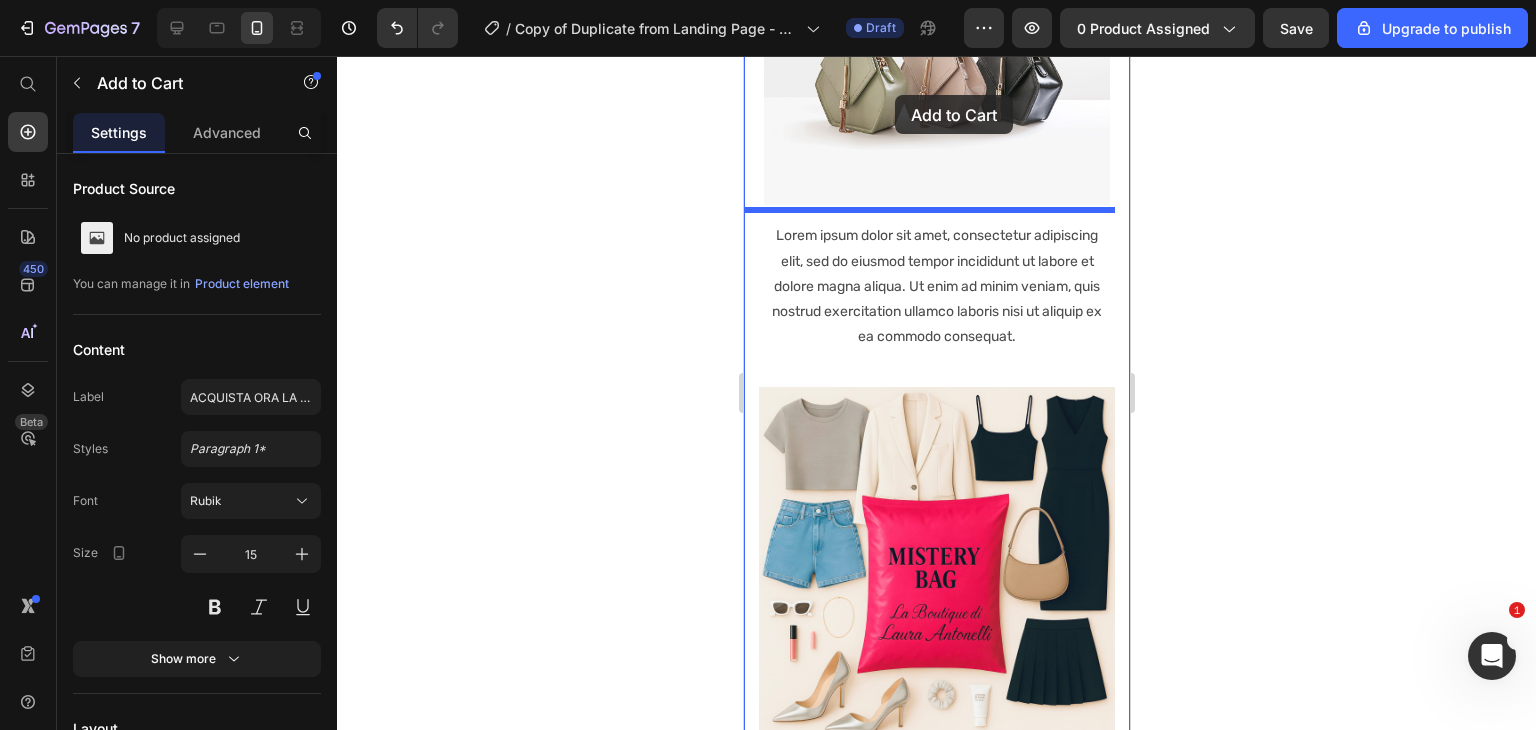 scroll, scrollTop: 311, scrollLeft: 0, axis: vertical 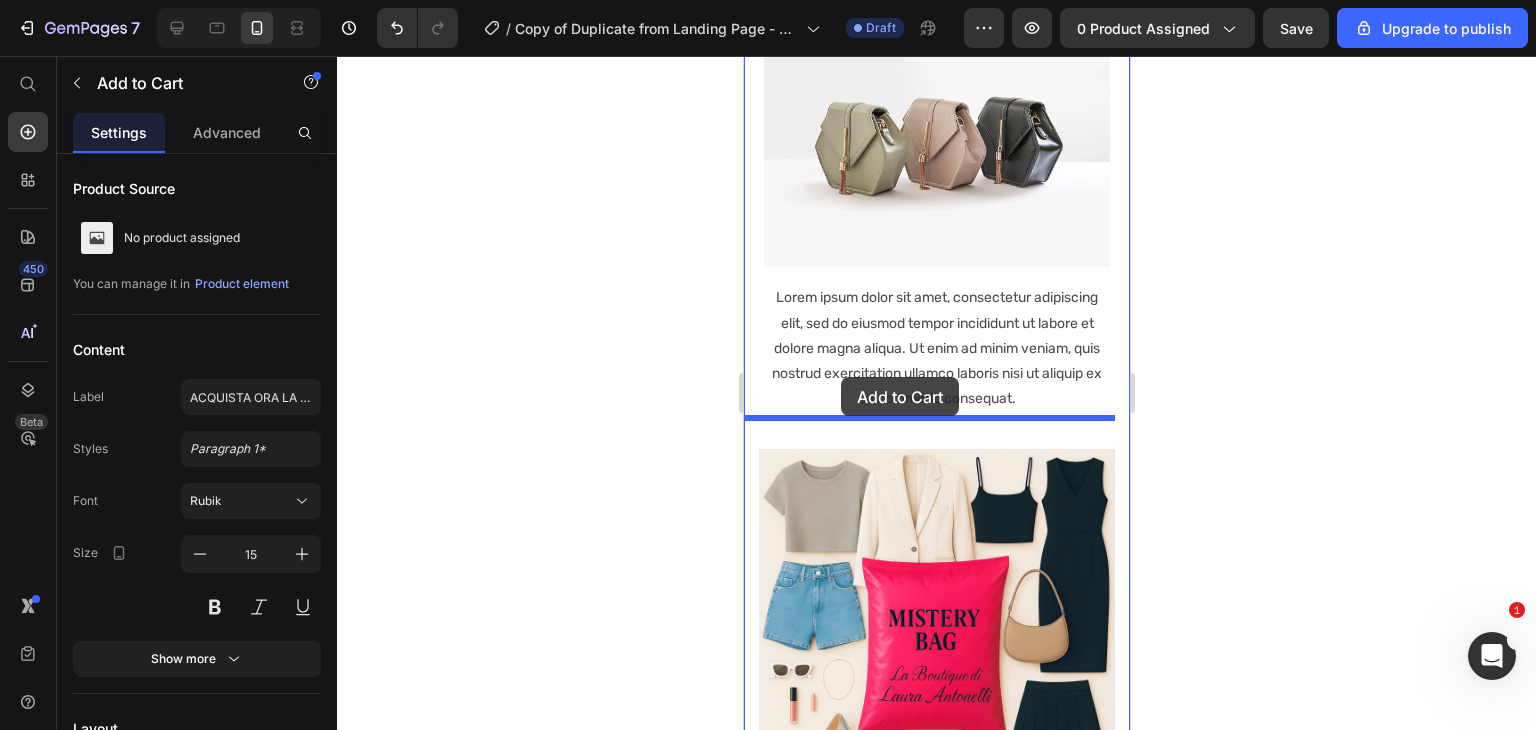 drag, startPoint x: 795, startPoint y: 229, endPoint x: 840, endPoint y: 373, distance: 150.8675 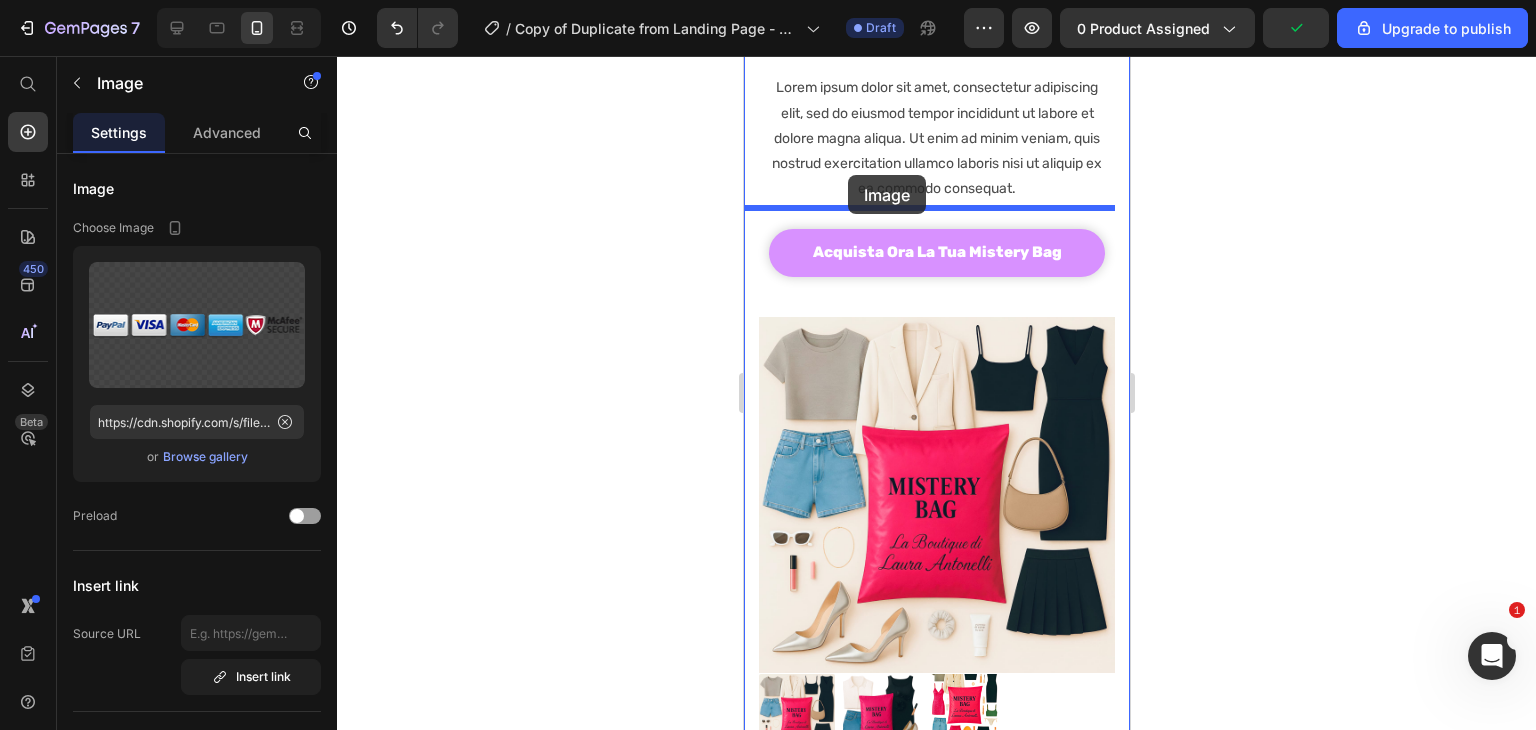 scroll, scrollTop: 510, scrollLeft: 0, axis: vertical 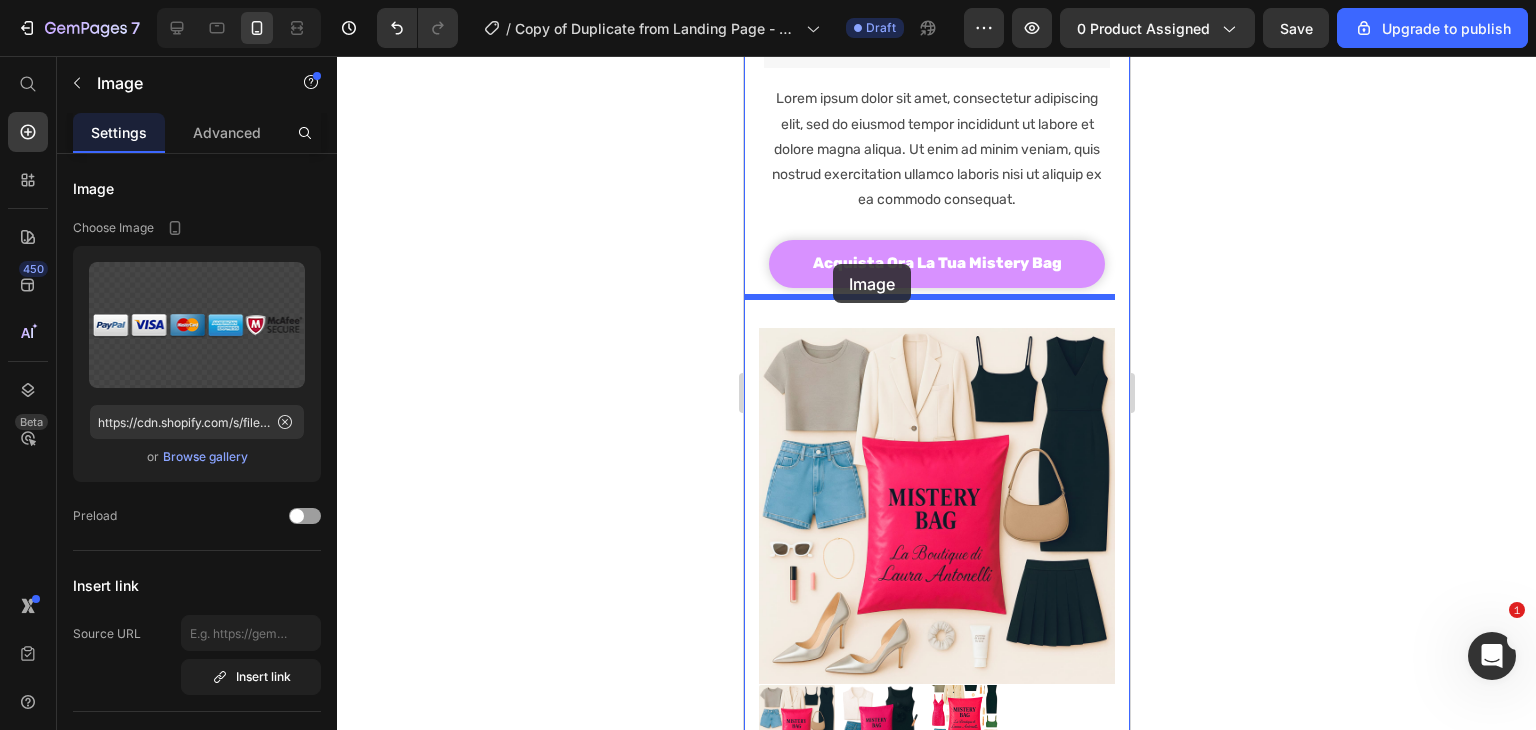 drag, startPoint x: 808, startPoint y: 383, endPoint x: 832, endPoint y: 264, distance: 121.39605 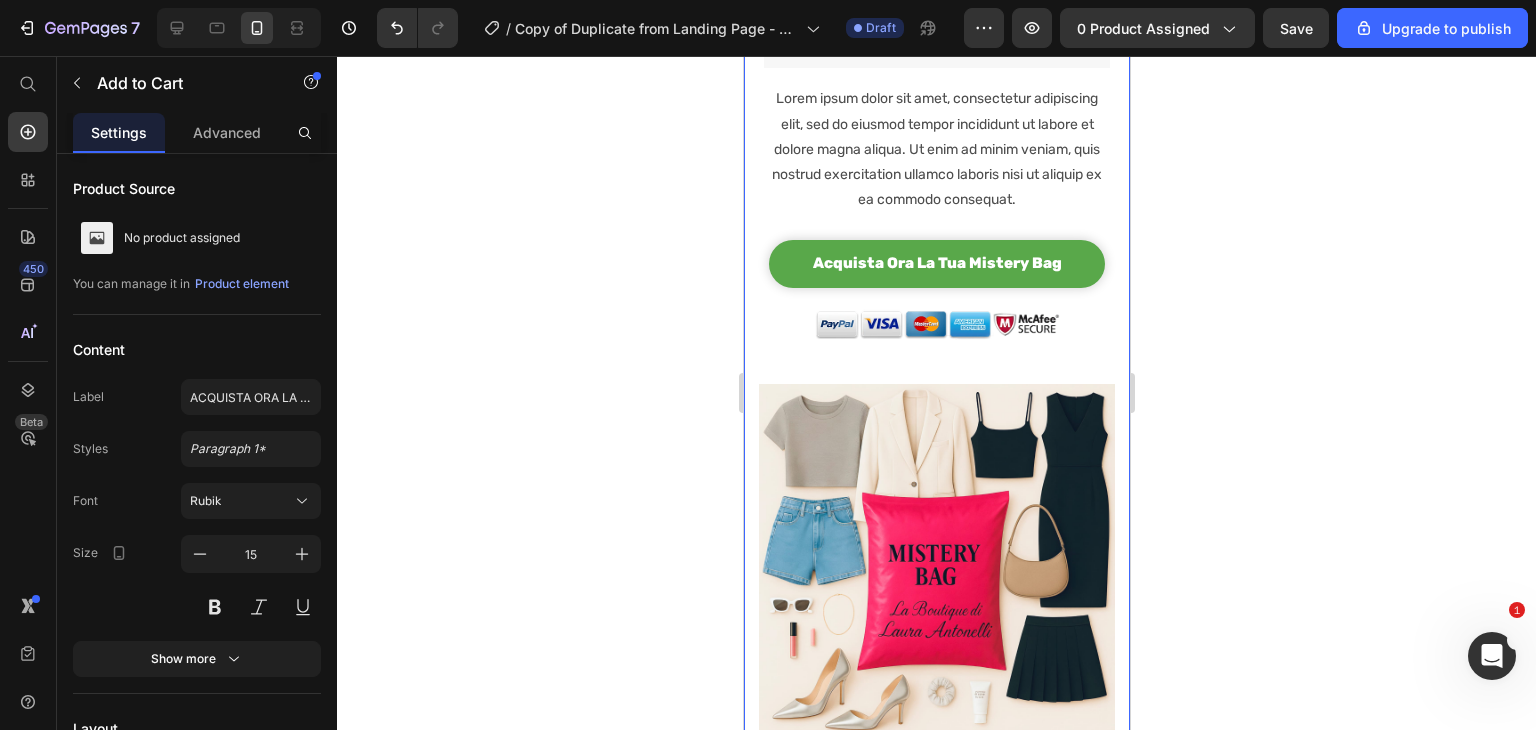 click on "acquista ora la tua mistery bag" at bounding box center (936, 264) 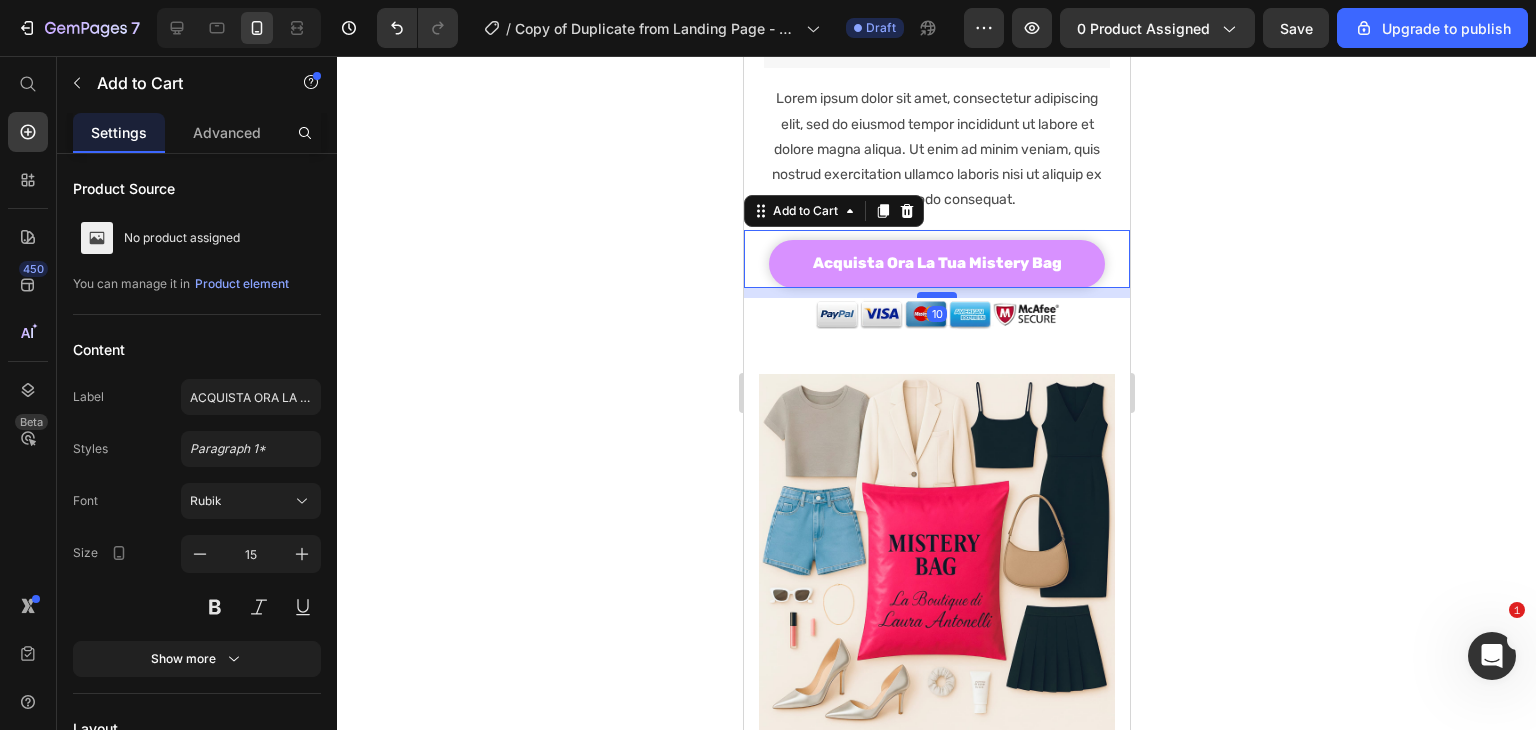 drag, startPoint x: 939, startPoint y: 293, endPoint x: 944, endPoint y: 283, distance: 11.18034 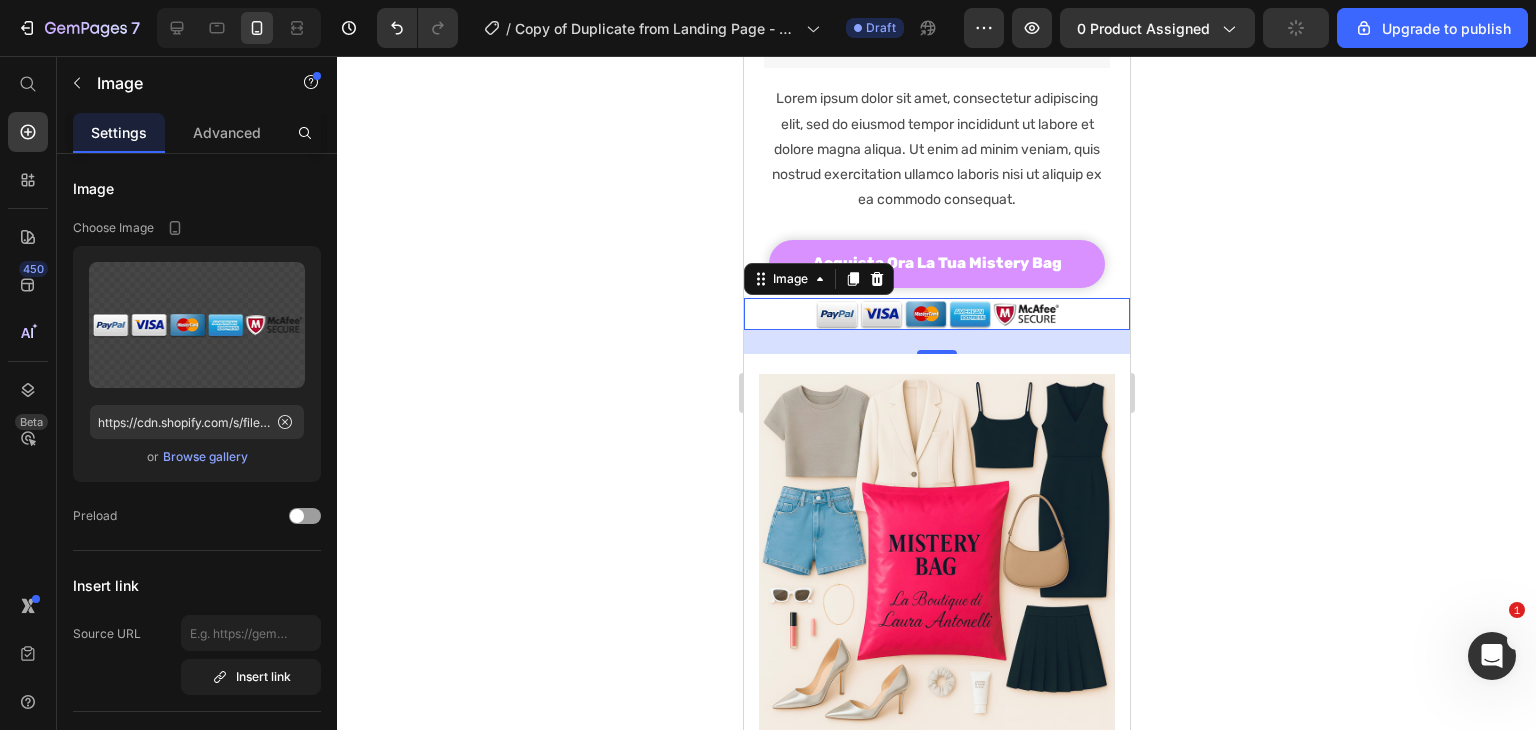 click at bounding box center [936, 314] 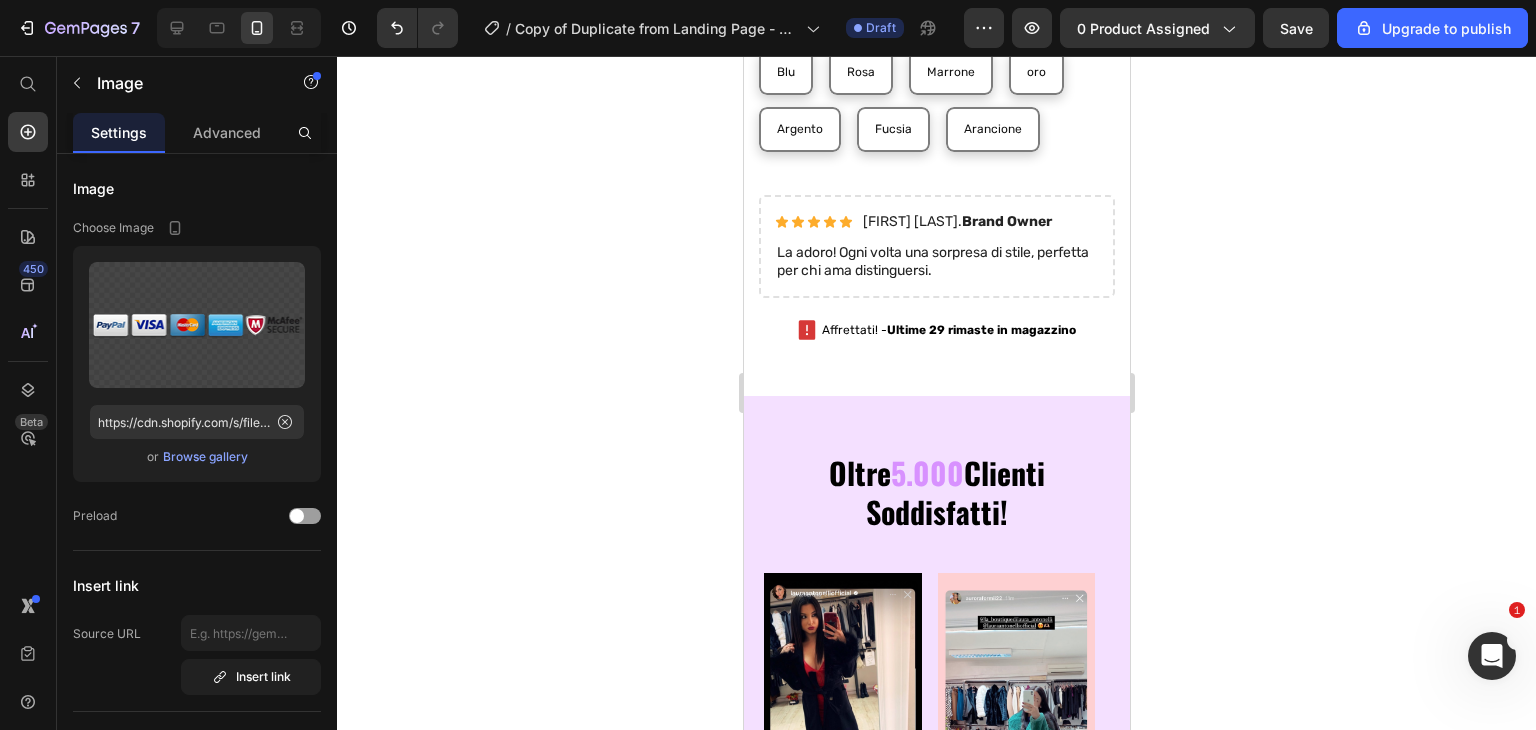 scroll, scrollTop: 1678, scrollLeft: 0, axis: vertical 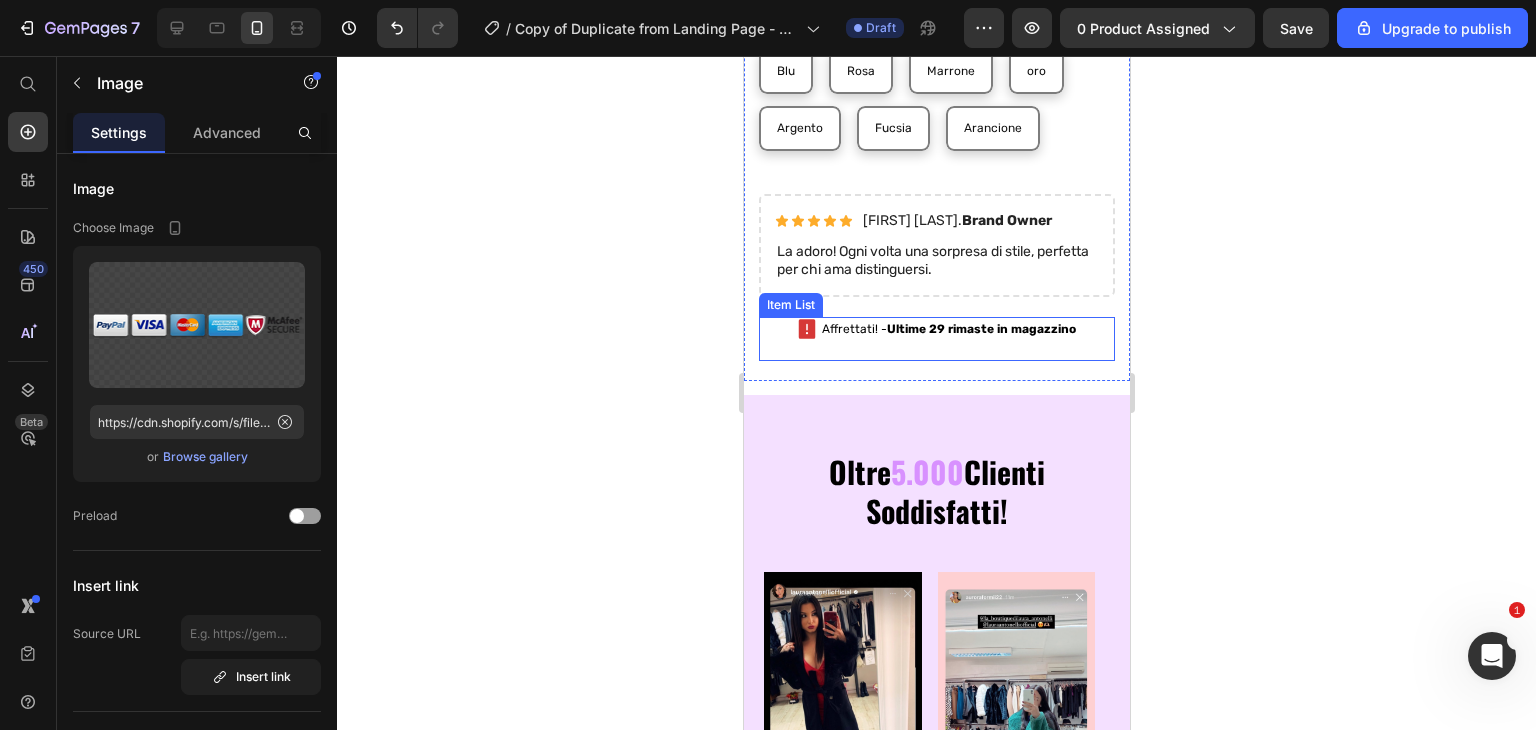 click on "Affrettati! -  Ultime 29 rimaste in magazzino" at bounding box center (936, 339) 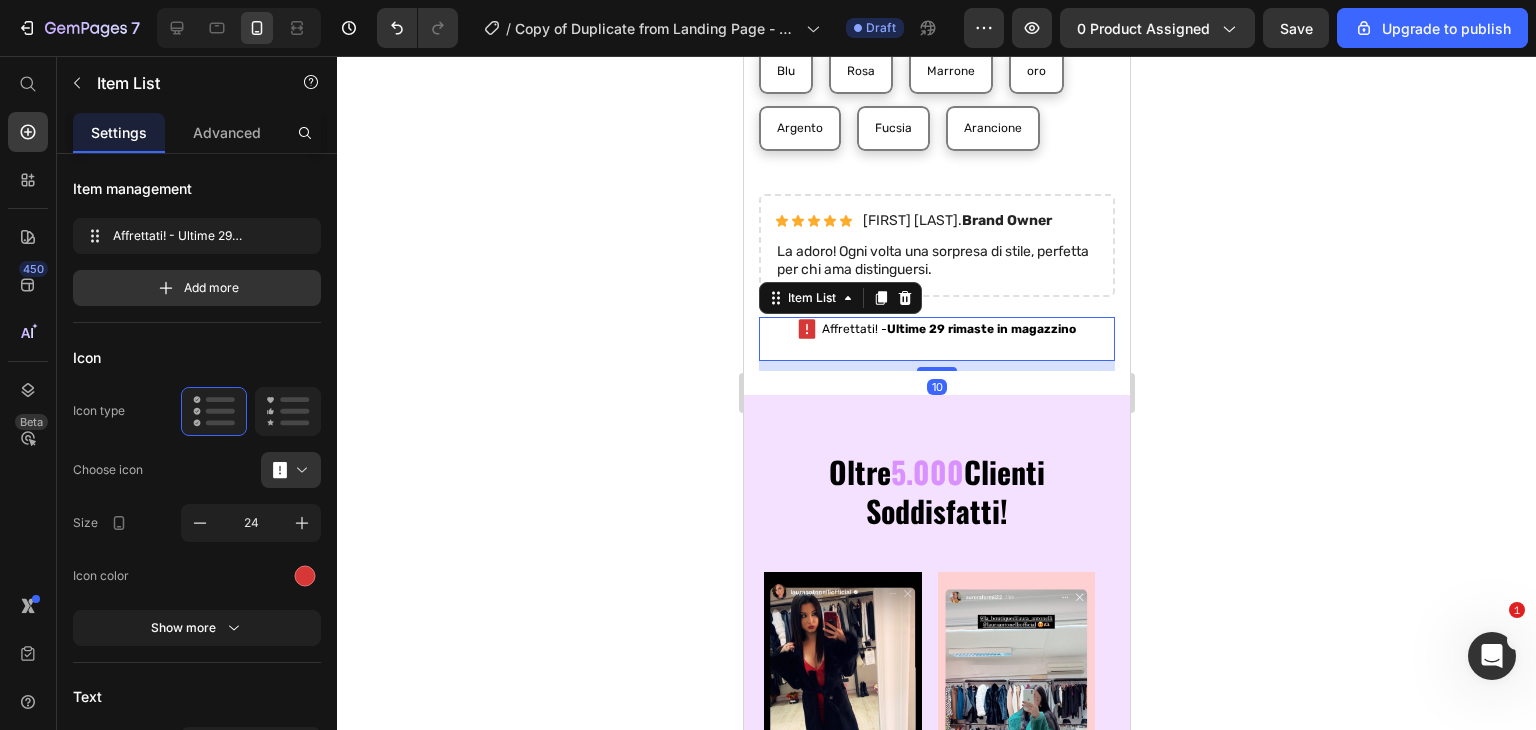 click at bounding box center [936, 369] 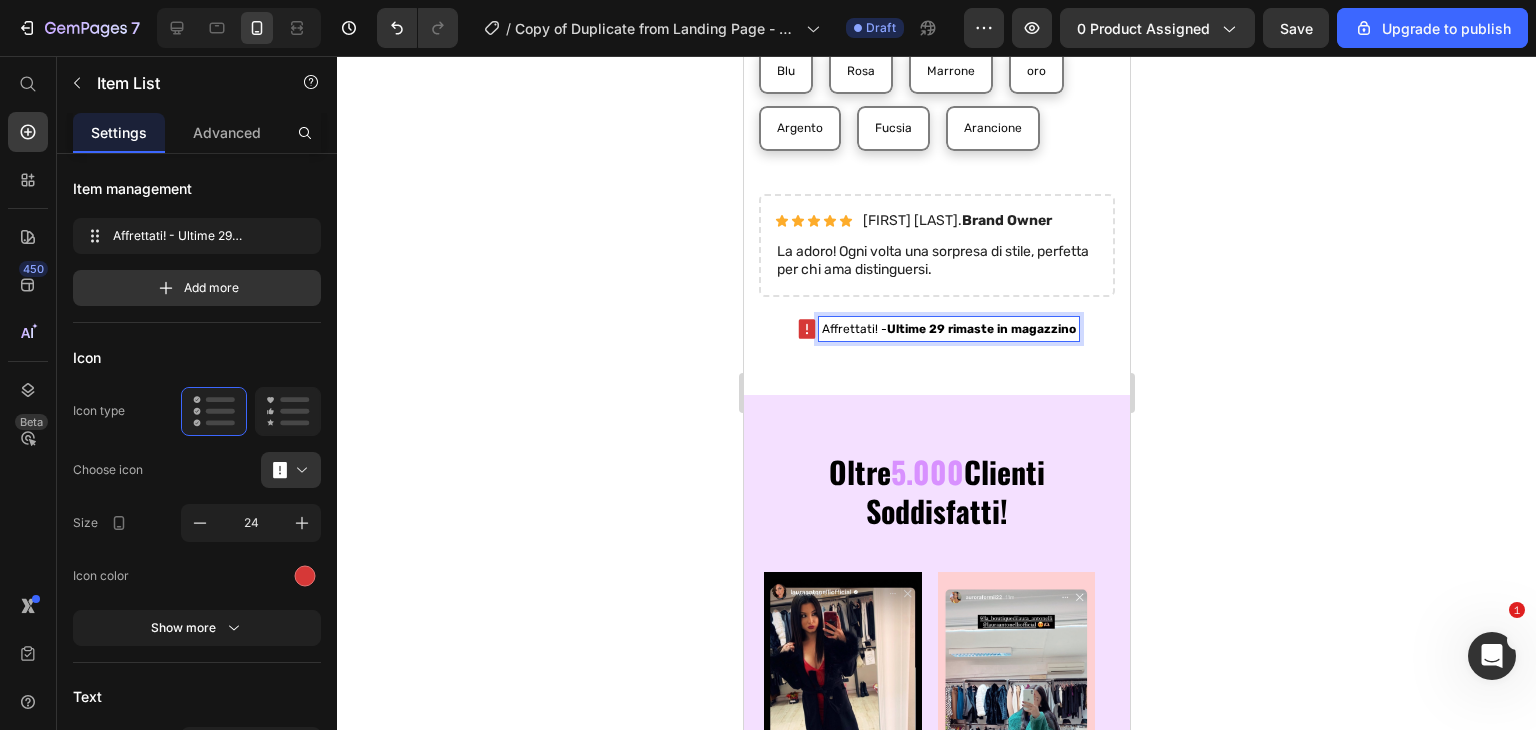 click on "Ultime 29 rimaste in magazzino" at bounding box center (980, 329) 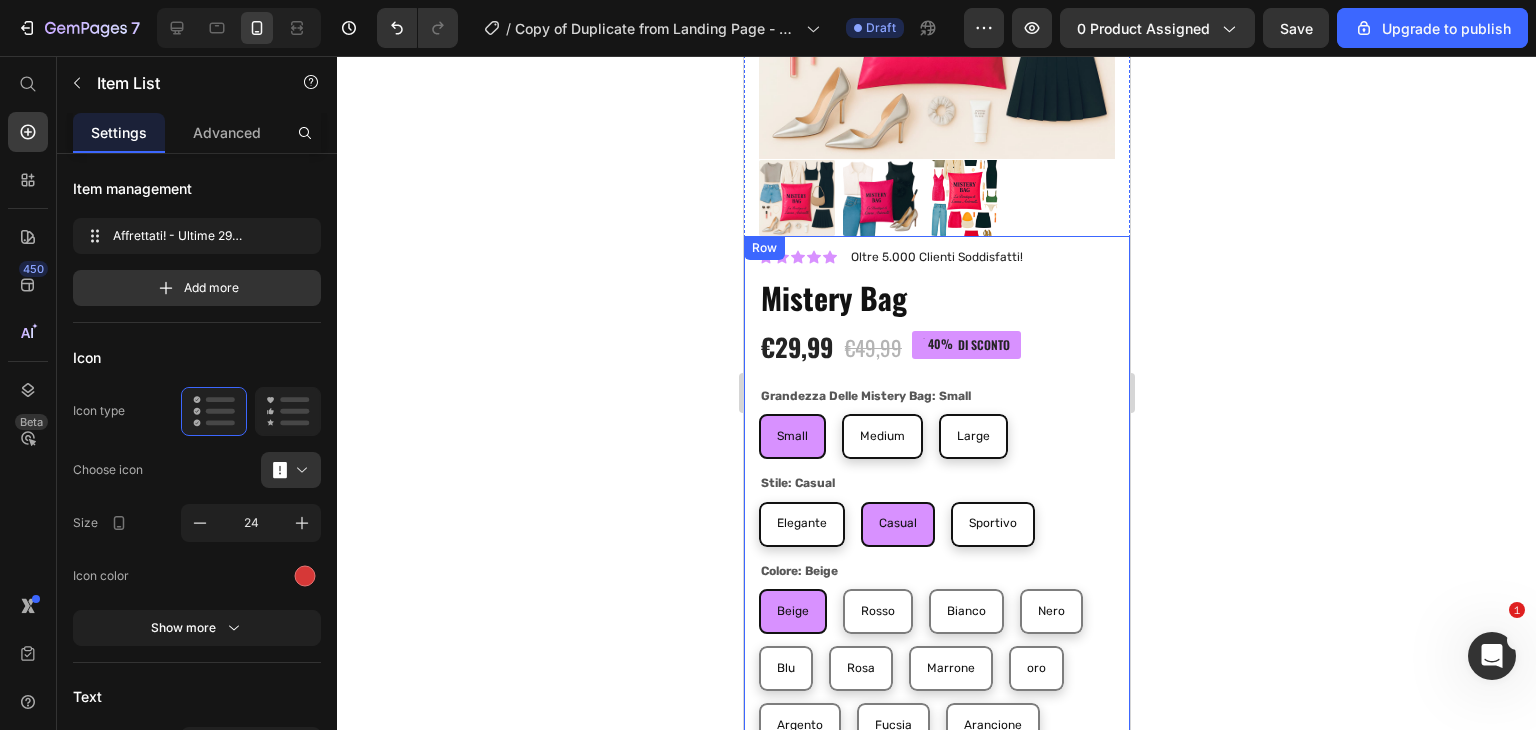 scroll, scrollTop: 1080, scrollLeft: 0, axis: vertical 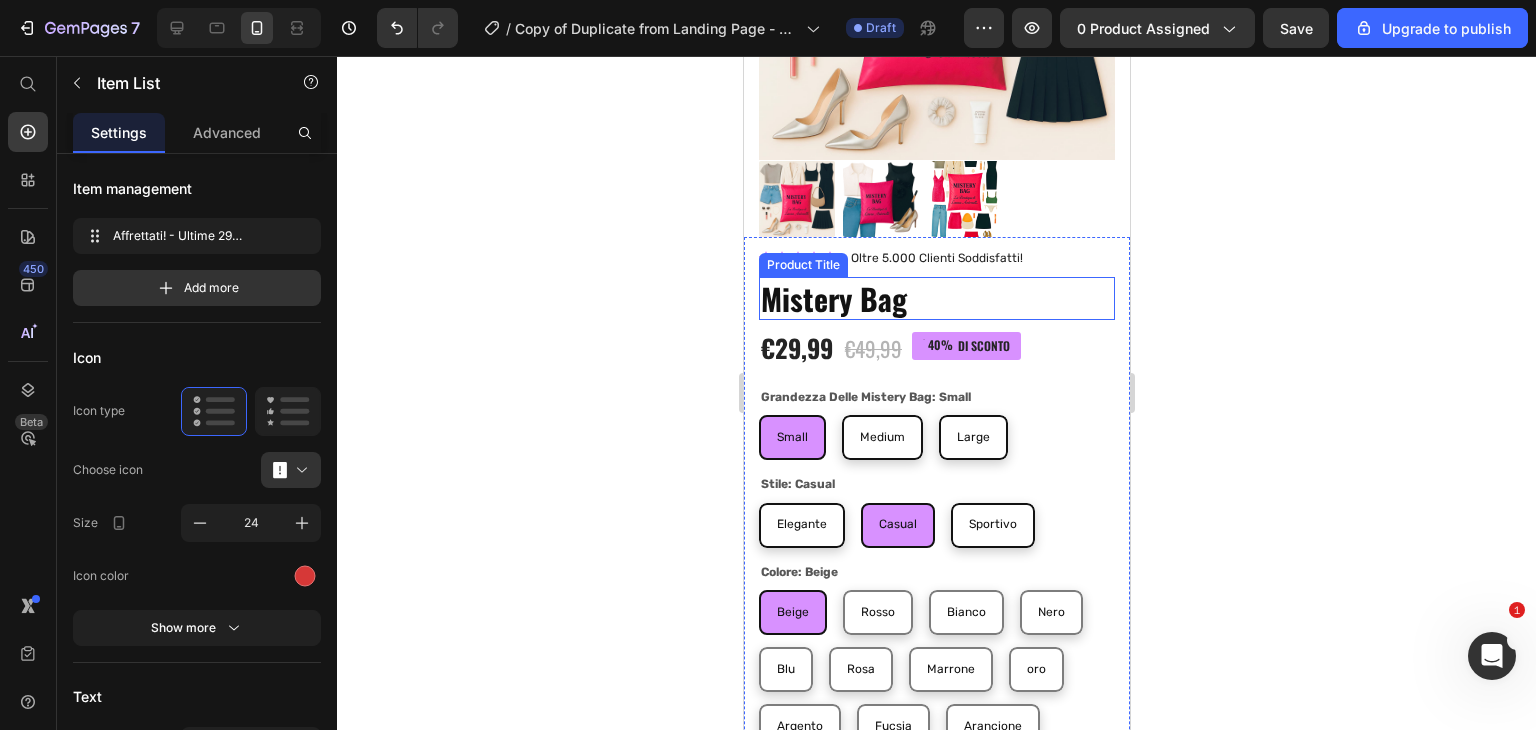 click on "Mistery Bag" at bounding box center (936, 298) 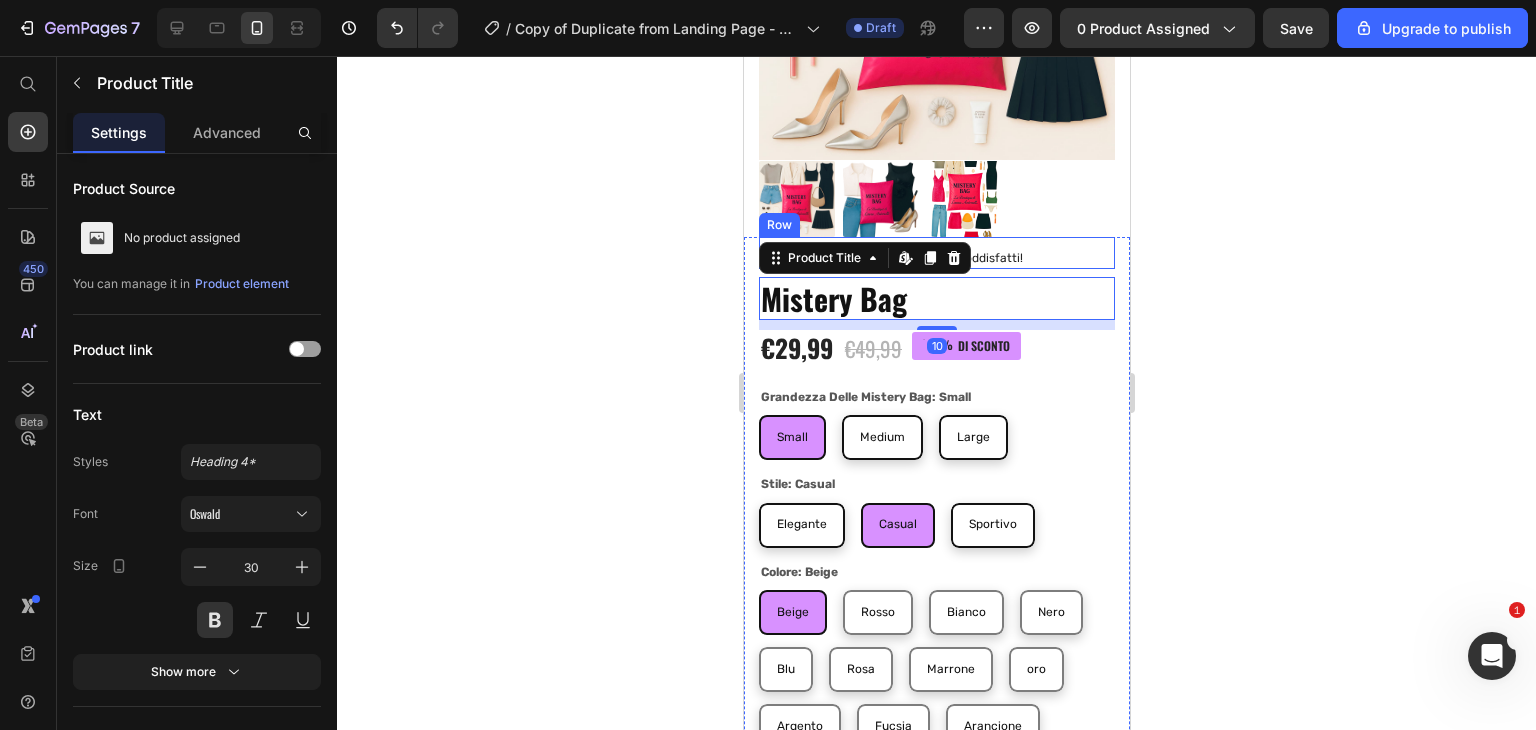 click on "Icon Icon Icon Icon Icon Icon List Oltre 5.000 Clienti Soddisfatti! Text Block Row" at bounding box center [936, 253] 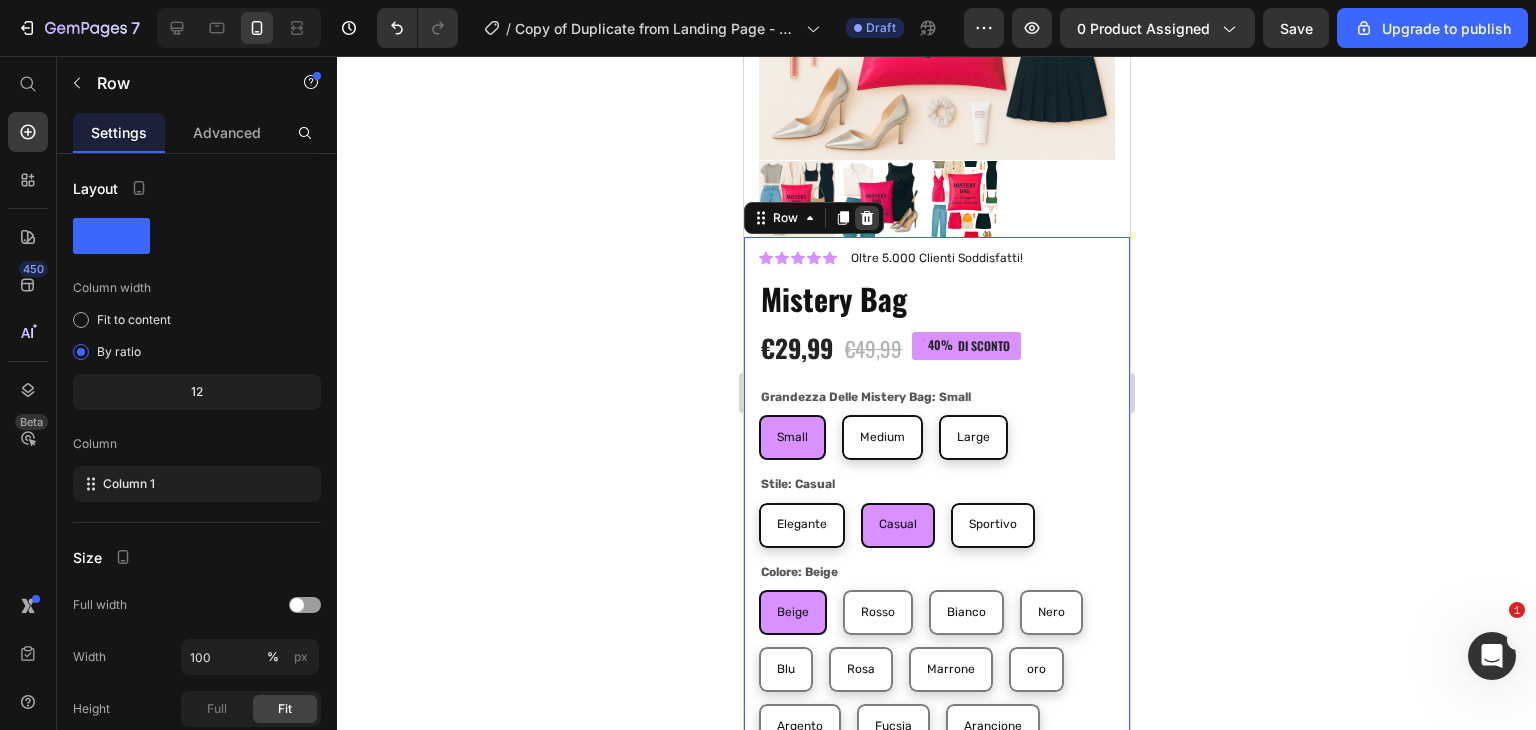 click 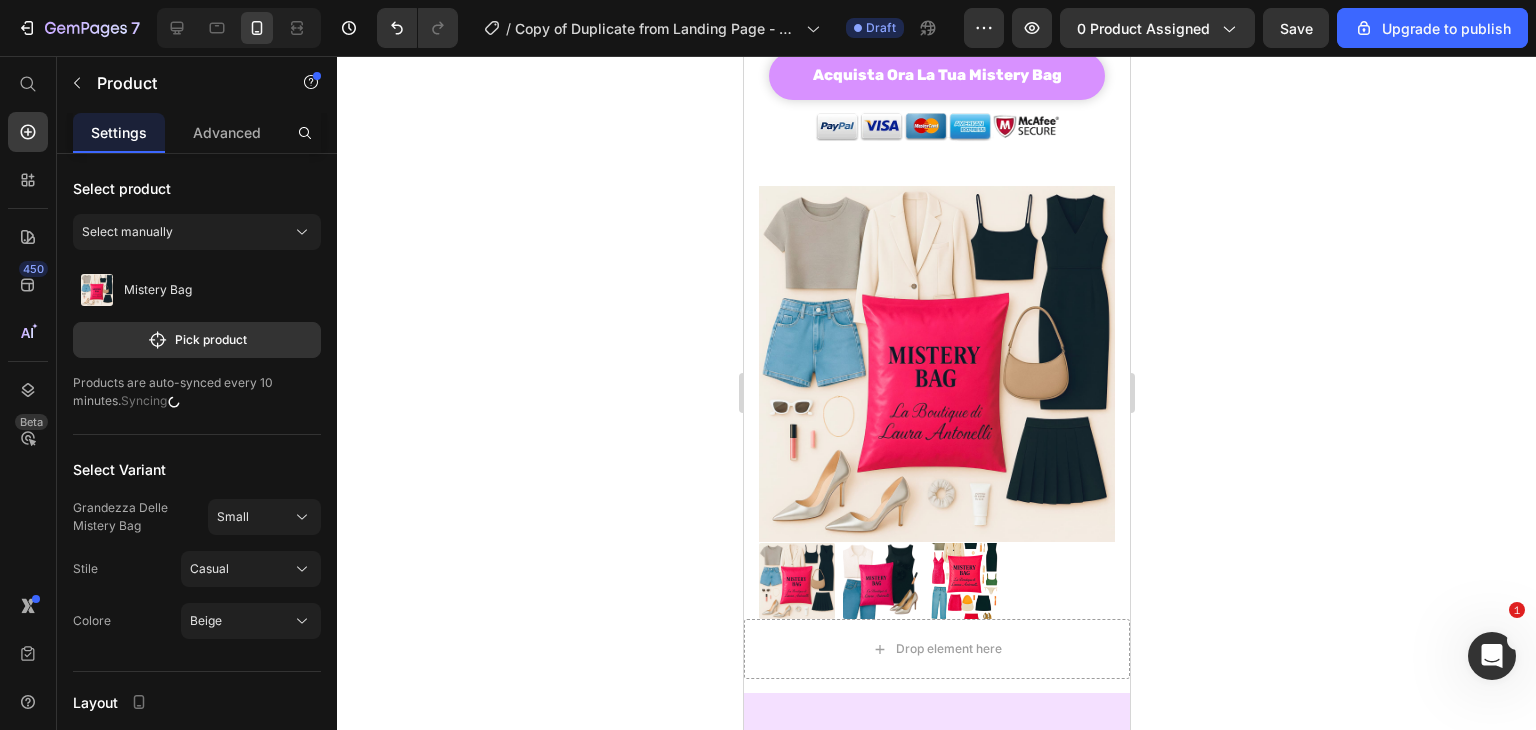 scroll, scrollTop: 697, scrollLeft: 0, axis: vertical 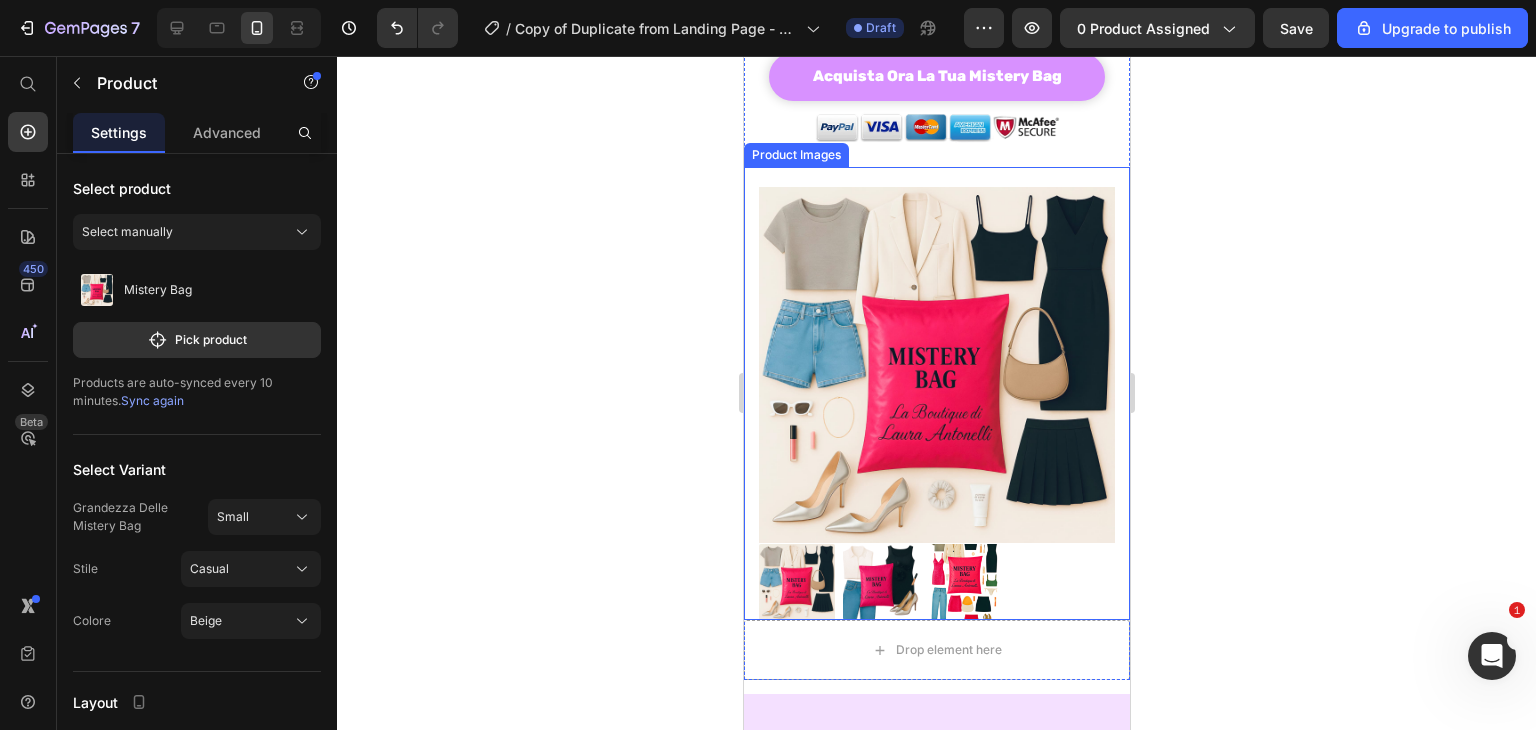 click on "Product Images" at bounding box center (936, 393) 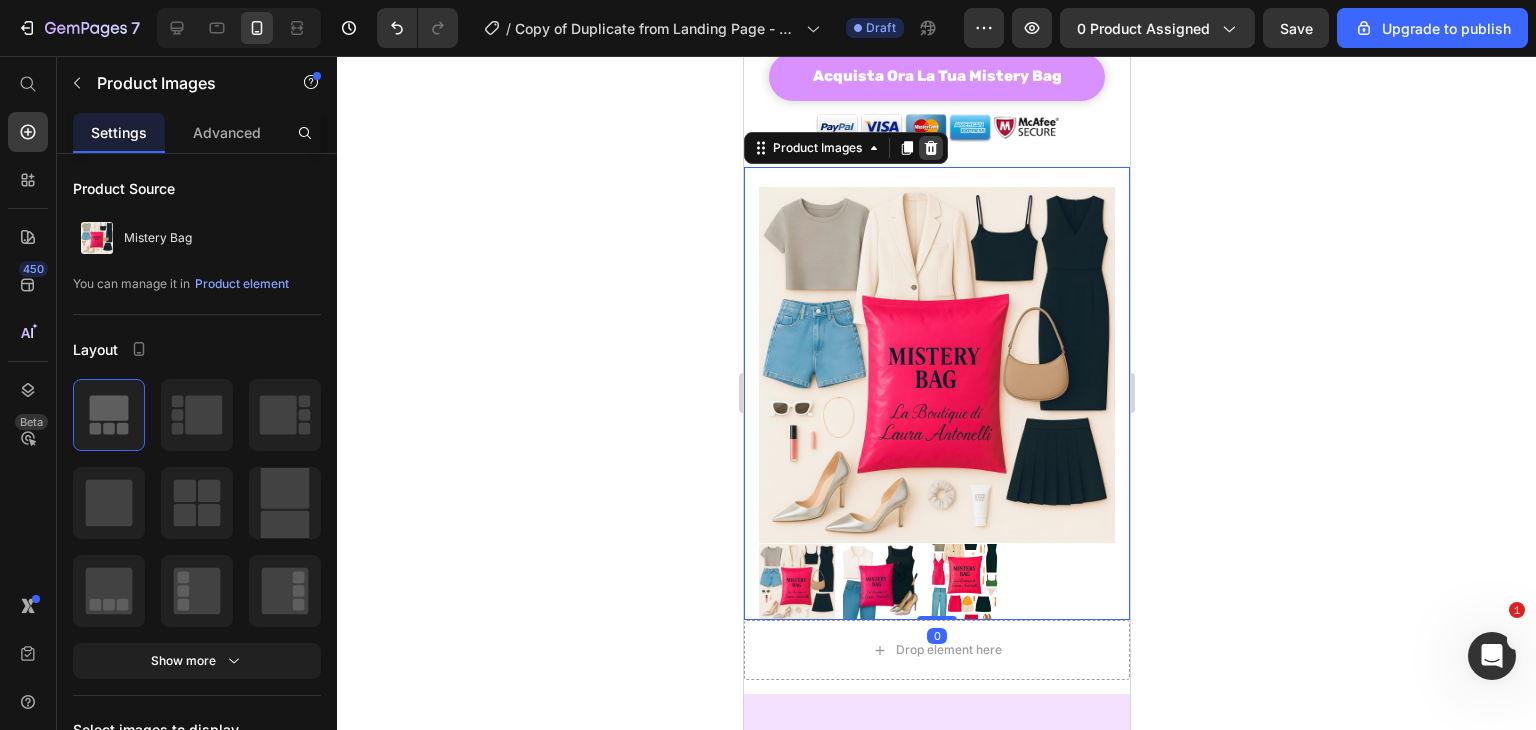 click at bounding box center (930, 148) 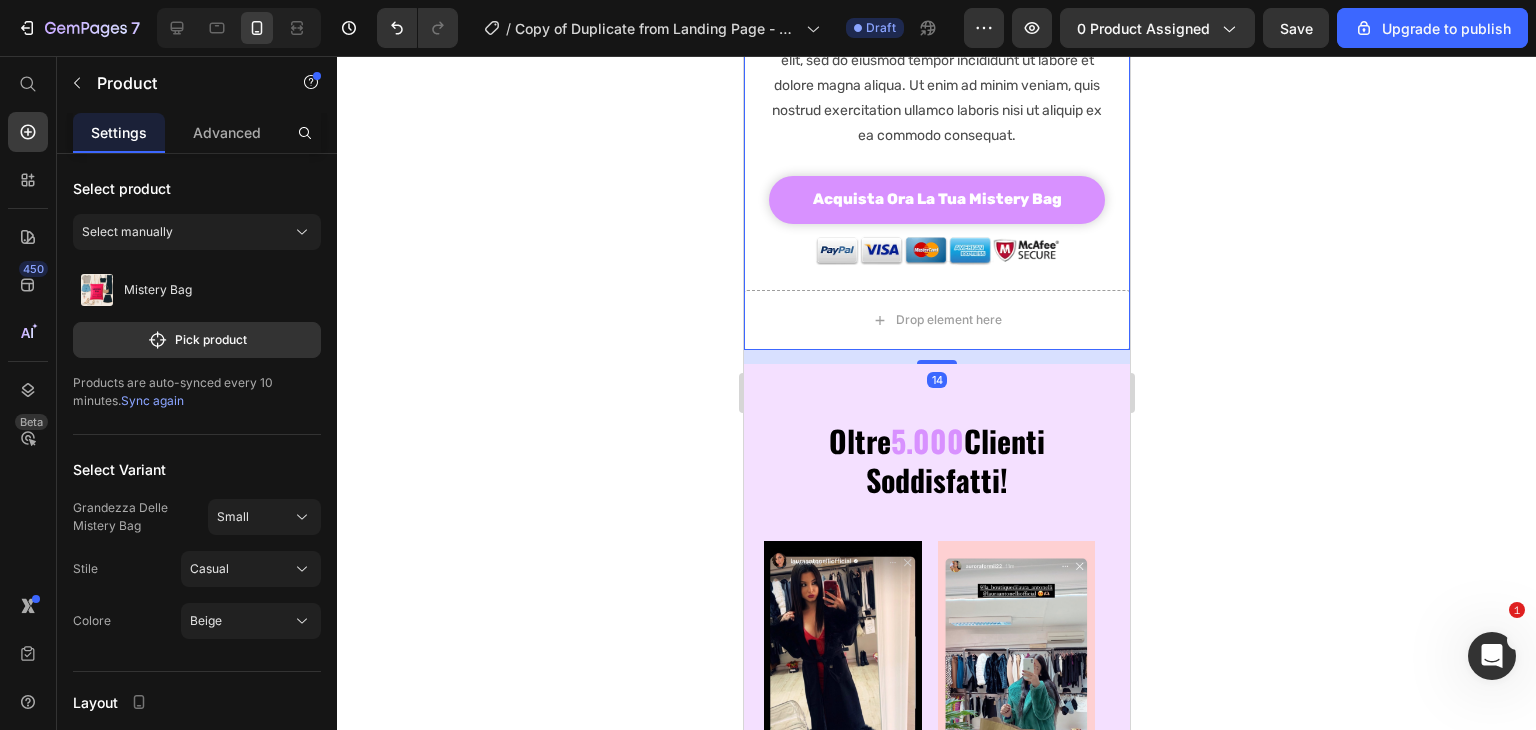 scroll, scrollTop: 562, scrollLeft: 0, axis: vertical 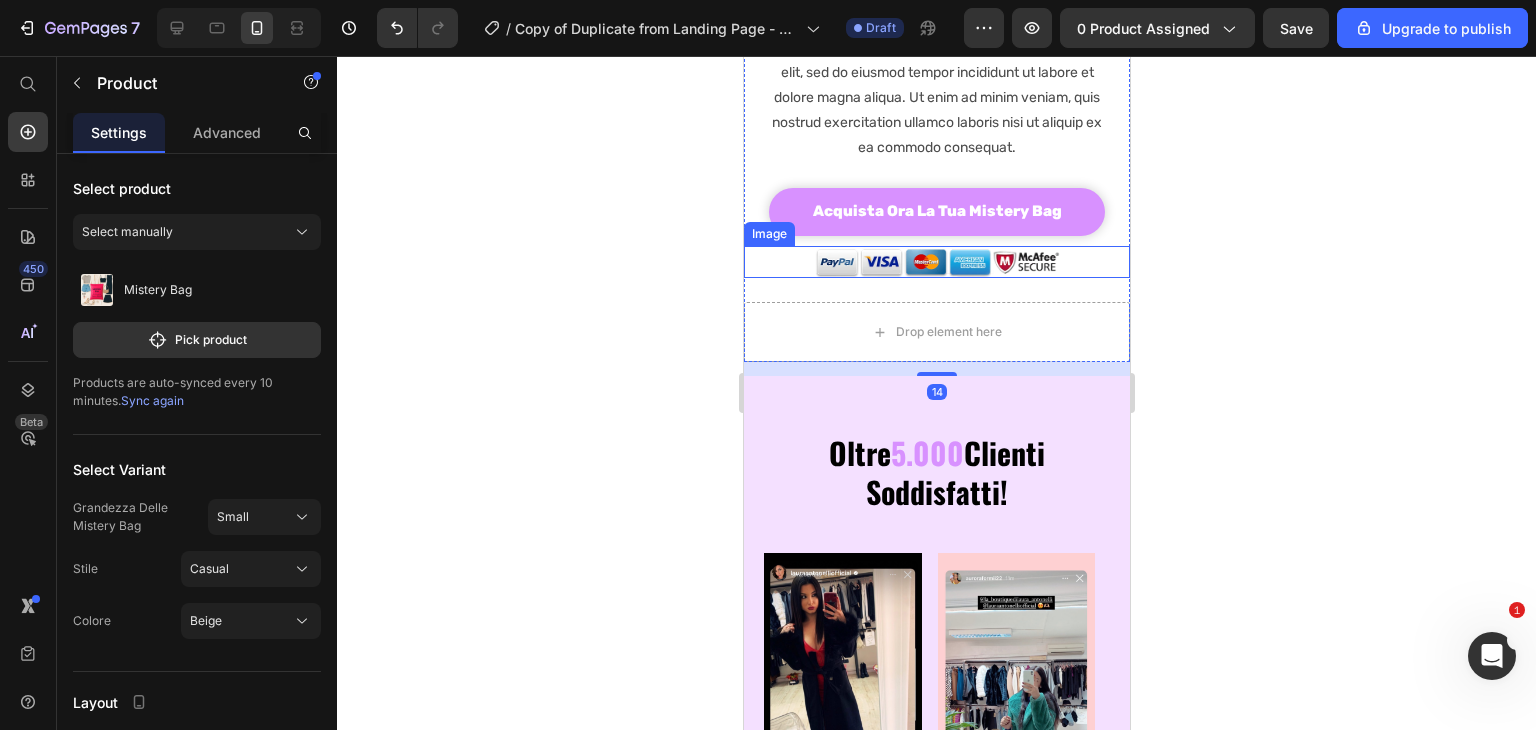 click at bounding box center (936, 262) 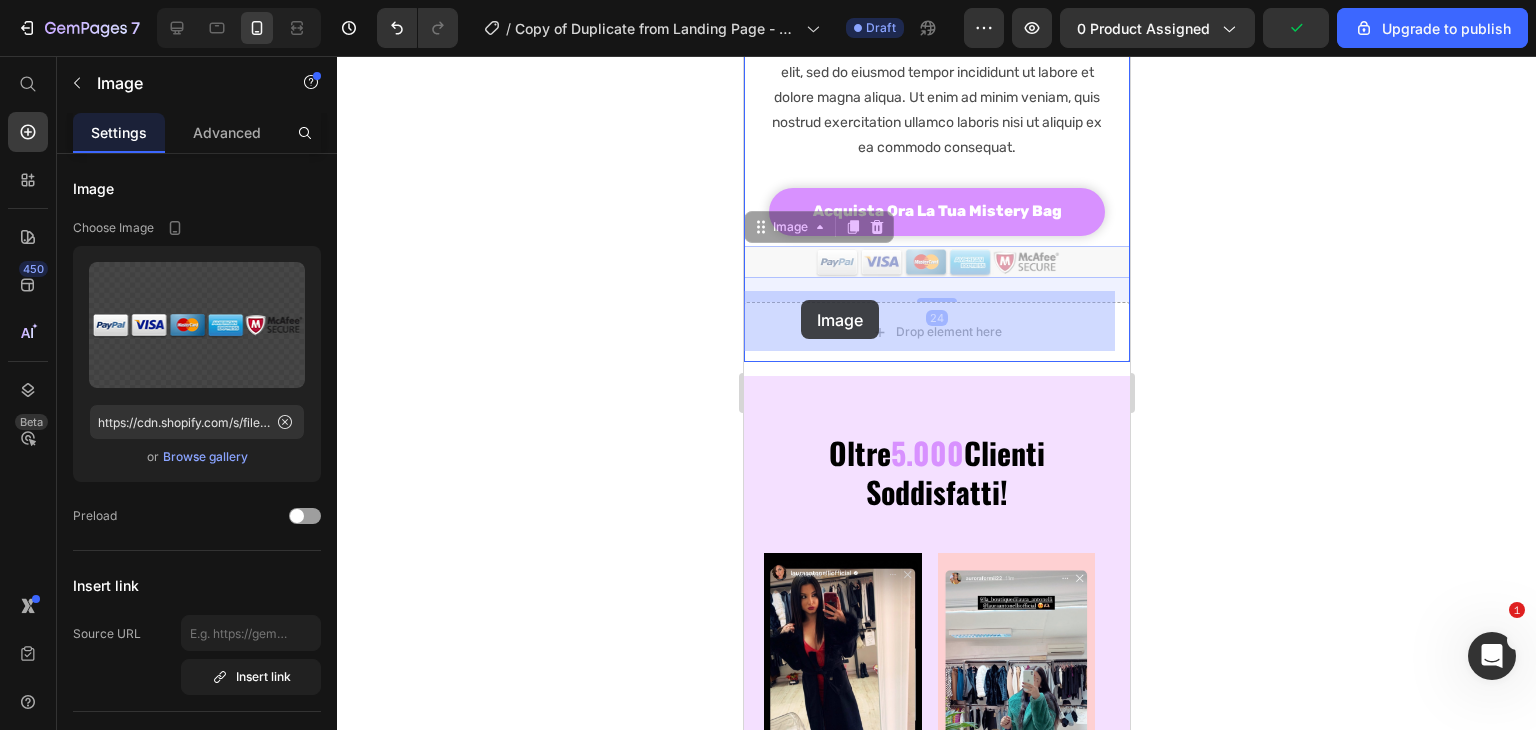 drag, startPoint x: 808, startPoint y: 221, endPoint x: 800, endPoint y: 306, distance: 85.37564 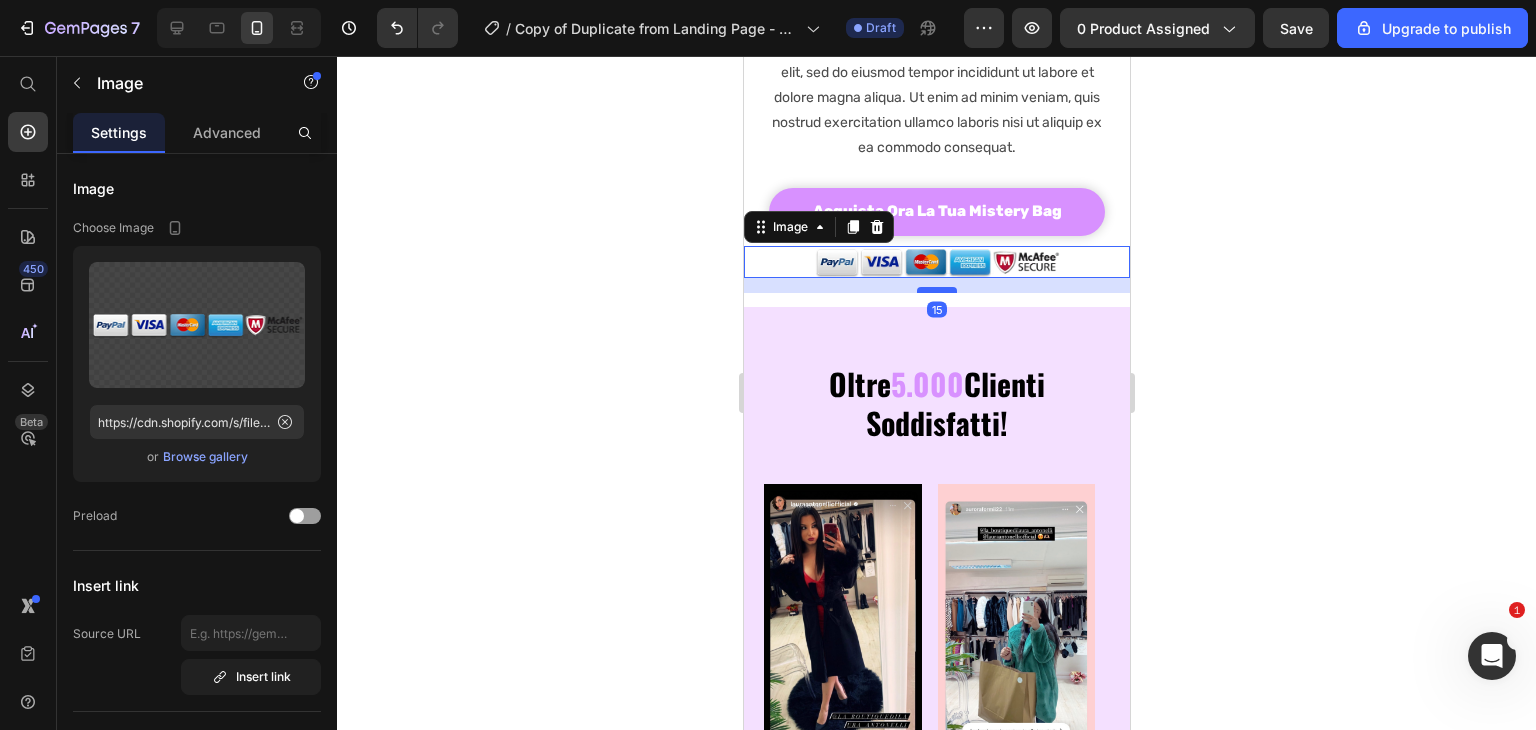 click at bounding box center (936, 290) 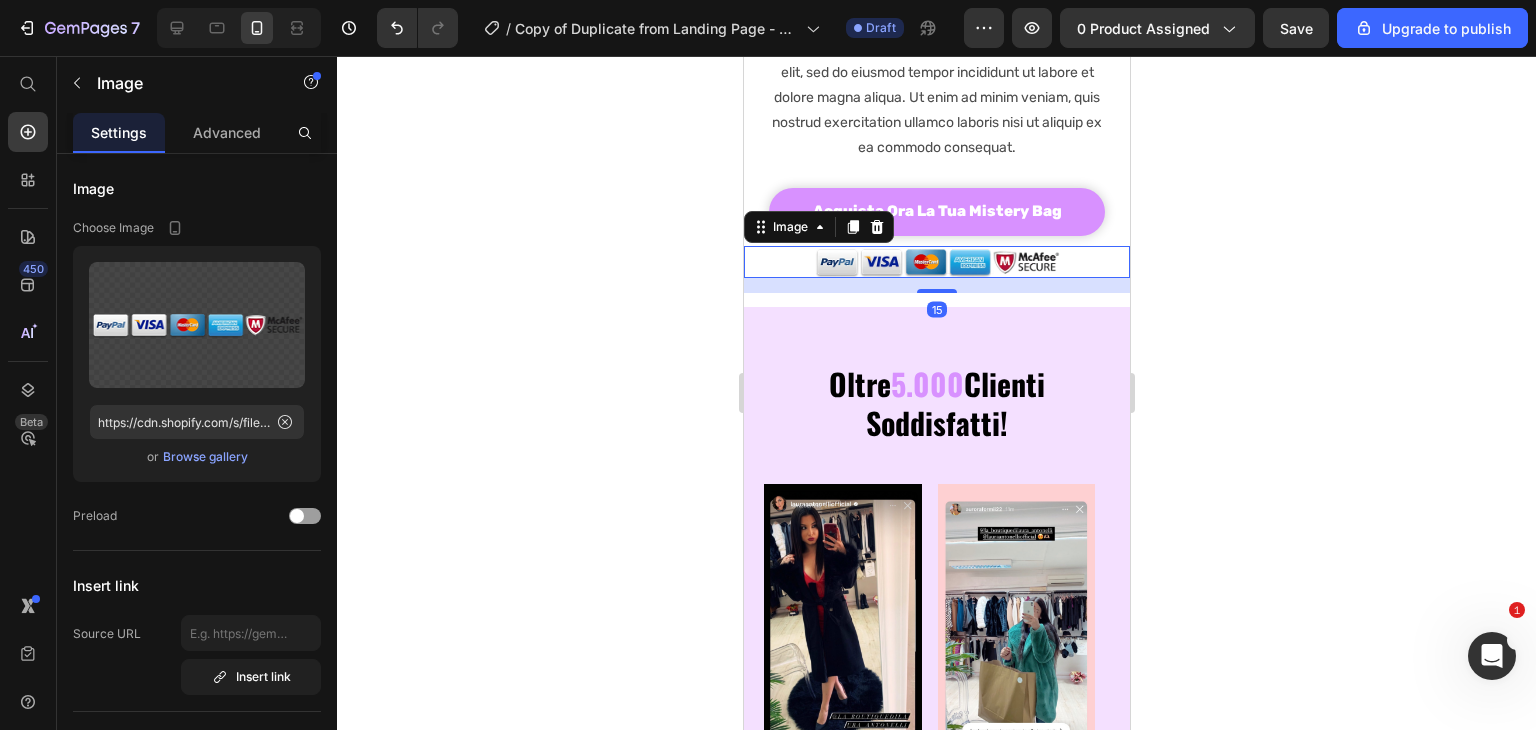 click on "15" at bounding box center (936, 285) 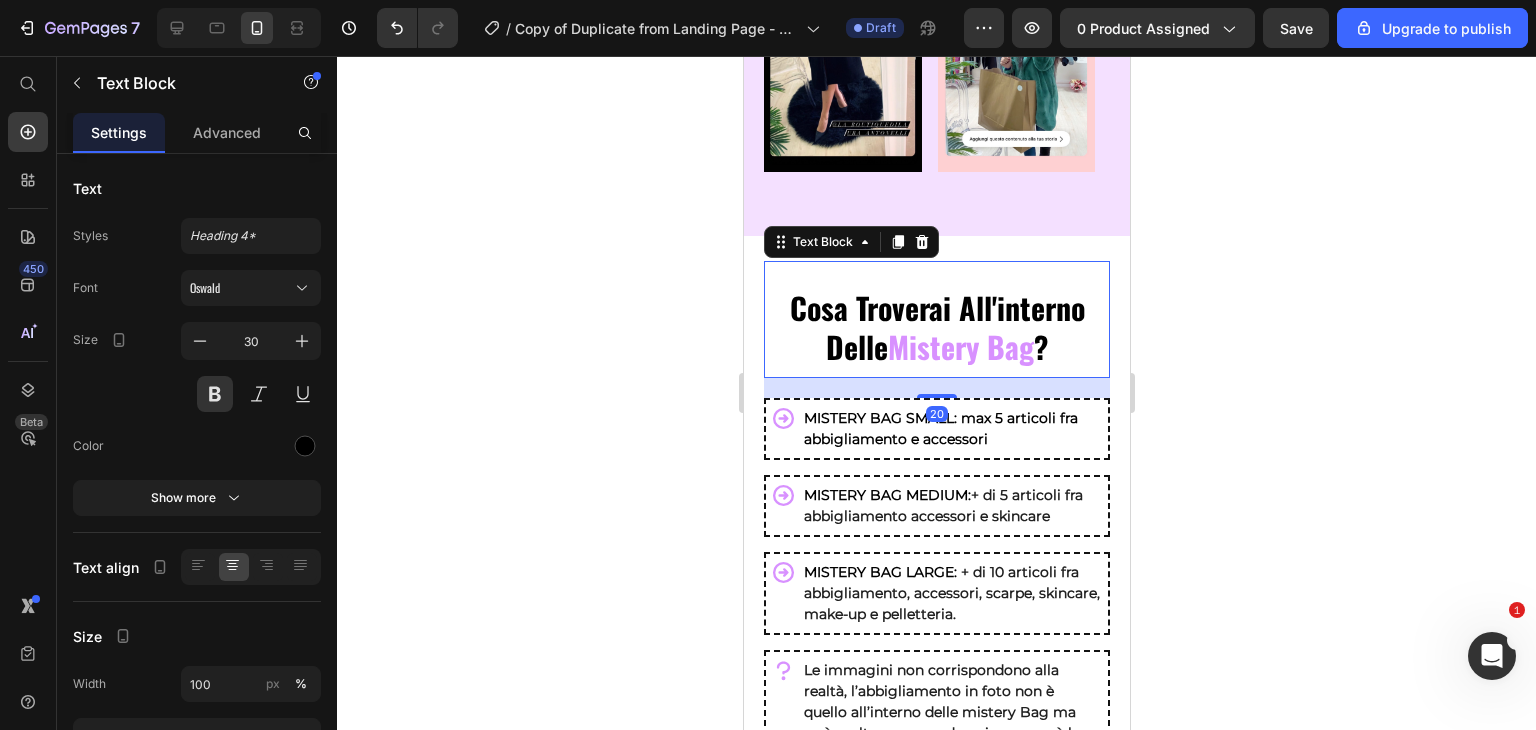 scroll, scrollTop: 1152, scrollLeft: 0, axis: vertical 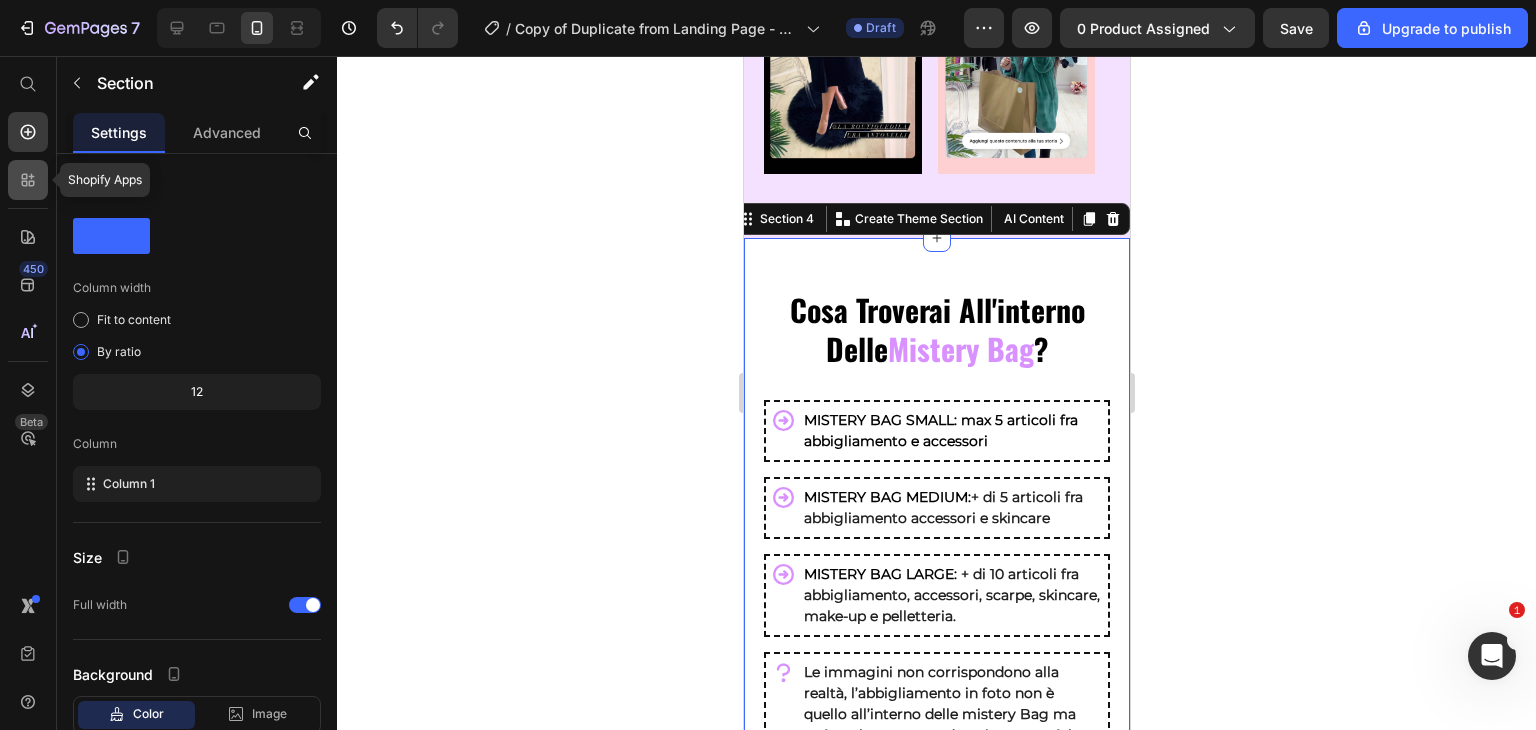 click 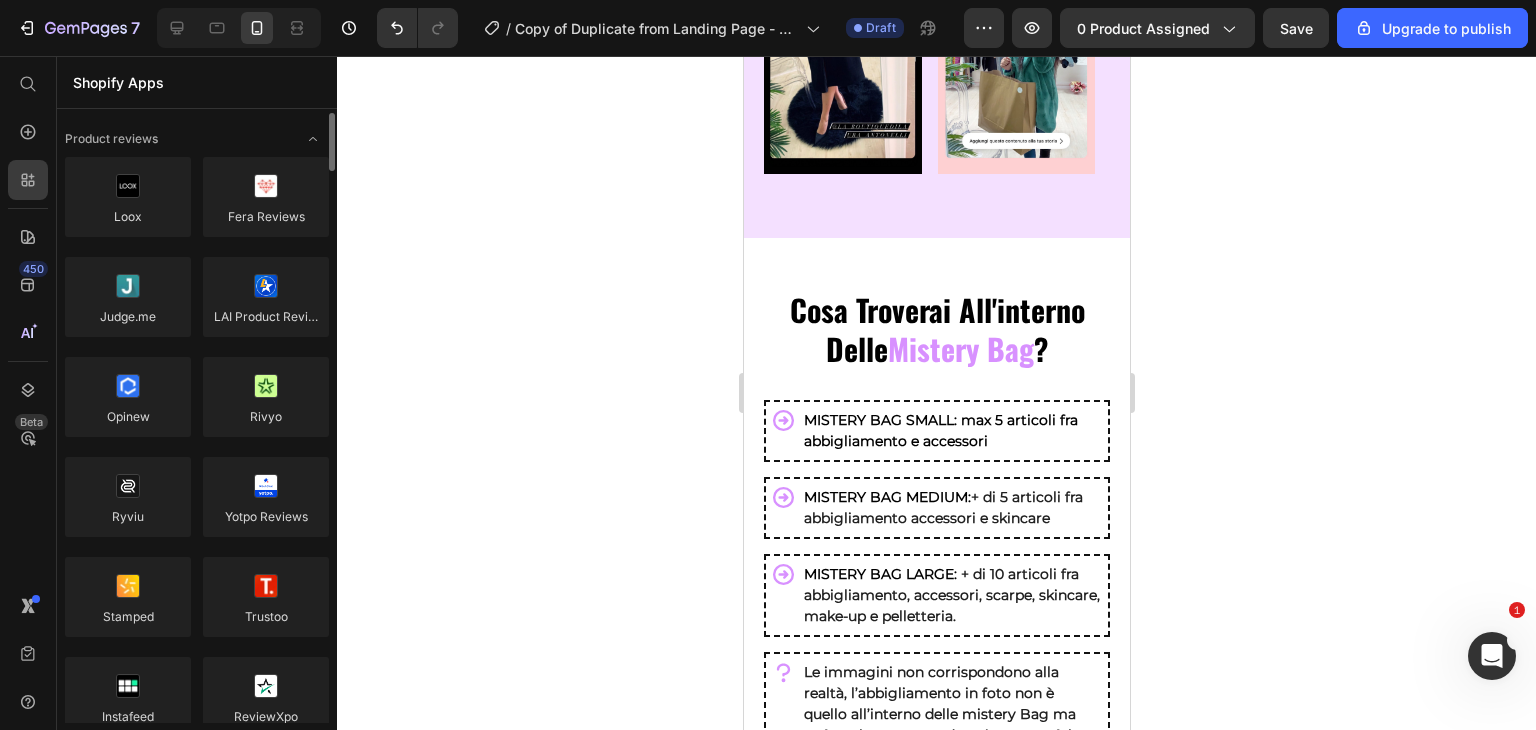 scroll, scrollTop: 0, scrollLeft: 0, axis: both 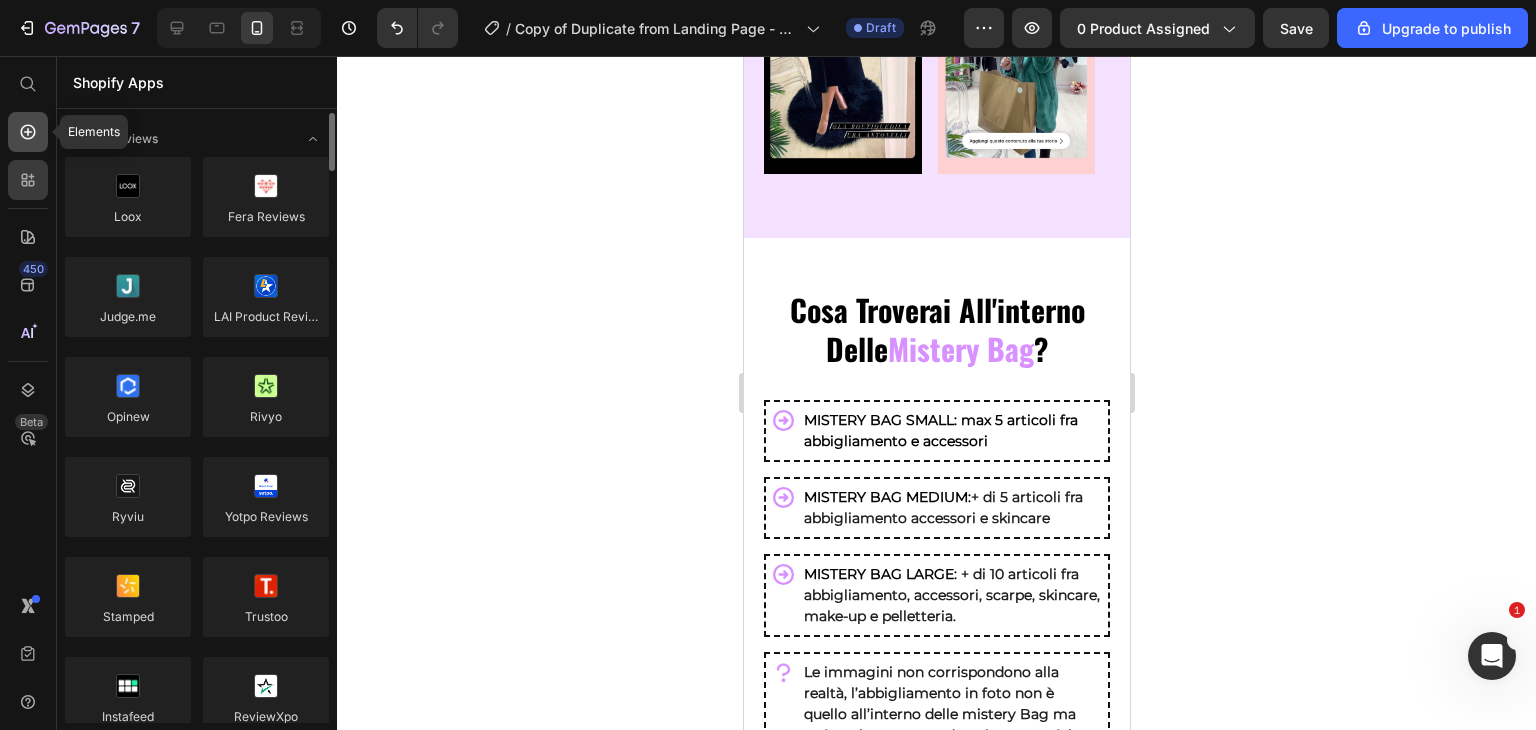 click 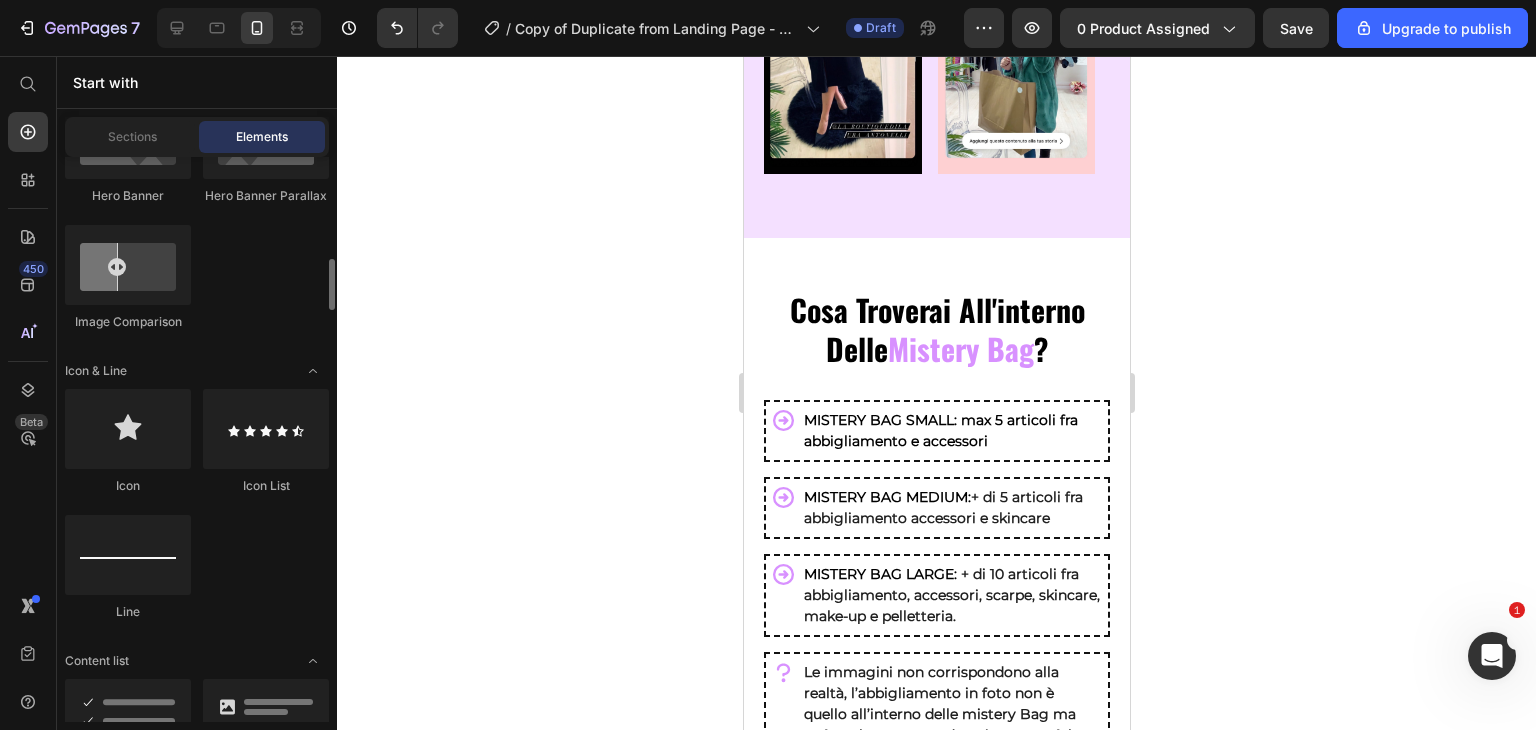 scroll, scrollTop: 1225, scrollLeft: 0, axis: vertical 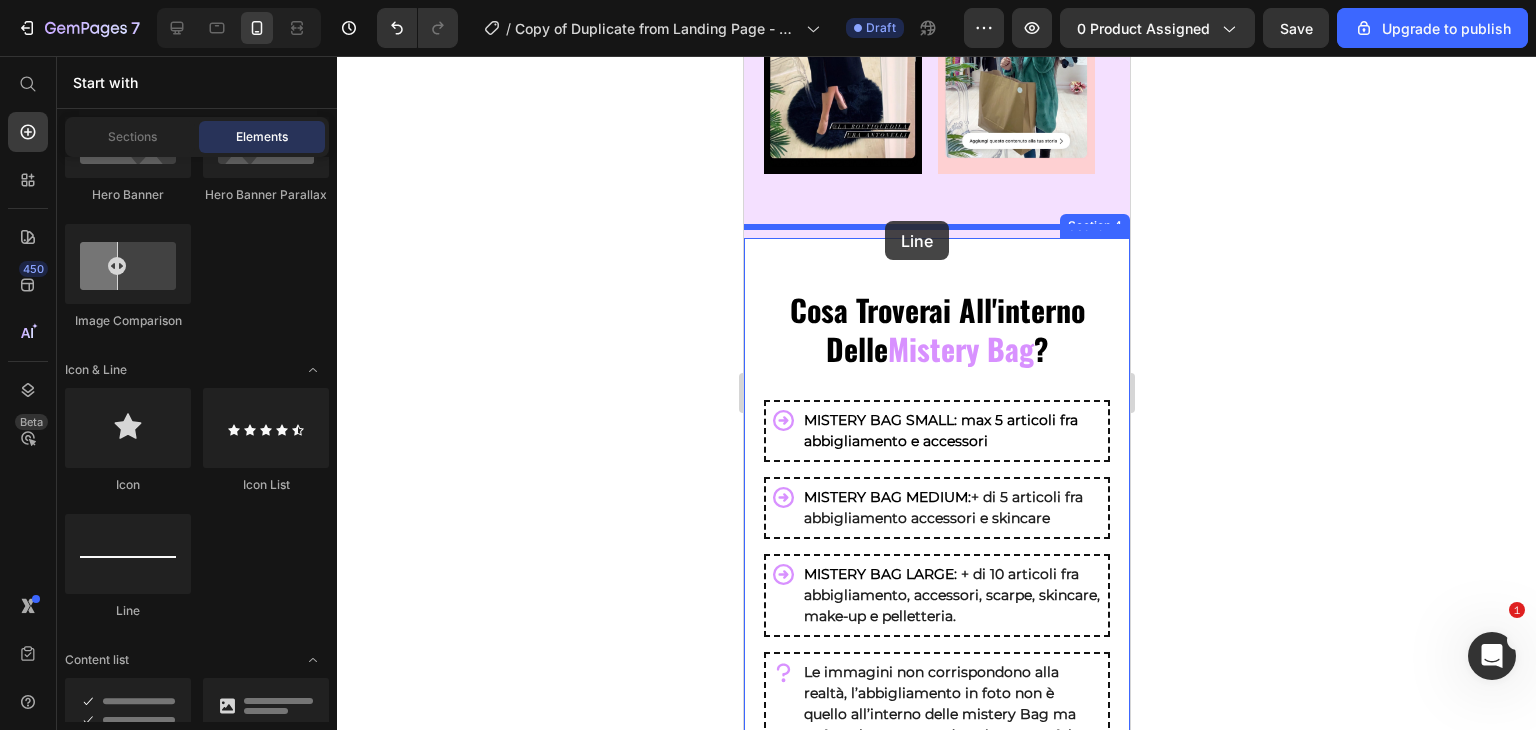 drag, startPoint x: 923, startPoint y: 608, endPoint x: 885, endPoint y: 218, distance: 391.84692 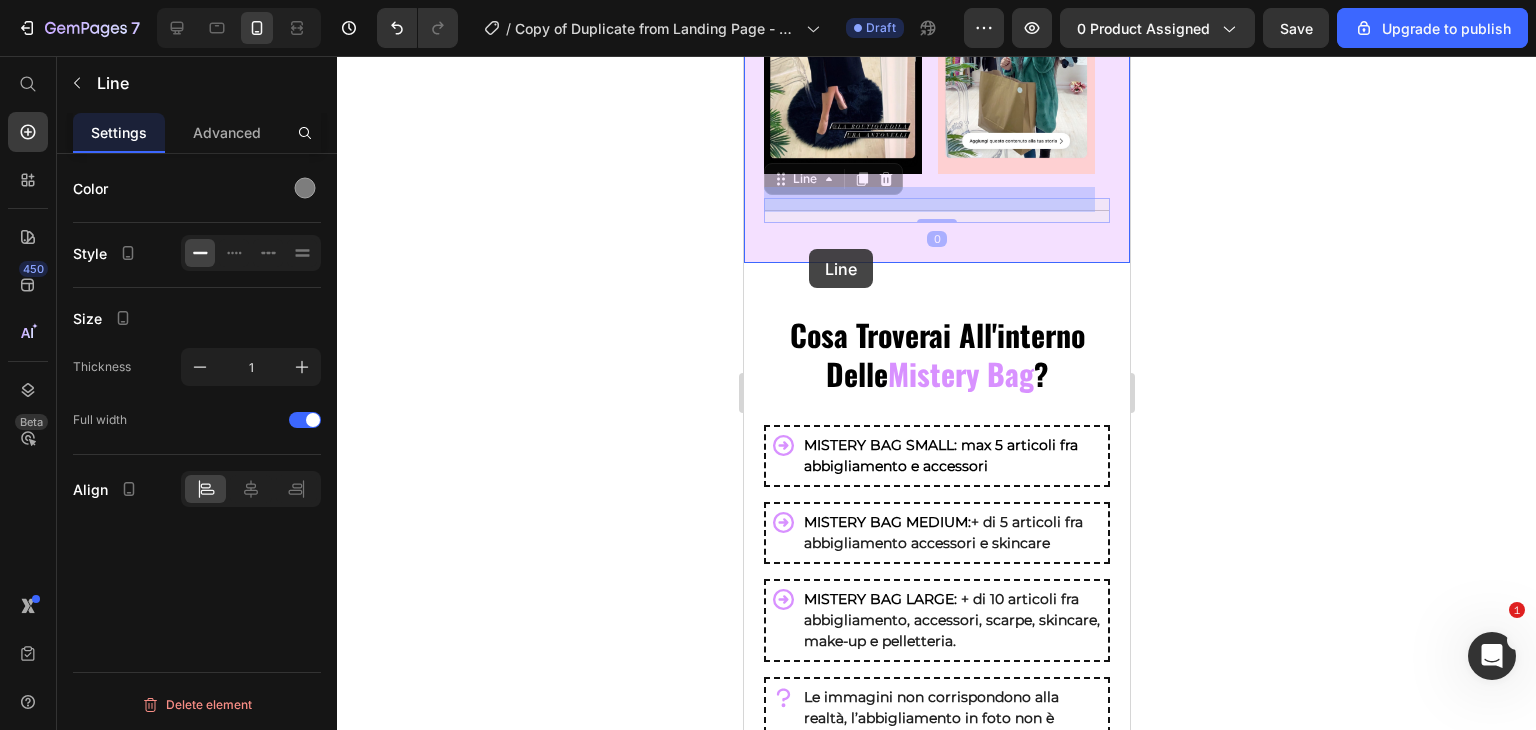 drag, startPoint x: 812, startPoint y: 169, endPoint x: 808, endPoint y: 249, distance: 80.09994 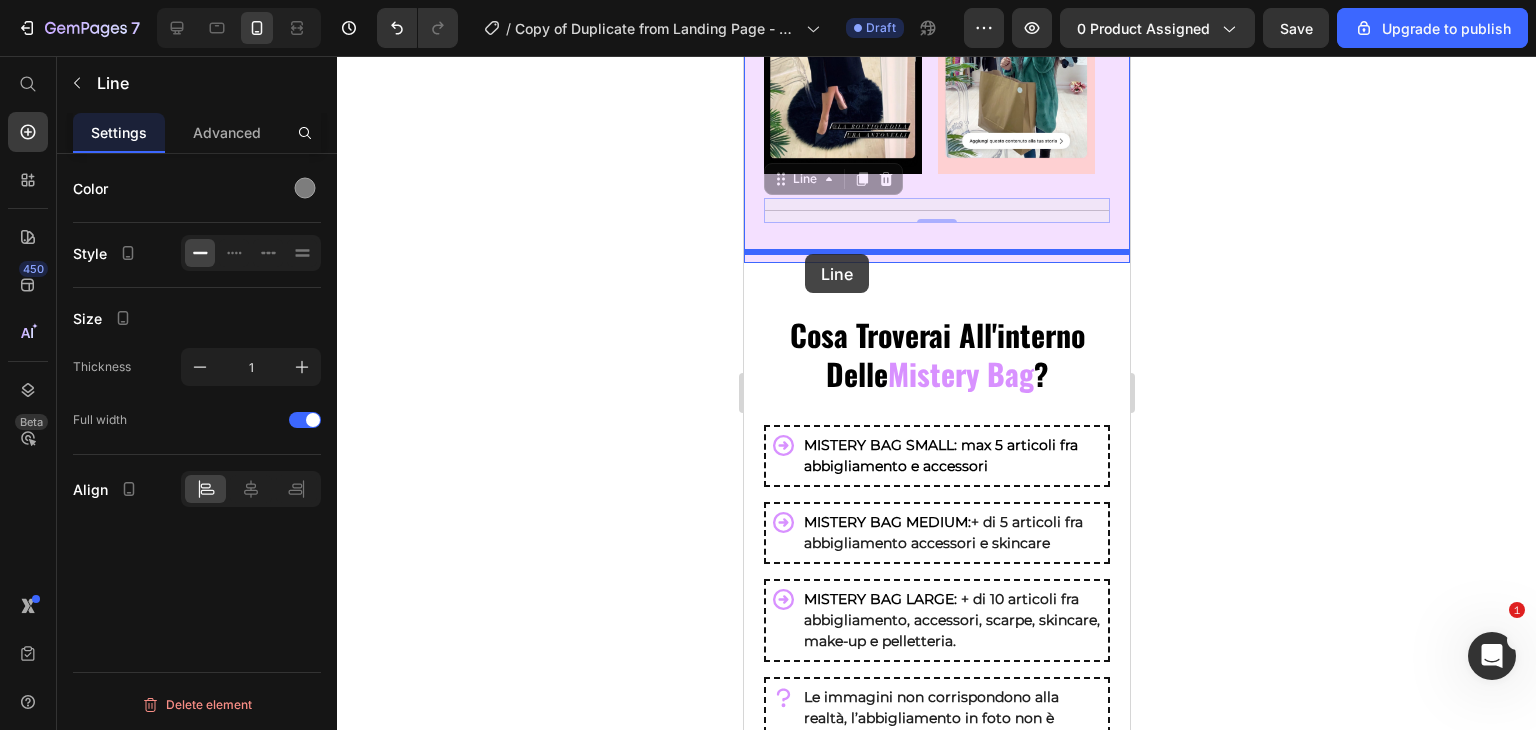 drag, startPoint x: 810, startPoint y: 170, endPoint x: 804, endPoint y: 254, distance: 84.21401 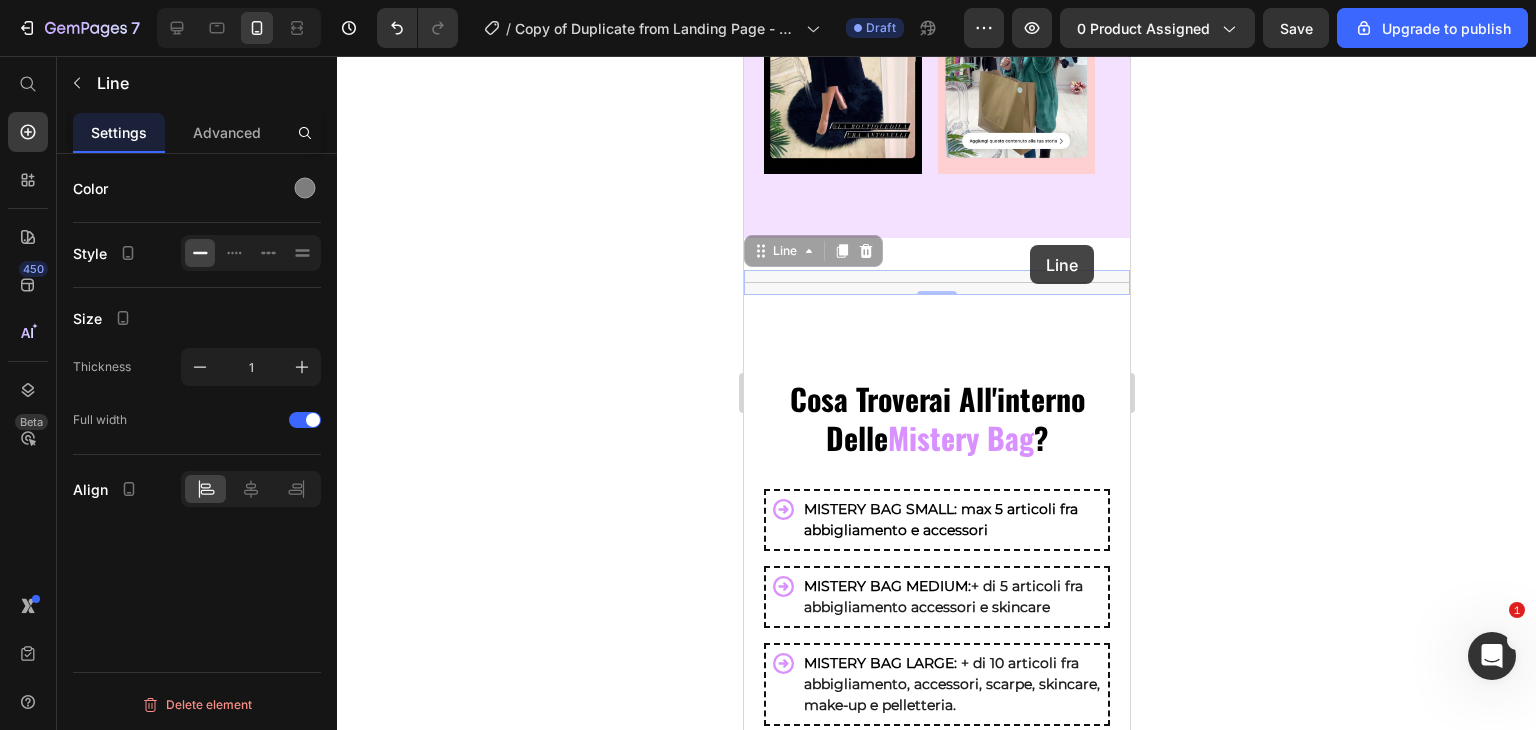 drag, startPoint x: 1010, startPoint y: 272, endPoint x: 1031, endPoint y: 241, distance: 37.44329 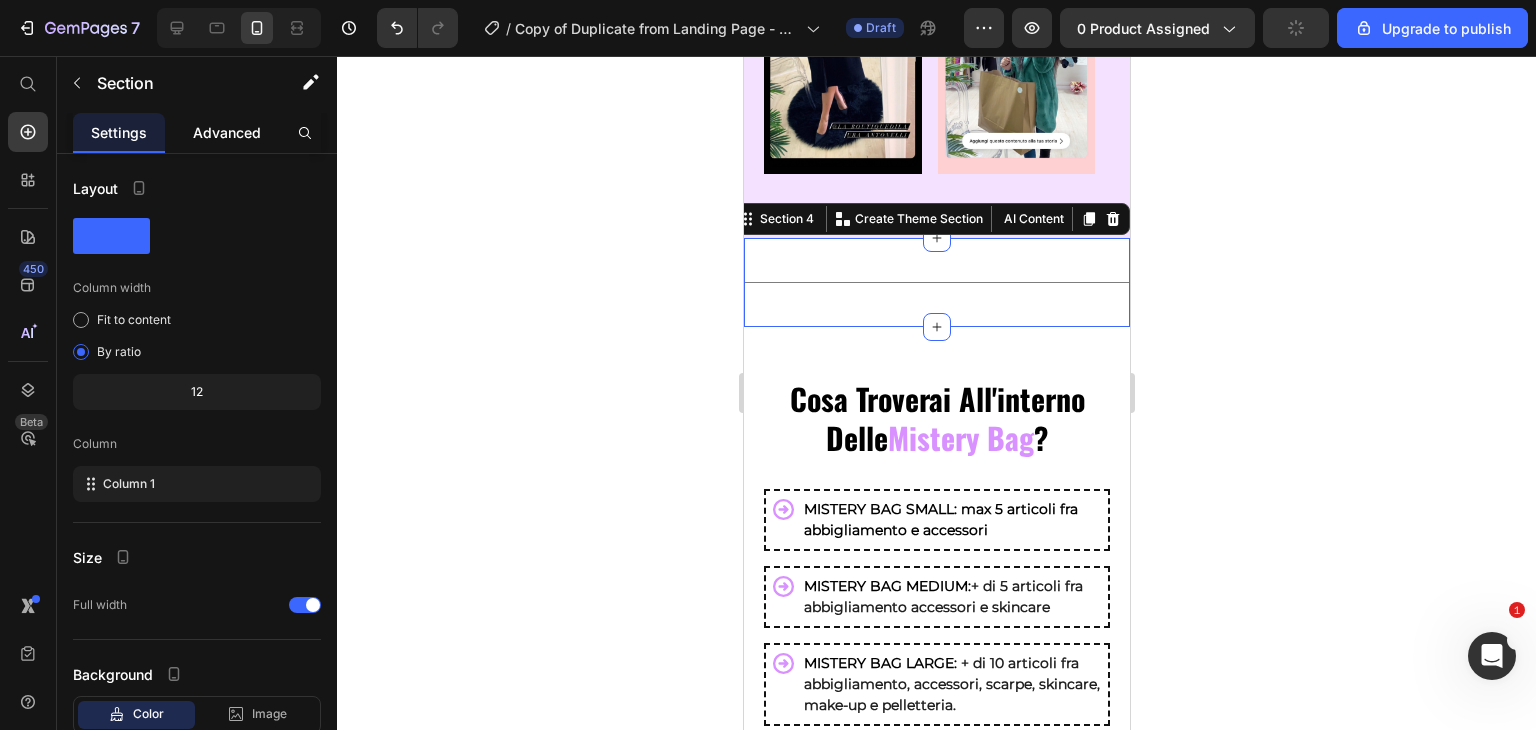 click on "Advanced" at bounding box center (227, 132) 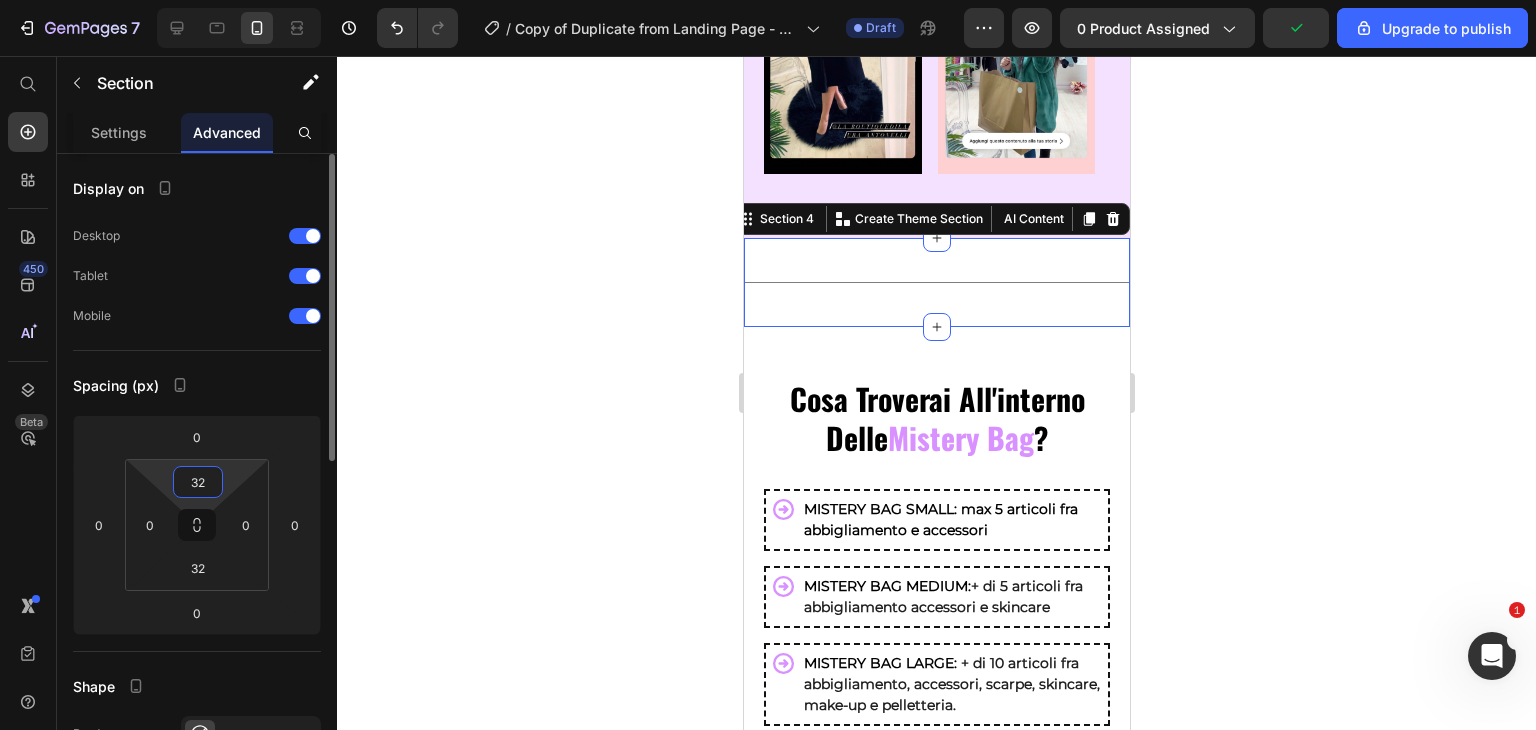 click on "32" at bounding box center [198, 482] 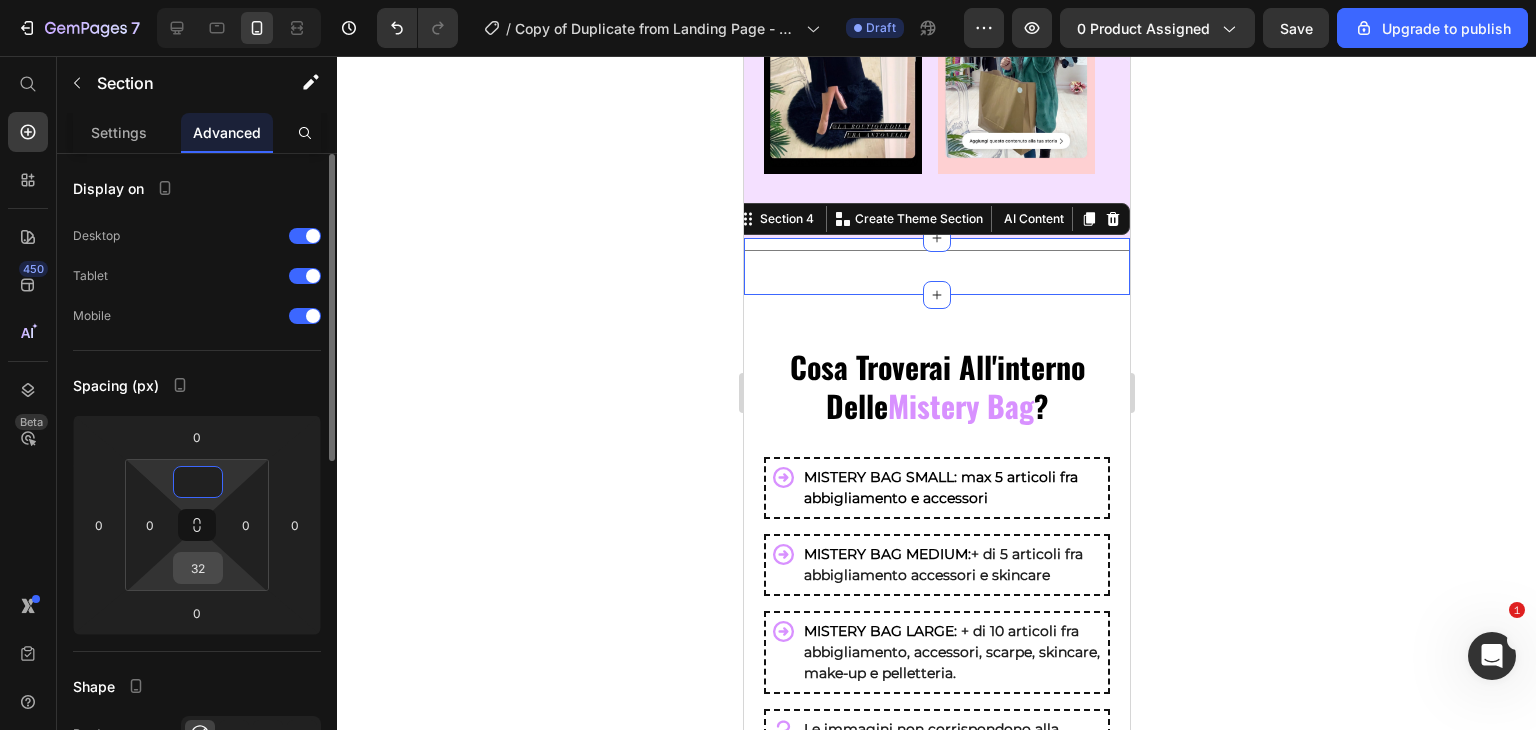 type on "0" 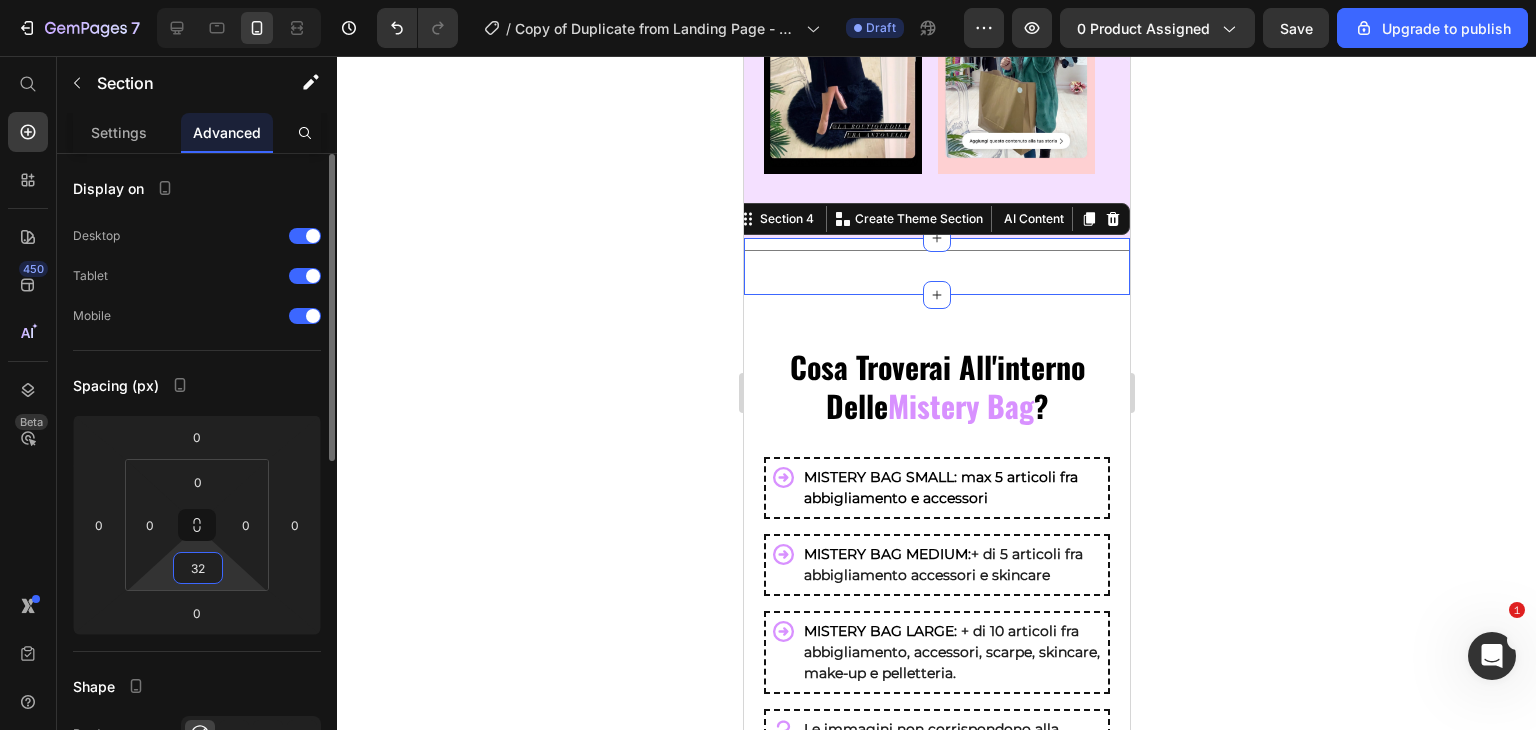click on "32" at bounding box center (198, 568) 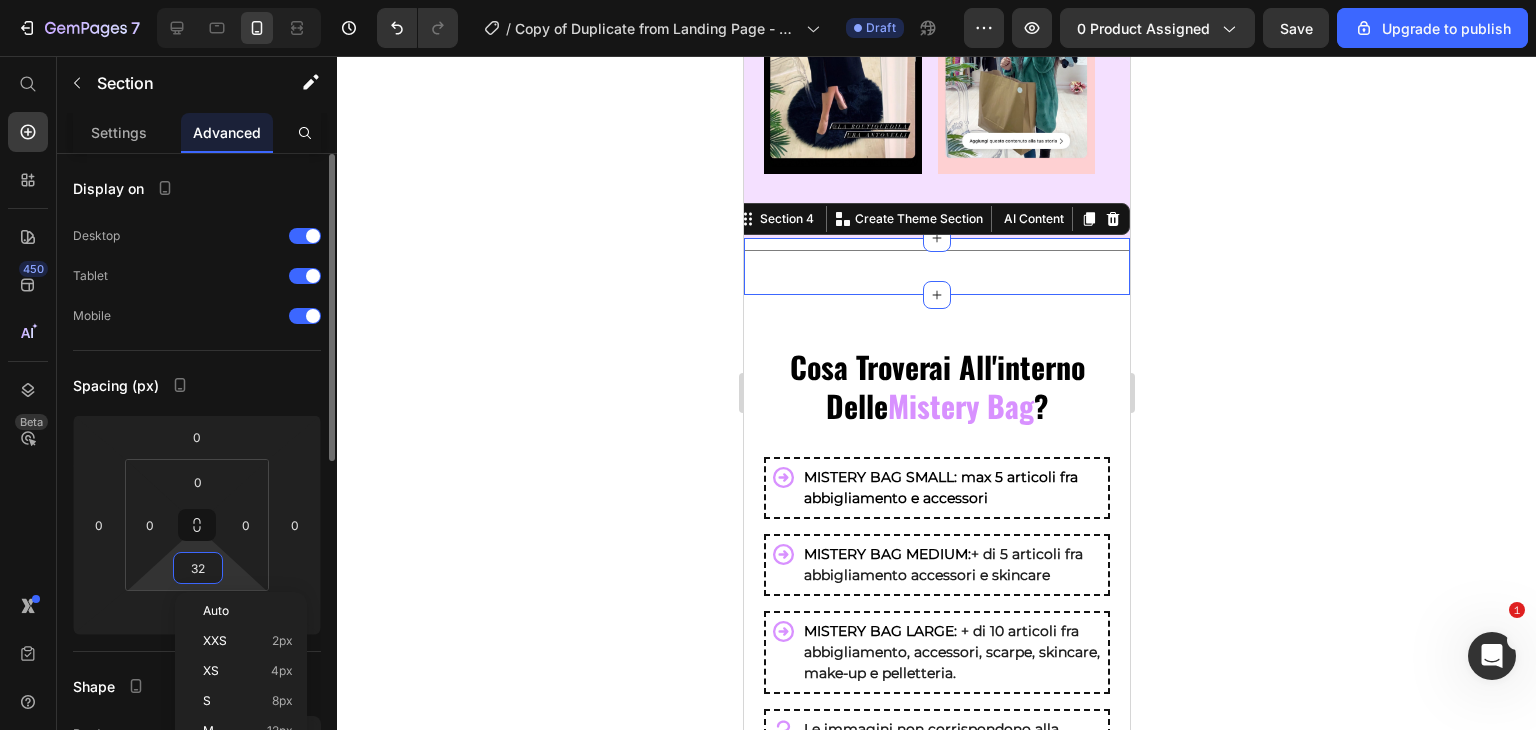 type 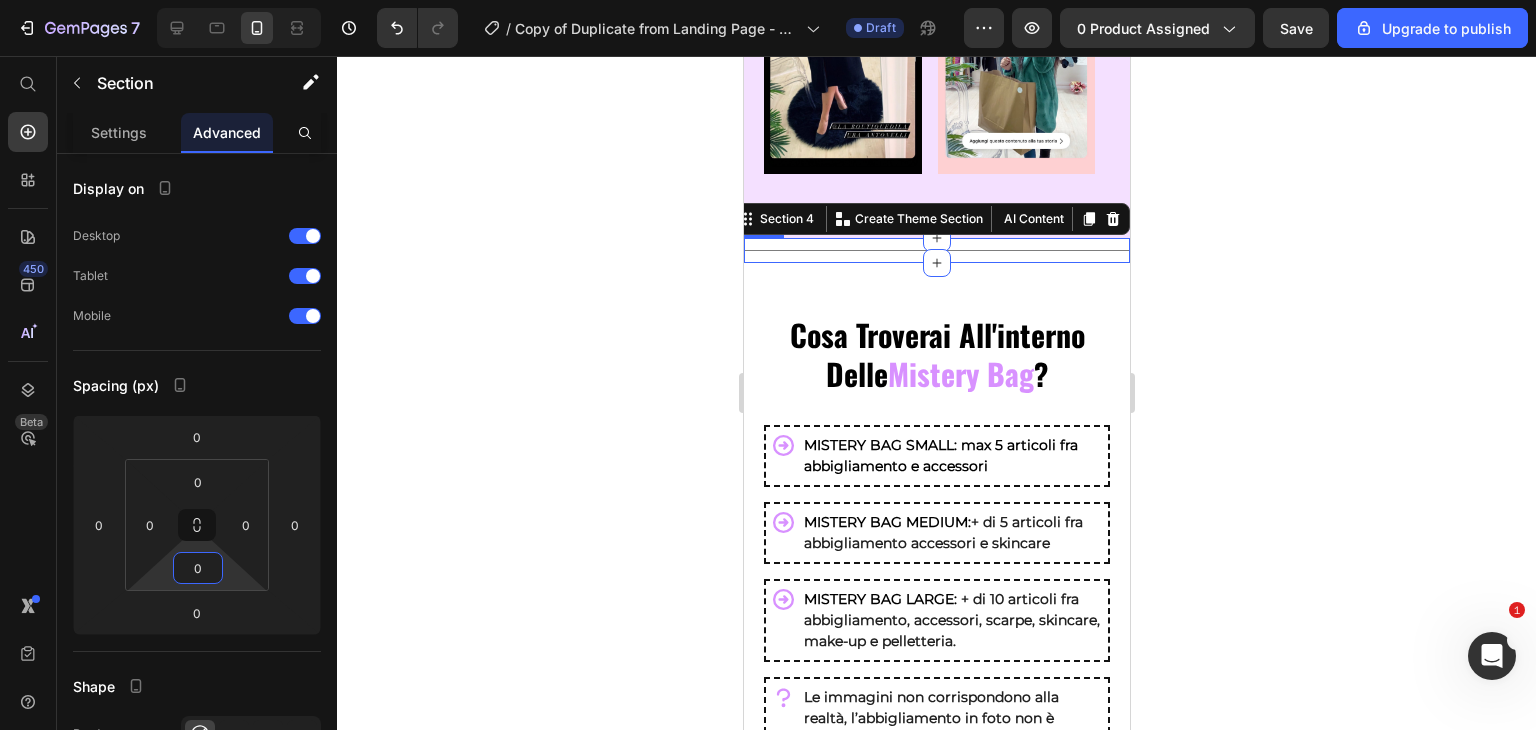 click on "Title Line" at bounding box center [936, 250] 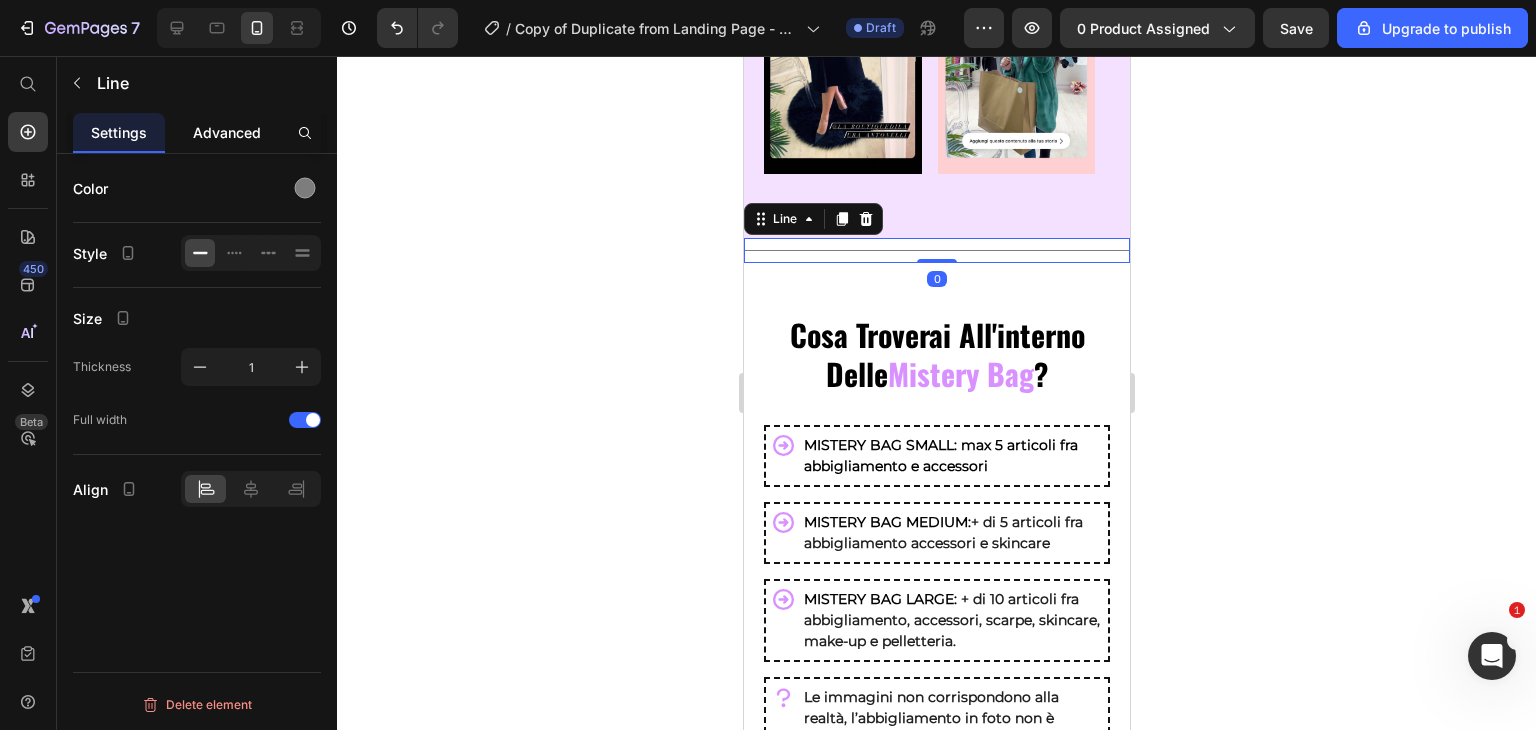 click on "Advanced" at bounding box center [227, 132] 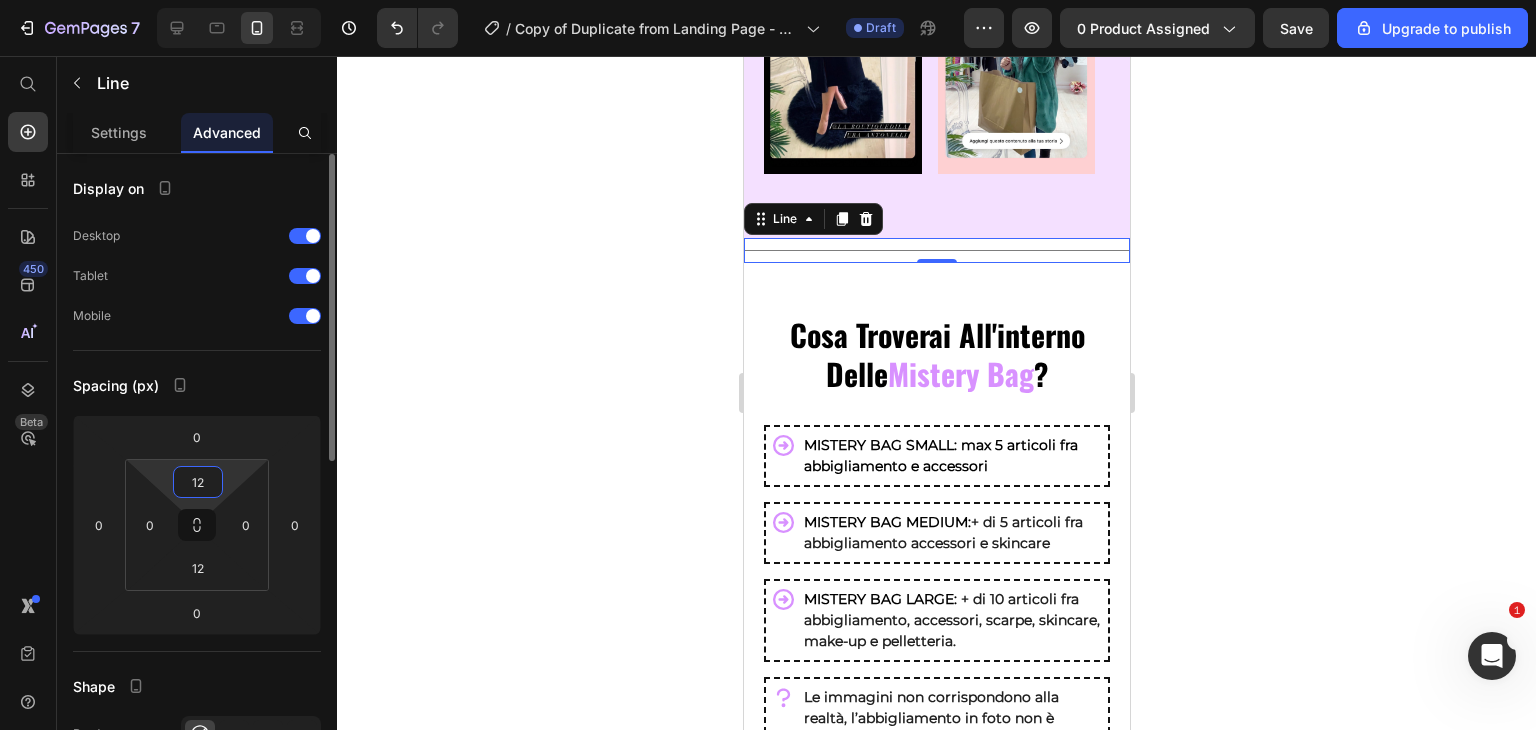 click on "12" at bounding box center [198, 482] 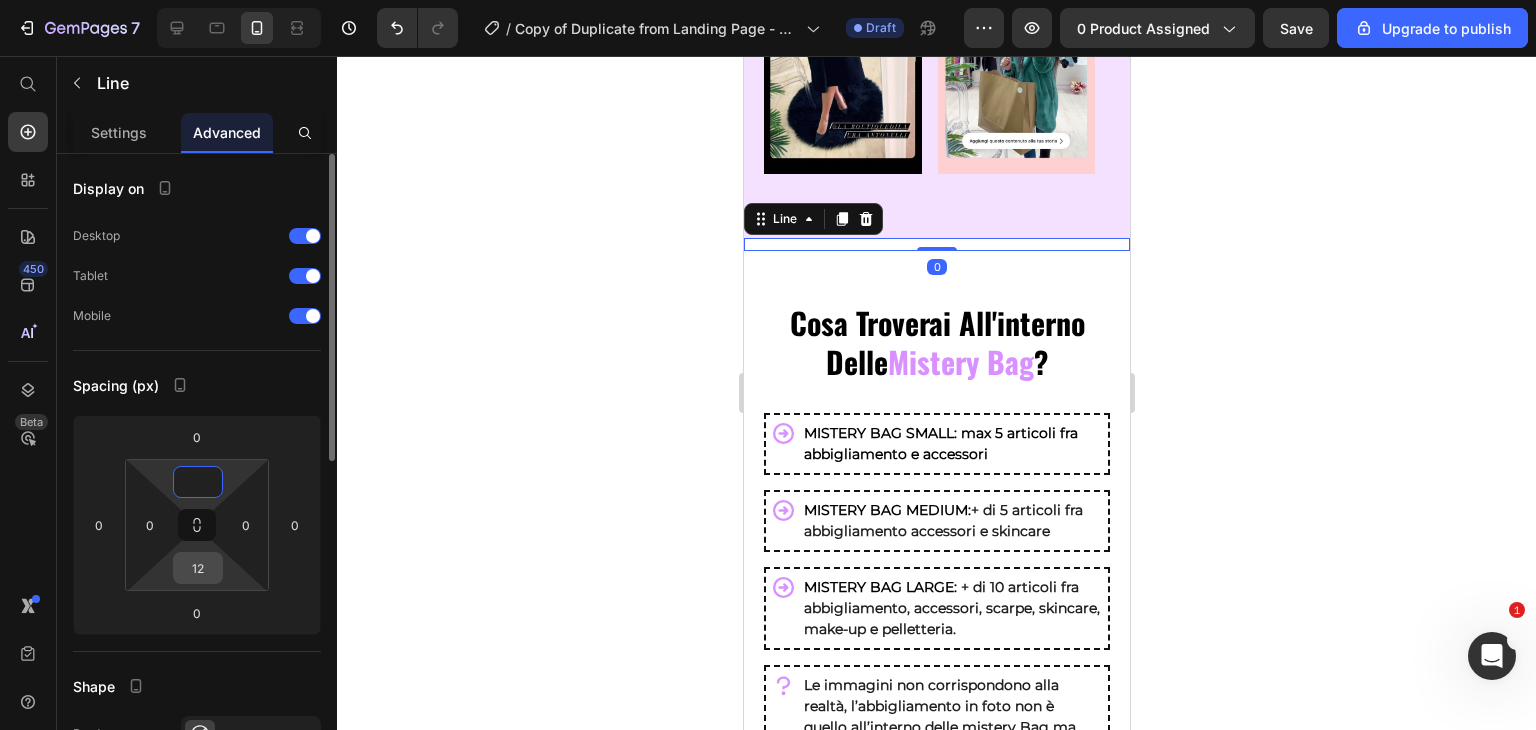 type on "0" 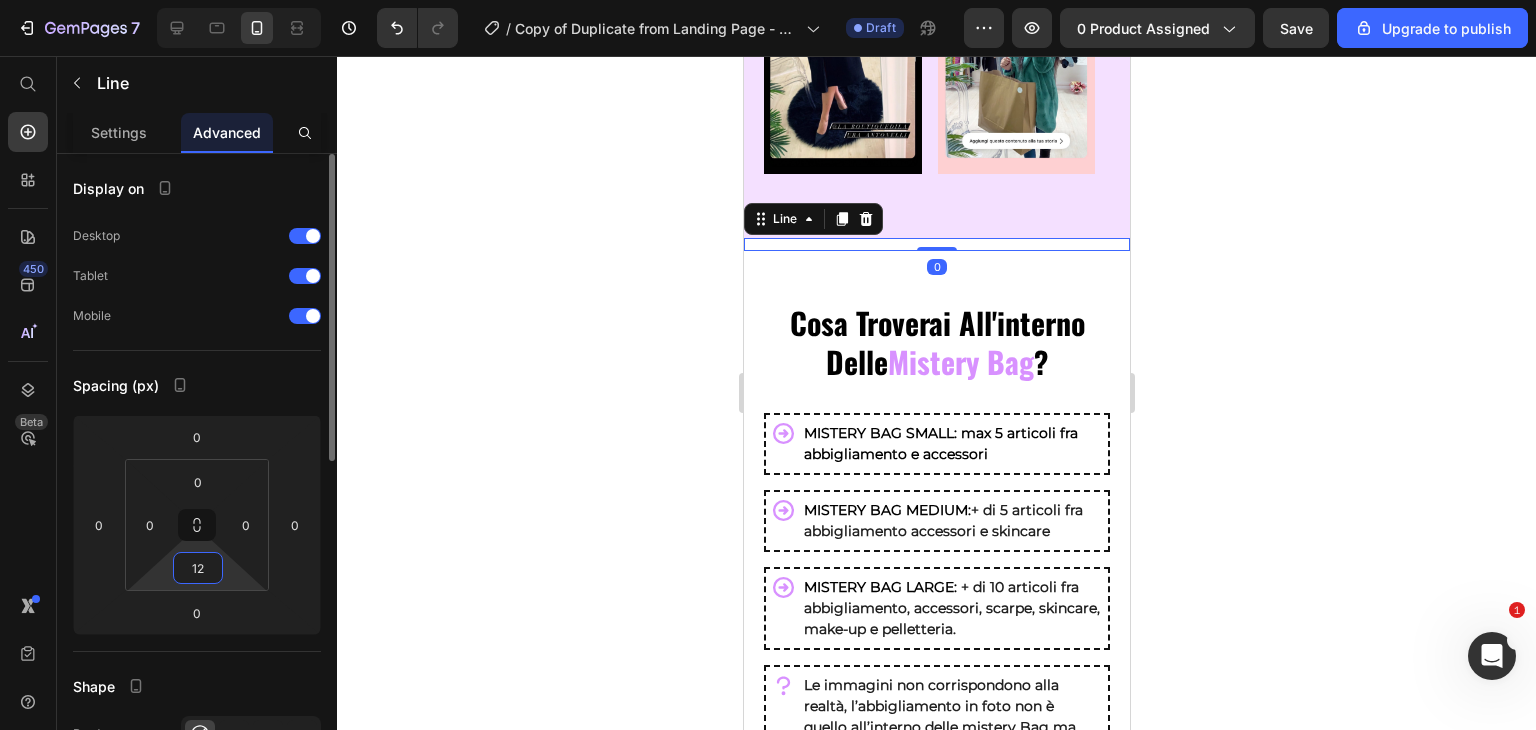 click on "12" at bounding box center [198, 568] 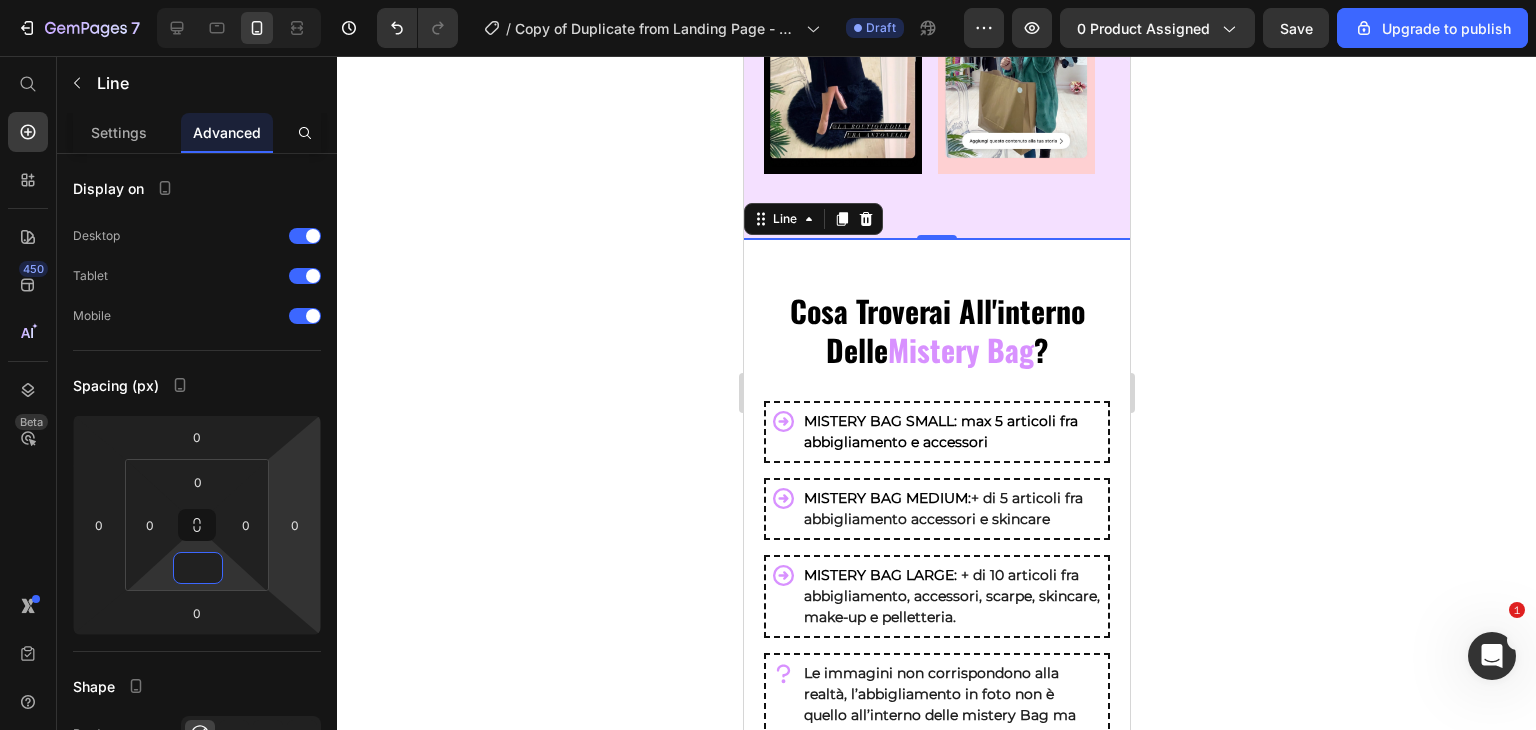 type on "0" 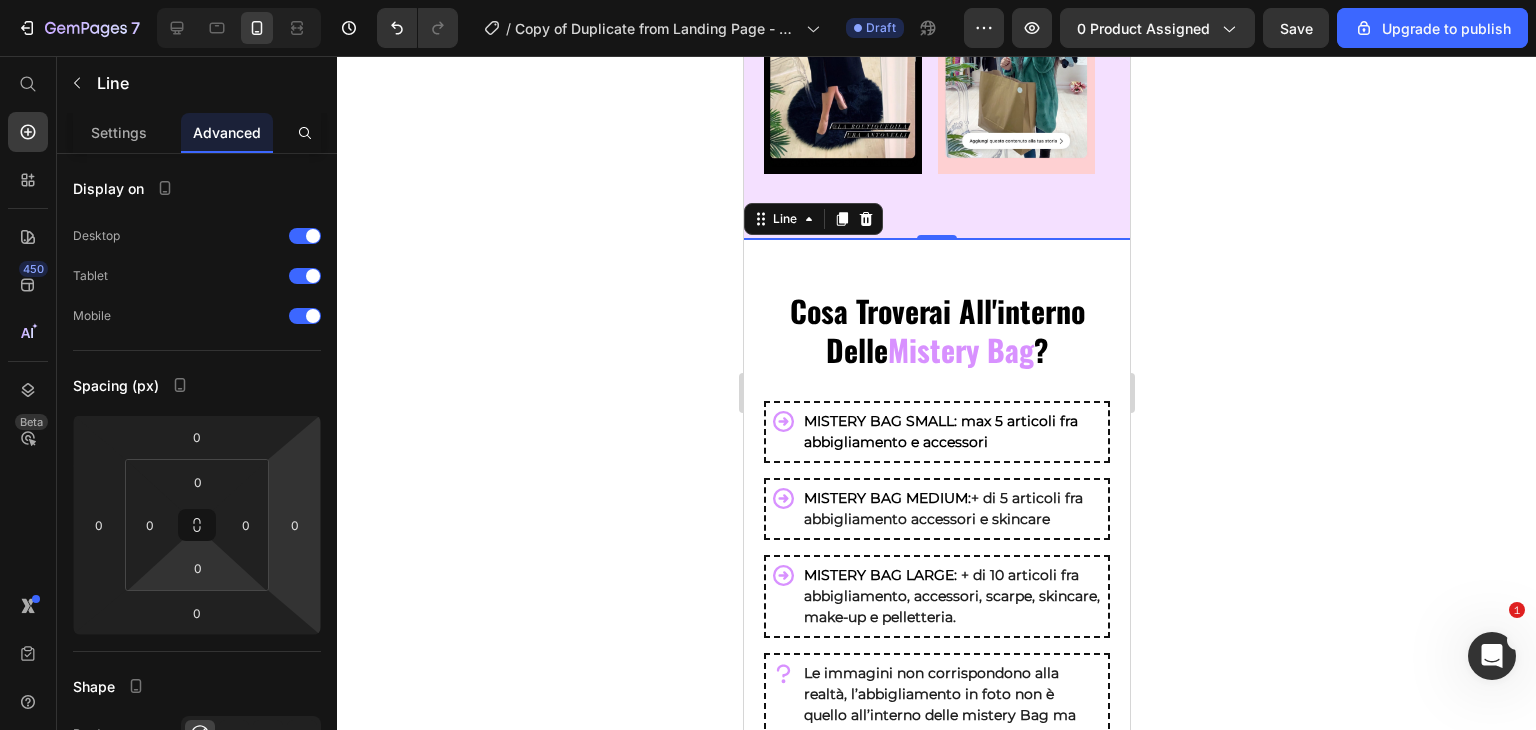 click 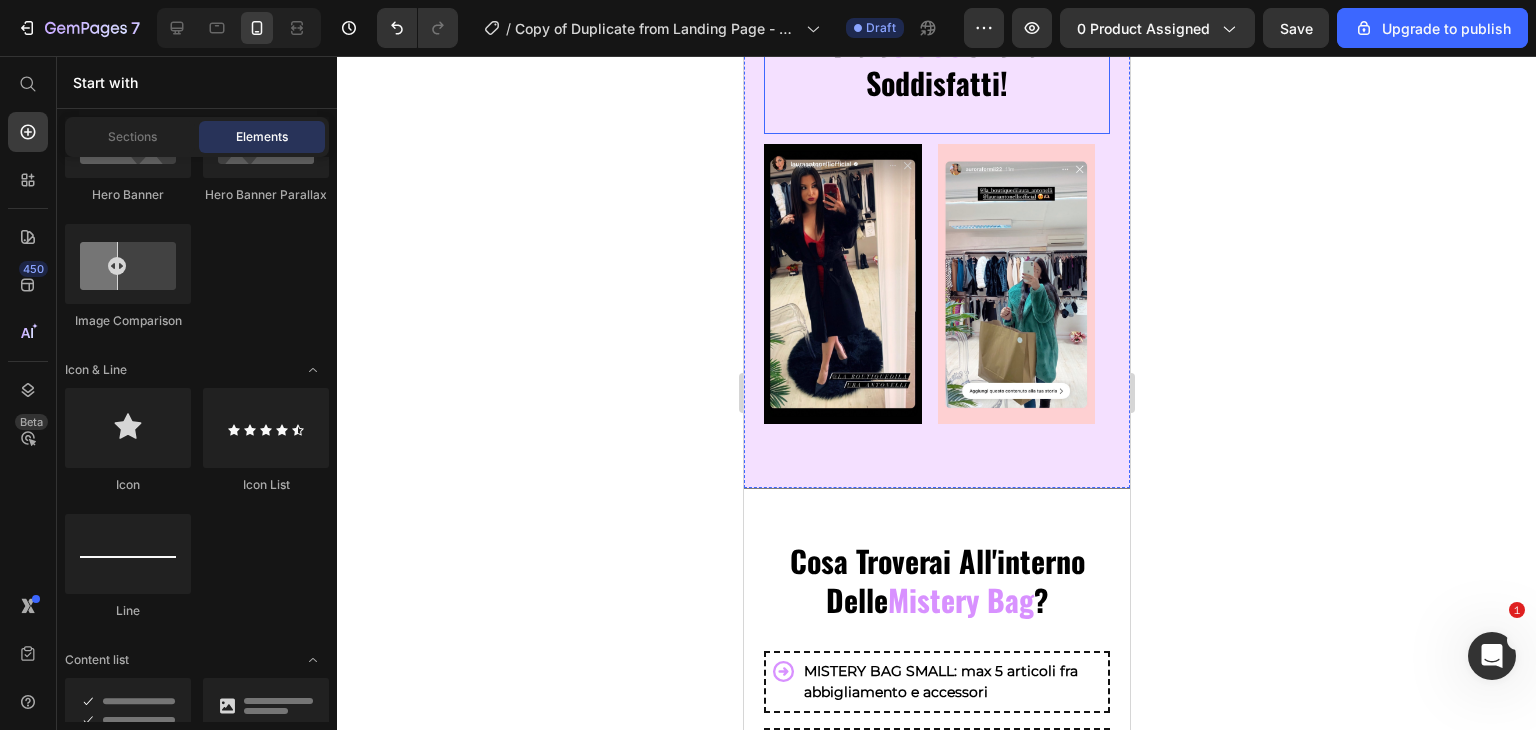 scroll, scrollTop: 986, scrollLeft: 0, axis: vertical 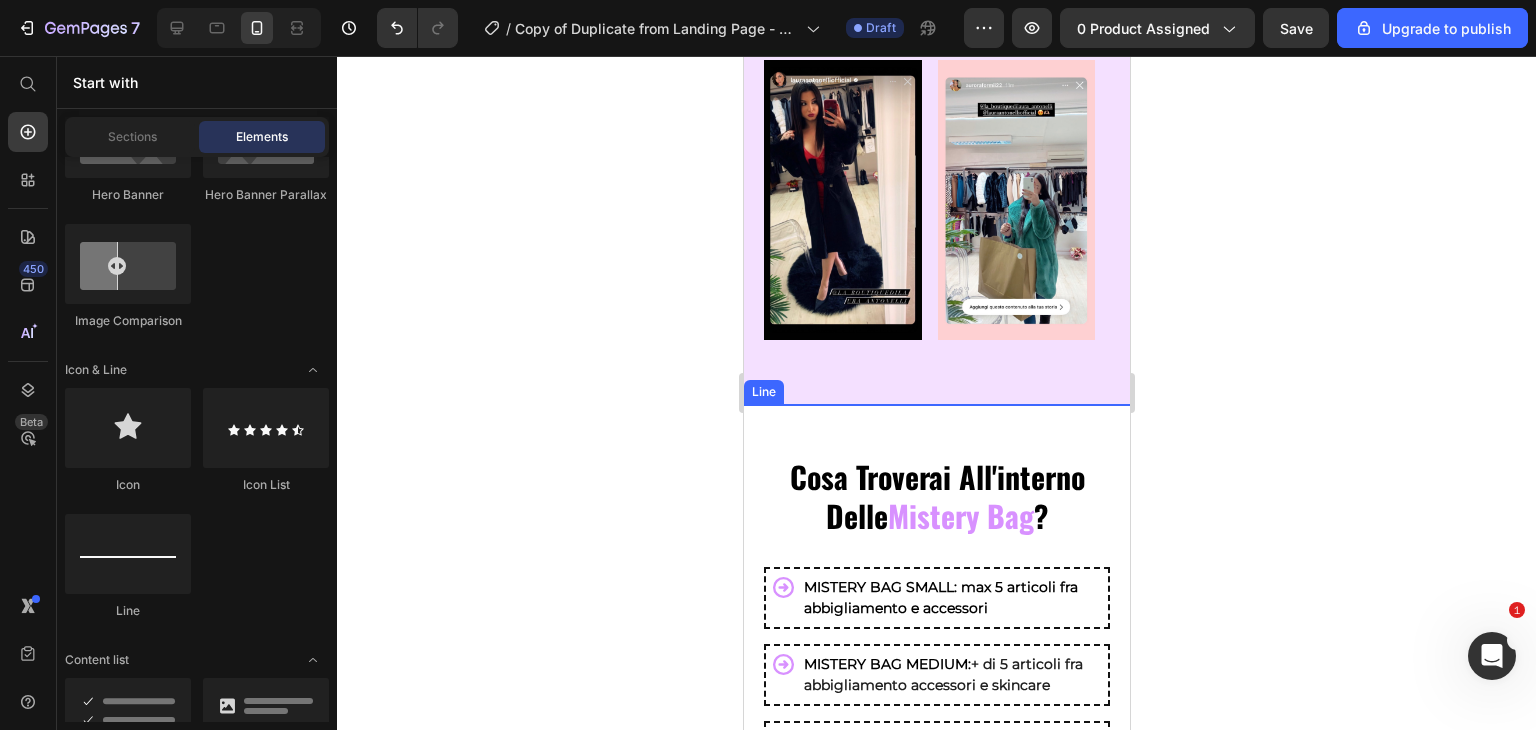 click at bounding box center [936, 404] 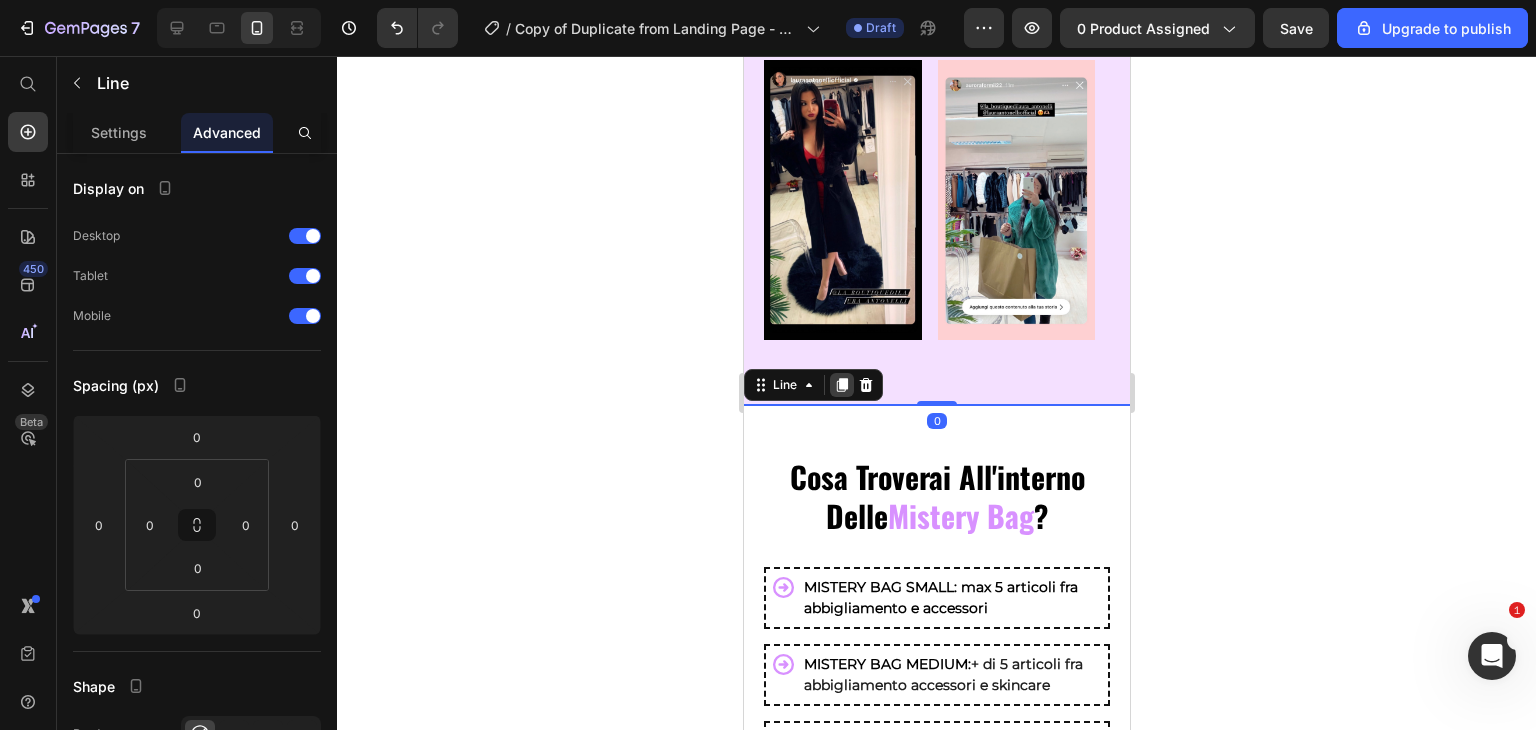 click 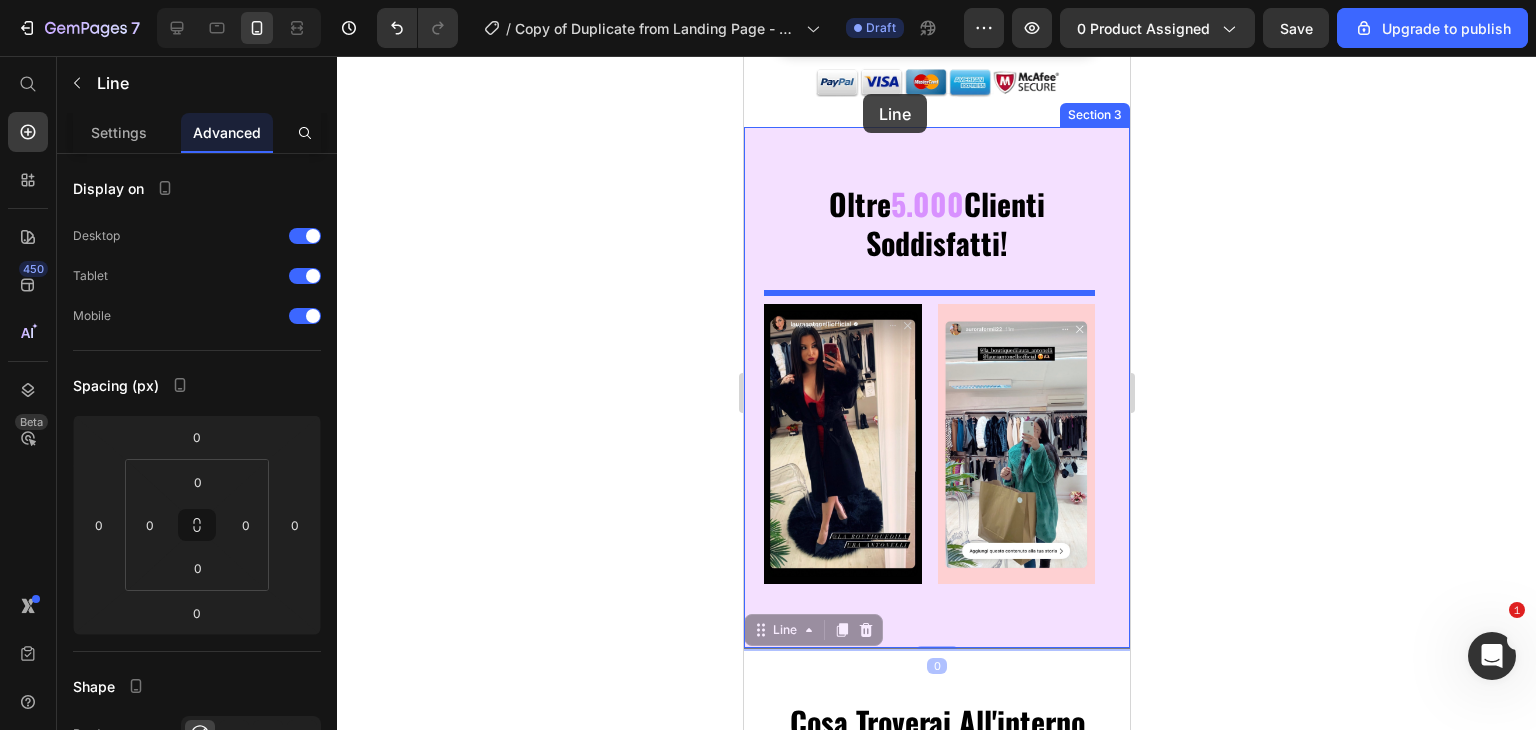 scroll, scrollTop: 563, scrollLeft: 0, axis: vertical 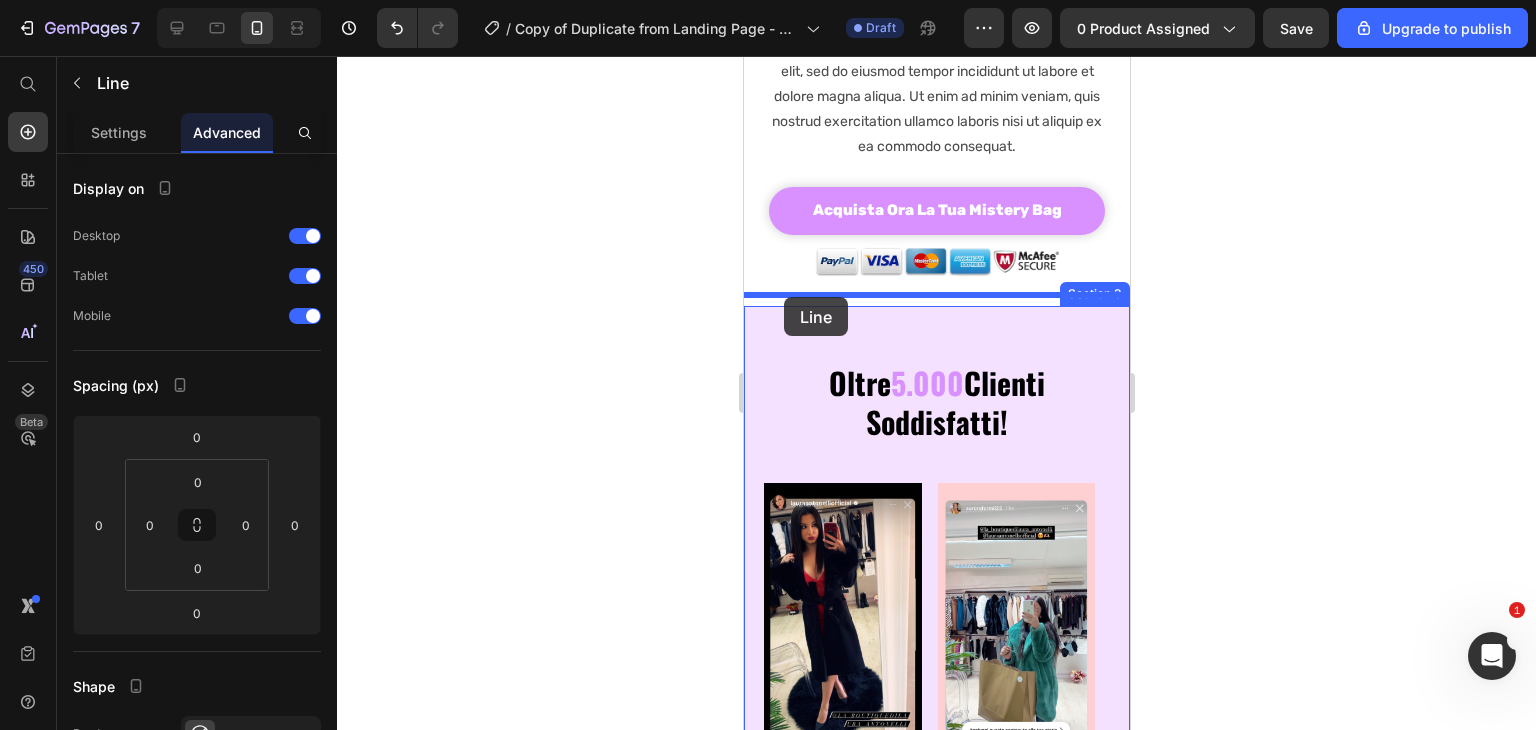 drag, startPoint x: 785, startPoint y: 373, endPoint x: 783, endPoint y: 296, distance: 77.02597 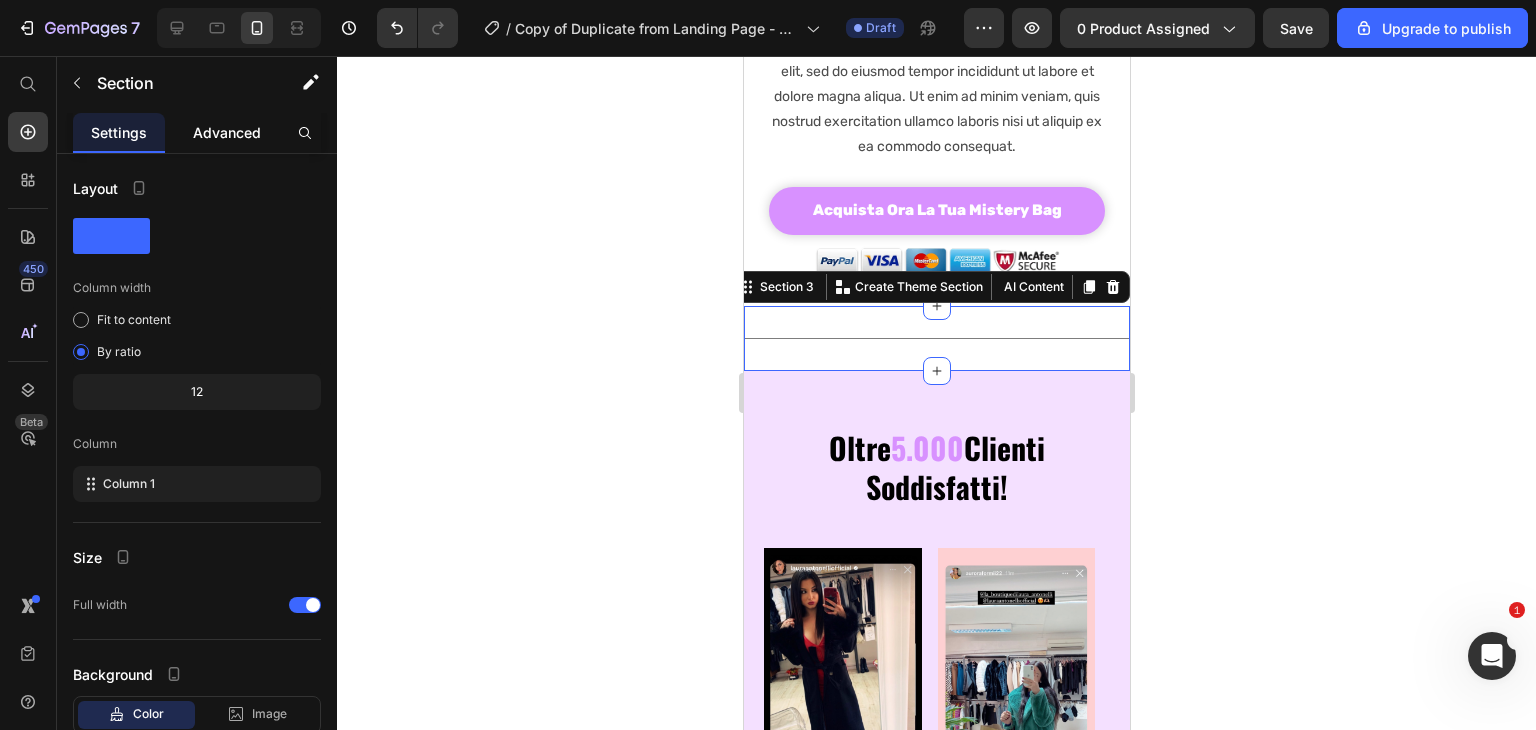 click on "Advanced" 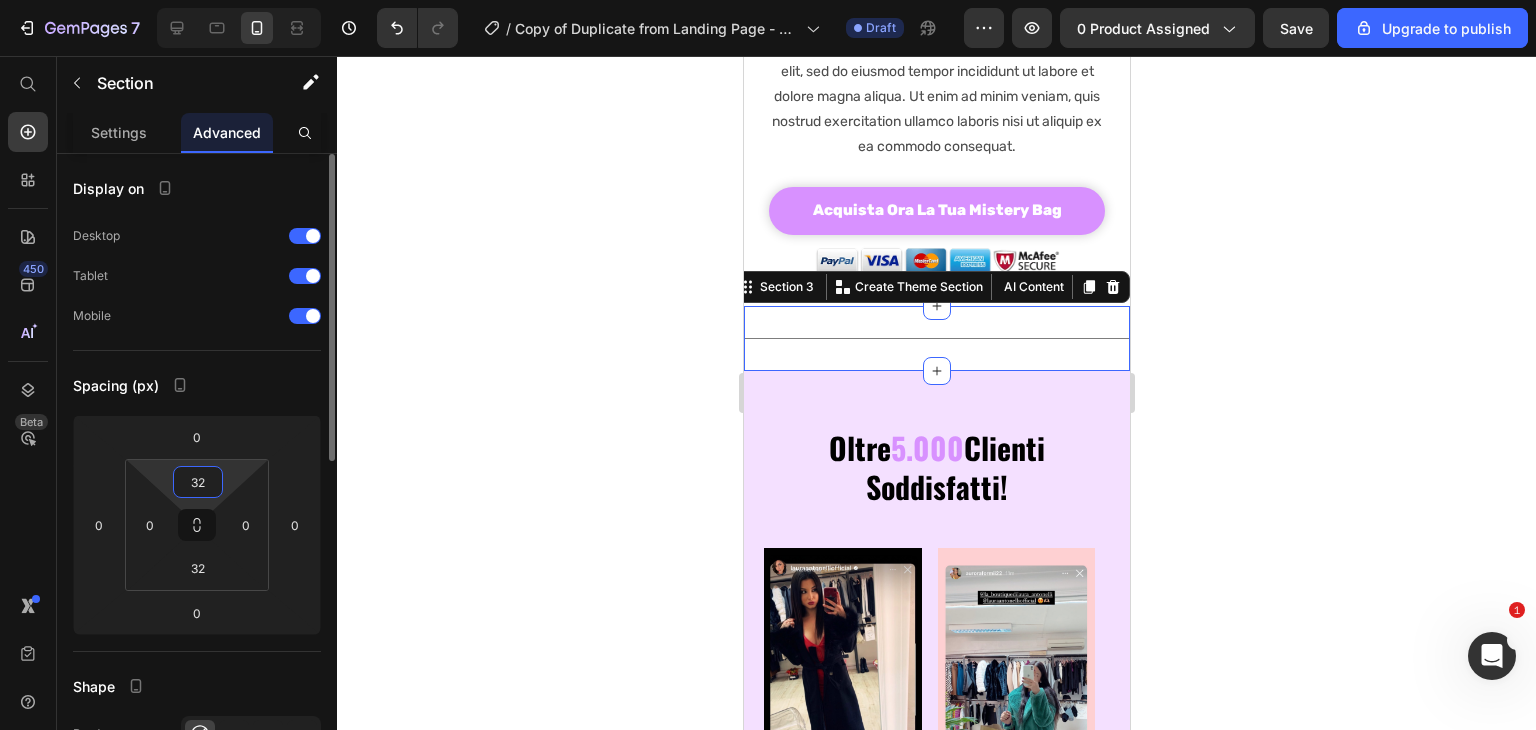 click on "32" at bounding box center (198, 482) 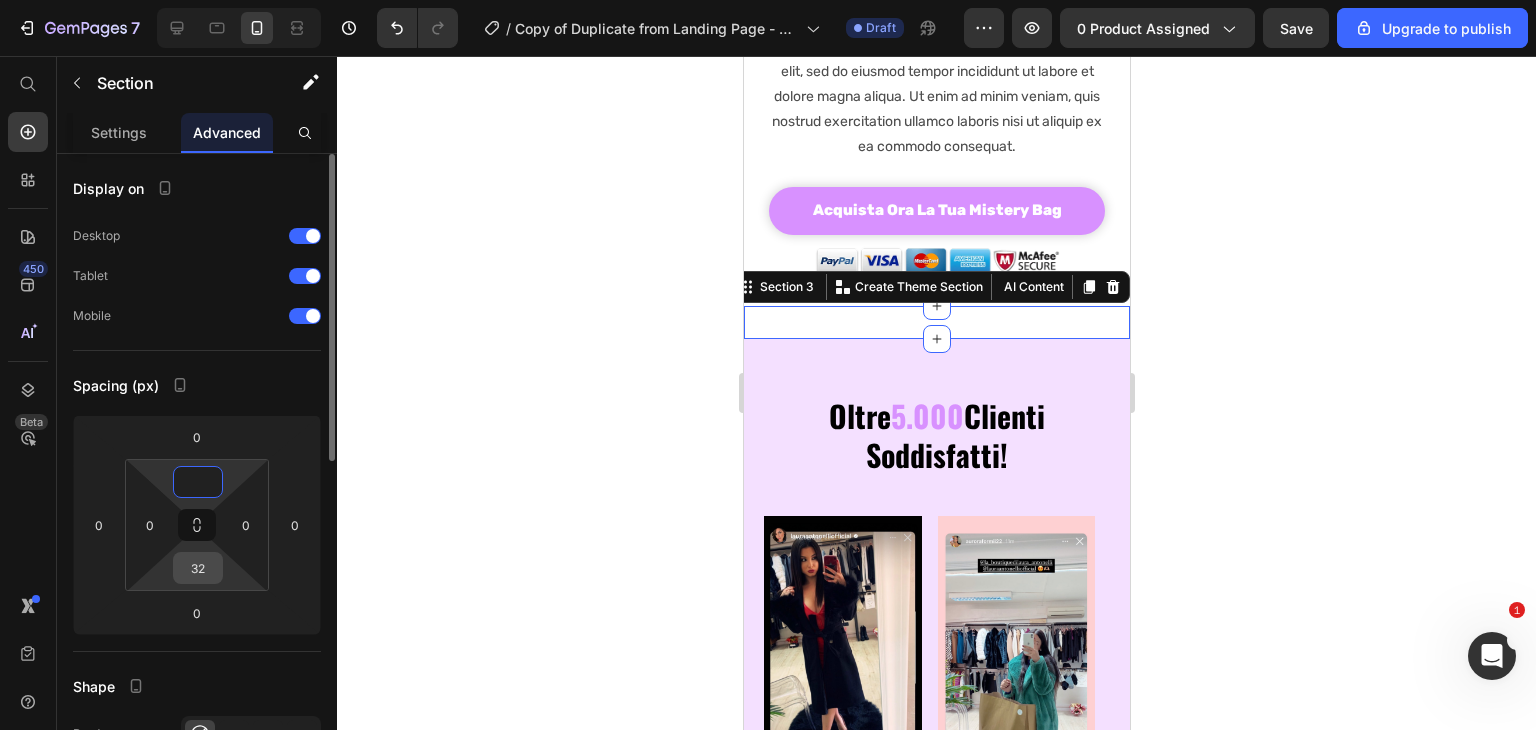 type on "0" 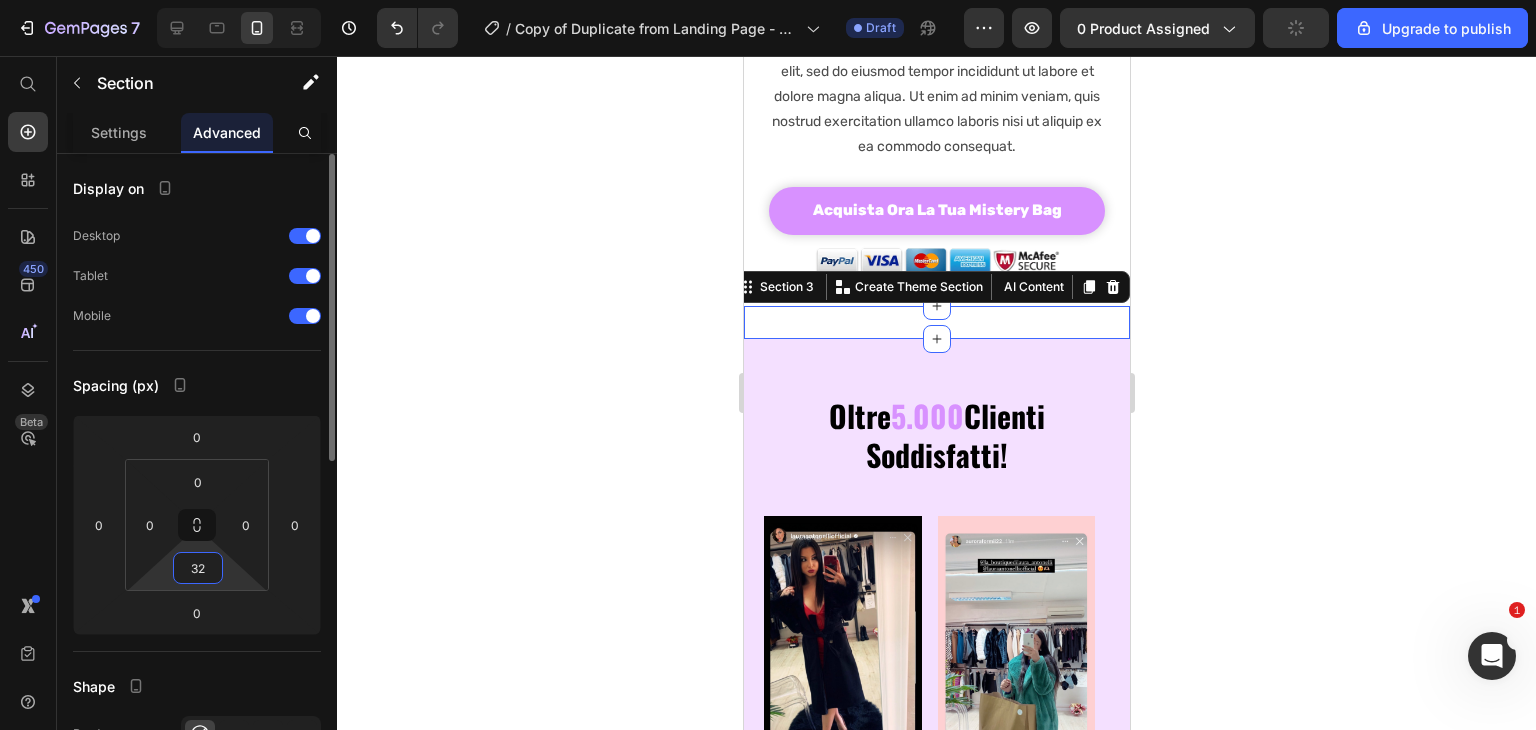 click on "32" at bounding box center (198, 568) 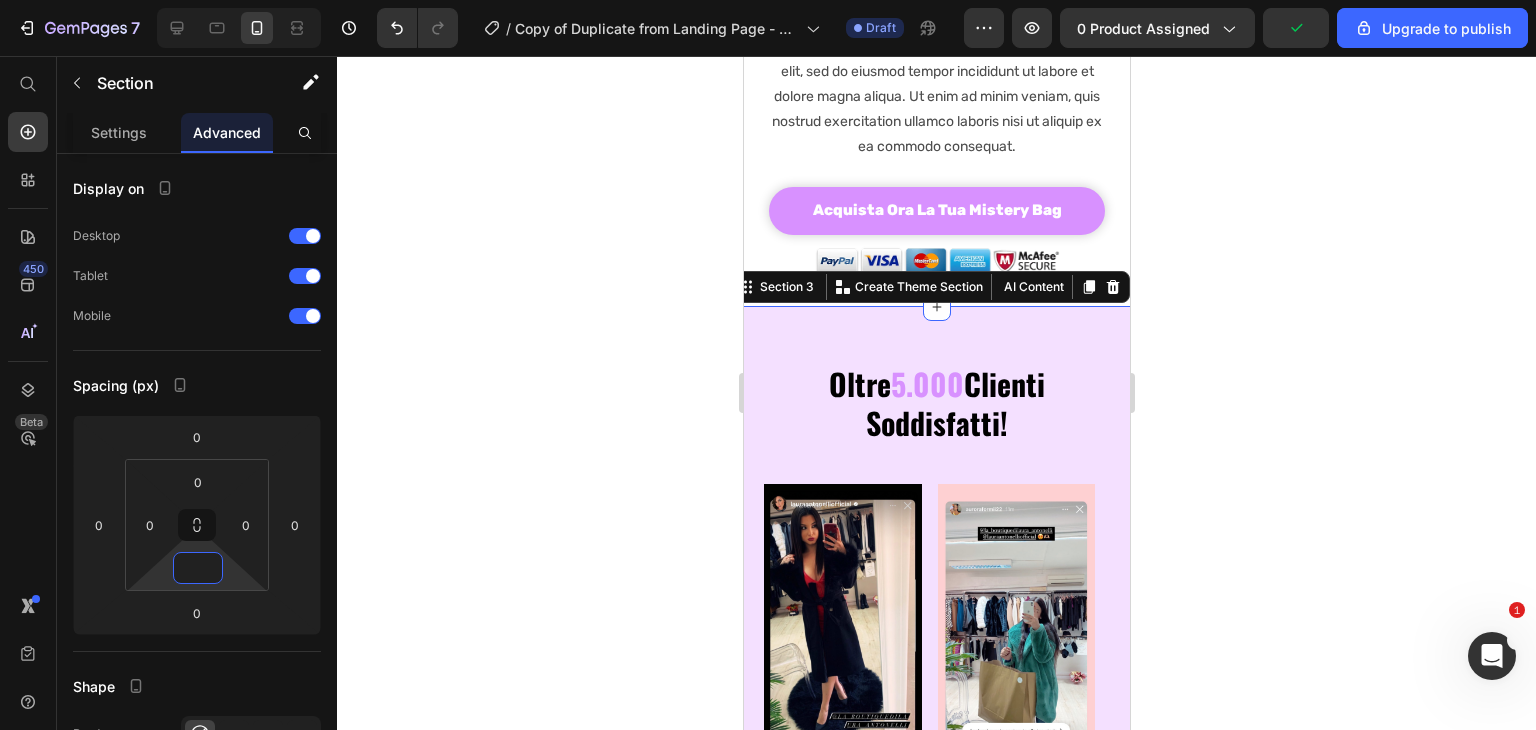 type on "0" 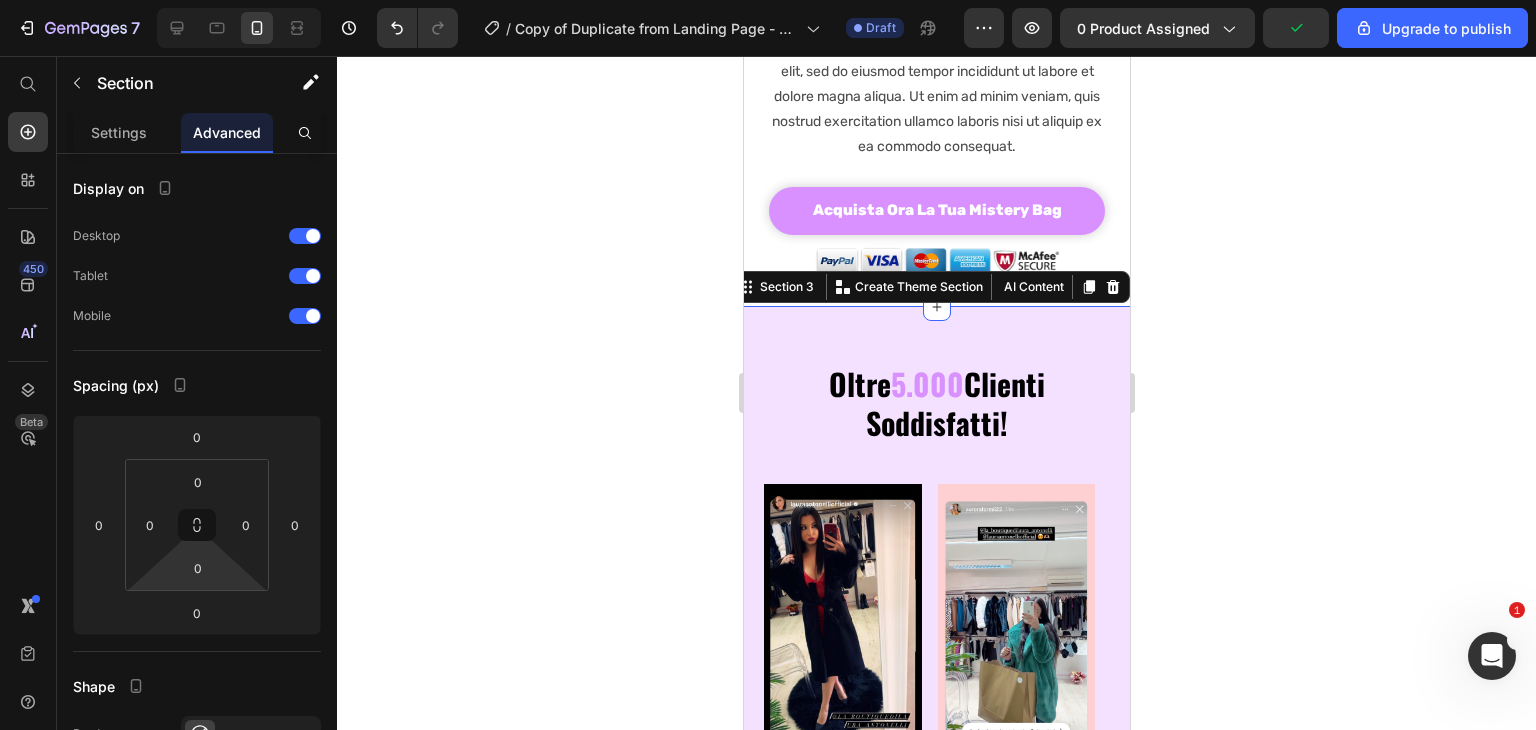 click 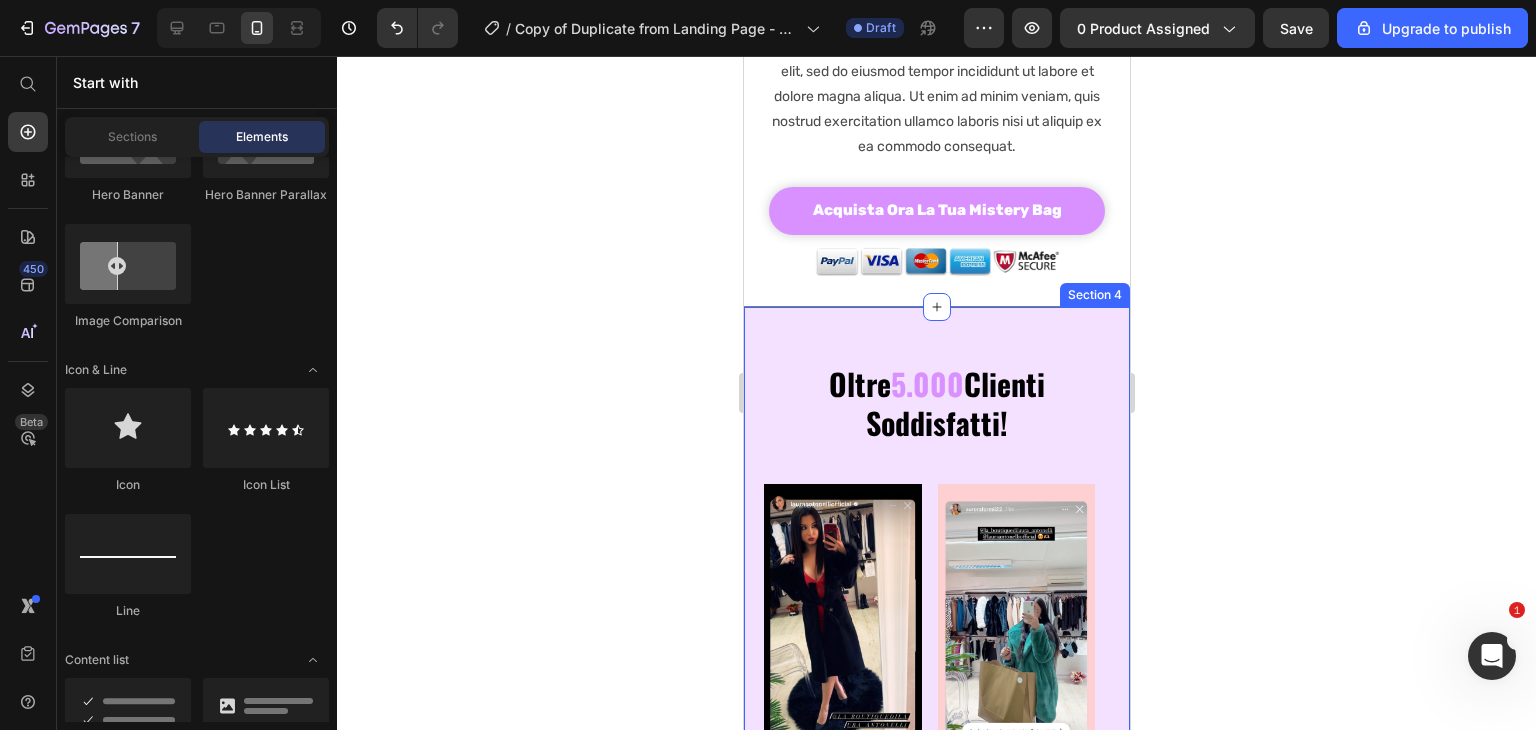 click on "Oltre  5.000  Clienti Soddisfatti! Text Block Image Image Image Image Image Image Image Image Carousel Section 4" at bounding box center (936, 567) 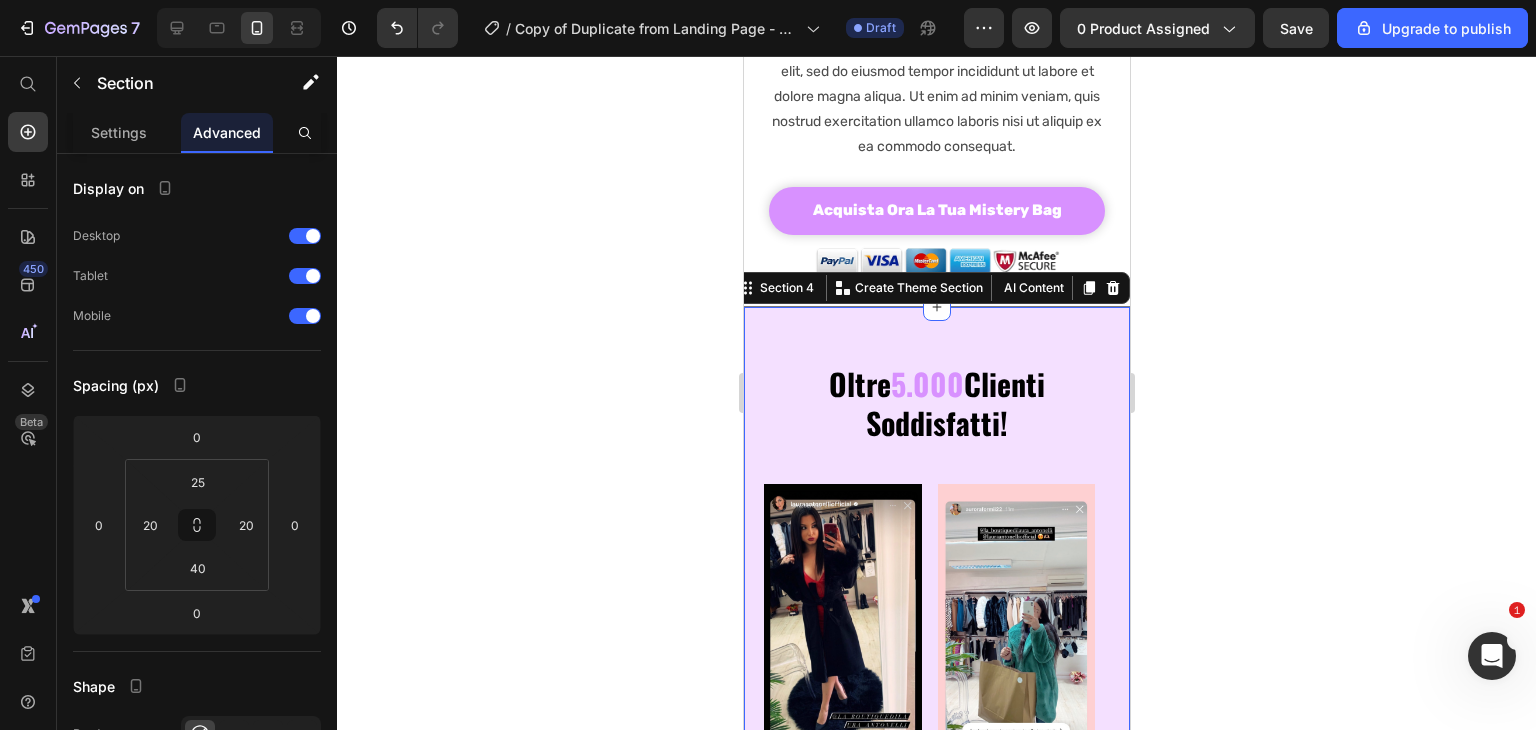 click 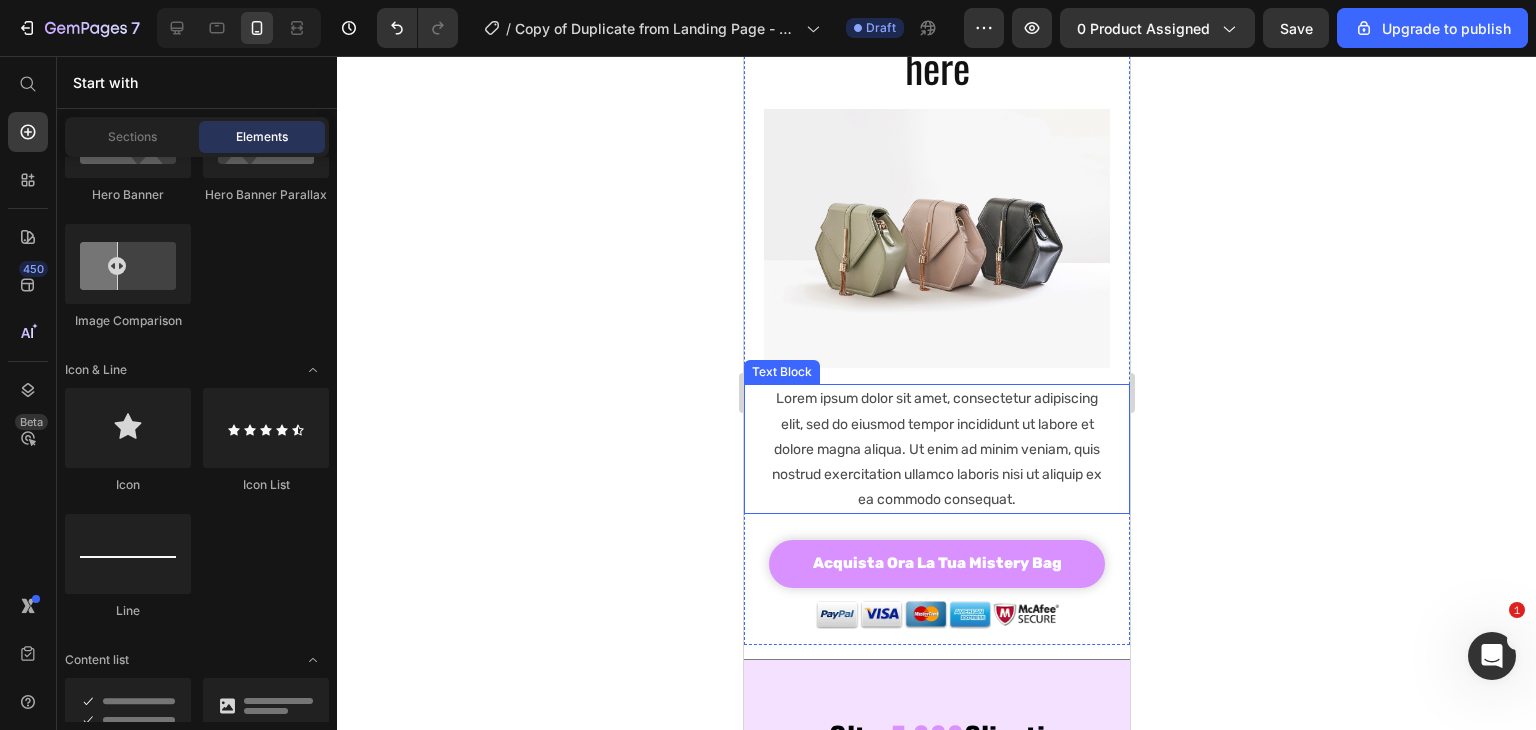 scroll, scrollTop: 211, scrollLeft: 0, axis: vertical 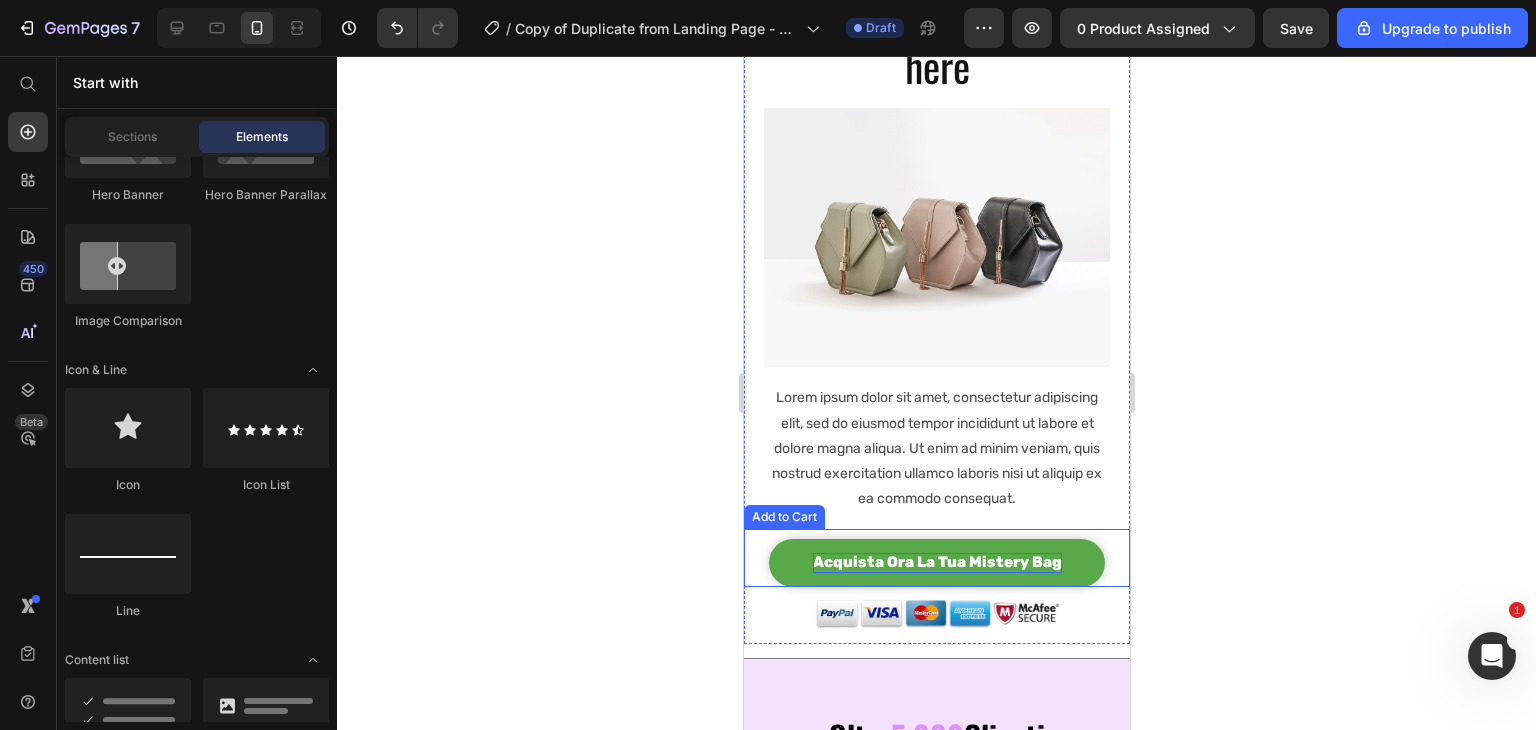 click on "acquista ora la tua mistery bag" at bounding box center [936, 563] 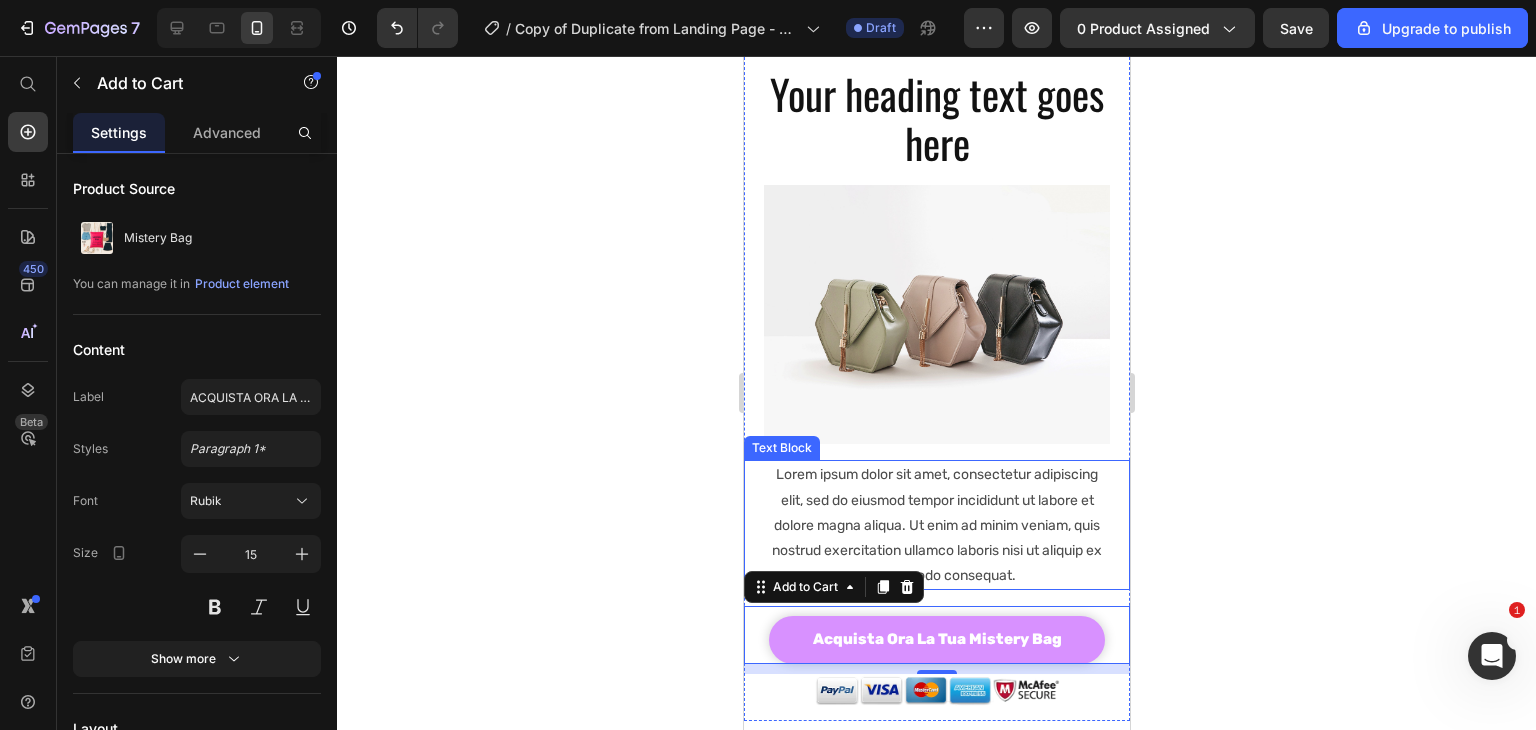 scroll, scrollTop: 32, scrollLeft: 0, axis: vertical 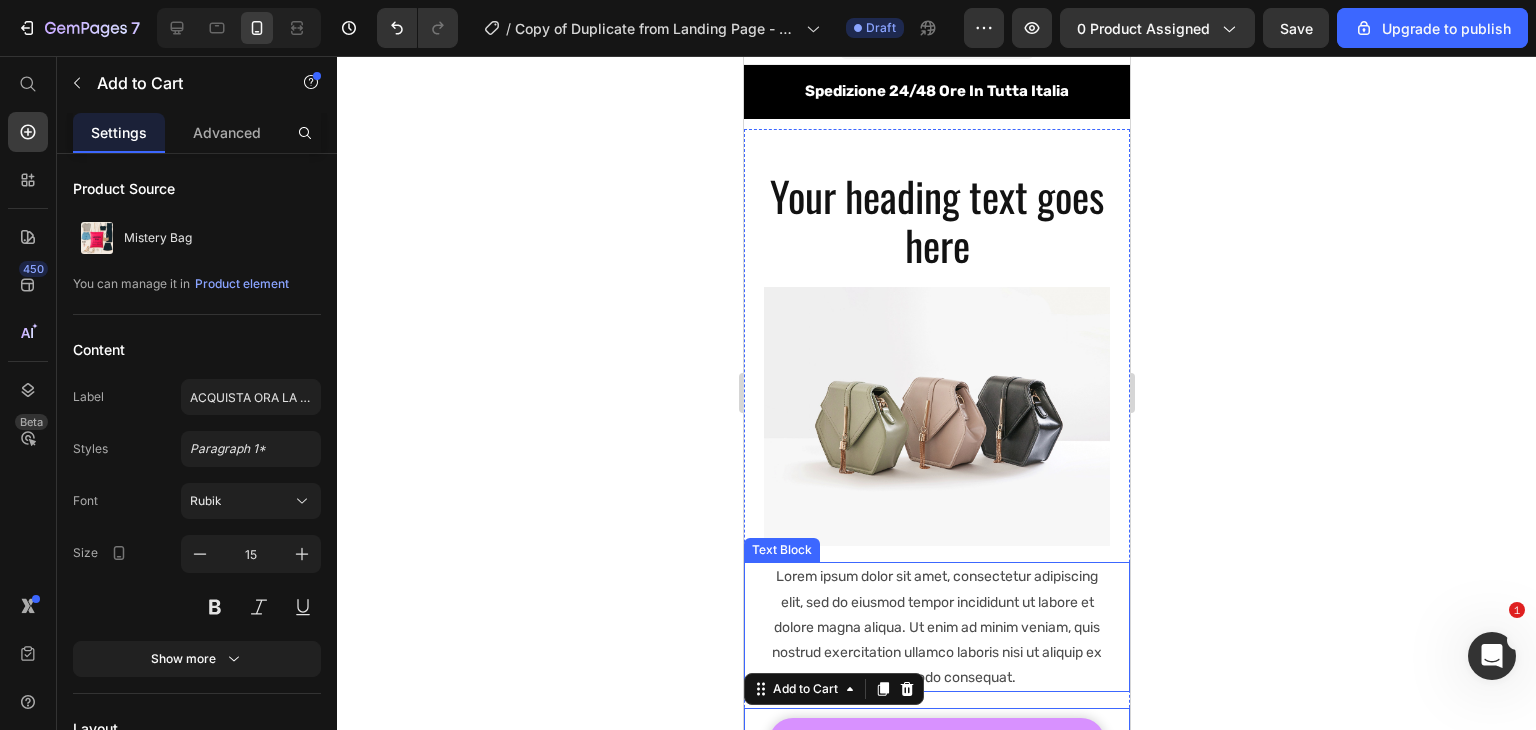 click at bounding box center (936, 417) 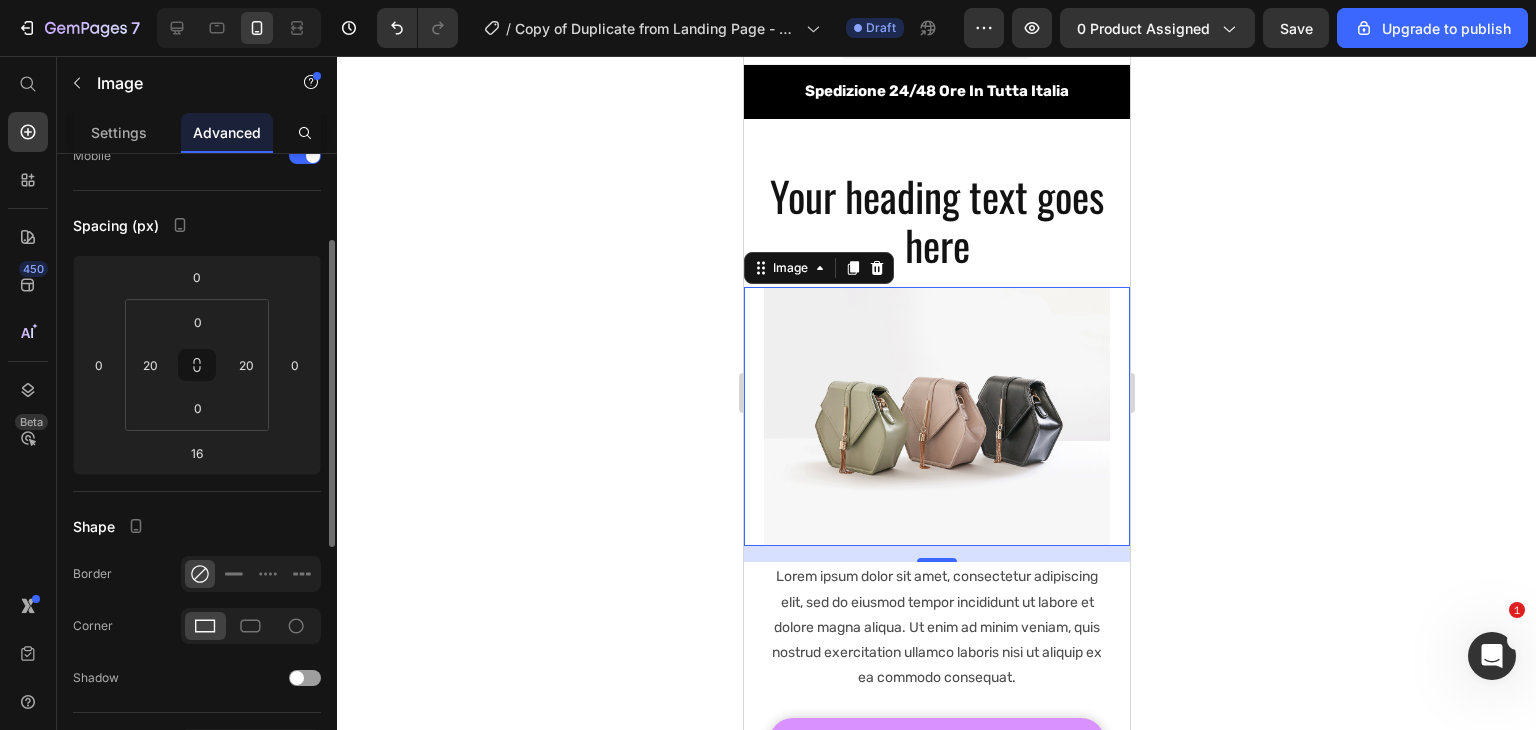 scroll, scrollTop: 0, scrollLeft: 0, axis: both 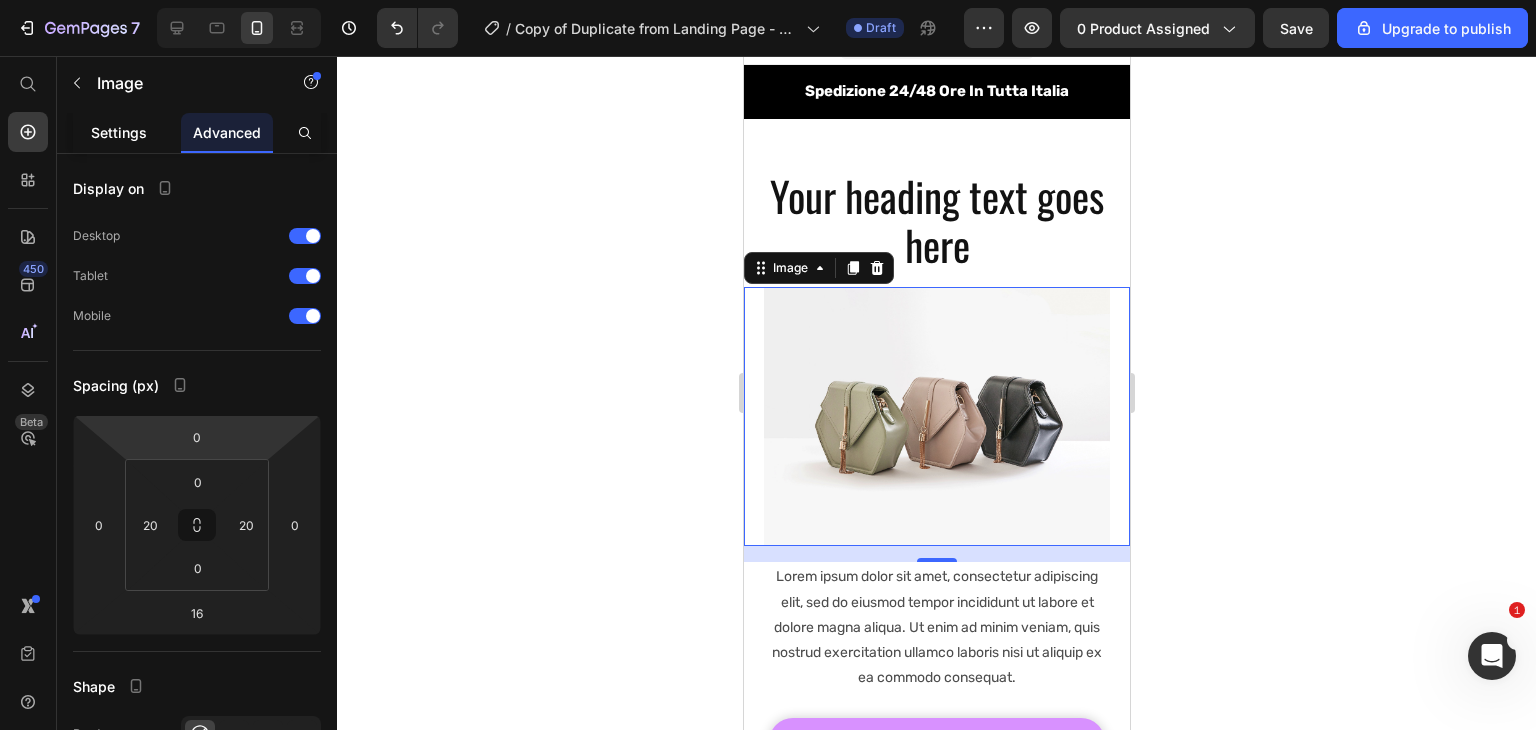 click on "Settings" 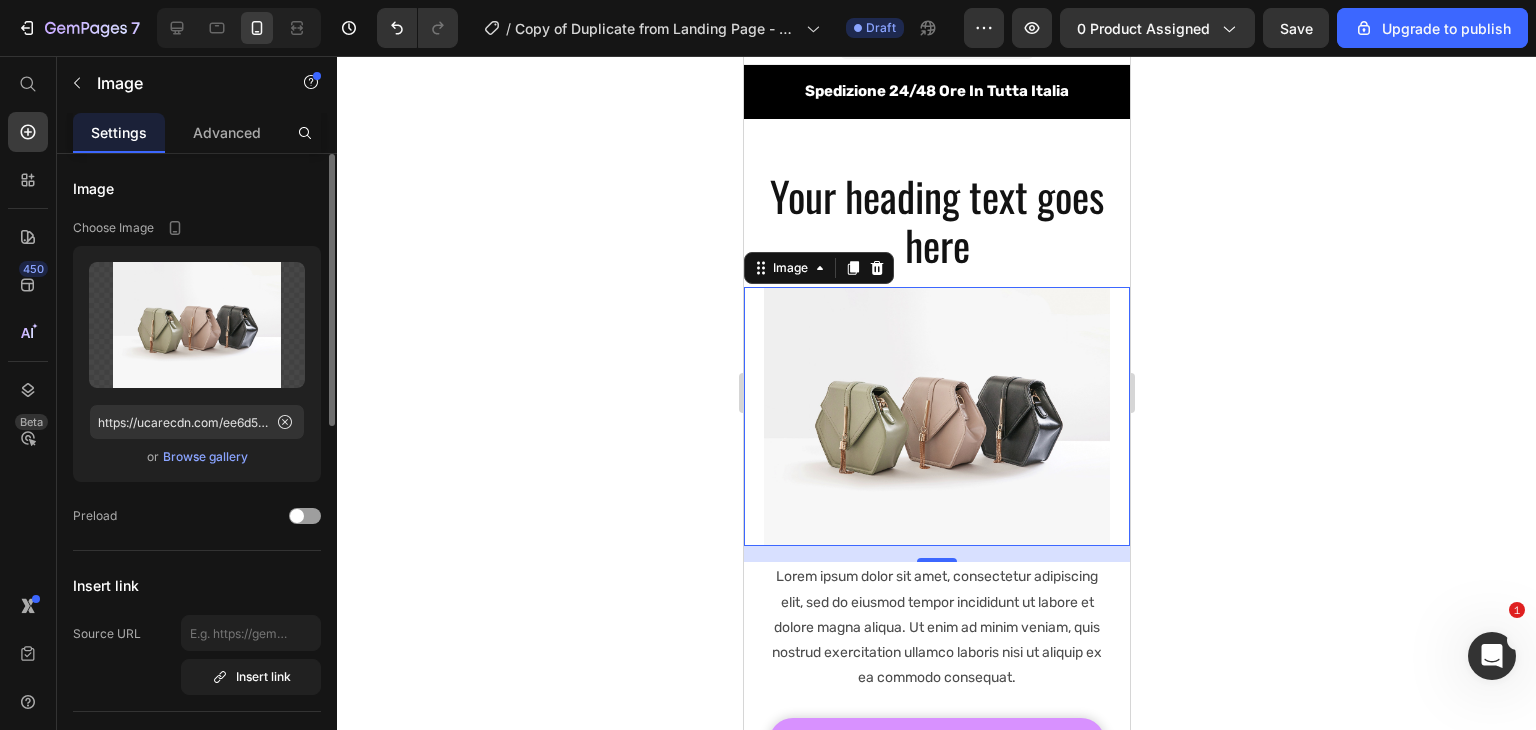 click on "Browse gallery" at bounding box center [205, 457] 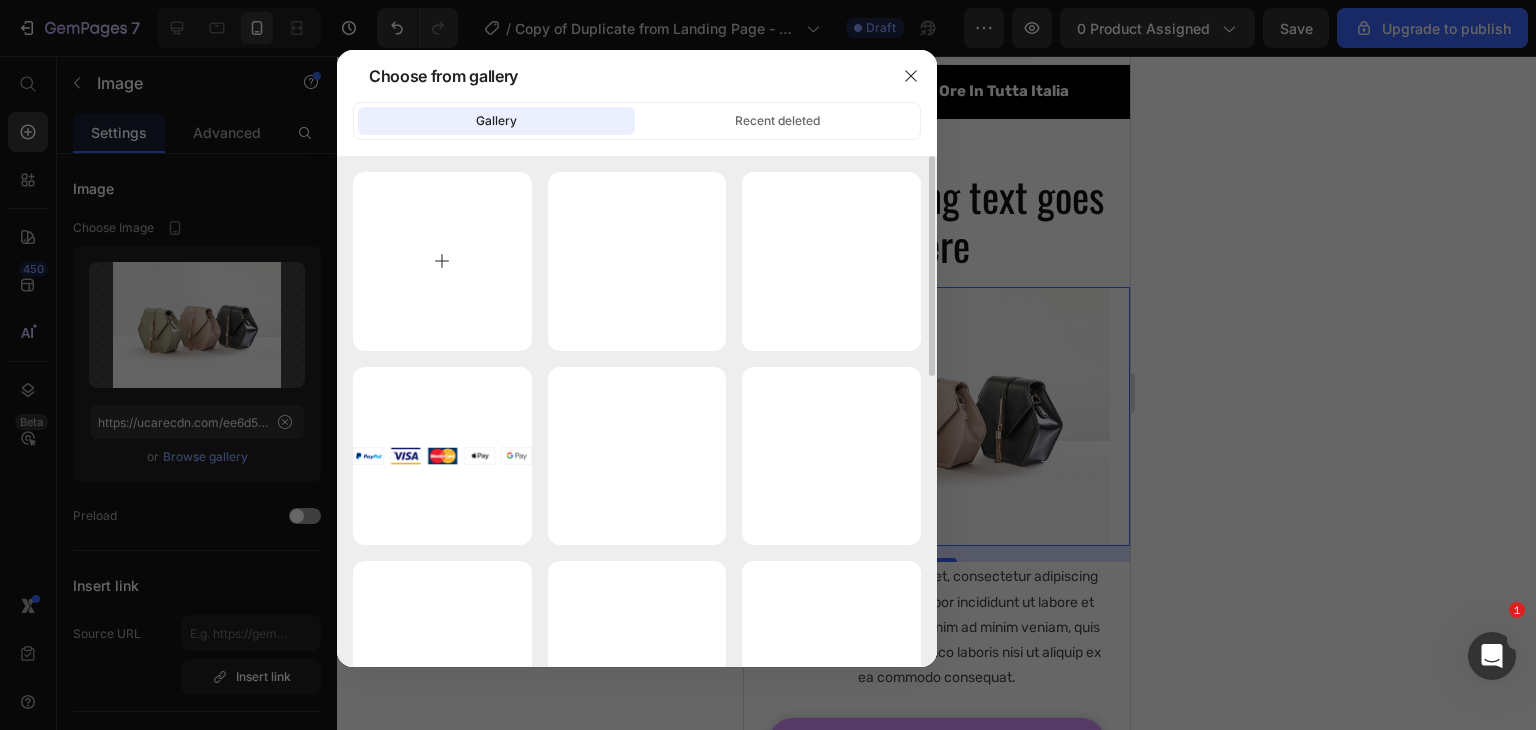 click at bounding box center [442, 261] 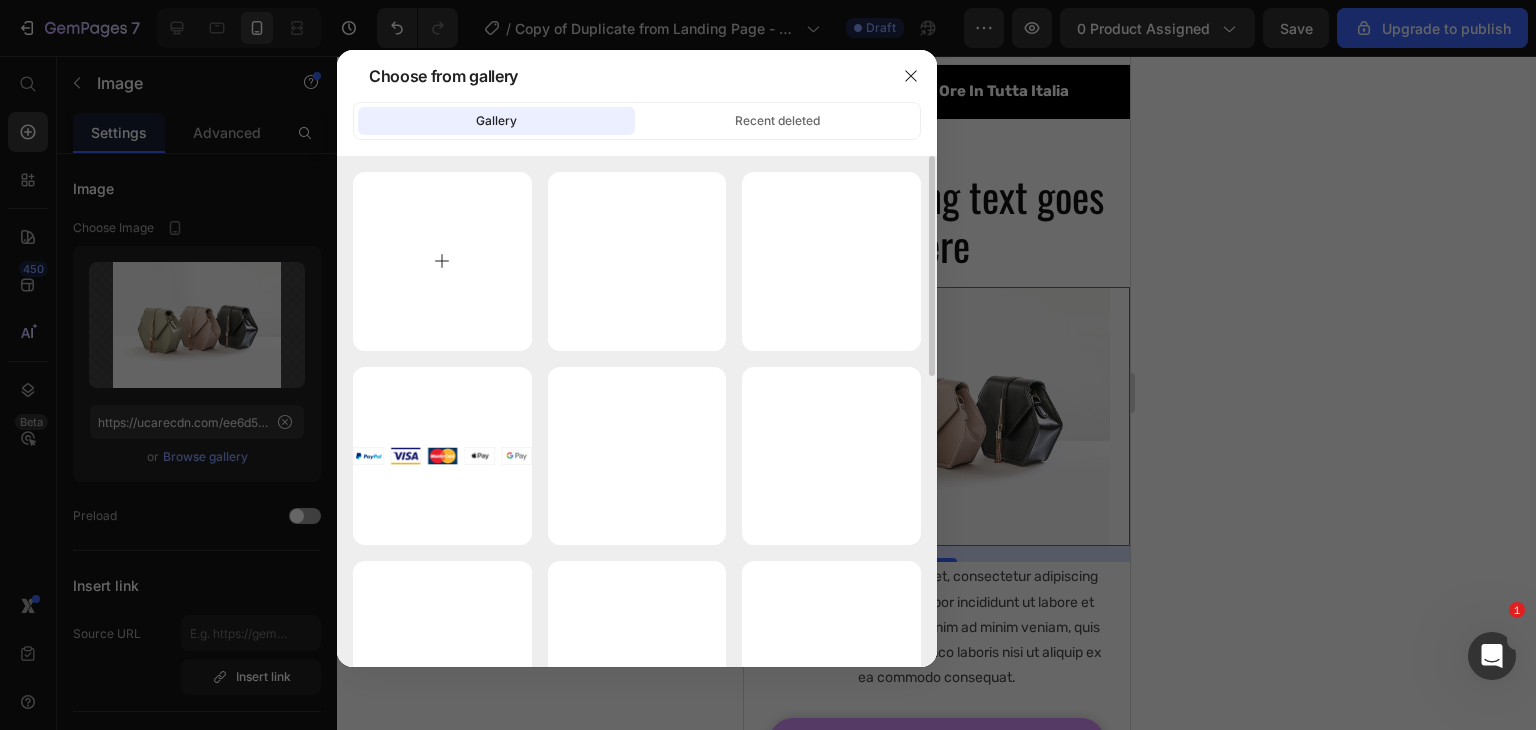 type on "C:\fakepath\515422540_625816343281885_6221521713785237685_n.jpg" 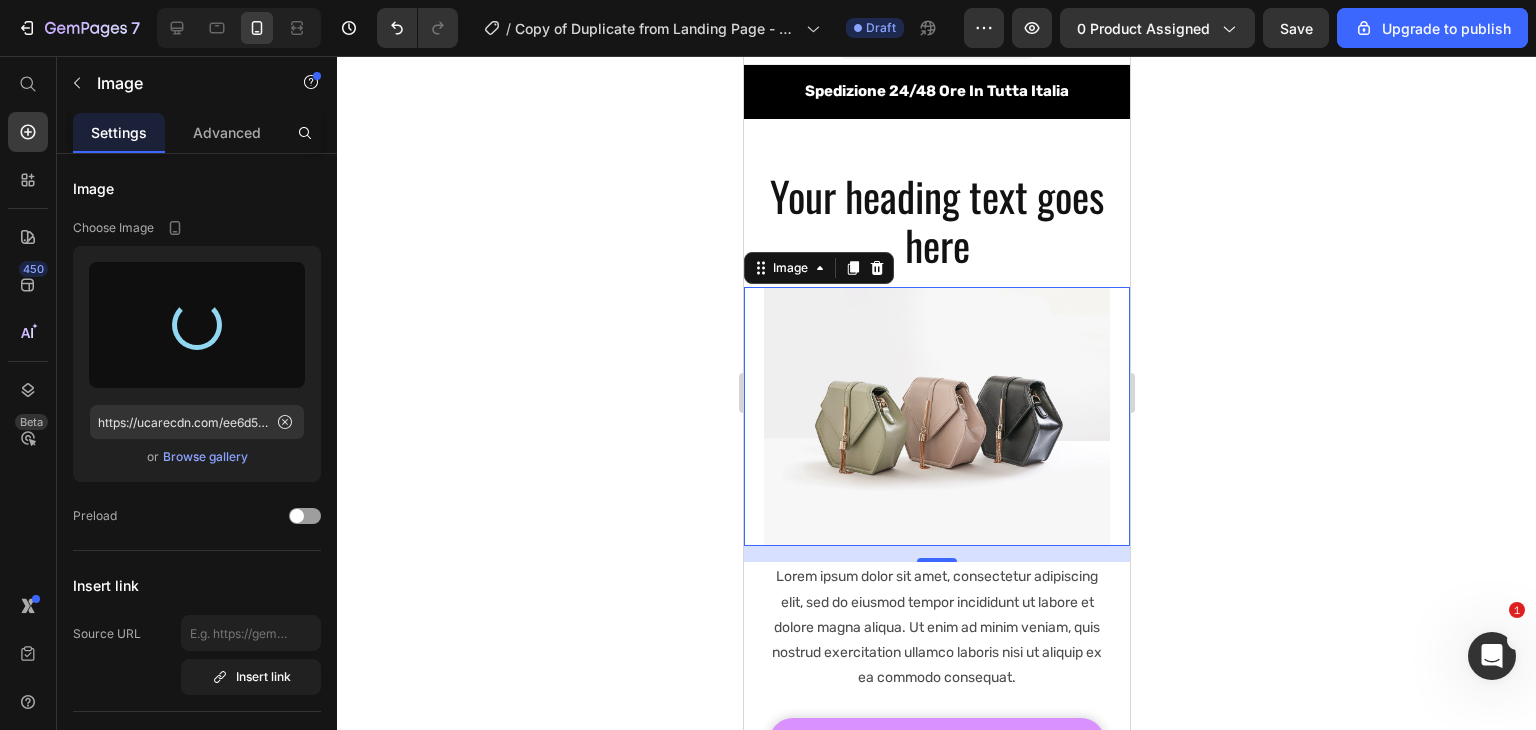 type on "https://cdn.shopify.com/s/files/1/0937/0347/1439/files/gempages_565292313929057042-446a5f85-520b-4d21-9c8c-e41465e80381.jpg" 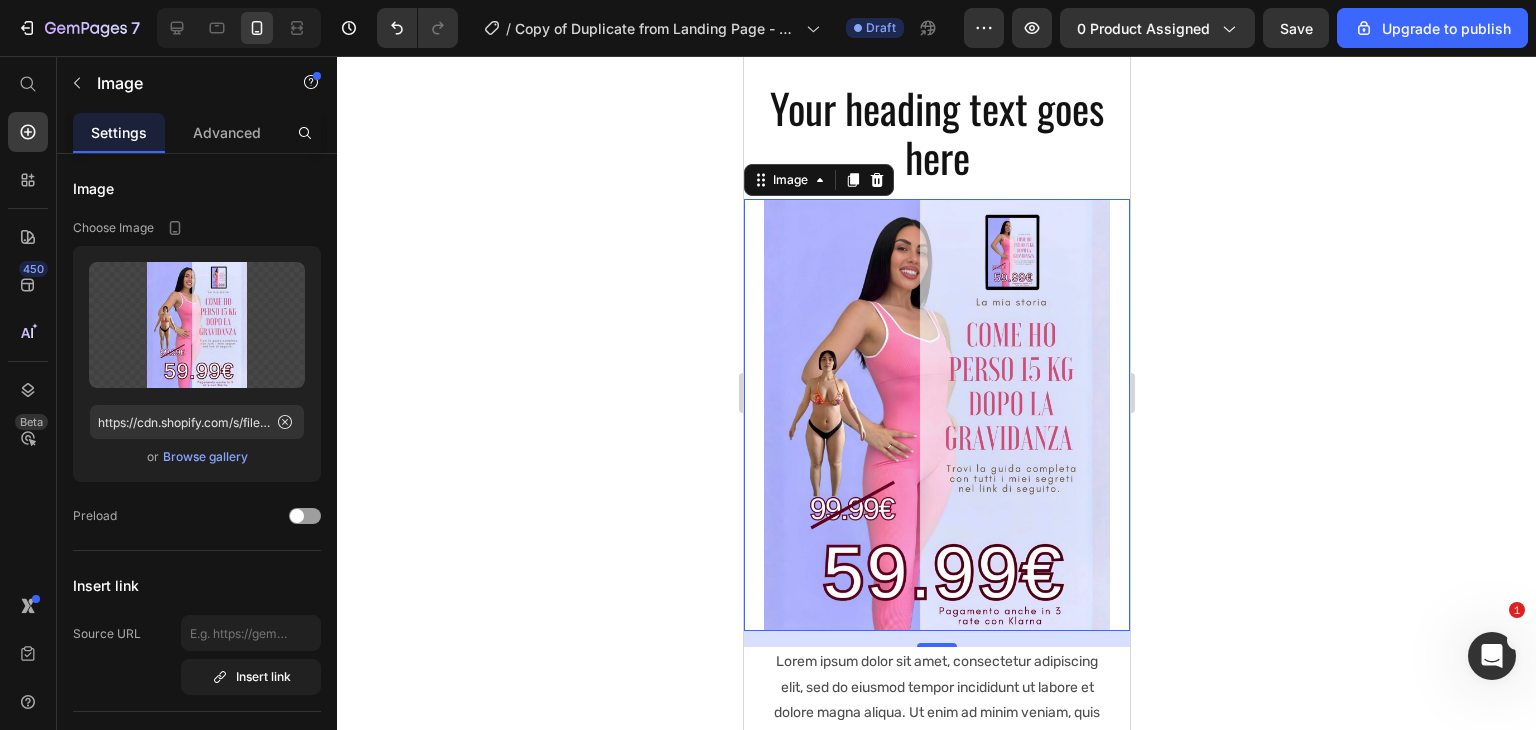 scroll, scrollTop: 112, scrollLeft: 0, axis: vertical 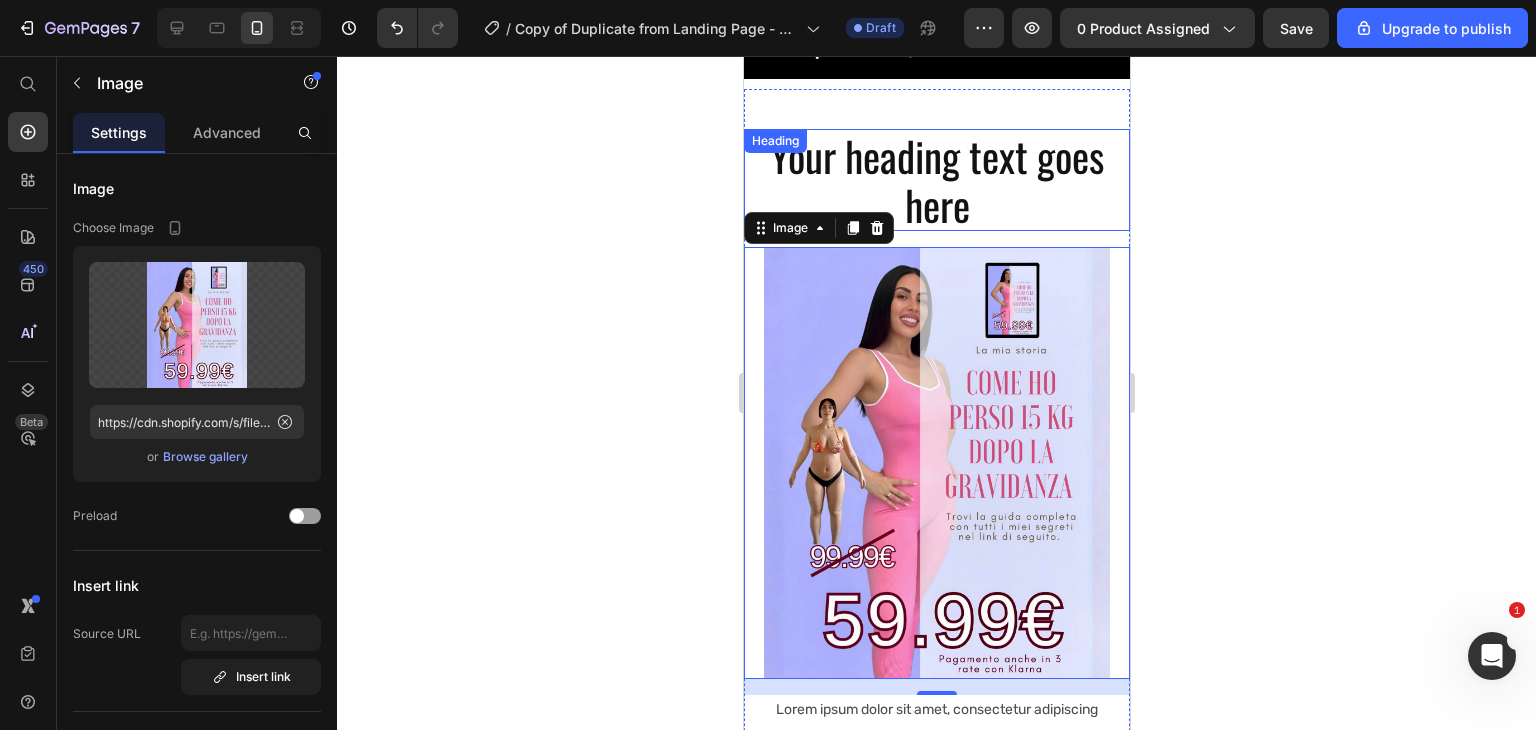 click on "Your heading text goes here" at bounding box center [936, 180] 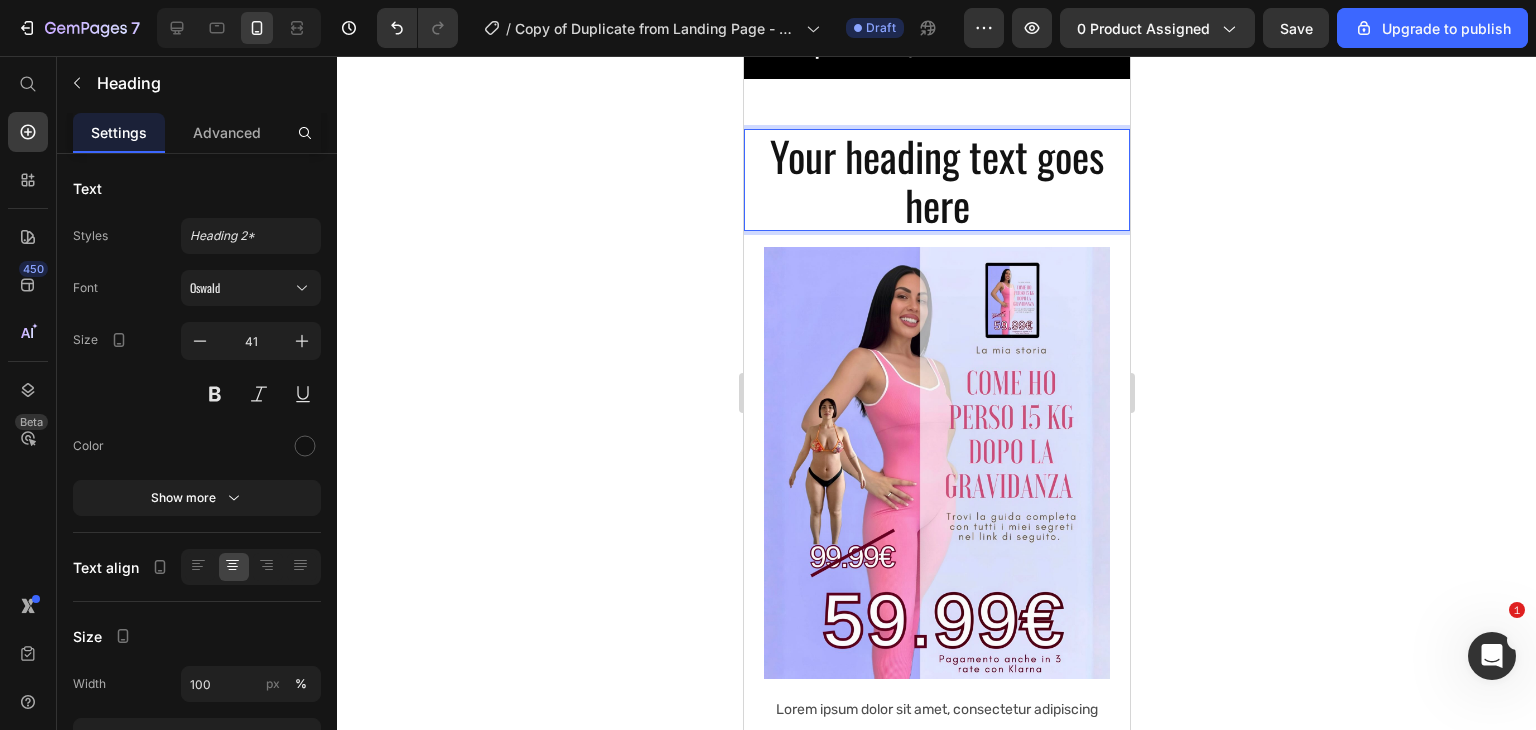 click on "Your heading text goes here" at bounding box center (936, 180) 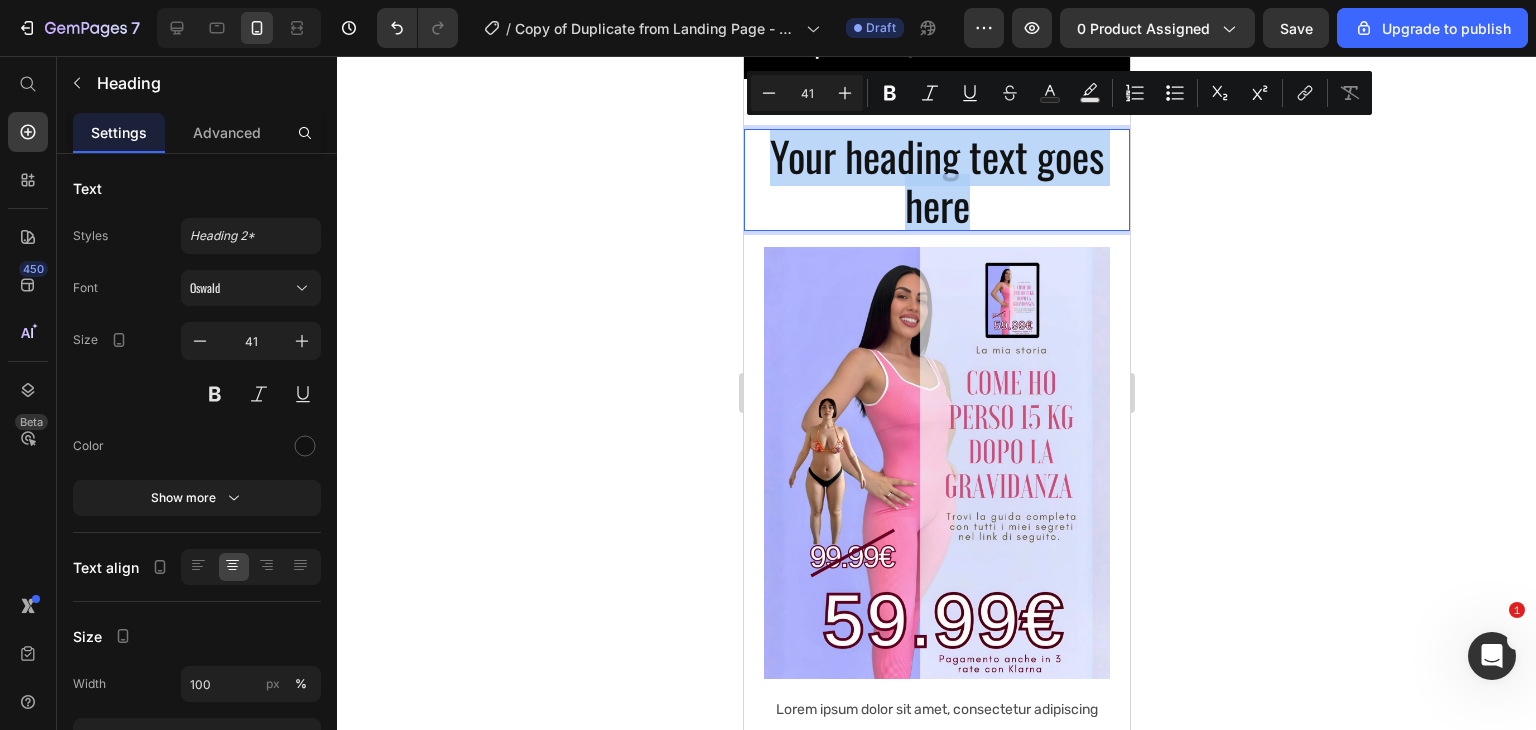 drag, startPoint x: 995, startPoint y: 201, endPoint x: 962, endPoint y: 193, distance: 33.955853 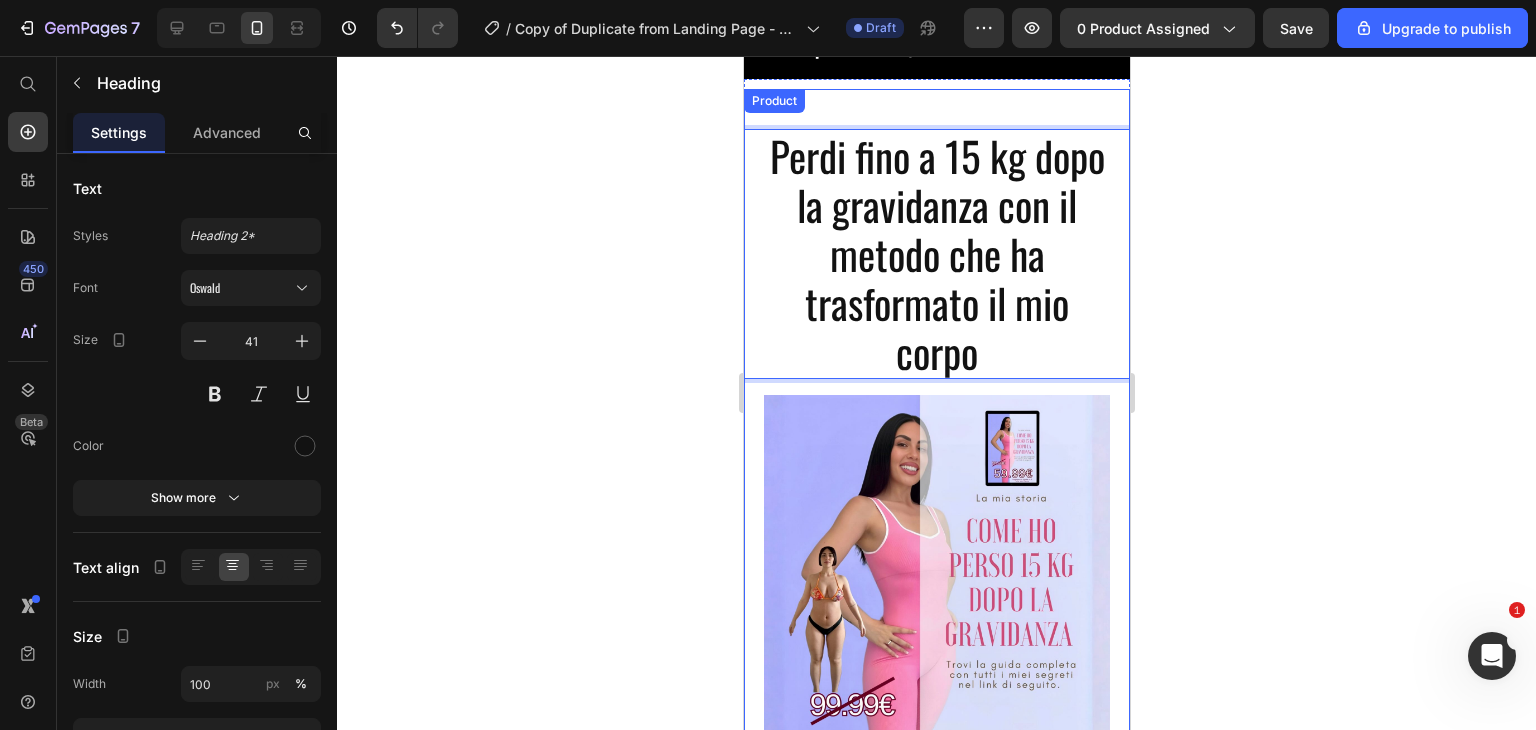 scroll, scrollTop: 3, scrollLeft: 0, axis: vertical 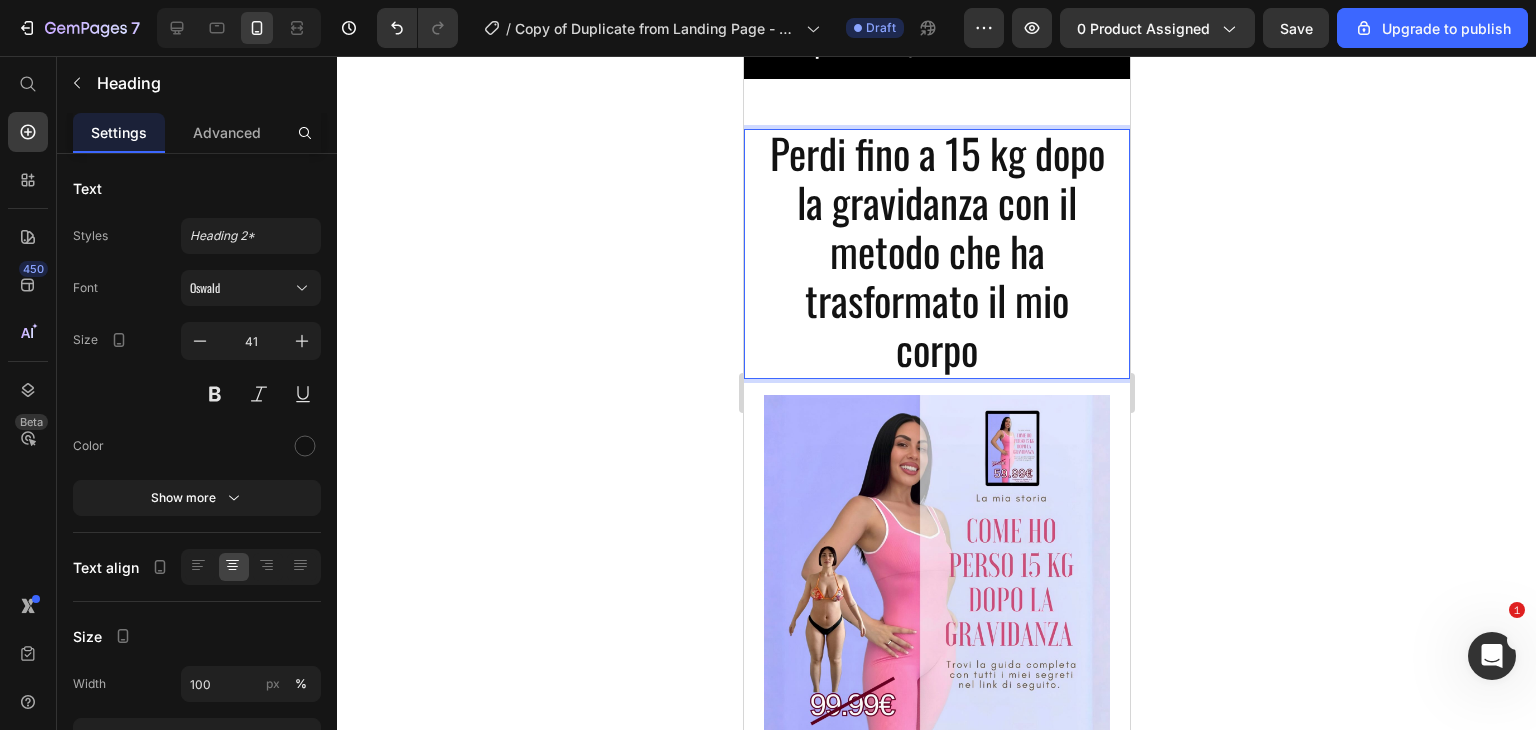 click on "Perdi fino a 15 kg dopo la gravidanza con il metodo che ha trasformato il mio corpo" at bounding box center (936, 251) 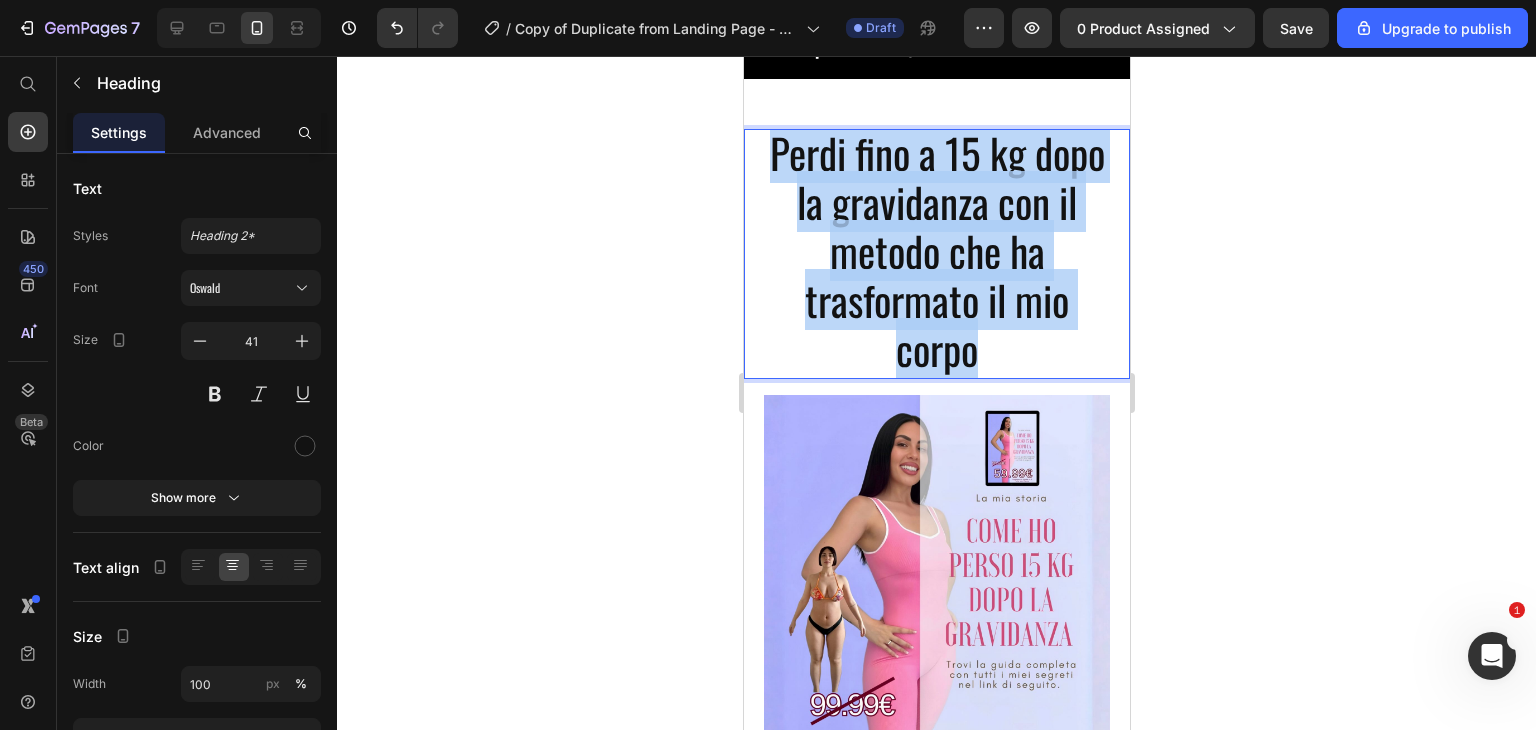 drag, startPoint x: 977, startPoint y: 332, endPoint x: 801, endPoint y: 149, distance: 253.89958 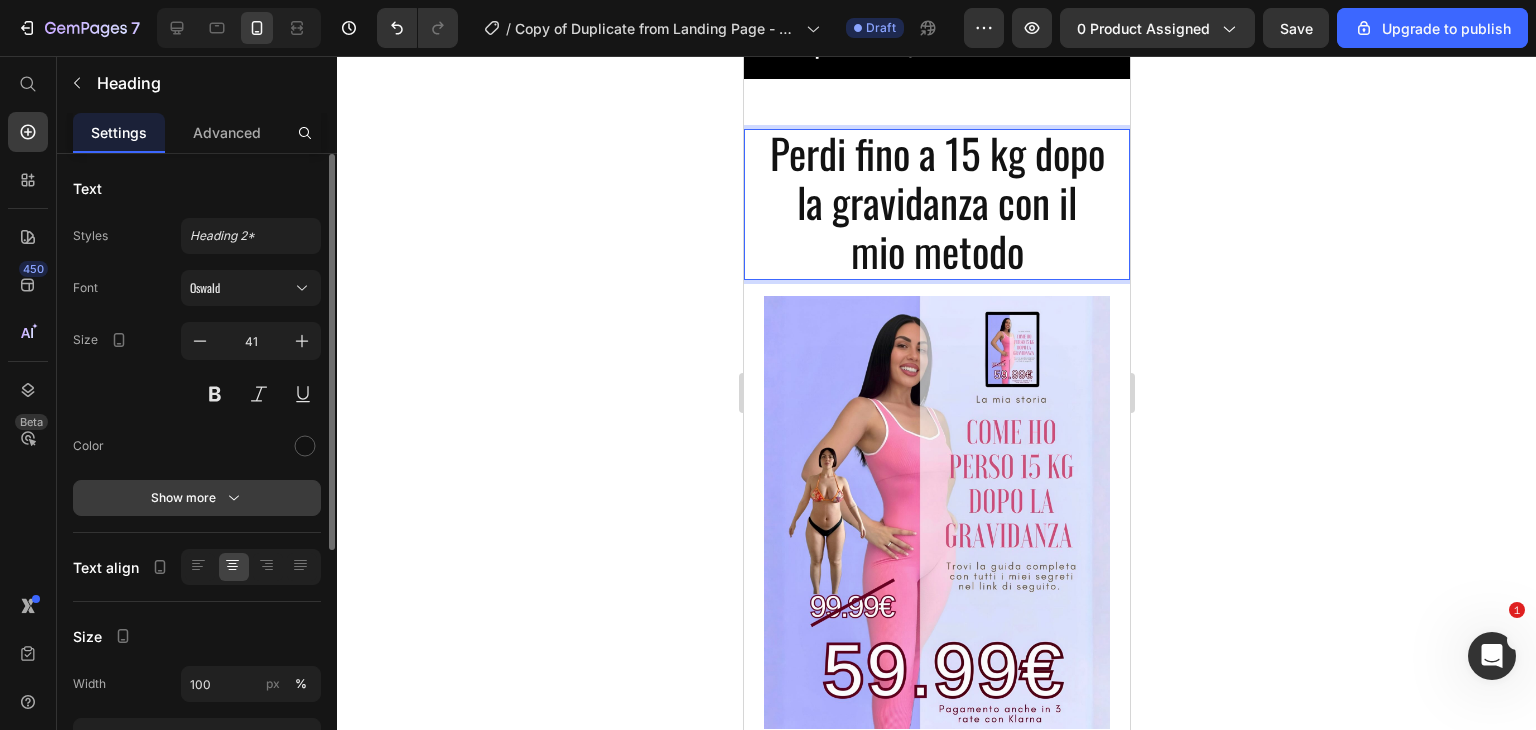 click on "Show more" at bounding box center (197, 498) 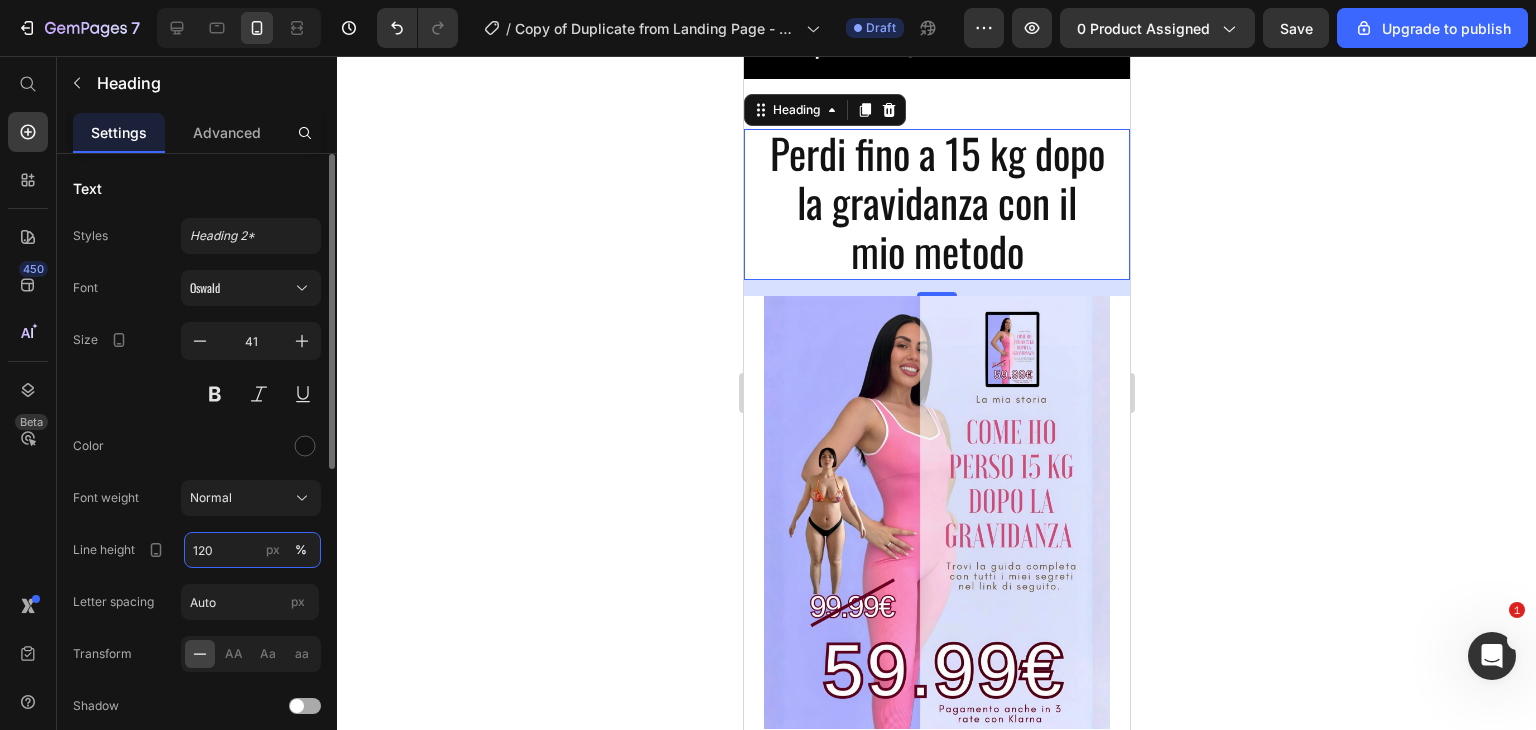 click on "120" at bounding box center [252, 550] 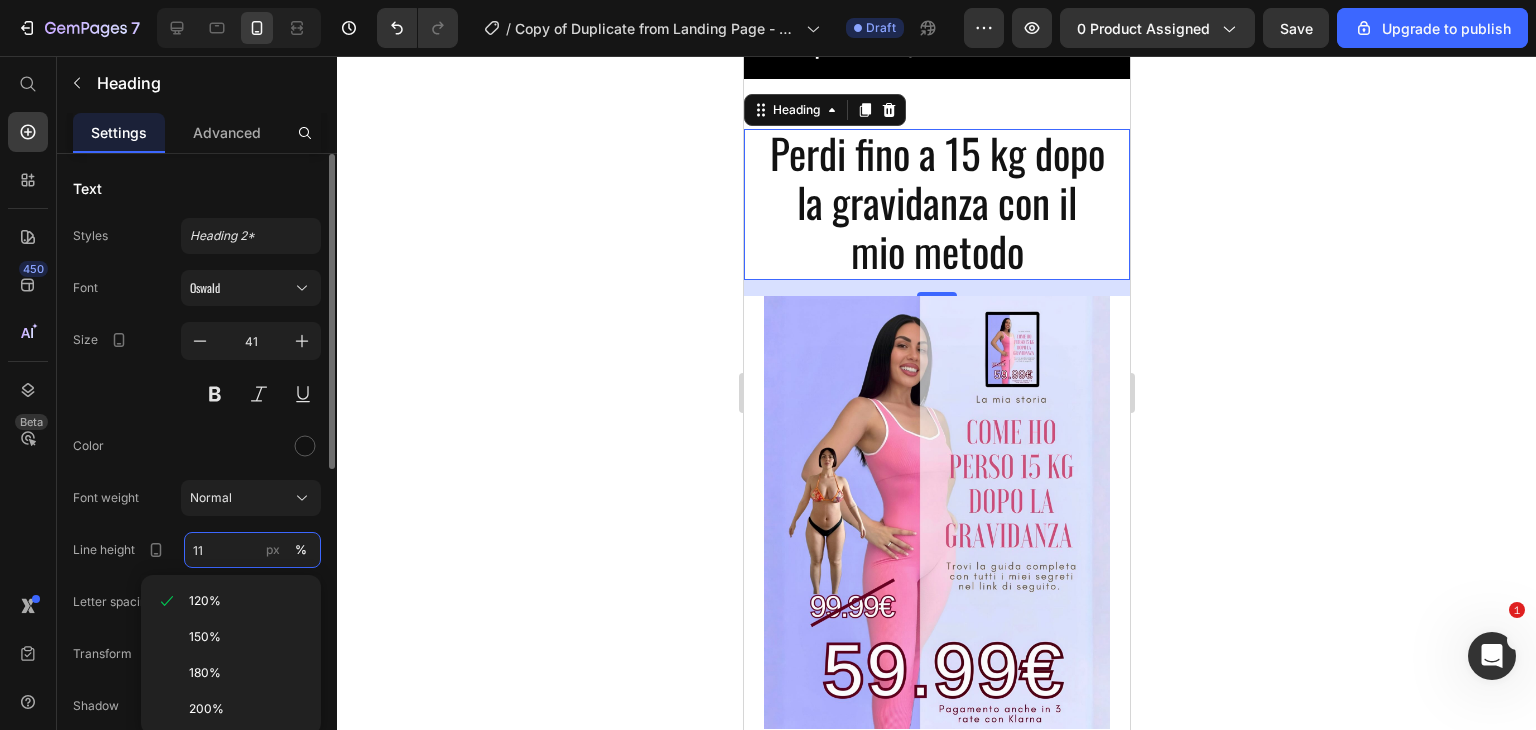 scroll, scrollTop: 0, scrollLeft: 0, axis: both 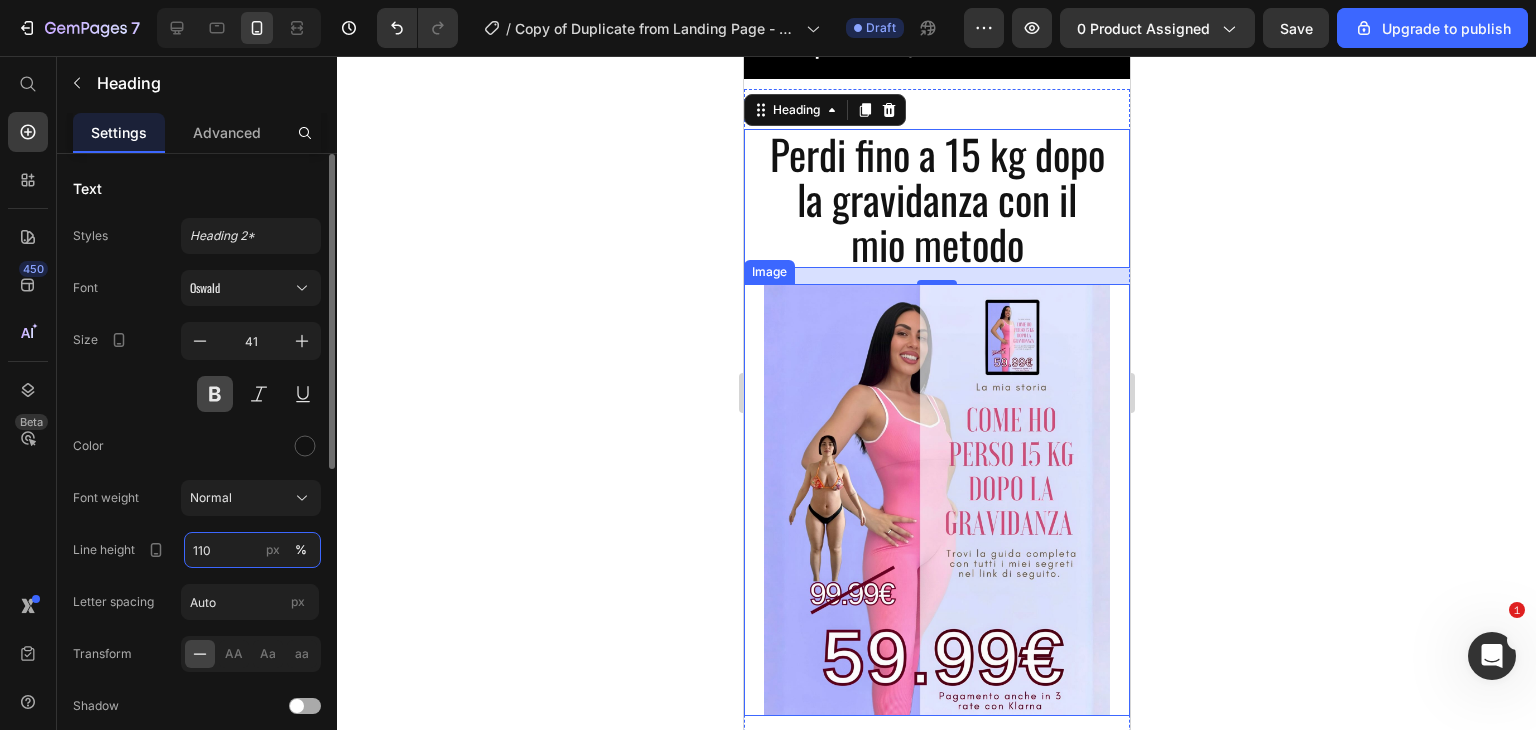type on "110" 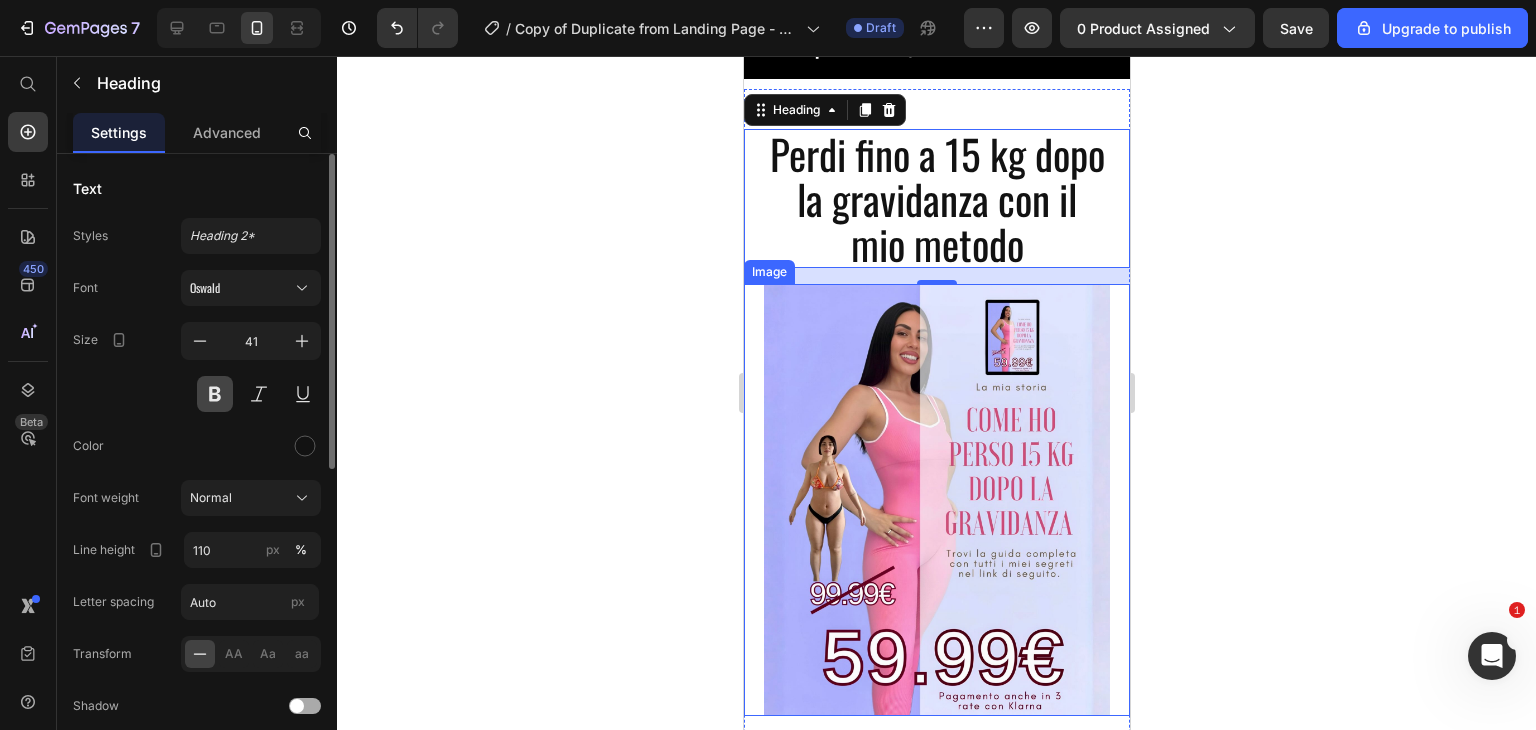 click at bounding box center (215, 394) 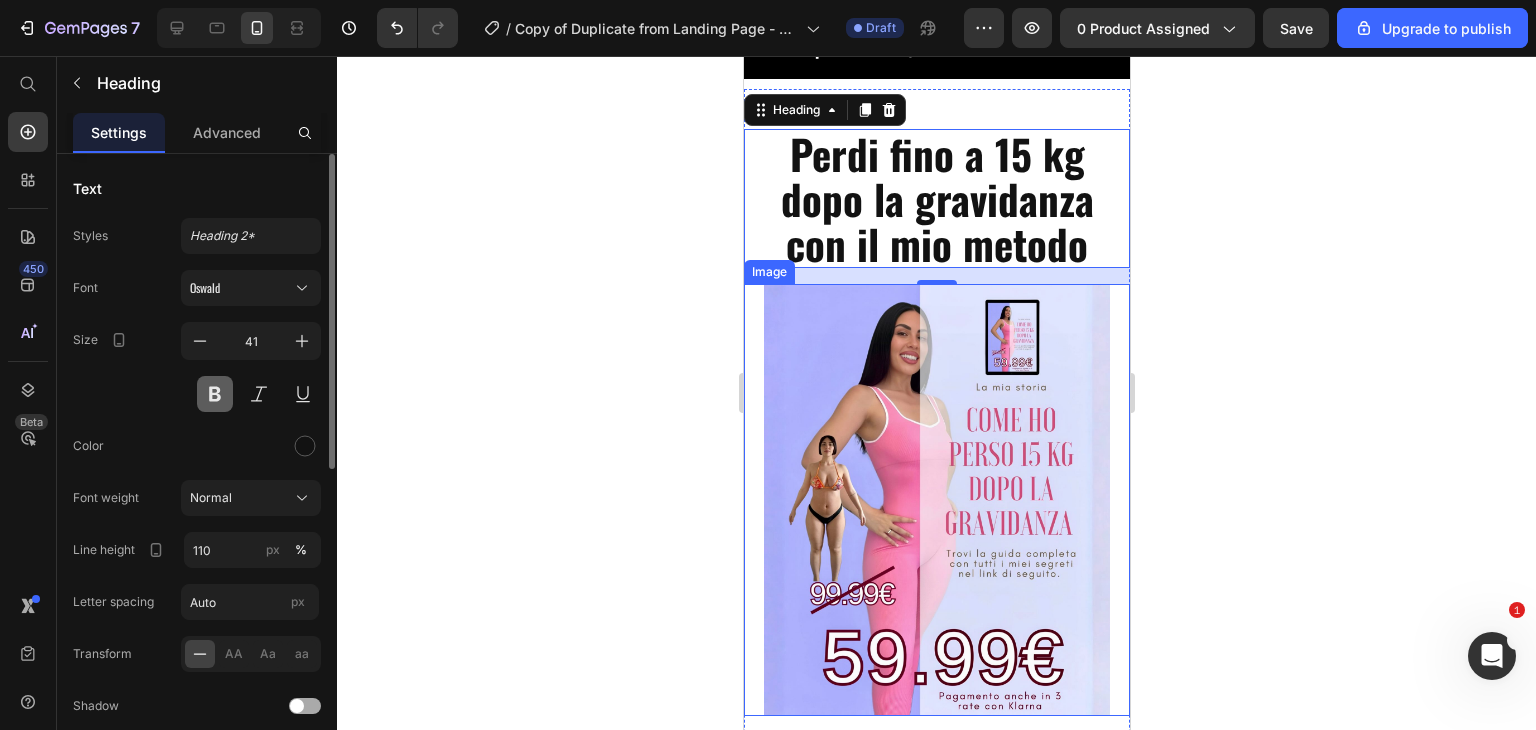 click at bounding box center [215, 394] 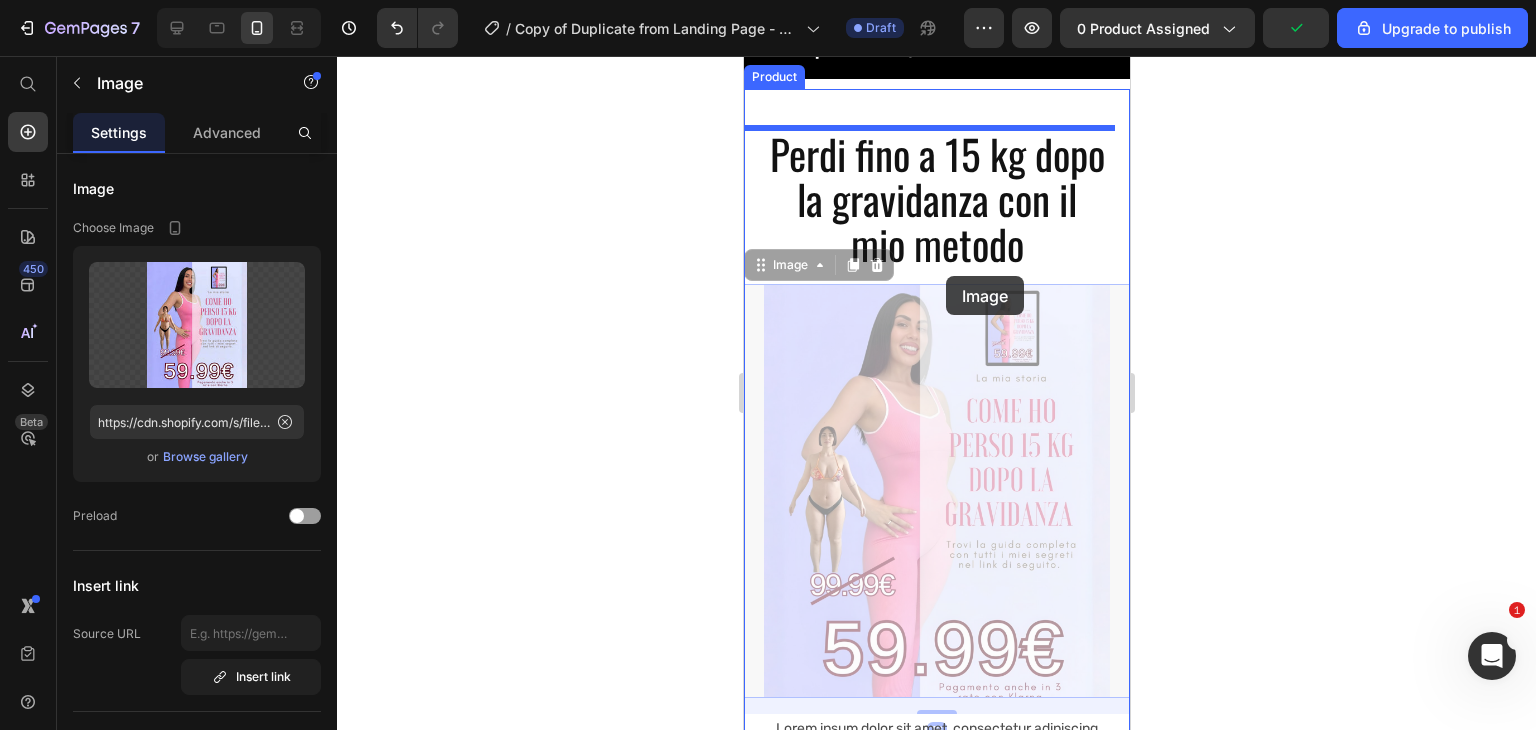 drag, startPoint x: 949, startPoint y: 302, endPoint x: 943, endPoint y: 276, distance: 26.683329 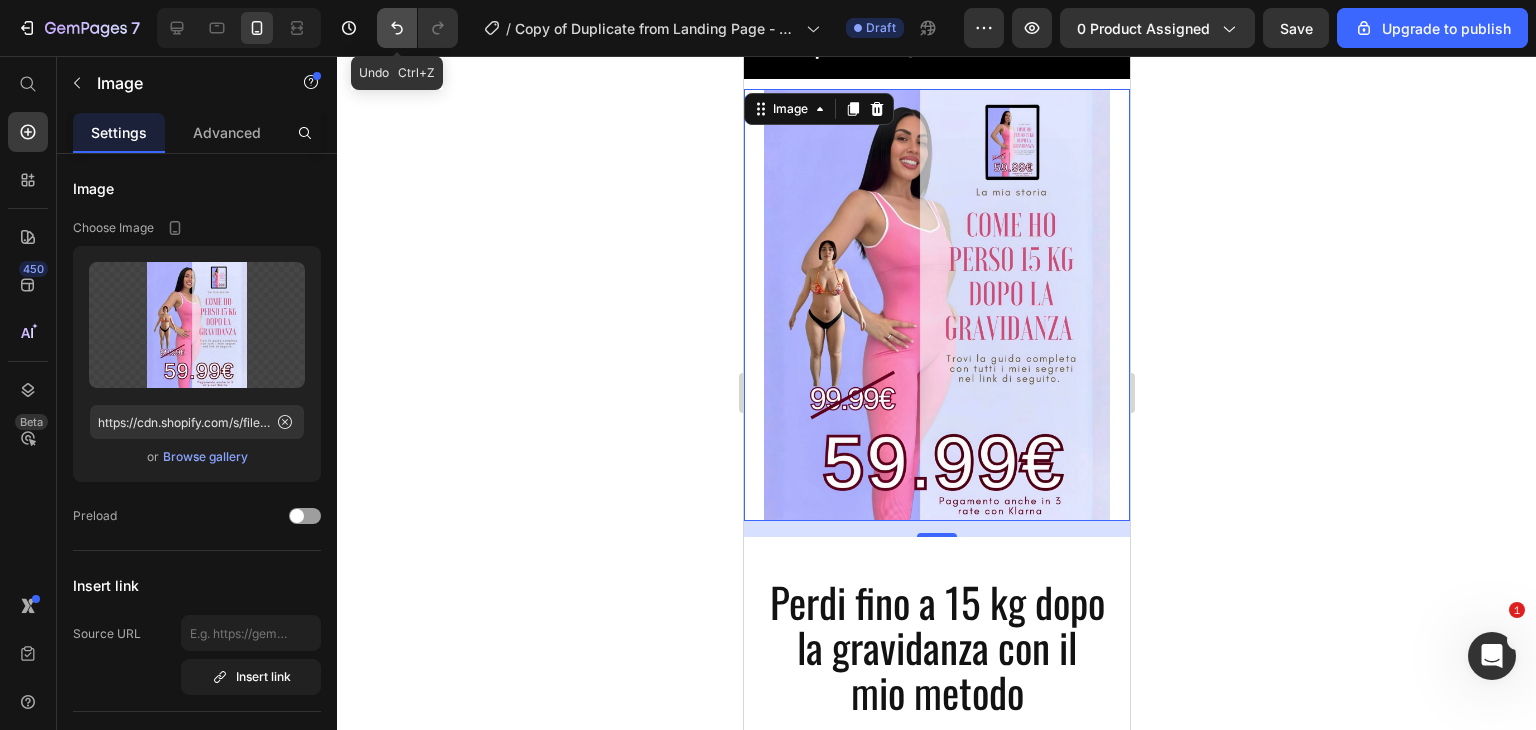 click 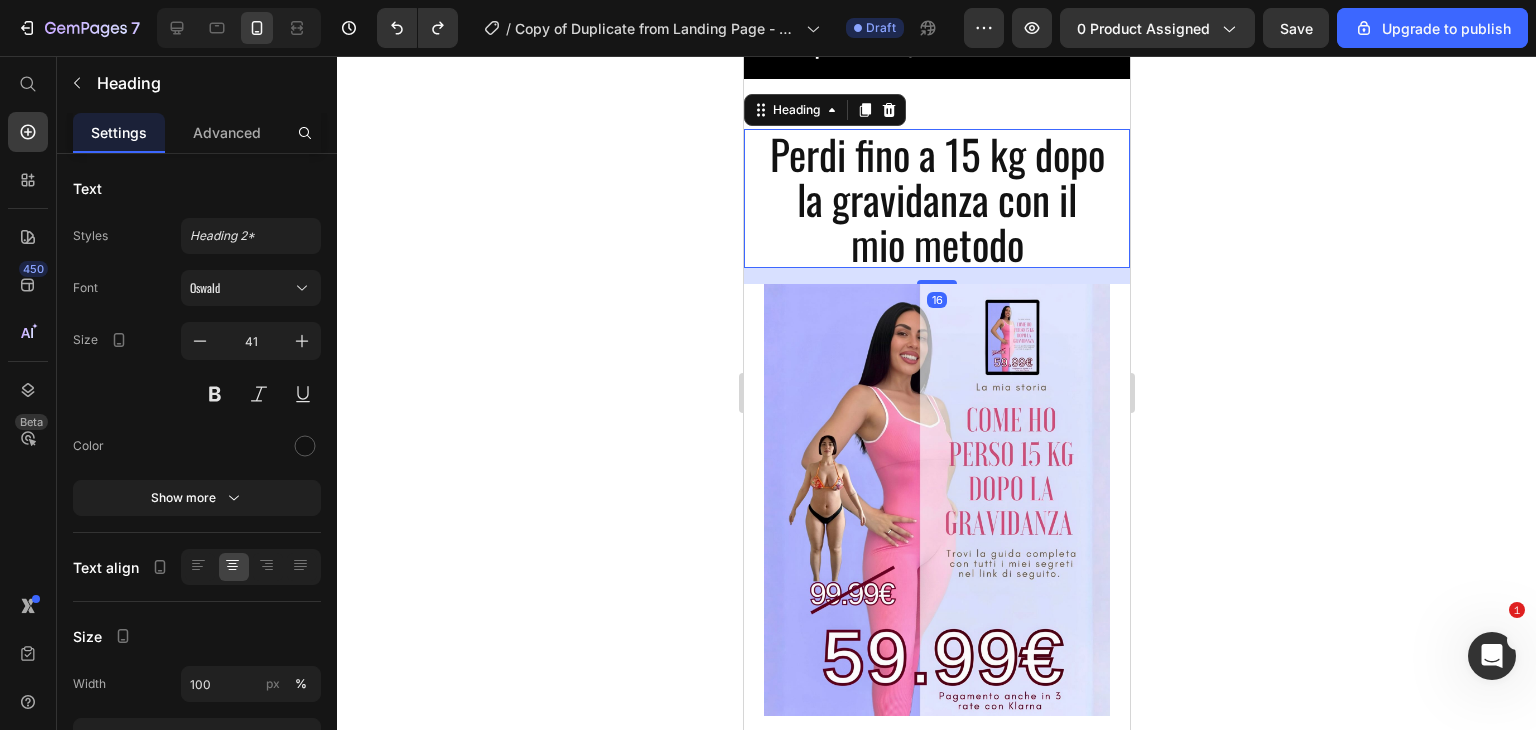 click on "Perdi fino a 15 kg dopo la gravidanza con il mio metodo" at bounding box center (936, 198) 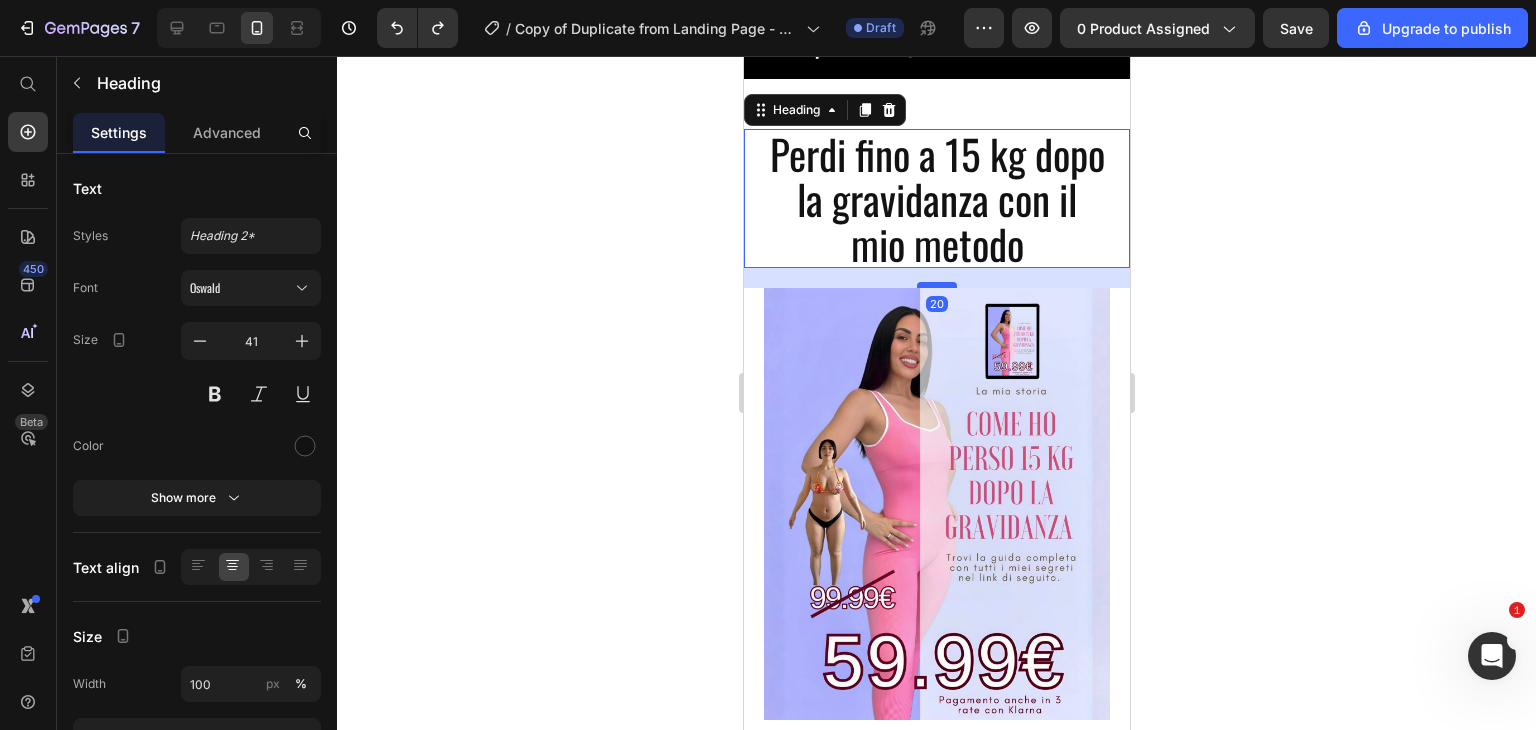 click at bounding box center [936, 285] 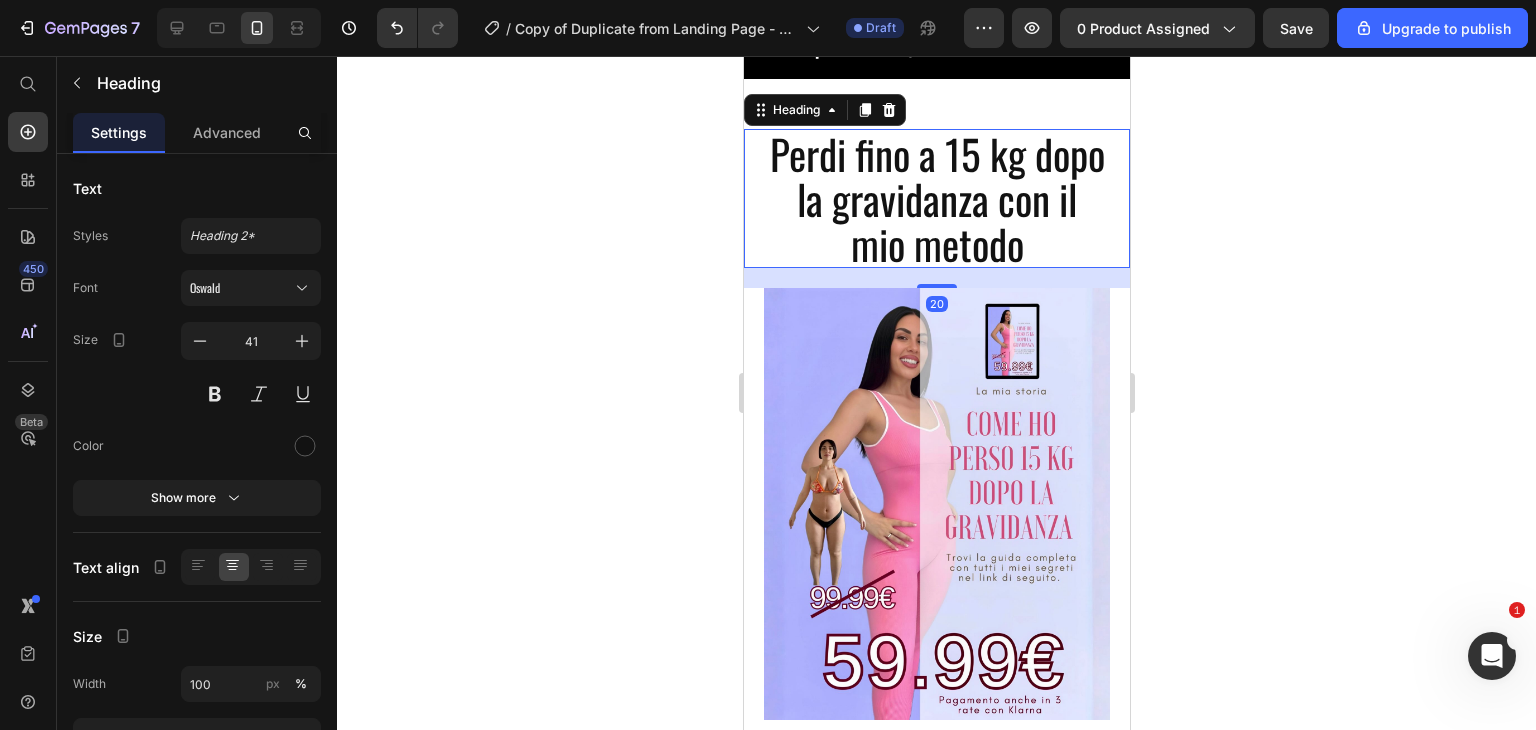 click 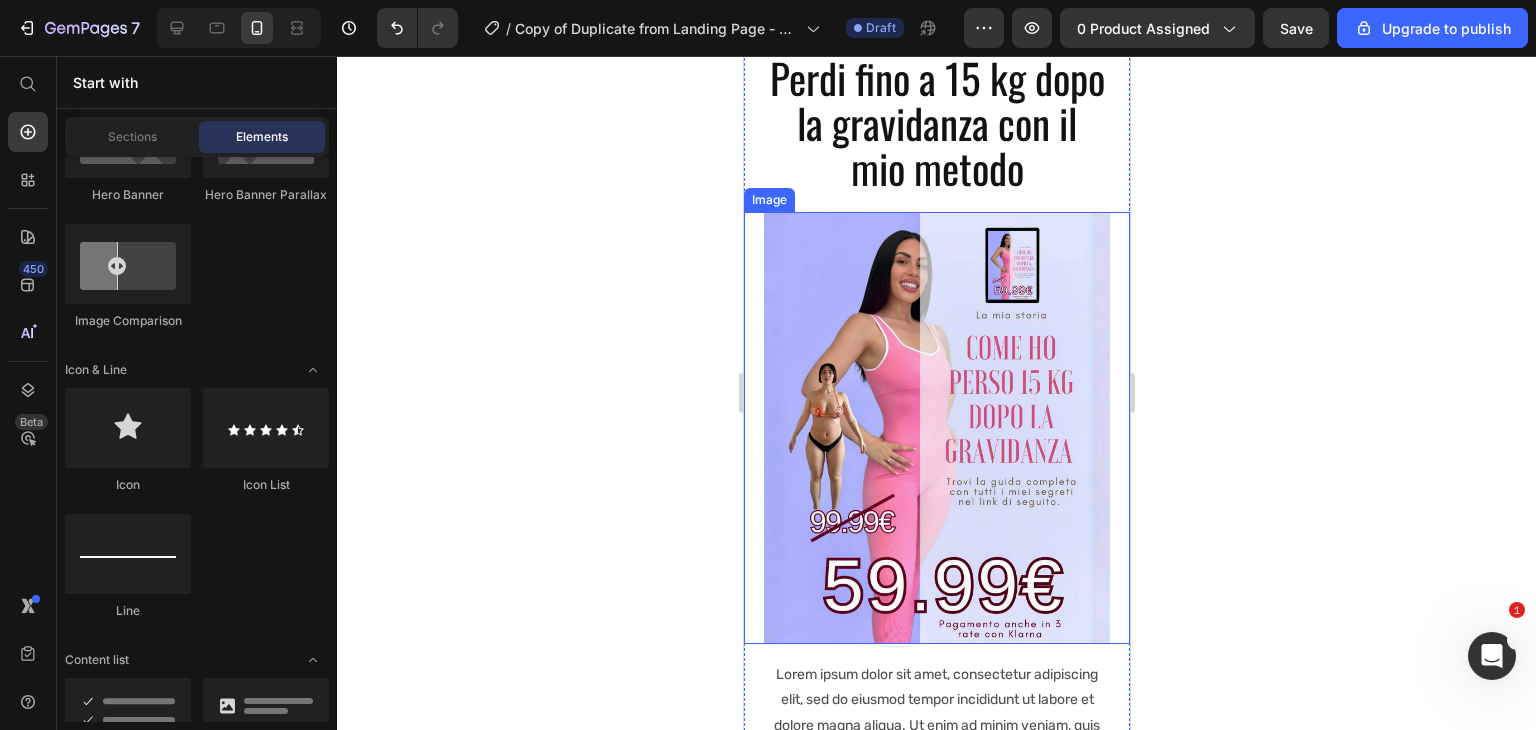 scroll, scrollTop: 148, scrollLeft: 0, axis: vertical 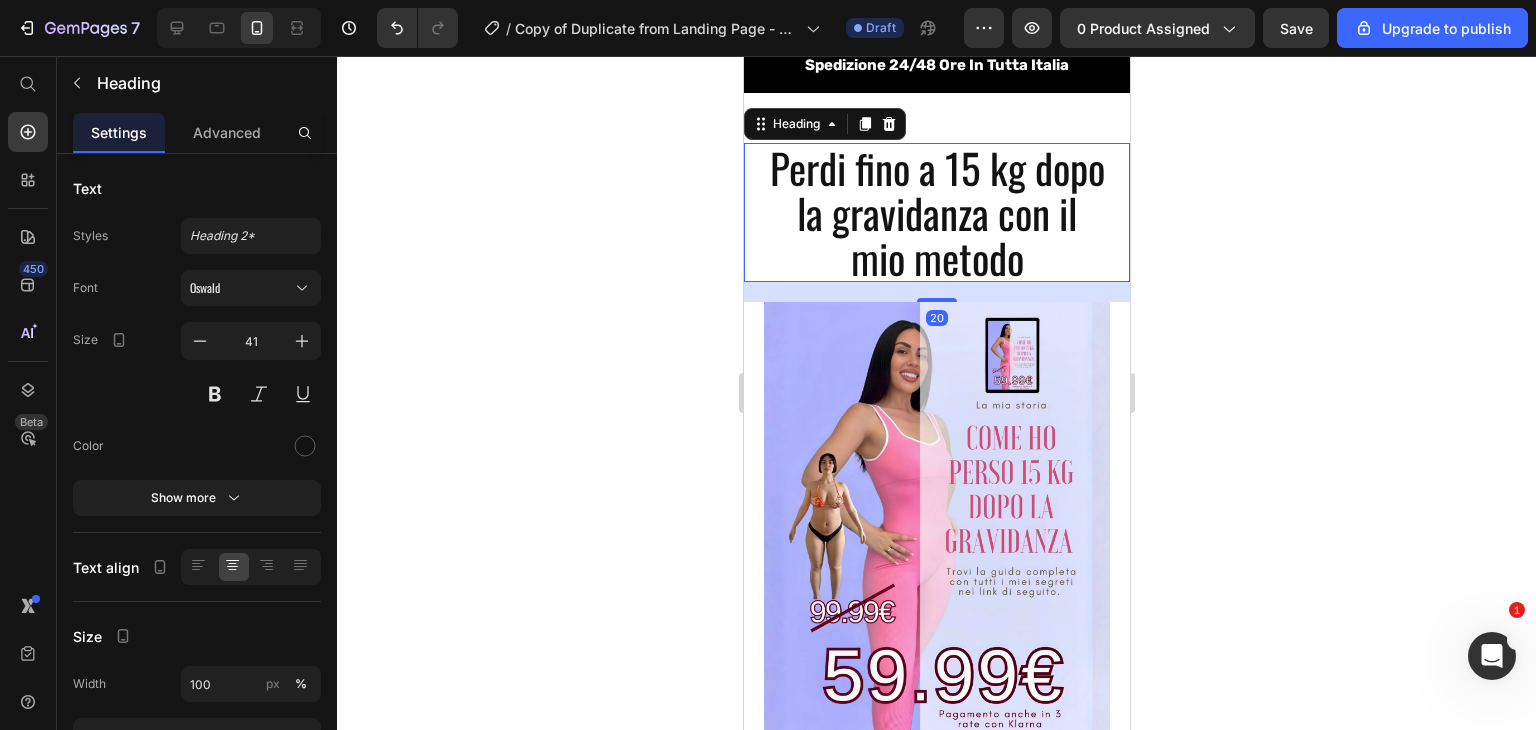 click on "Perdi fino a 15 kg dopo la gravidanza con il mio metodo" at bounding box center (936, 212) 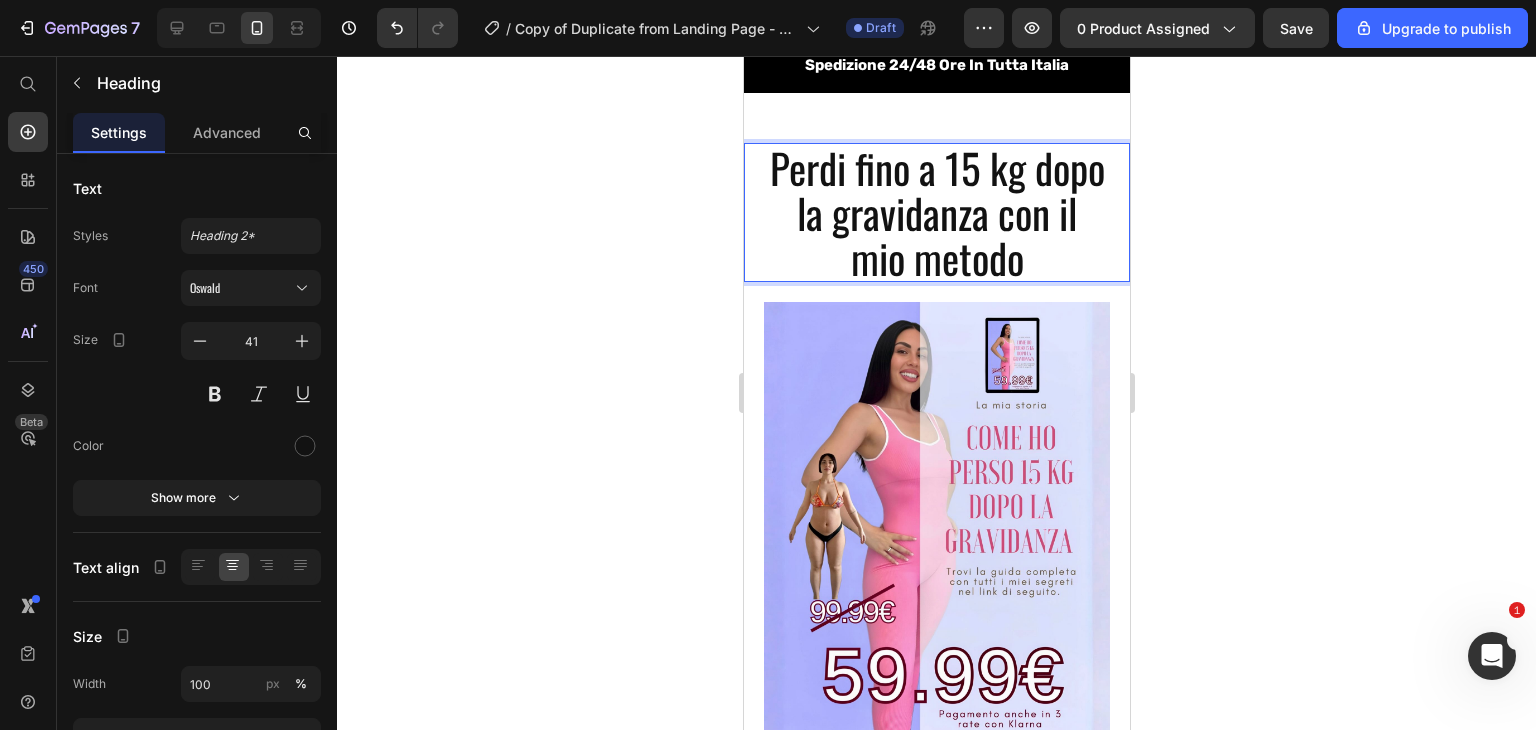 click on "Perdi fino a 15 kg dopo la gravidanza con il mio metodo" at bounding box center (936, 212) 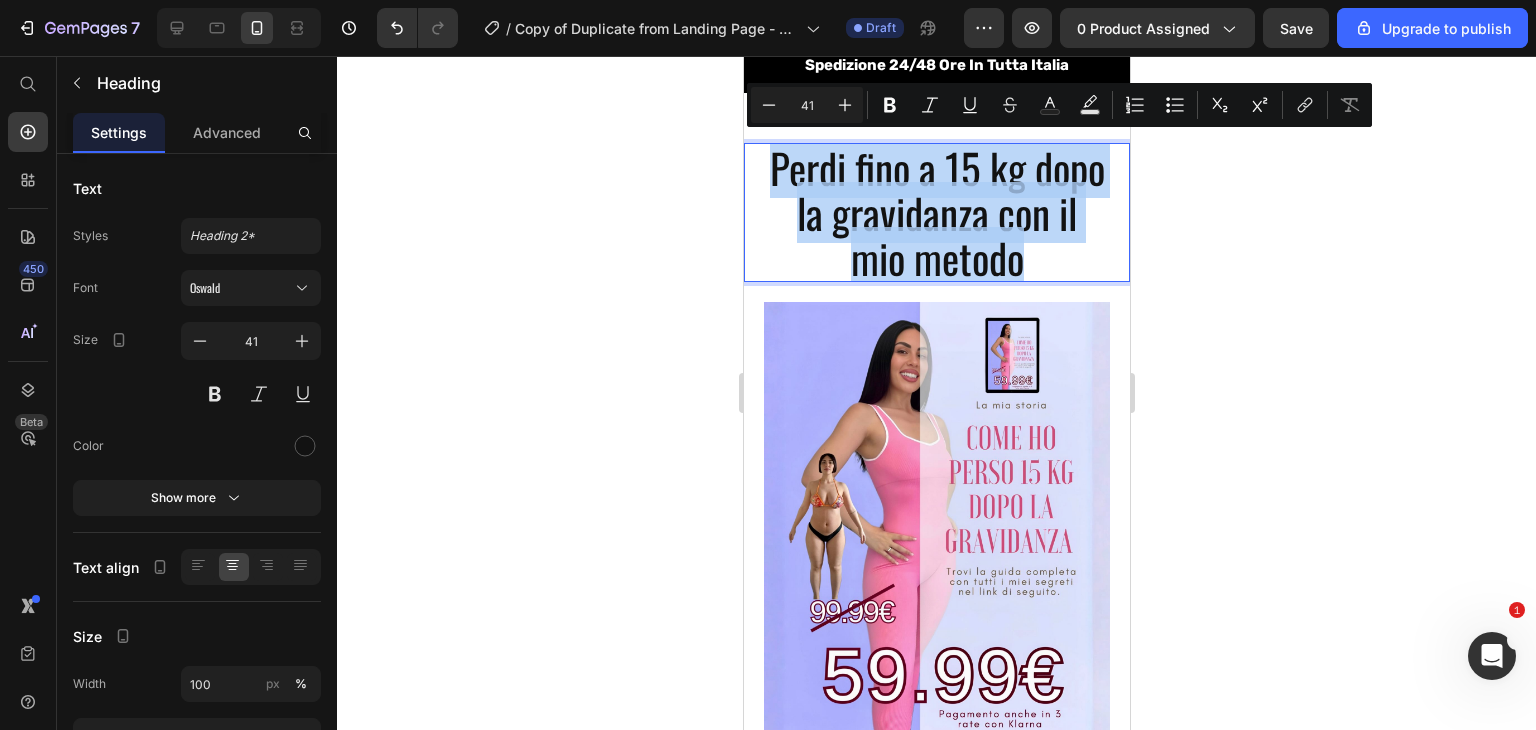 drag, startPoint x: 797, startPoint y: 159, endPoint x: 1103, endPoint y: 257, distance: 321.3098 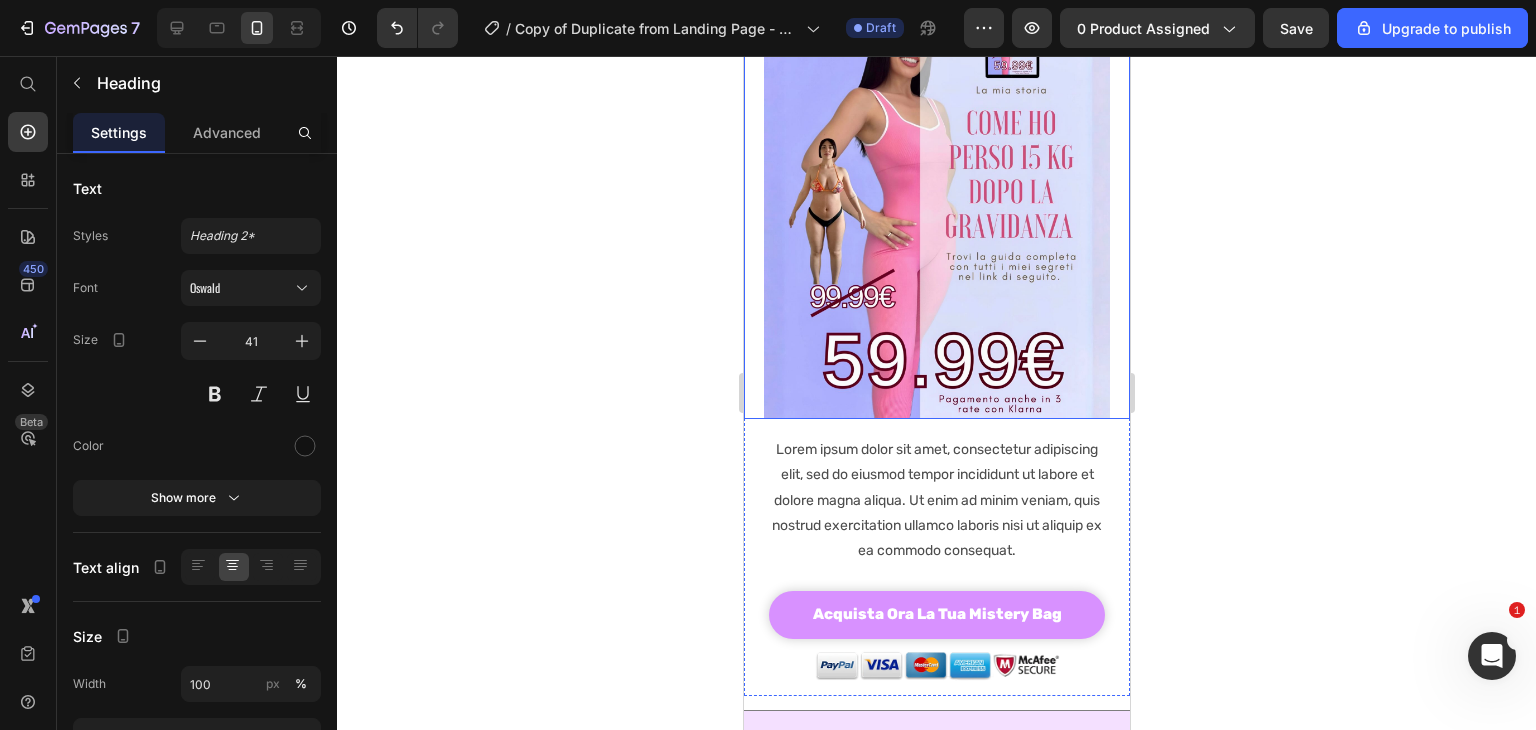 scroll, scrollTop: 340, scrollLeft: 0, axis: vertical 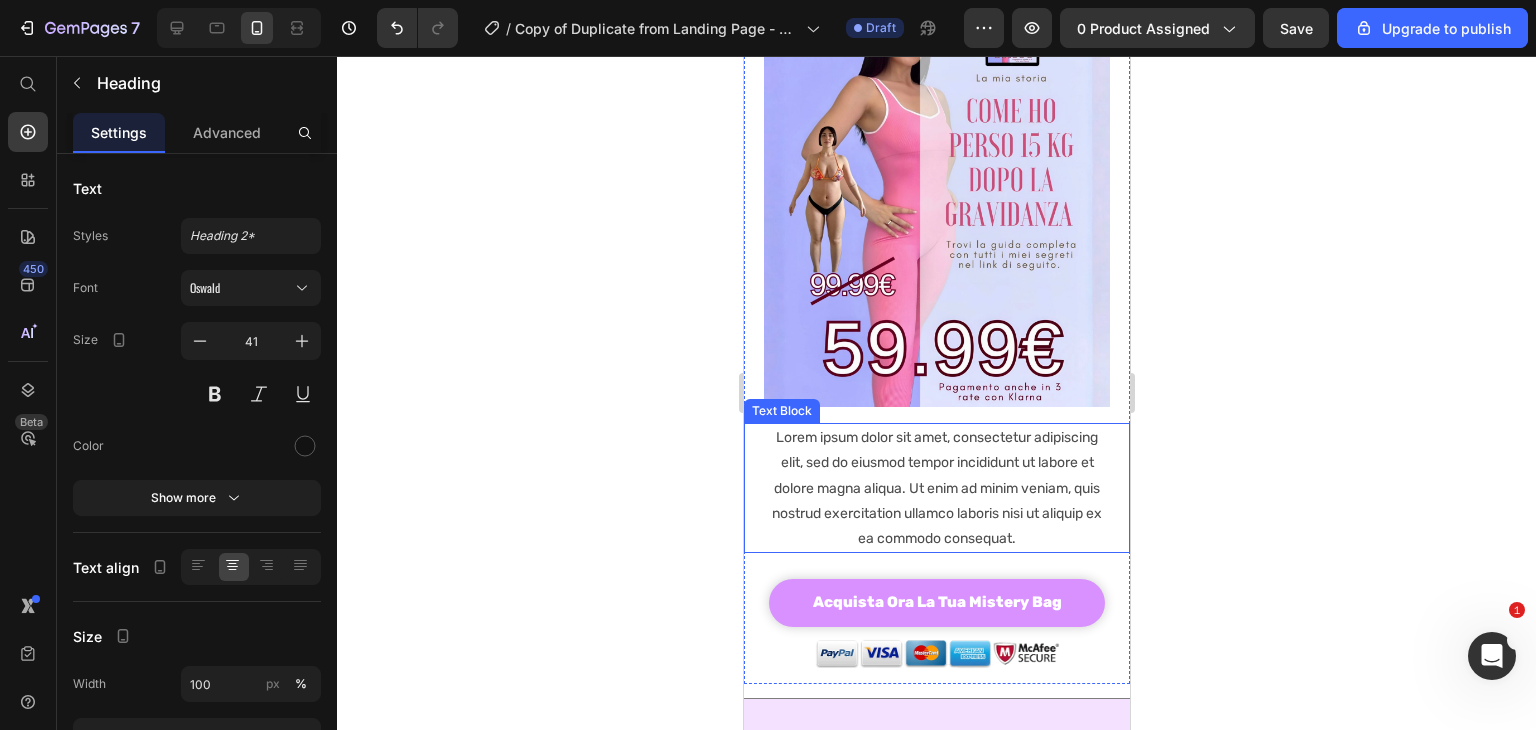 click on "Lorem ipsum dolor sit amet, consectetur adipiscing elit, sed do eiusmod tempor incididunt ut labore et dolore magna aliqua. Ut enim ad minim veniam, quis nostrud exercitation ullamco laboris nisi ut aliquip ex ea commodo consequat." at bounding box center [936, 488] 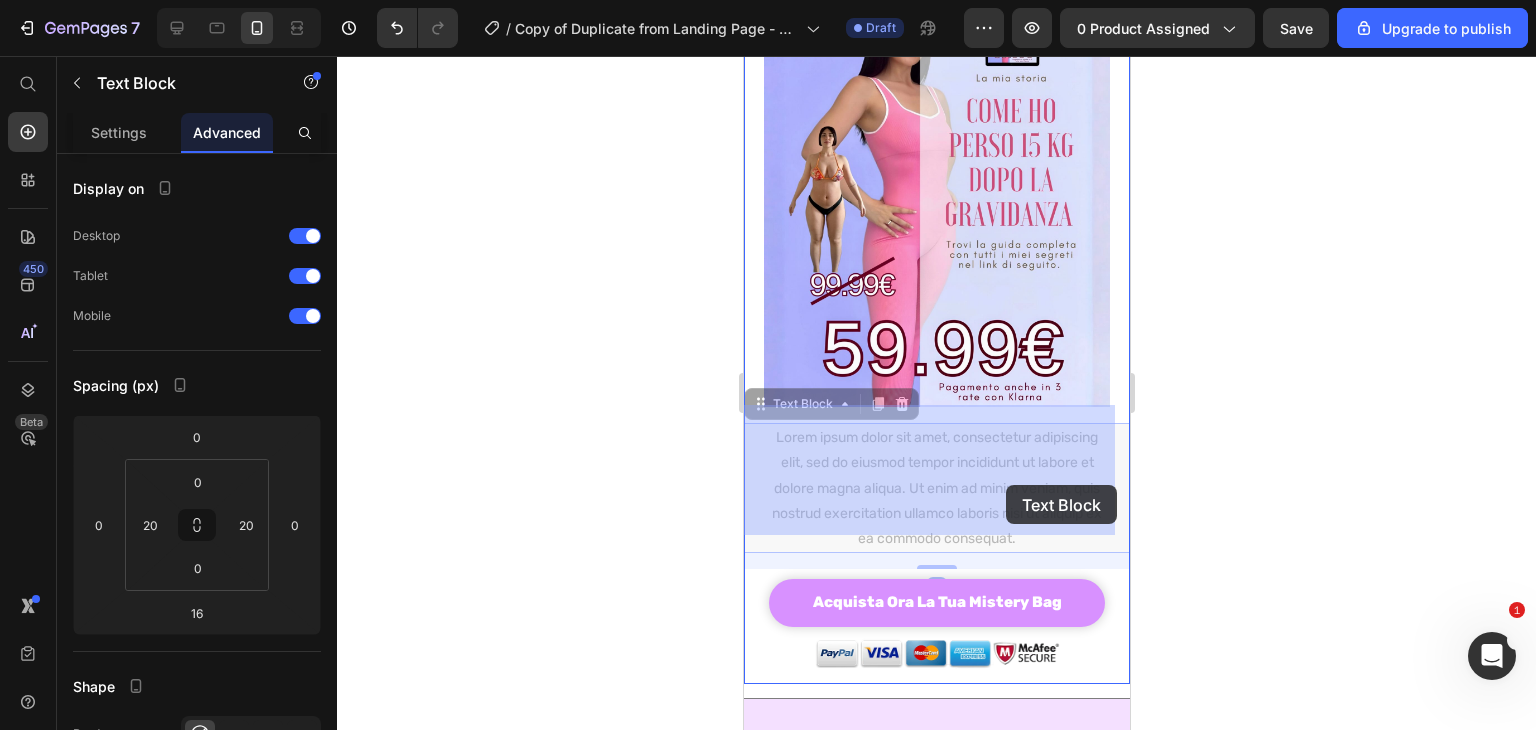 drag, startPoint x: 793, startPoint y: 413, endPoint x: 1005, endPoint y: 485, distance: 223.89284 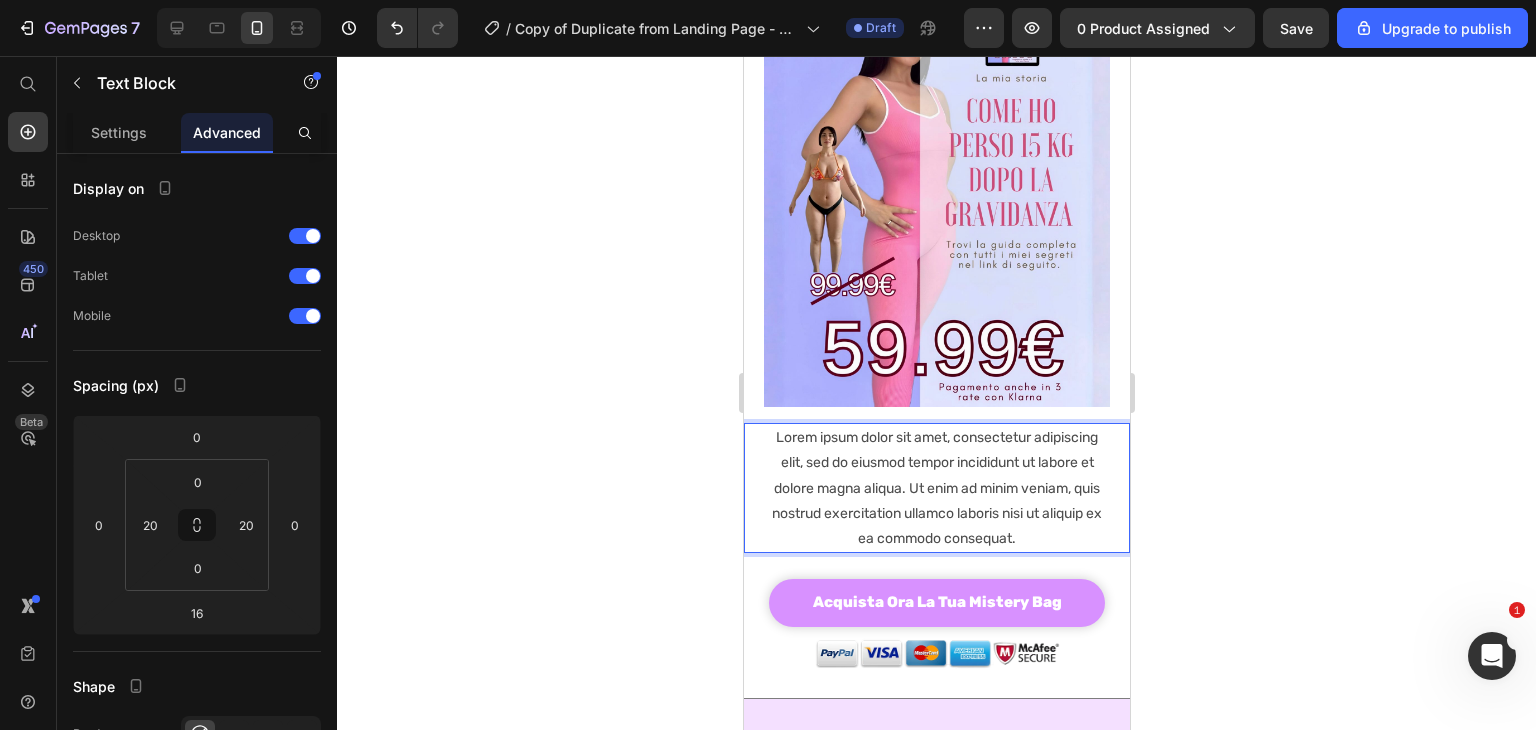 click on "Lorem ipsum dolor sit amet, consectetur adipiscing elit, sed do eiusmod tempor incididunt ut labore et dolore magna aliqua. Ut enim ad minim veniam, quis nostrud exercitation ullamco laboris nisi ut aliquip ex ea commodo consequat." at bounding box center [936, 488] 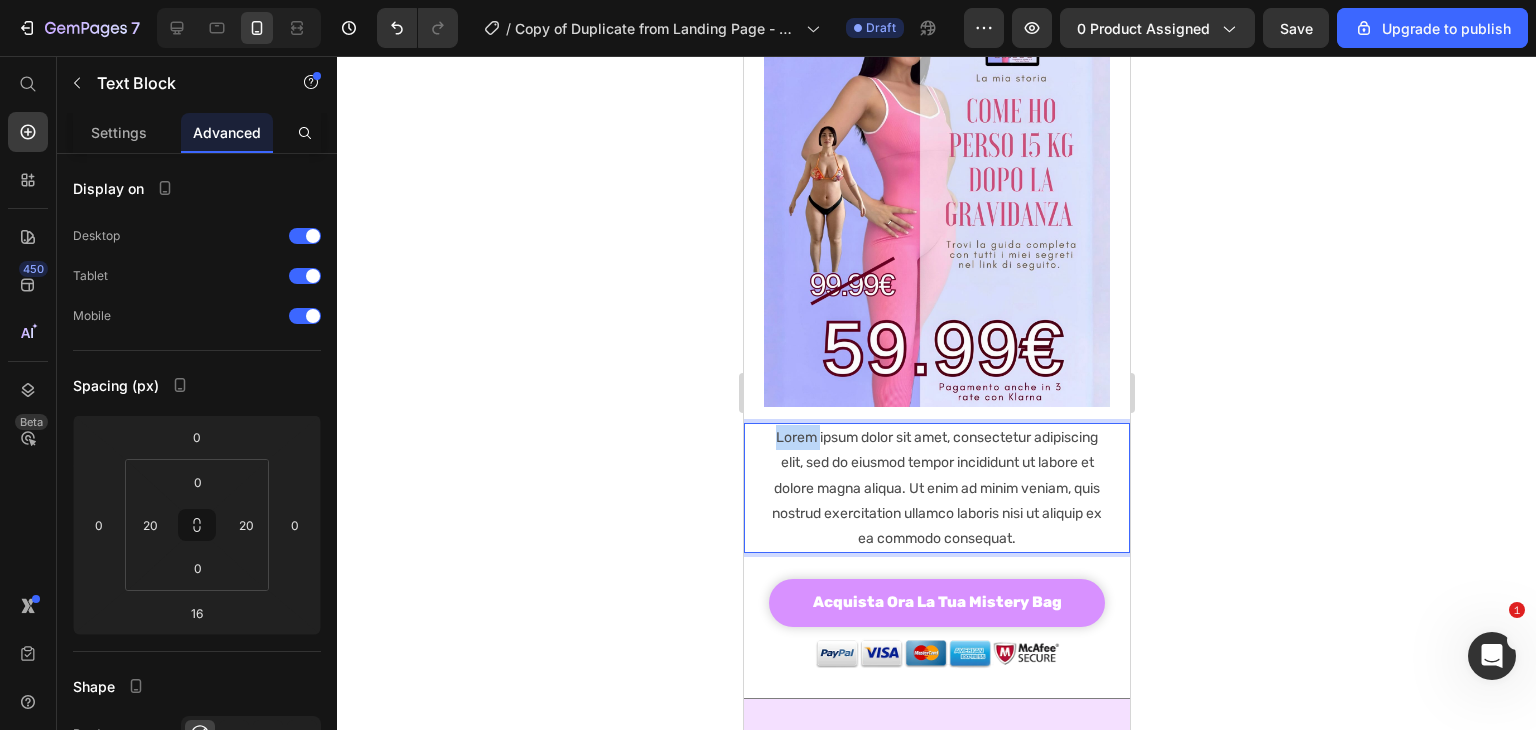 click on "Lorem ipsum dolor sit amet, consectetur adipiscing elit, sed do eiusmod tempor incididunt ut labore et dolore magna aliqua. Ut enim ad minim veniam, quis nostrud exercitation ullamco laboris nisi ut aliquip ex ea commodo consequat." at bounding box center [936, 488] 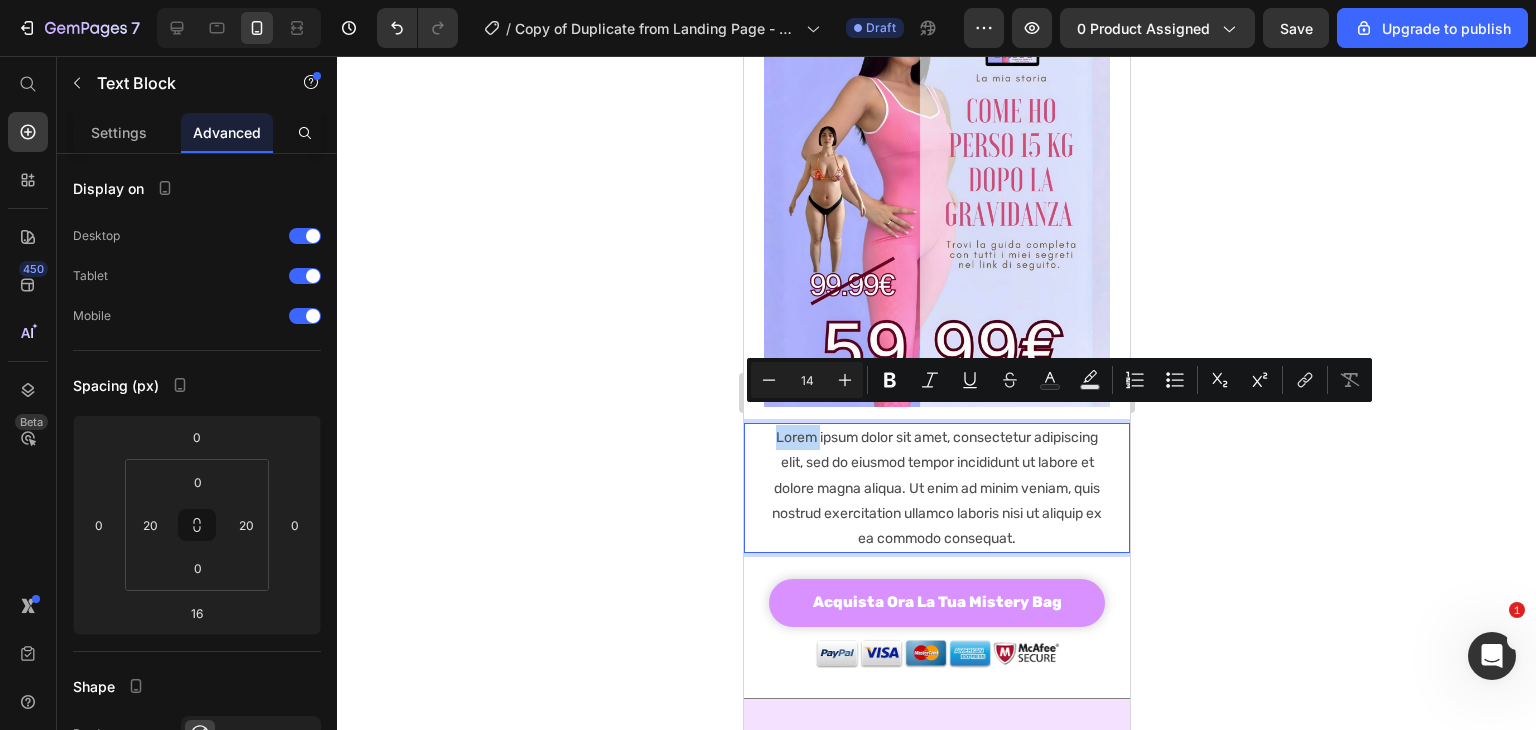 click on "Lorem ipsum dolor sit amet, consectetur adipiscing elit, sed do eiusmod tempor incididunt ut labore et dolore magna aliqua. Ut enim ad minim veniam, quis nostrud exercitation ullamco laboris nisi ut aliquip ex ea commodo consequat." at bounding box center (936, 488) 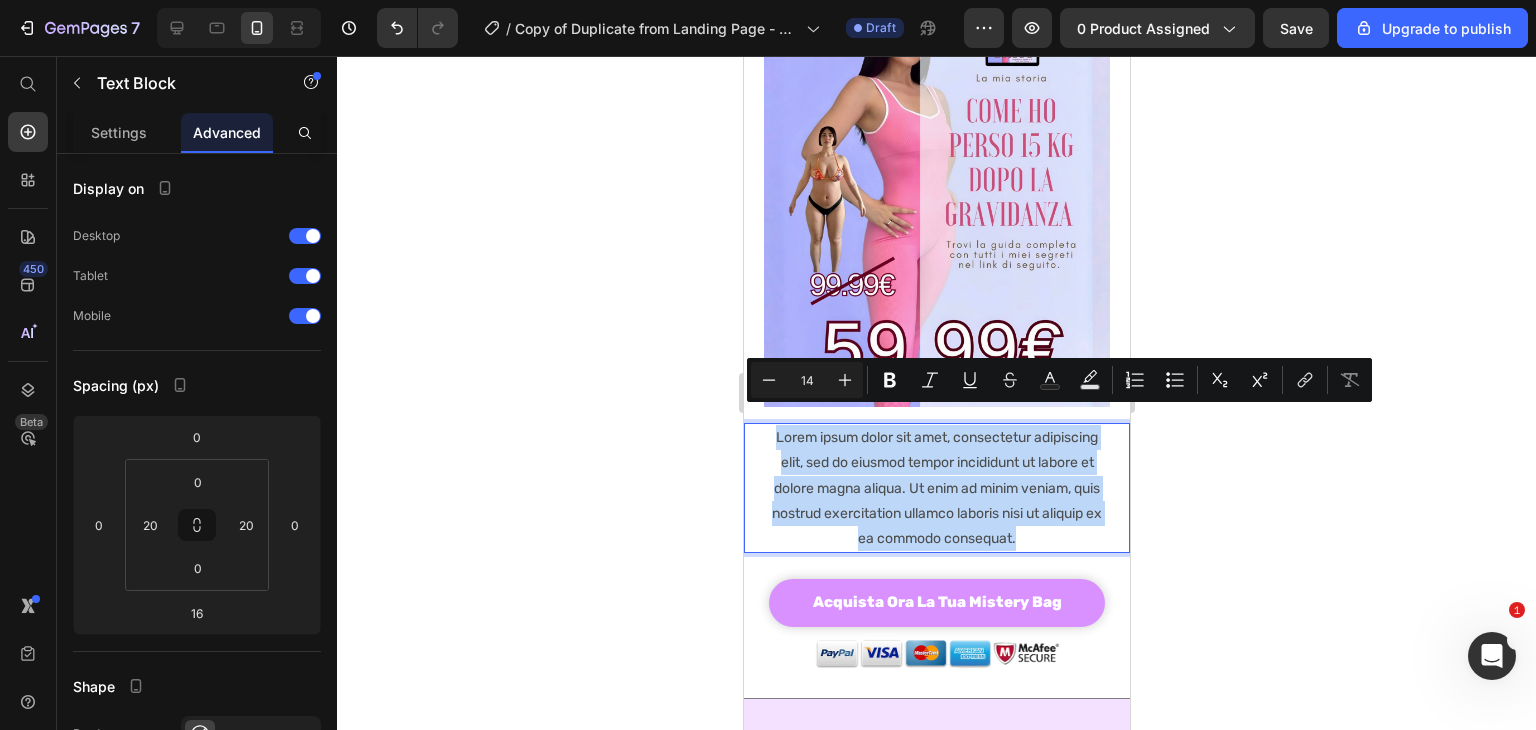 drag, startPoint x: 797, startPoint y: 421, endPoint x: 1114, endPoint y: 527, distance: 334.2529 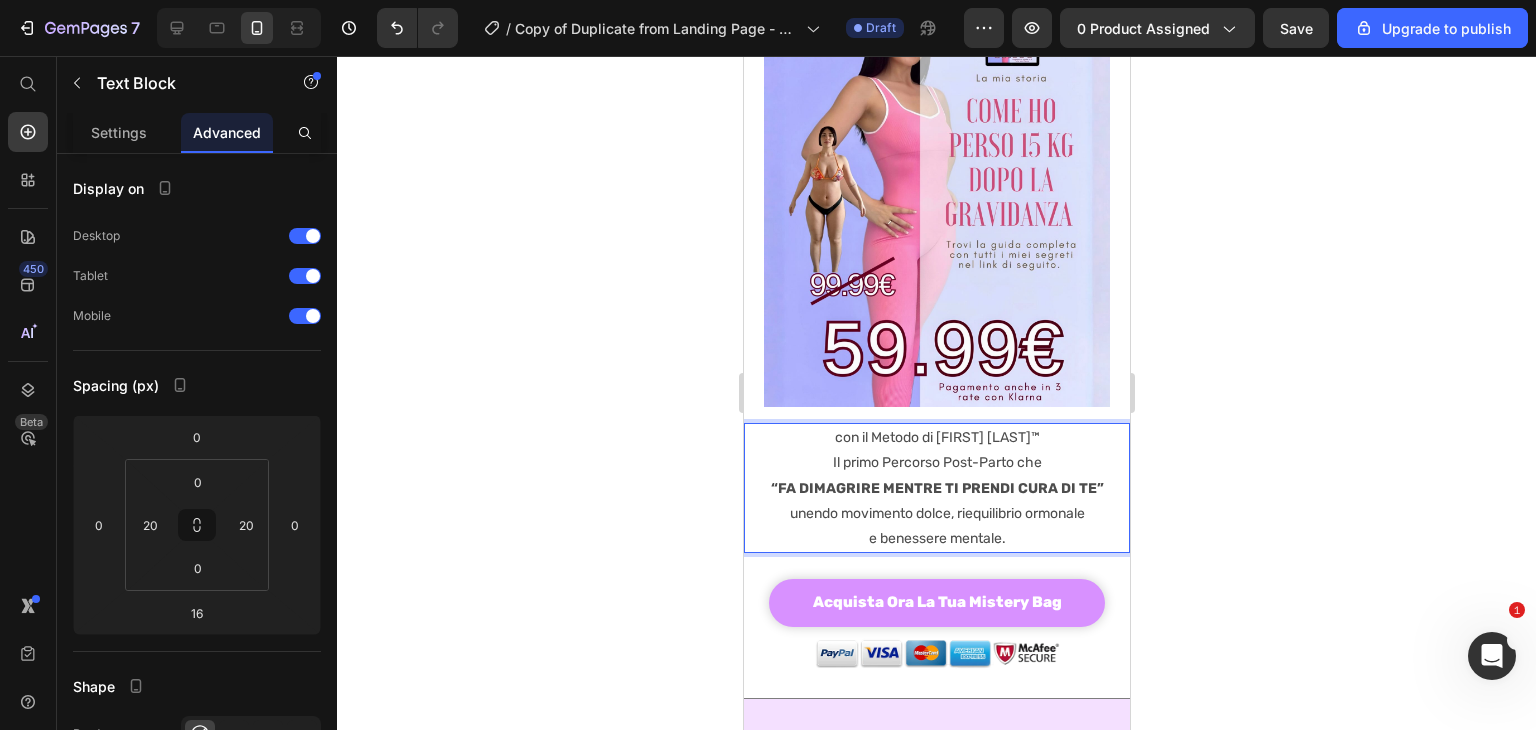 click on "Il primo Percorso Post-Parto che “FA DIMAGRIRE MENTRE TI PRENDI CURA DI TE” unendo movimento dolce, riequilibrio ormonale e benessere mentale." at bounding box center [936, 500] 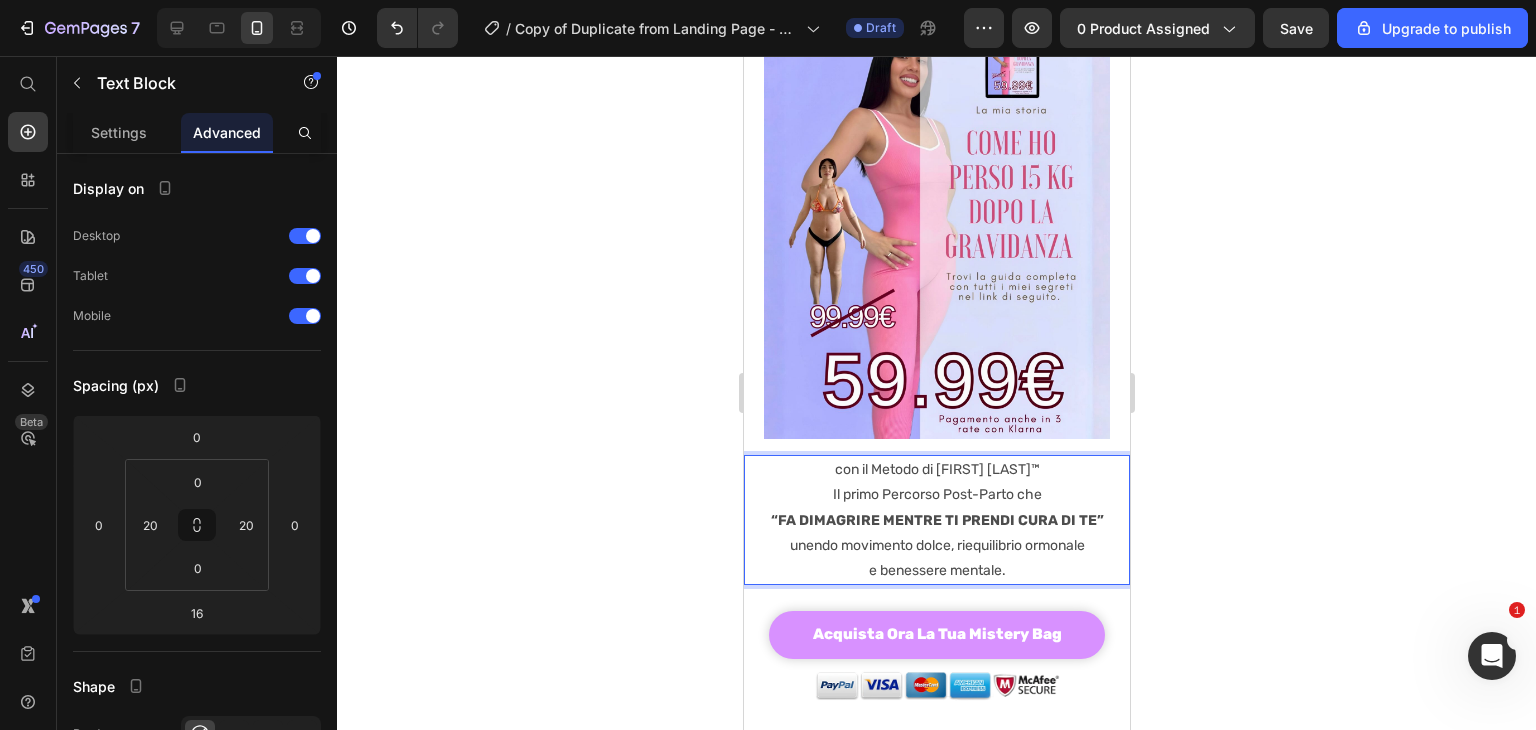scroll, scrollTop: 256, scrollLeft: 0, axis: vertical 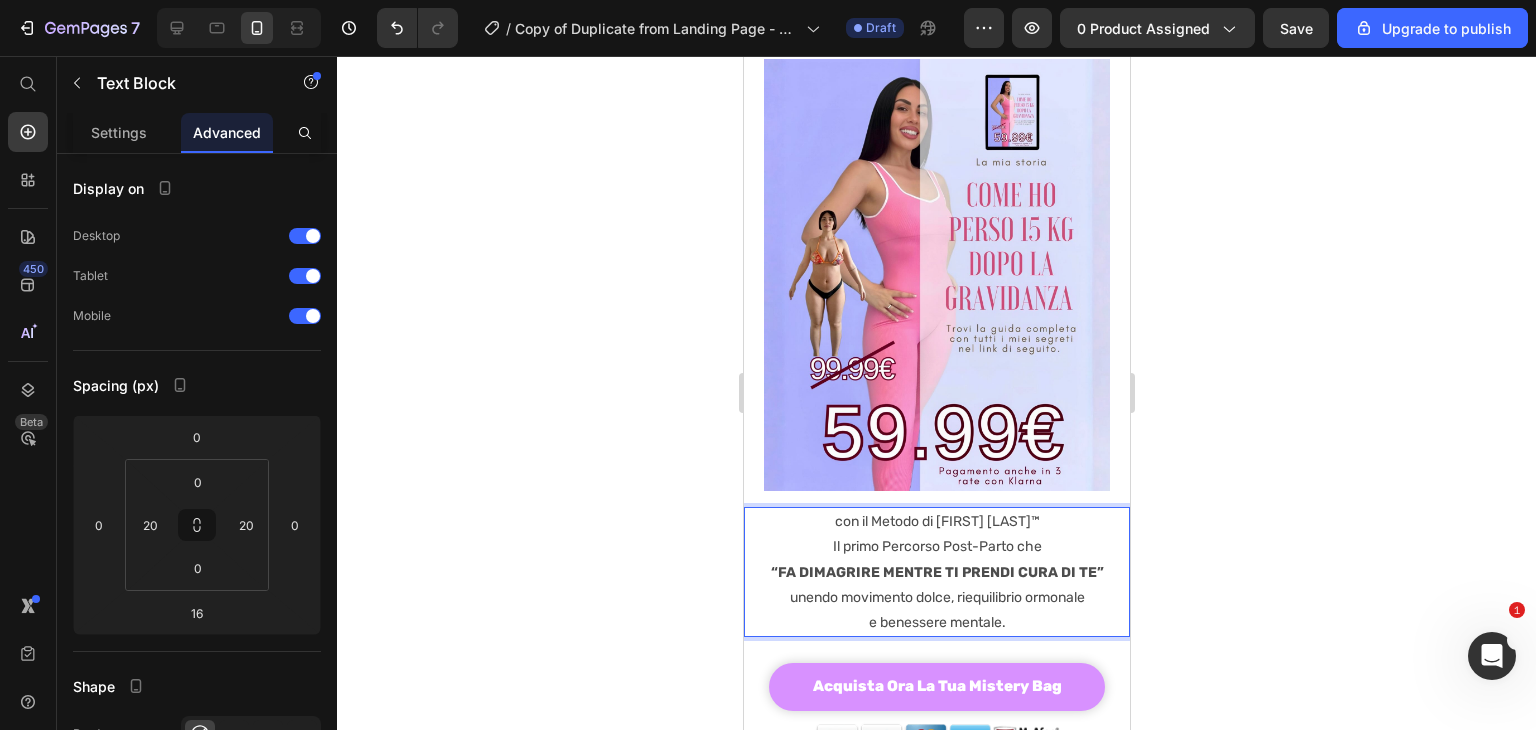 click on "con il Metodo di [FIRST] [LAST]™" at bounding box center [936, 521] 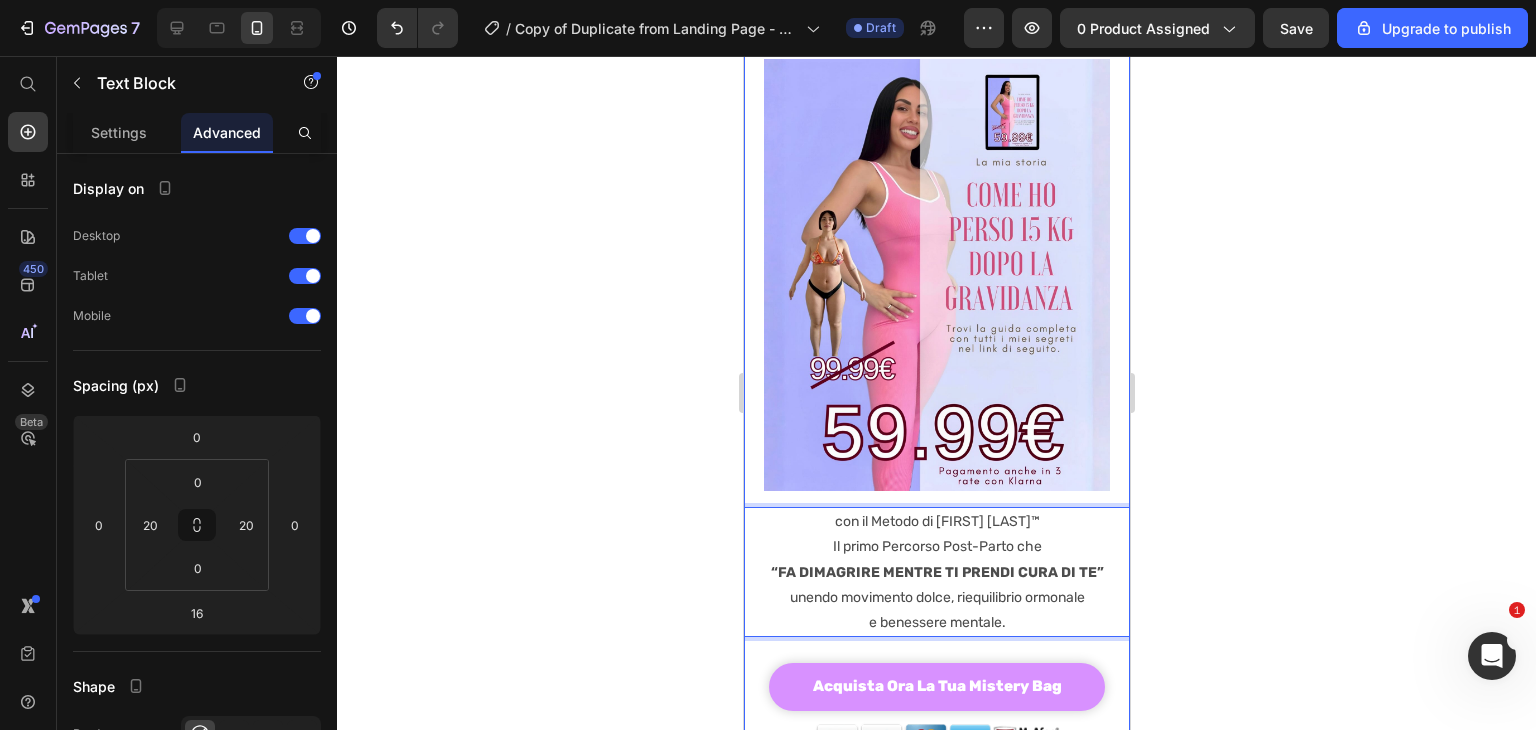 click on "Riscopri il tuo corpo dopo la gravidanza Heading Image con il Metodo di [FIRST] [LAST]™ Il primo Percorso Post-Parto che “FA DIMAGRIRE MENTRE TI PRENDI CURA DI TE” unendo movimento dolce, riequilibrio ormonale e benessere mentale. Text Block 16 acquista ora la tua mistery bag Add to Cart" at bounding box center [936, 313] 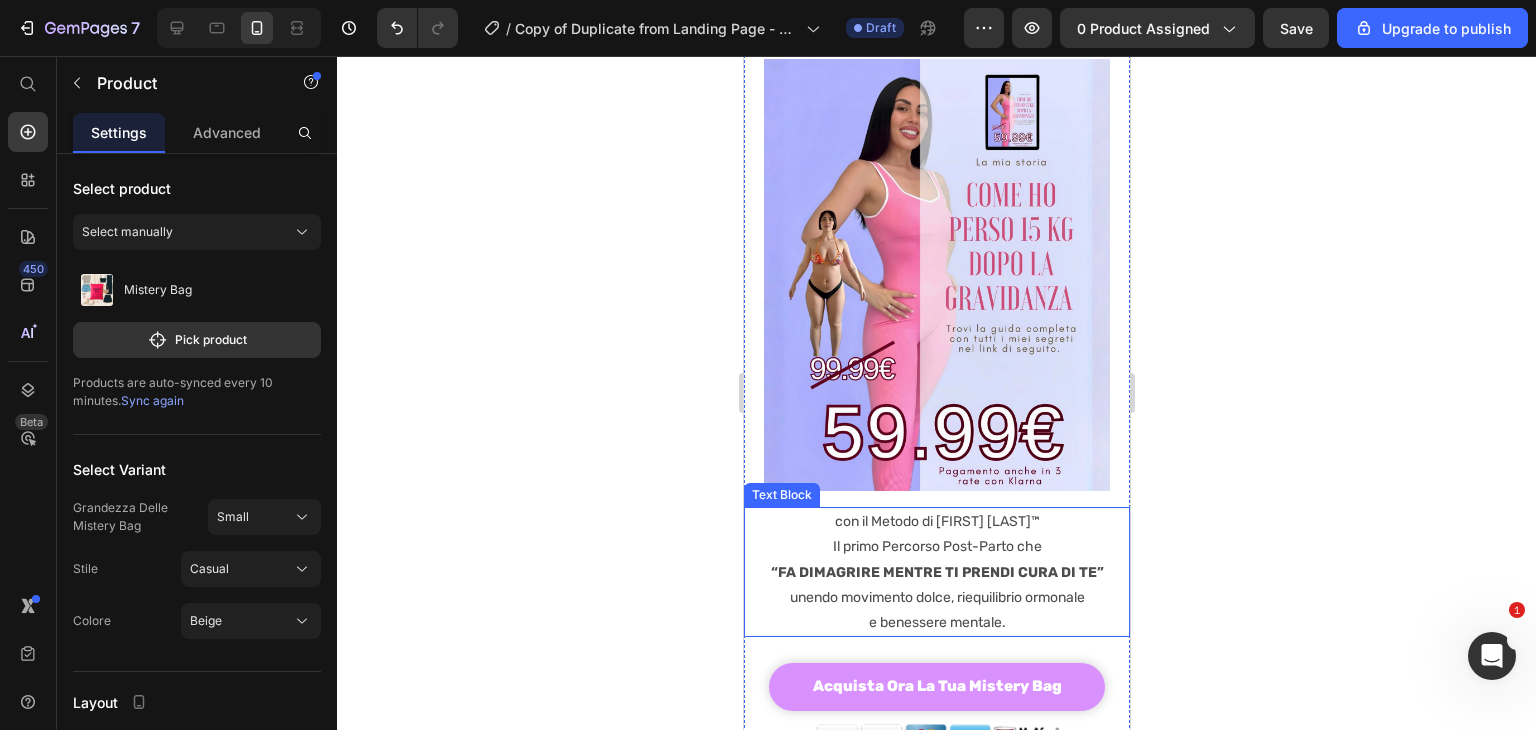 click on "con il Metodo di [FIRST] [LAST]™" at bounding box center [936, 521] 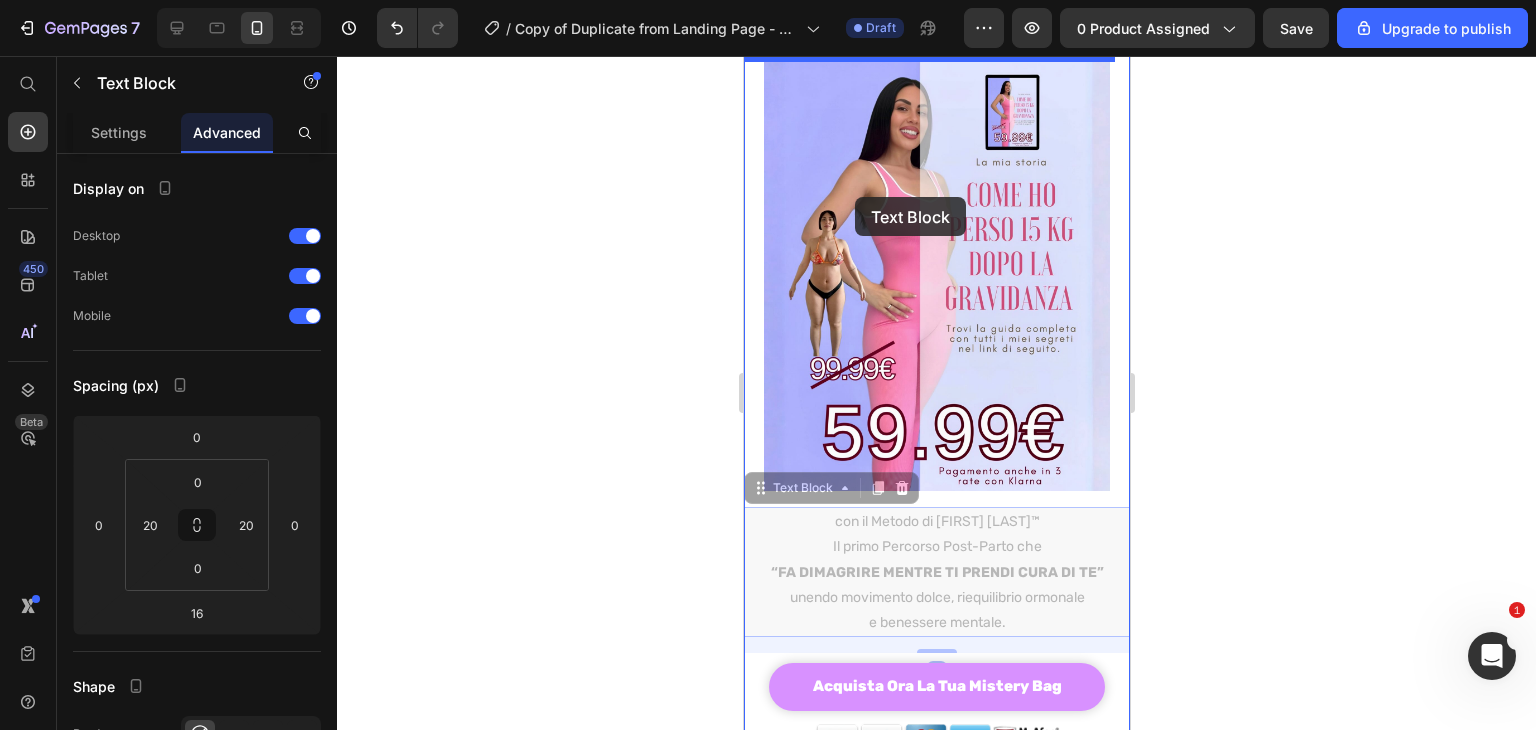 drag, startPoint x: 803, startPoint y: 479, endPoint x: 855, endPoint y: 199, distance: 284.78763 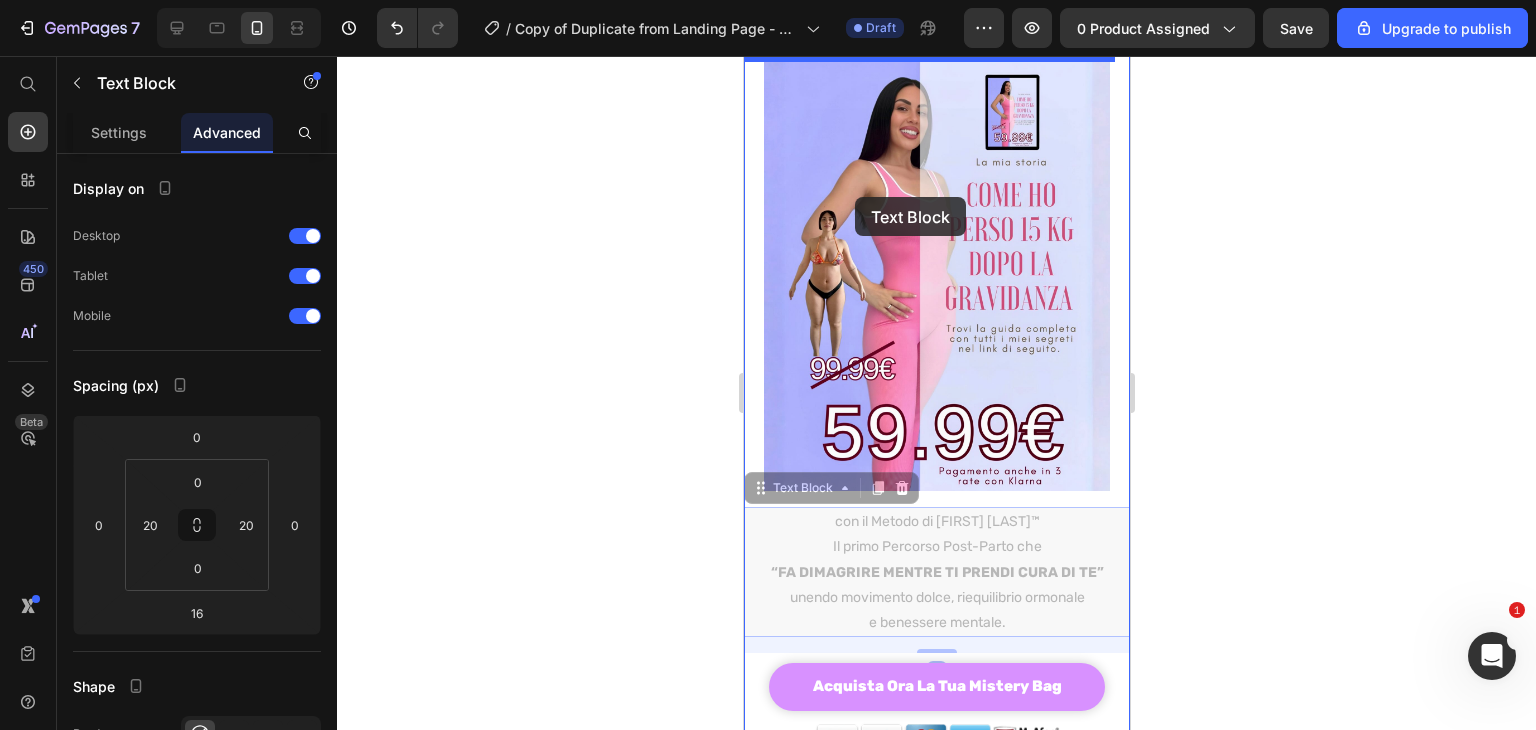 click on "Mobile ( 386 px) iPhone 13 Mini iPhone 13 Pro iPhone 11 Pro Max iPhone 15 Pro Max Pixel 7 Galaxy S8+ Galaxy S20 Ultra iPad Mini iPad Air iPad Pro Header Spedizione 24/48 Ore In Tutta Italia Text Block Row Section 1 Riscopri il tuo corpo dopo la gravidanza Heading Image con il Metodo di [FIRST] [LAST]™ Il primo Percorso Post-Parto che “FA DIMAGRIRE MENTRE TI PRENDI CURA DI TE” unendo movimento dolce, riequilibrio ormonale e benessere mentale. Text Block 16 con il Metodo di [FIRST] [LAST]™ Il primo Percorso Post-Parto che “FA DIMAGRIRE MENTRE TI PRENDI CURA DI TE” unendo movimento dolce, riequilibrio ormonale e benessere mentale. Text Block 16 acquista ora la tua mistery bag Add to Cart Image Product Section 2 Title Line Section 3 Oltre 5.000 Clienti Soddisfatti! Text Block Image Image Image Image Image Image Image Image Carousel Section 4 Root Start with Sections from sidebar Add sections Add elements Start with Generating from URL or image Add section Choose templates" at bounding box center (936, 1070) 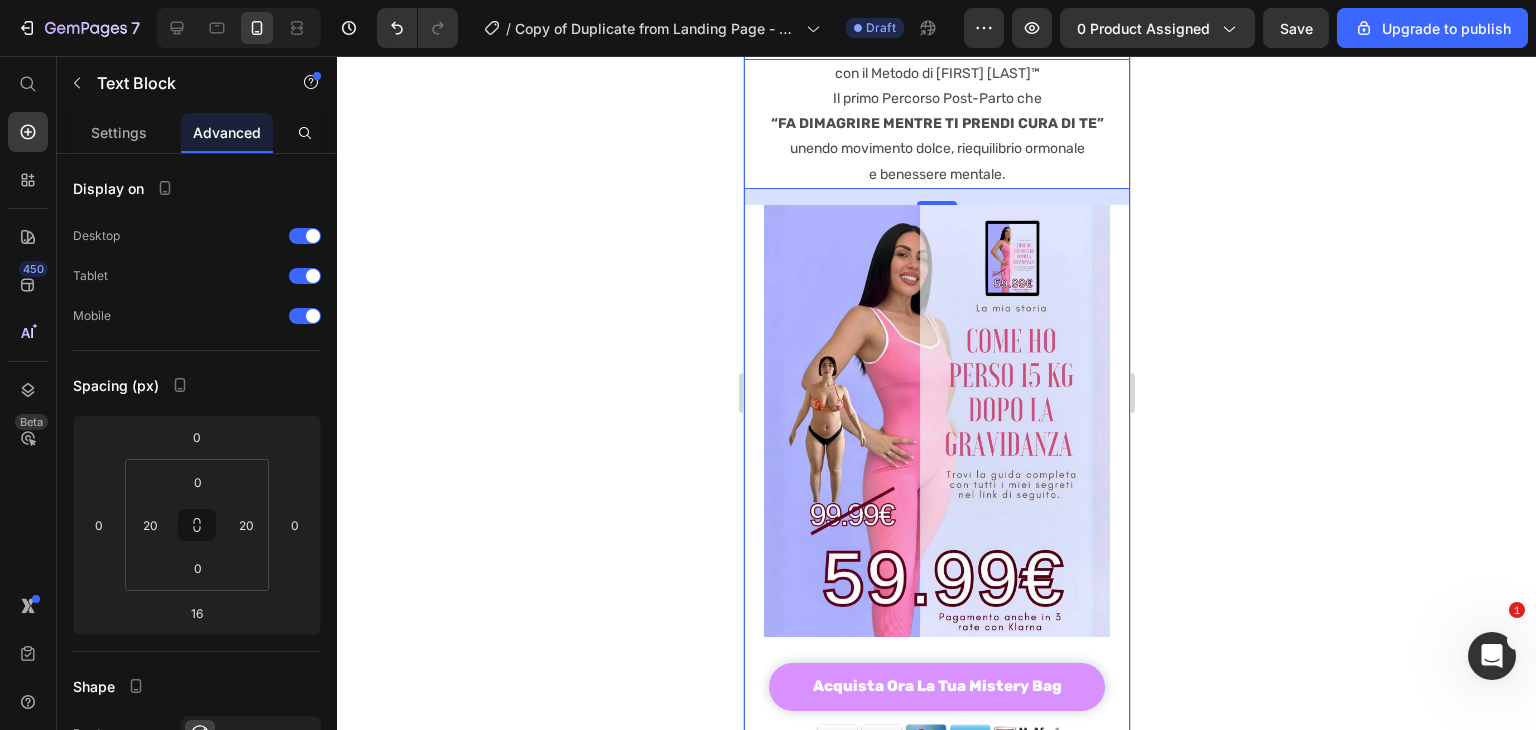 scroll, scrollTop: 0, scrollLeft: 0, axis: both 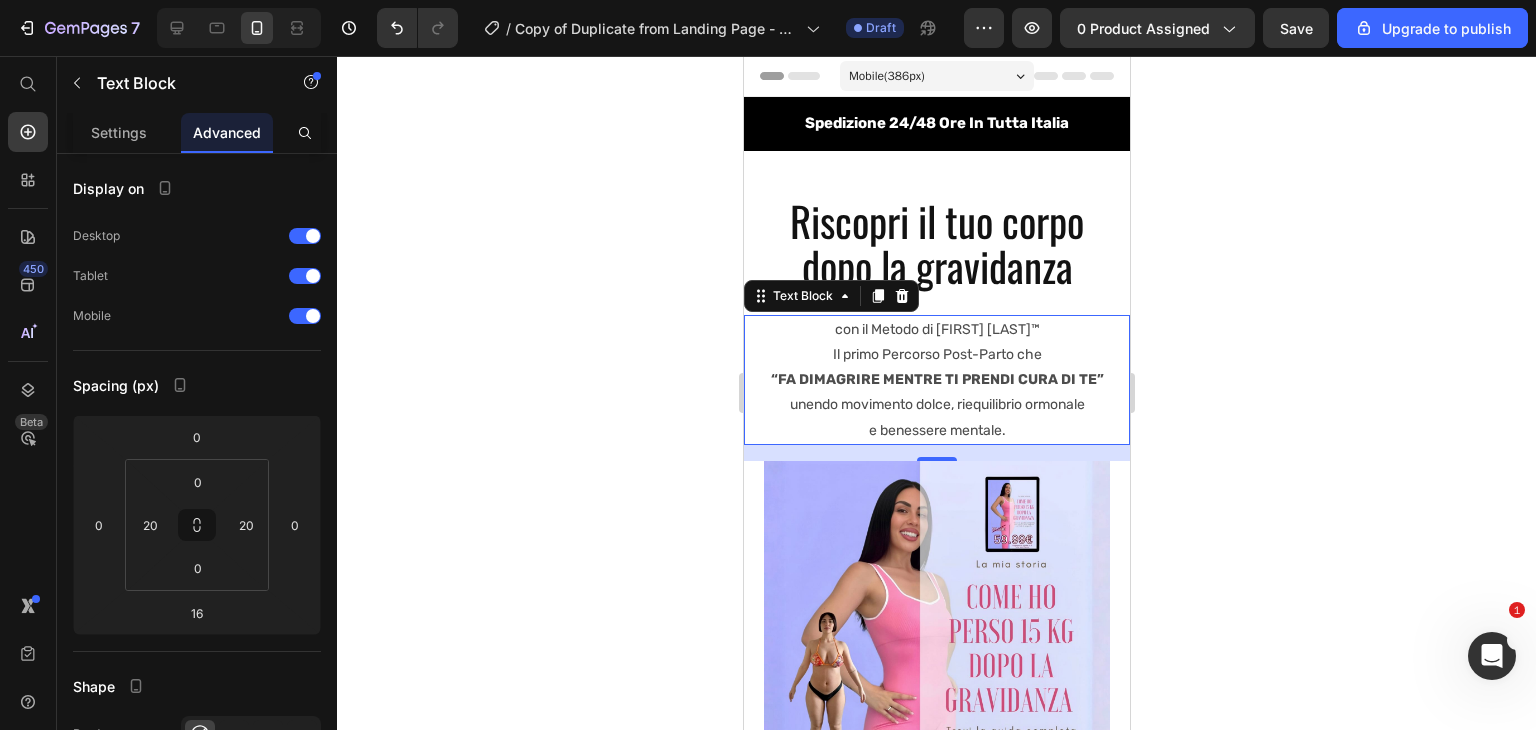 drag, startPoint x: 928, startPoint y: 323, endPoint x: 977, endPoint y: 330, distance: 49.497475 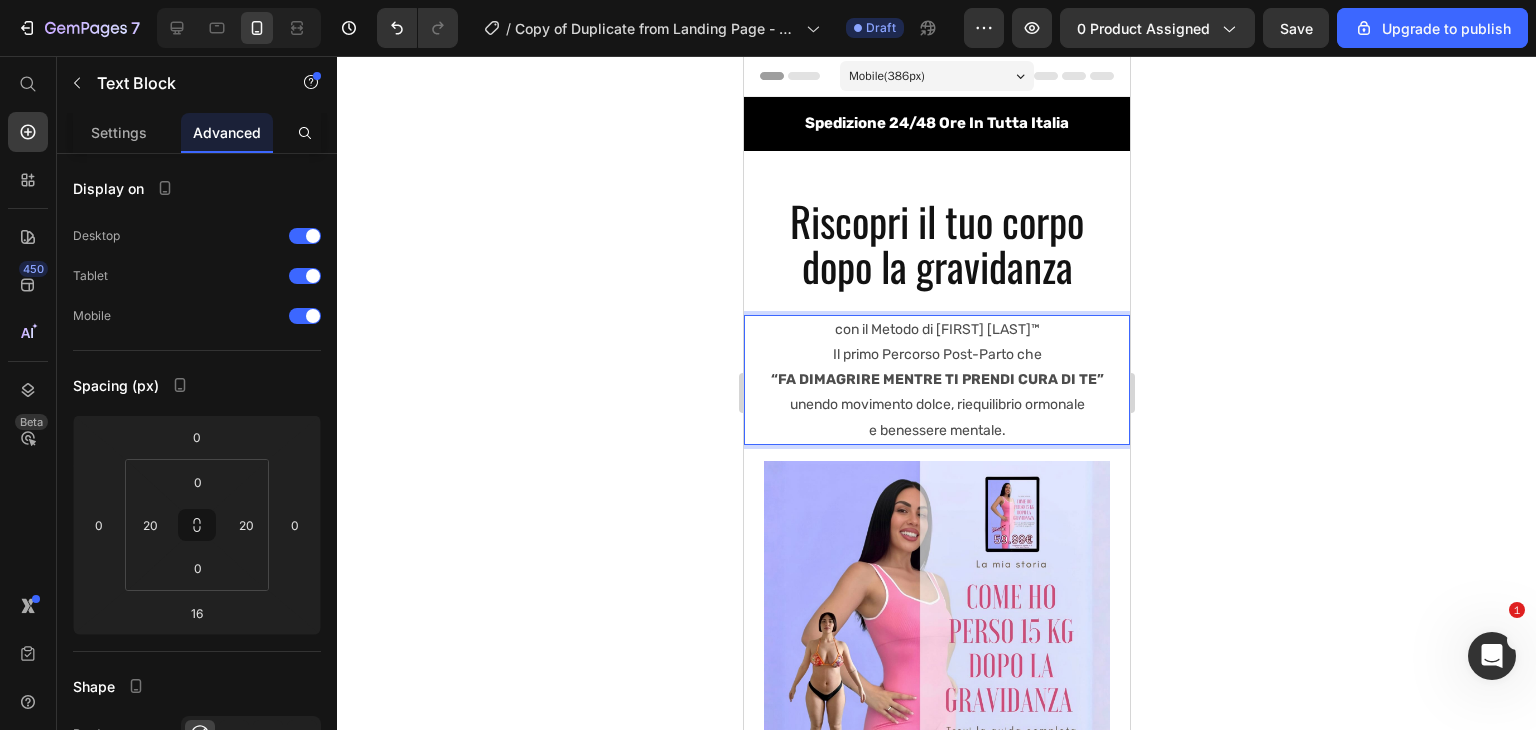click on "con il Metodo di [FIRST] [LAST]™" at bounding box center (936, 329) 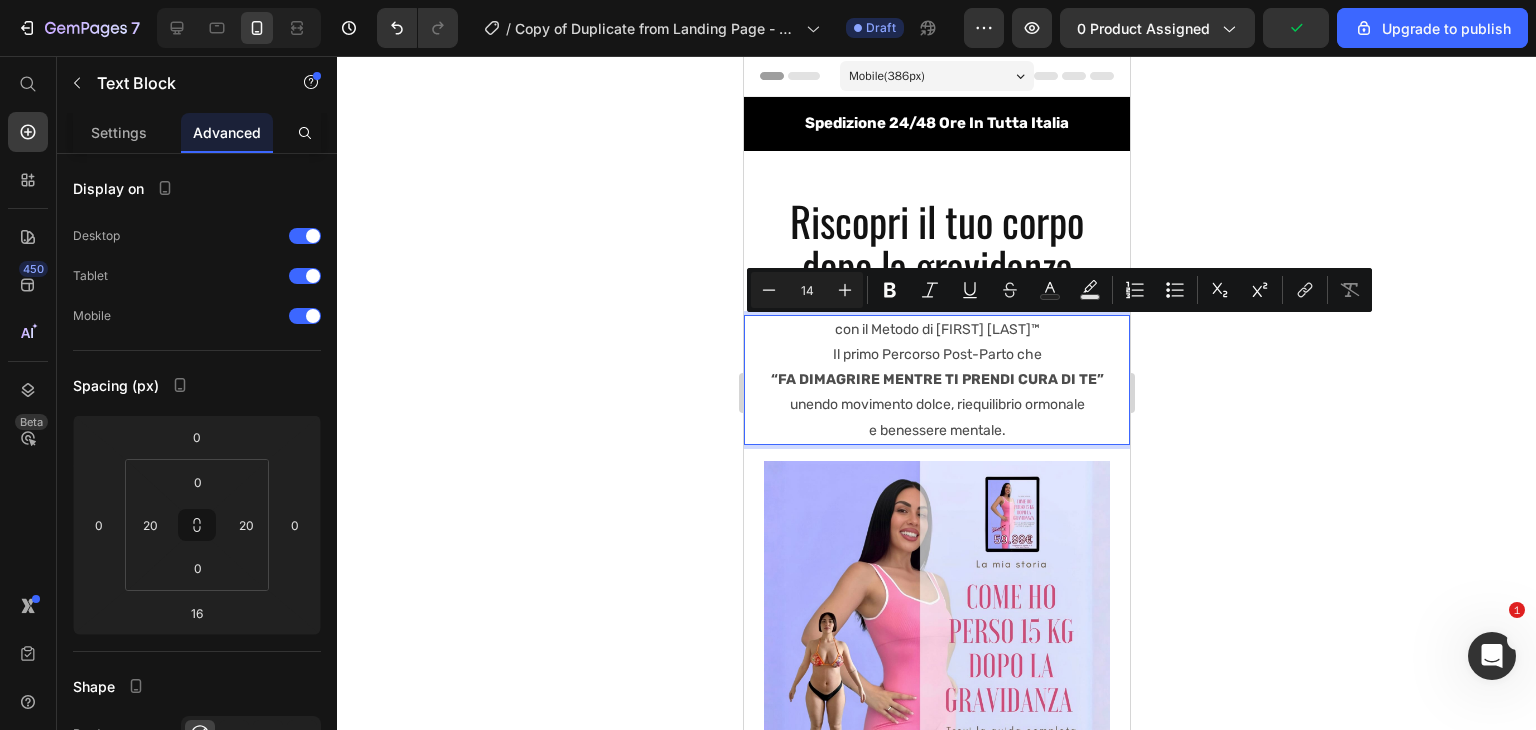 drag, startPoint x: 1032, startPoint y: 328, endPoint x: 931, endPoint y: 318, distance: 101.49384 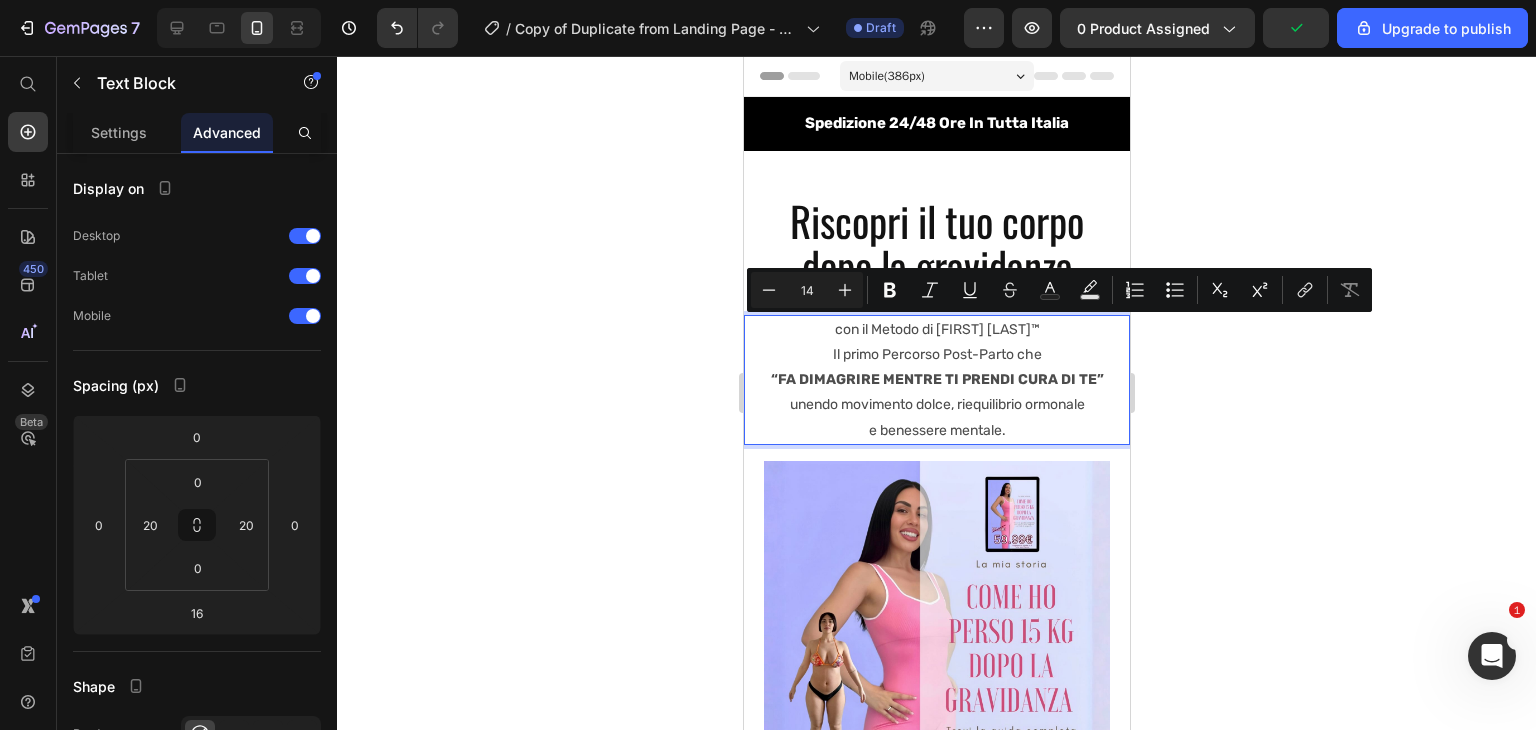 click on "con il Metodo di [FIRST] [LAST]™" at bounding box center [936, 329] 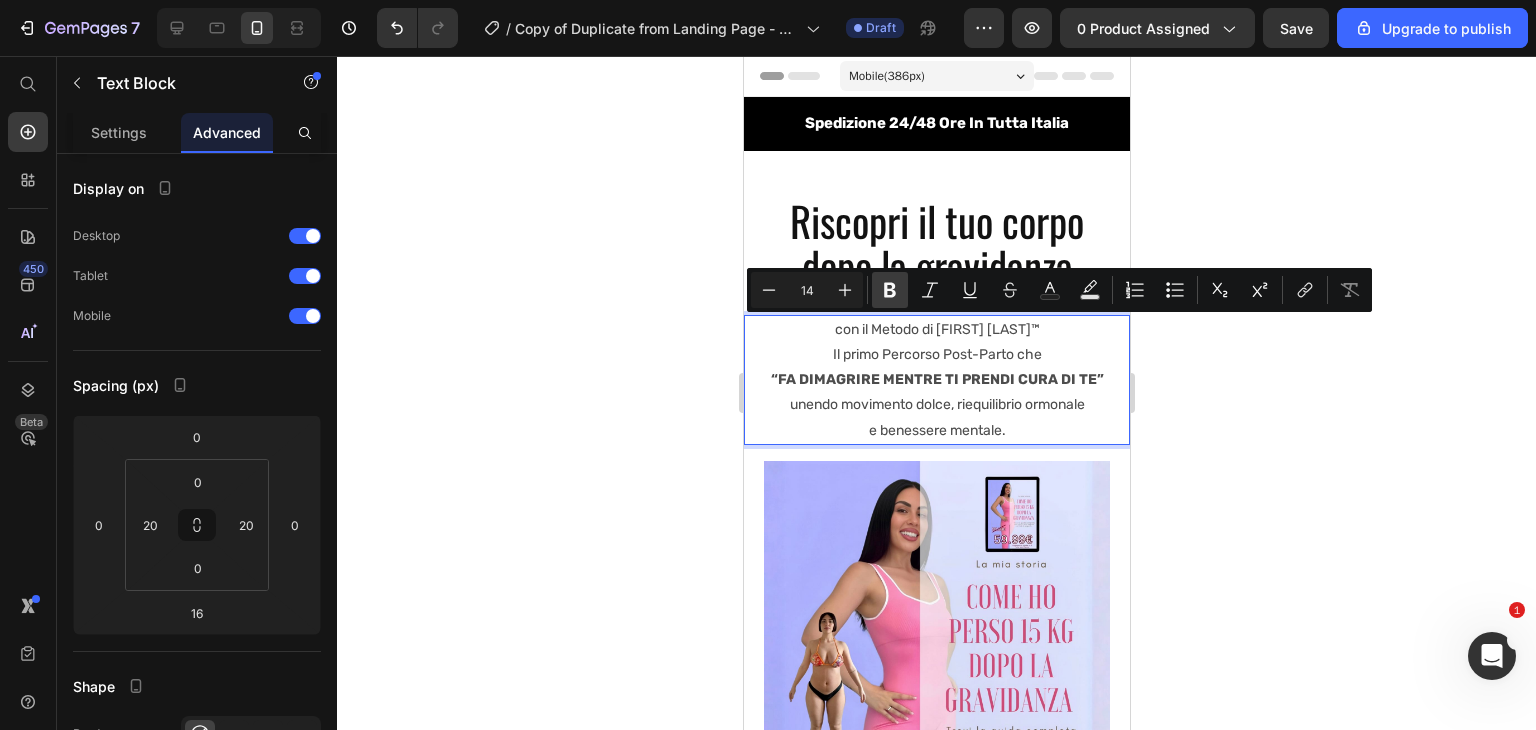 click 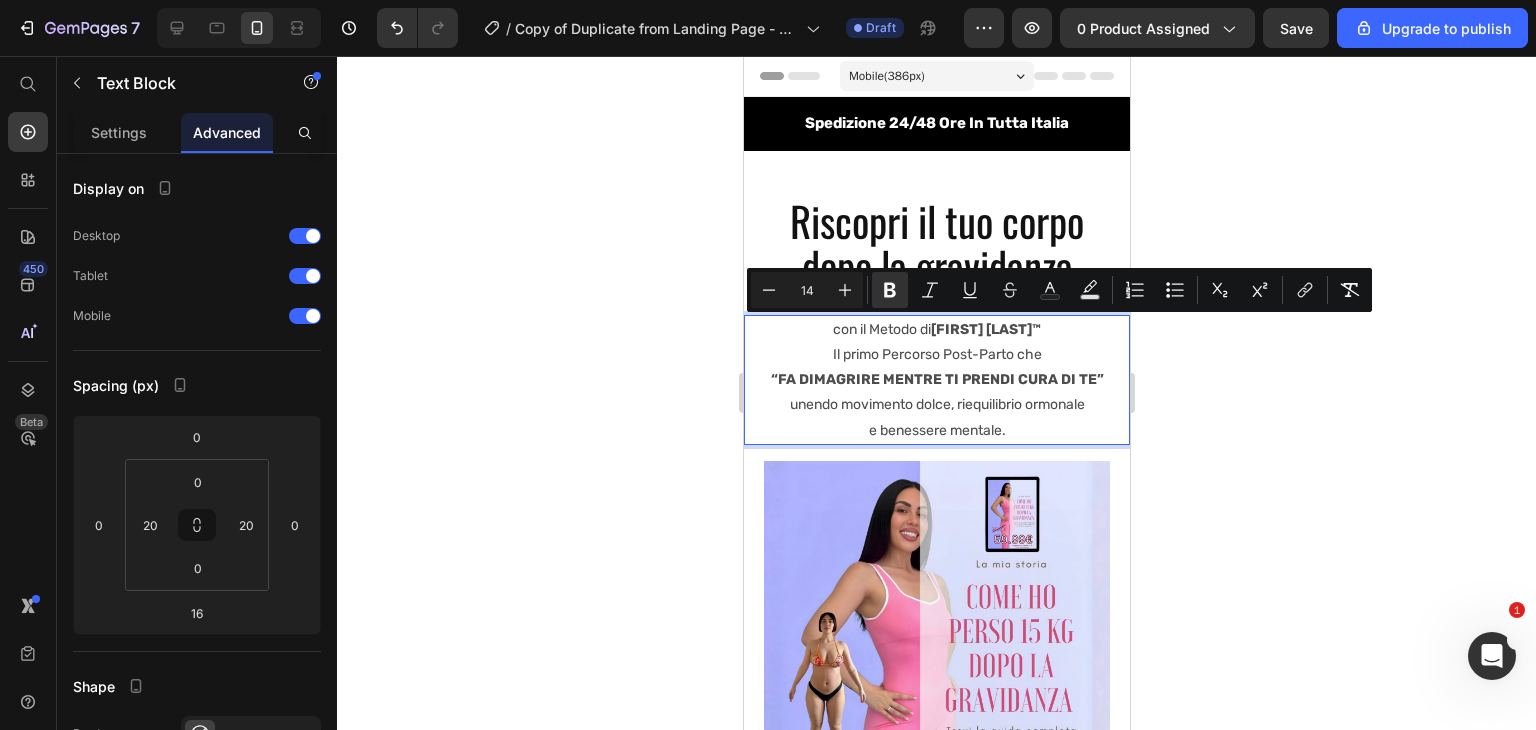 click on "con il Metodo di [FIRST] [LAST]™" at bounding box center [936, 329] 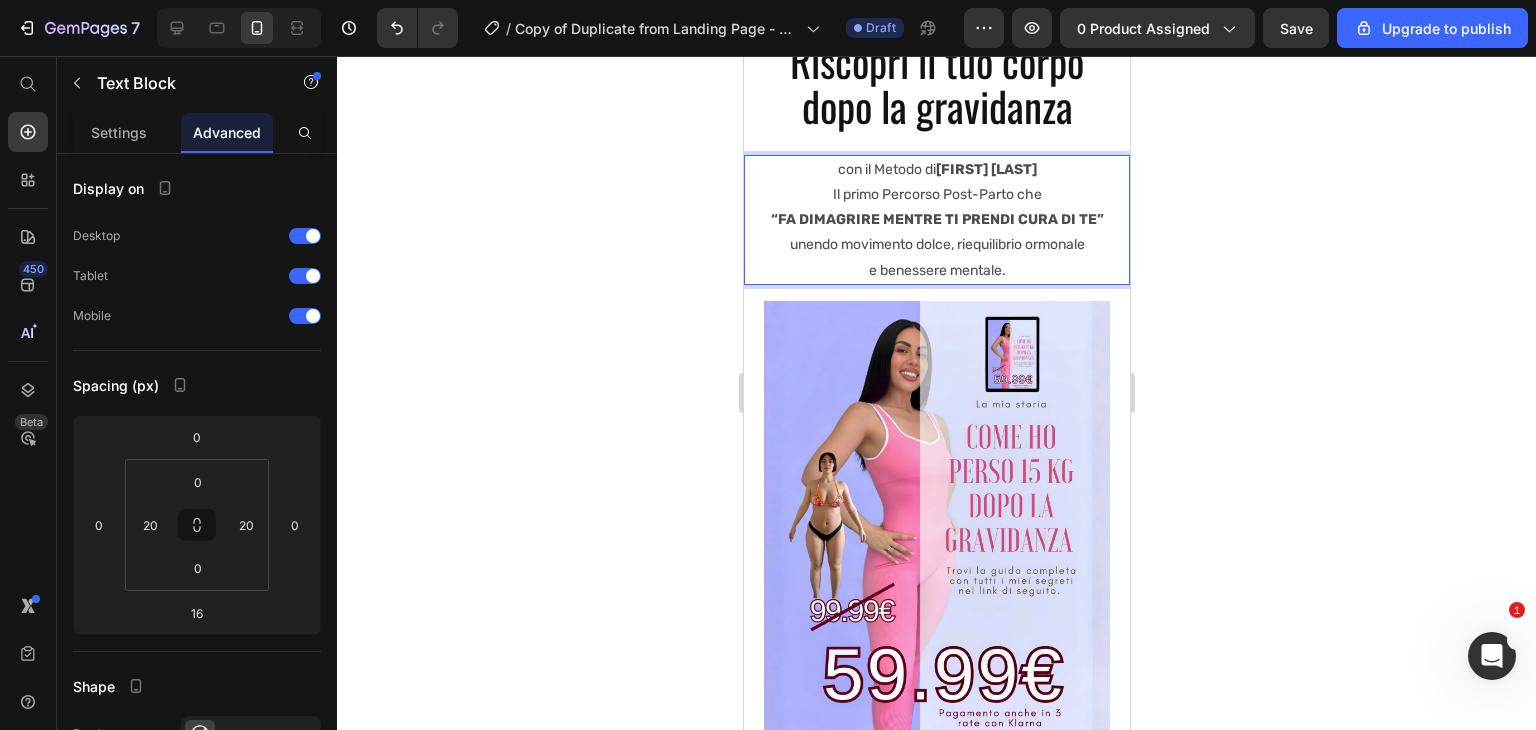 scroll, scrollTop: 162, scrollLeft: 0, axis: vertical 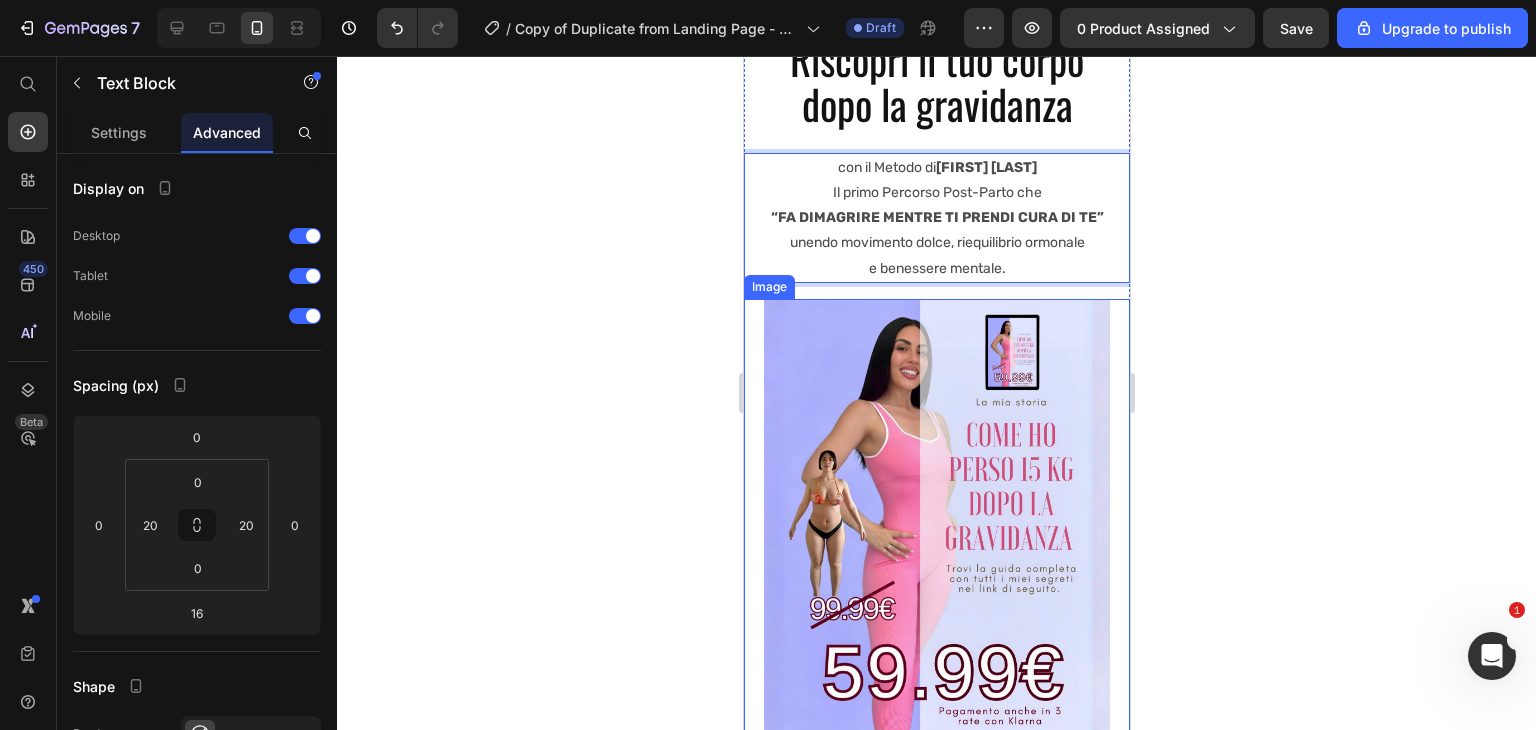 click at bounding box center (936, 515) 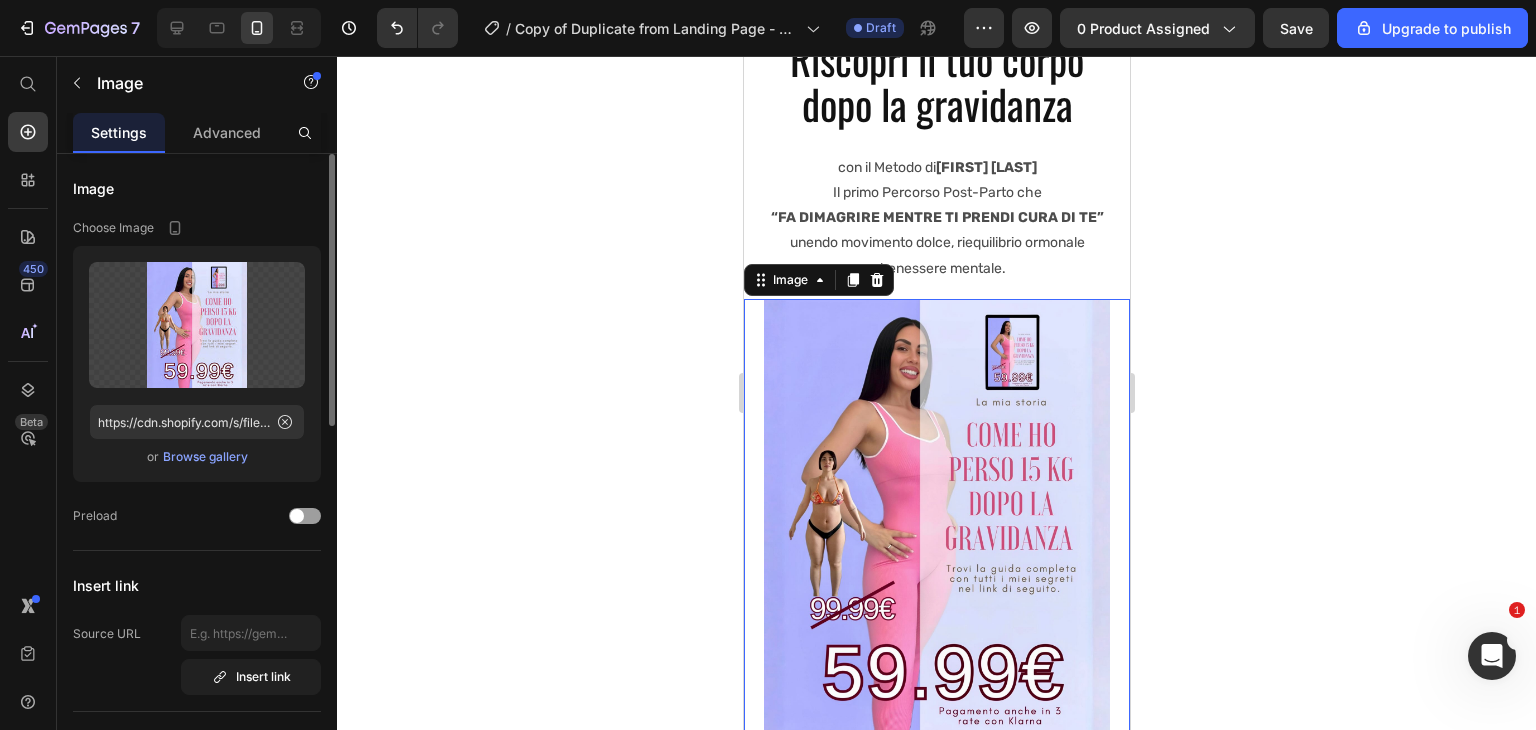 click on "Browse gallery" at bounding box center (205, 457) 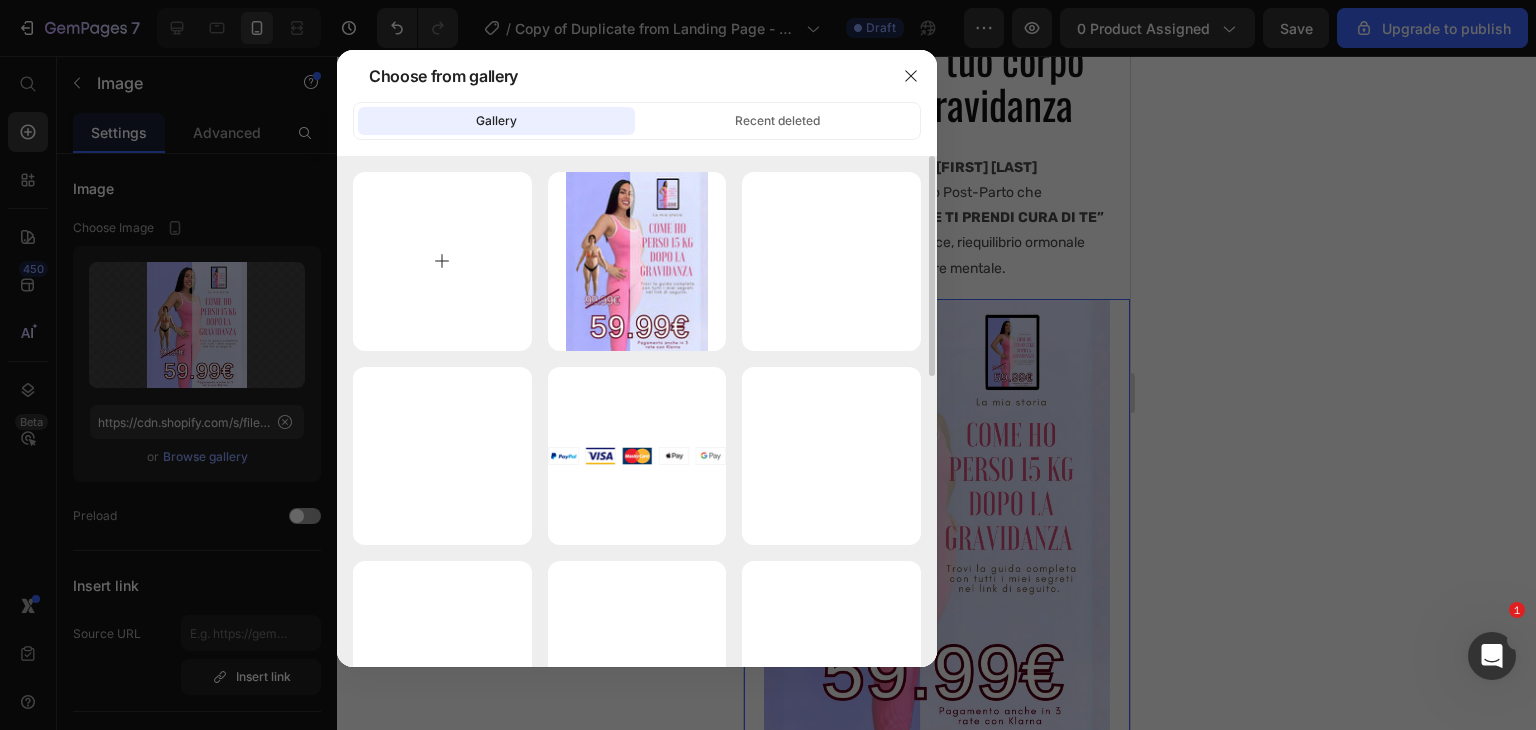 click at bounding box center [442, 261] 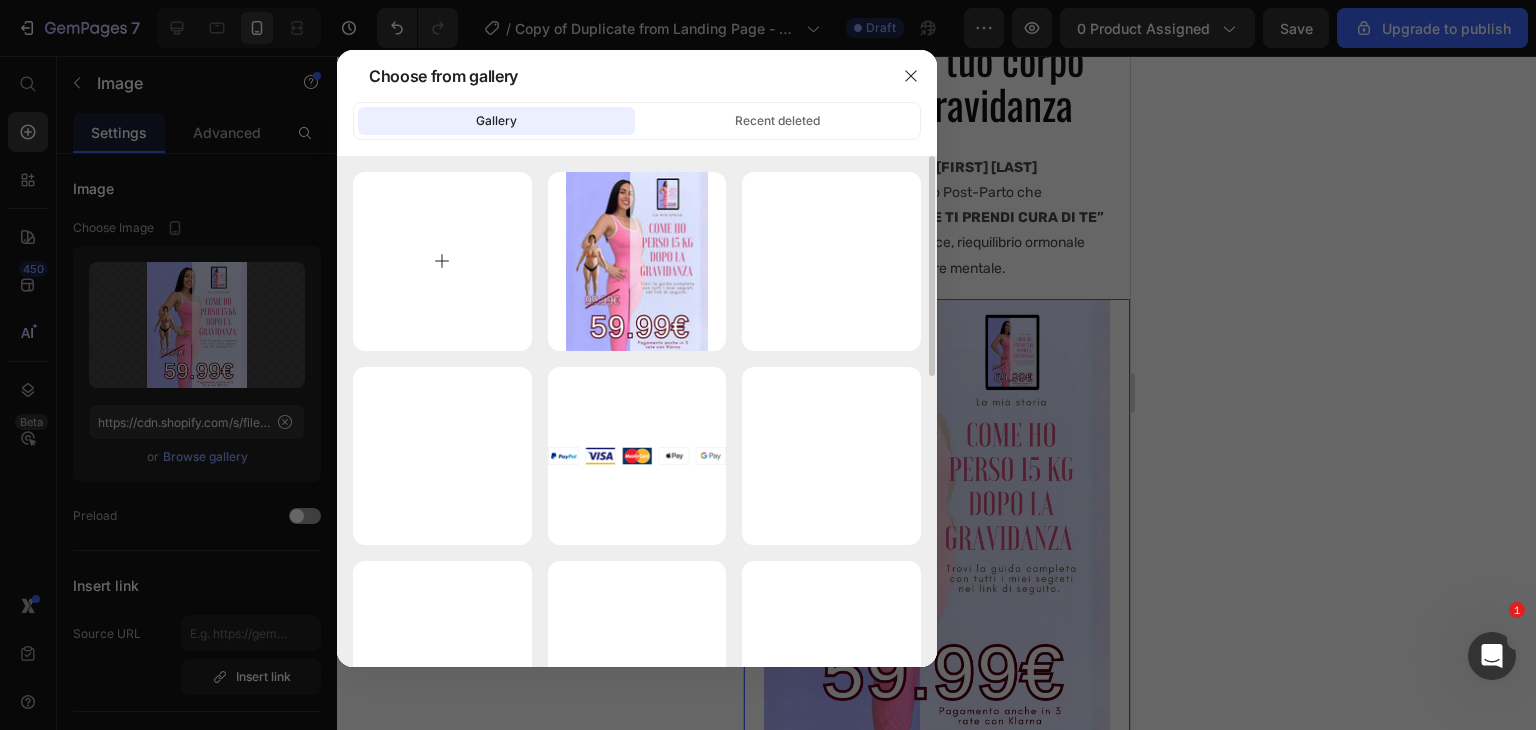 type on "C:\fakepath\518217565_1280976623452022_368448996842719219_n.jpg" 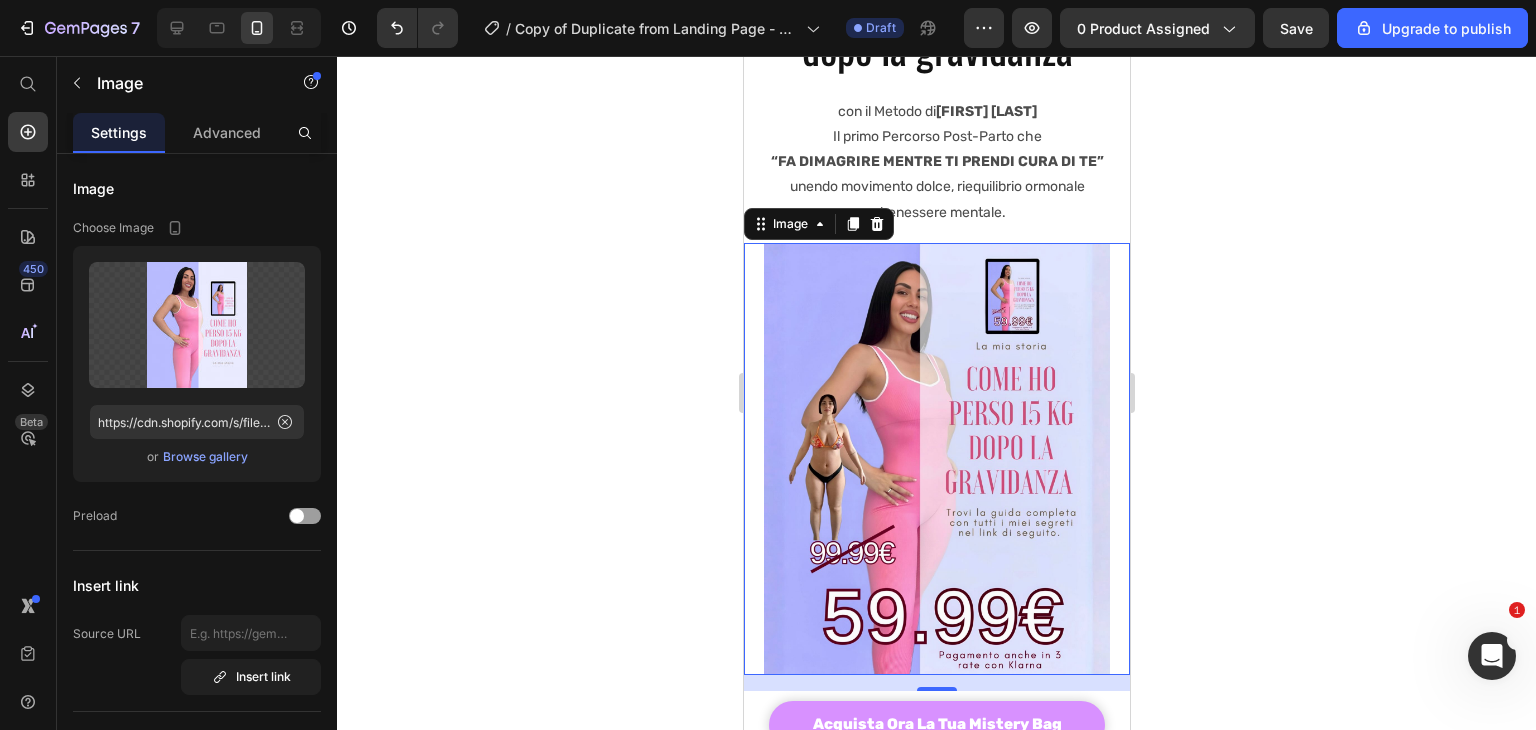 scroll, scrollTop: 231, scrollLeft: 0, axis: vertical 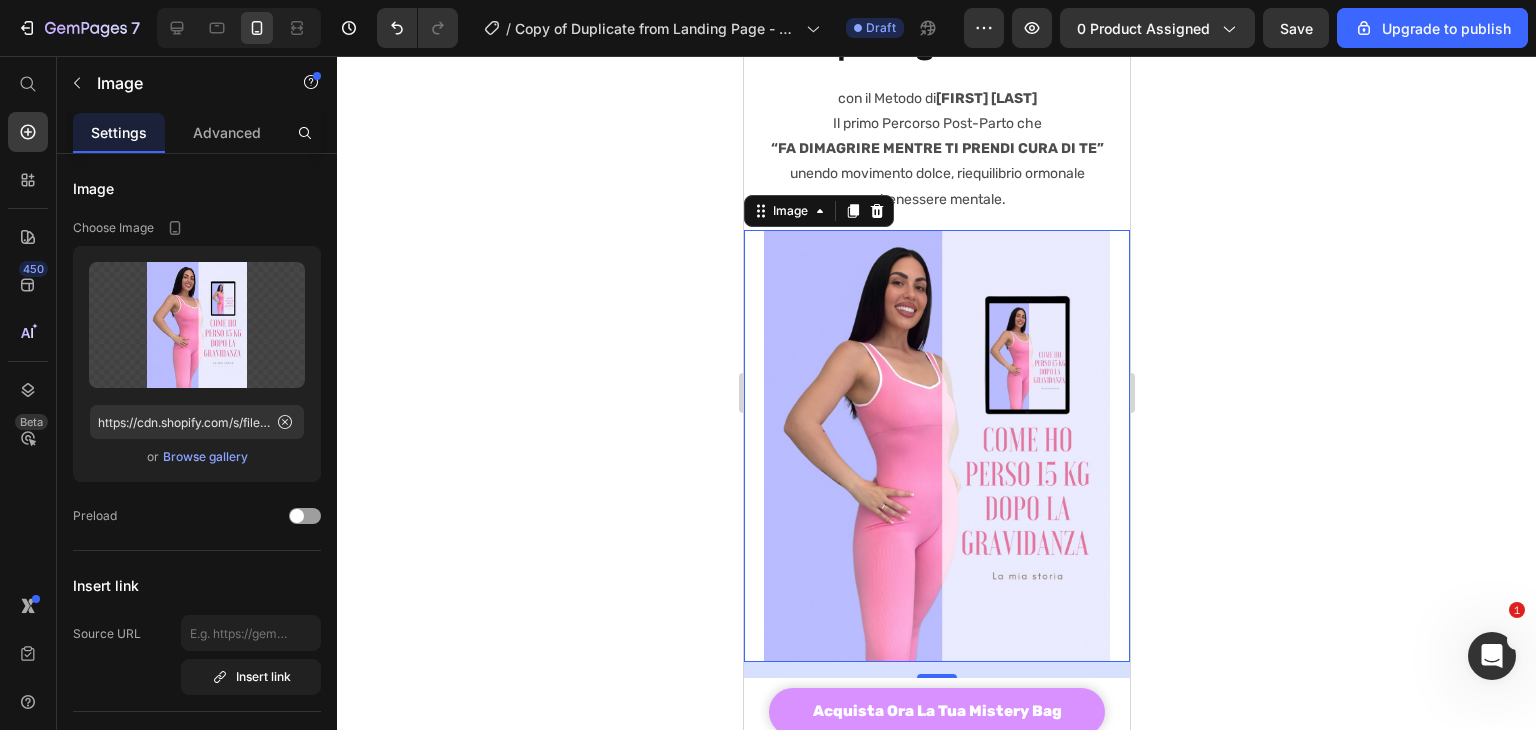 click at bounding box center [936, 446] 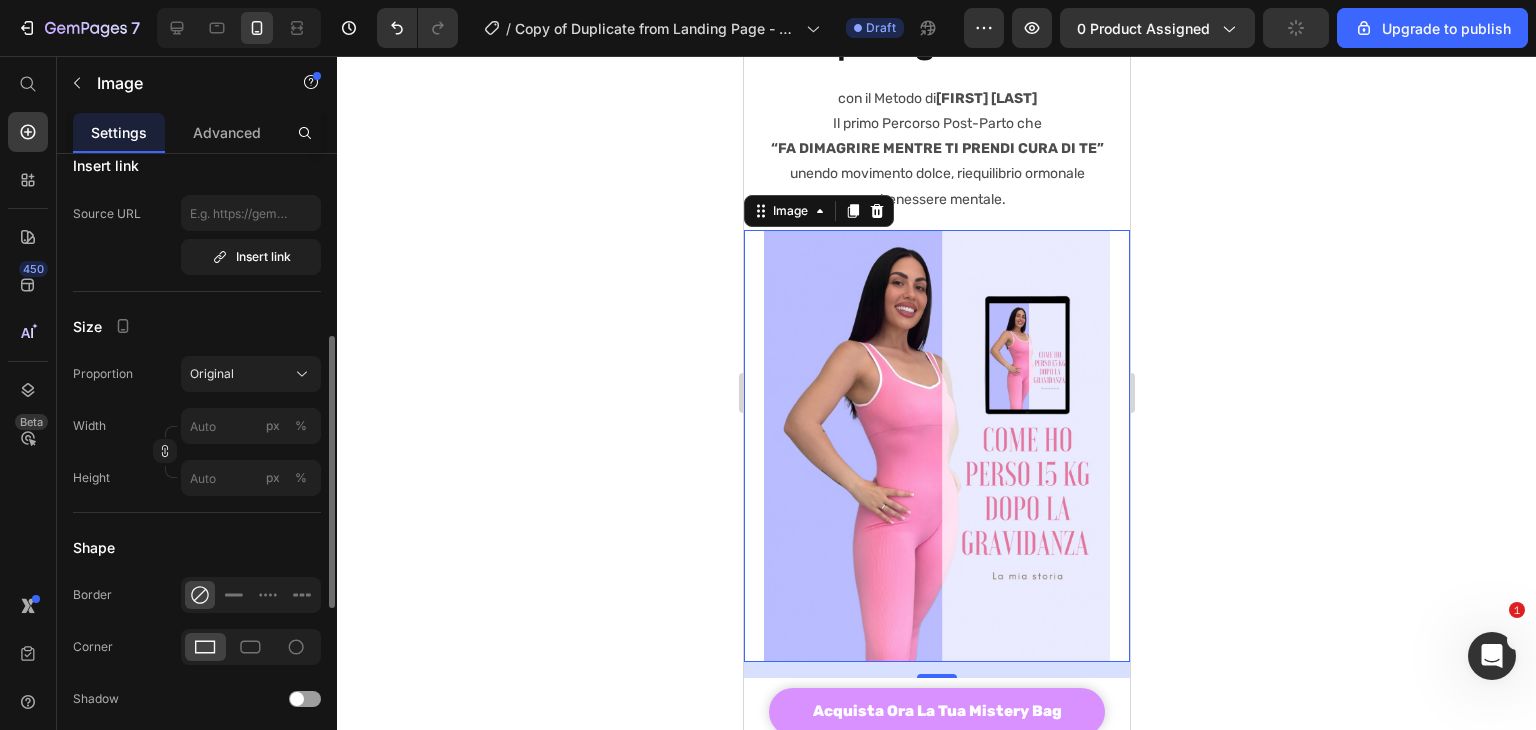 scroll, scrollTop: 421, scrollLeft: 0, axis: vertical 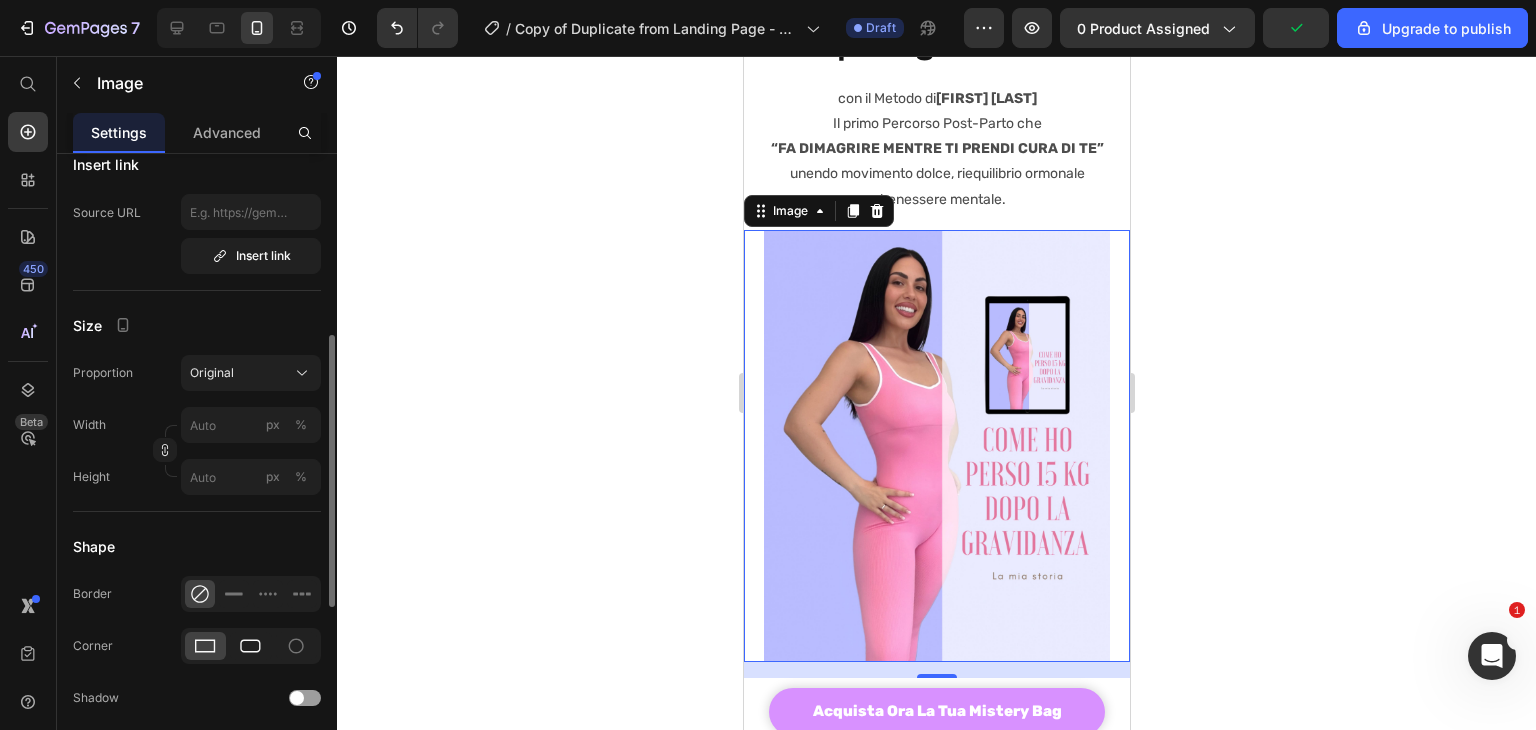 click 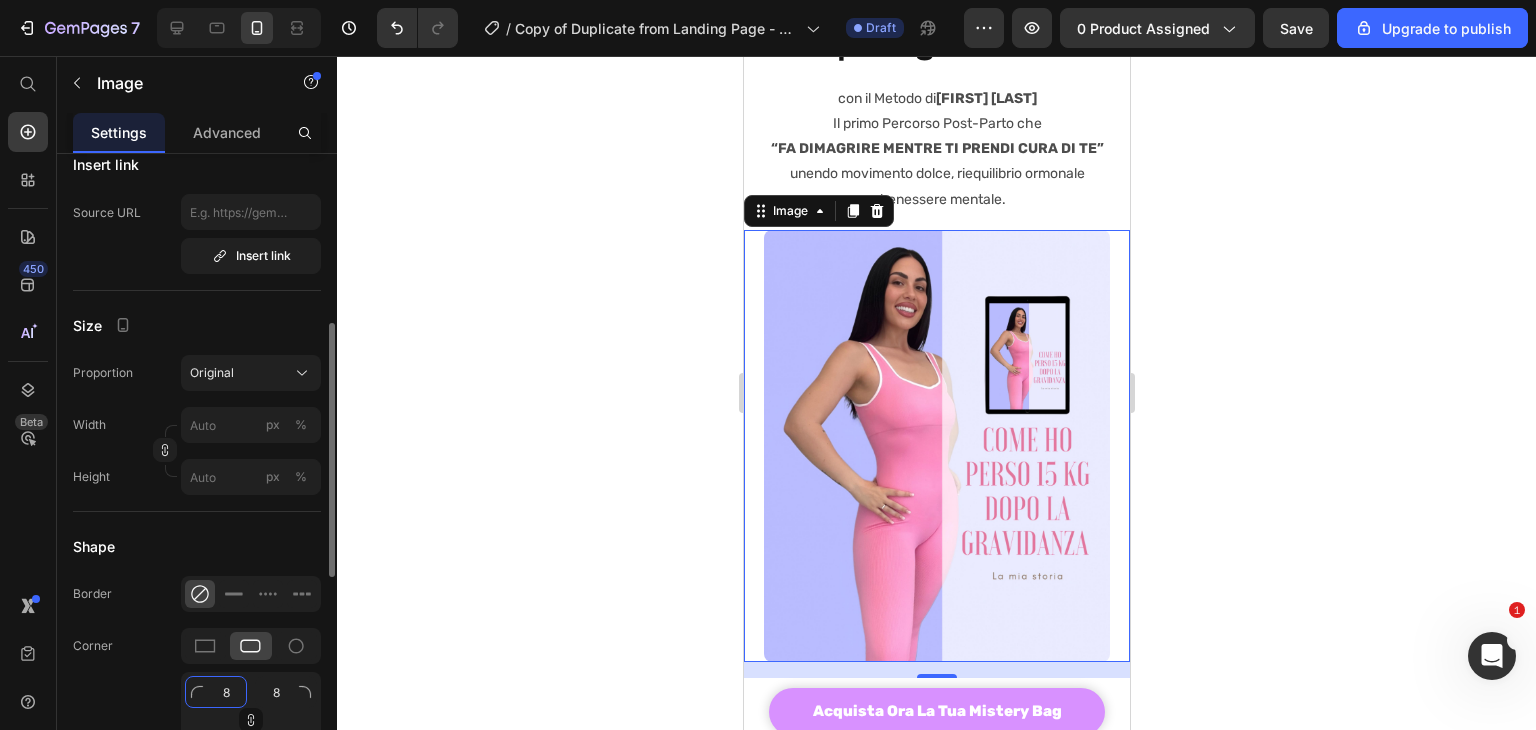 click on "8" 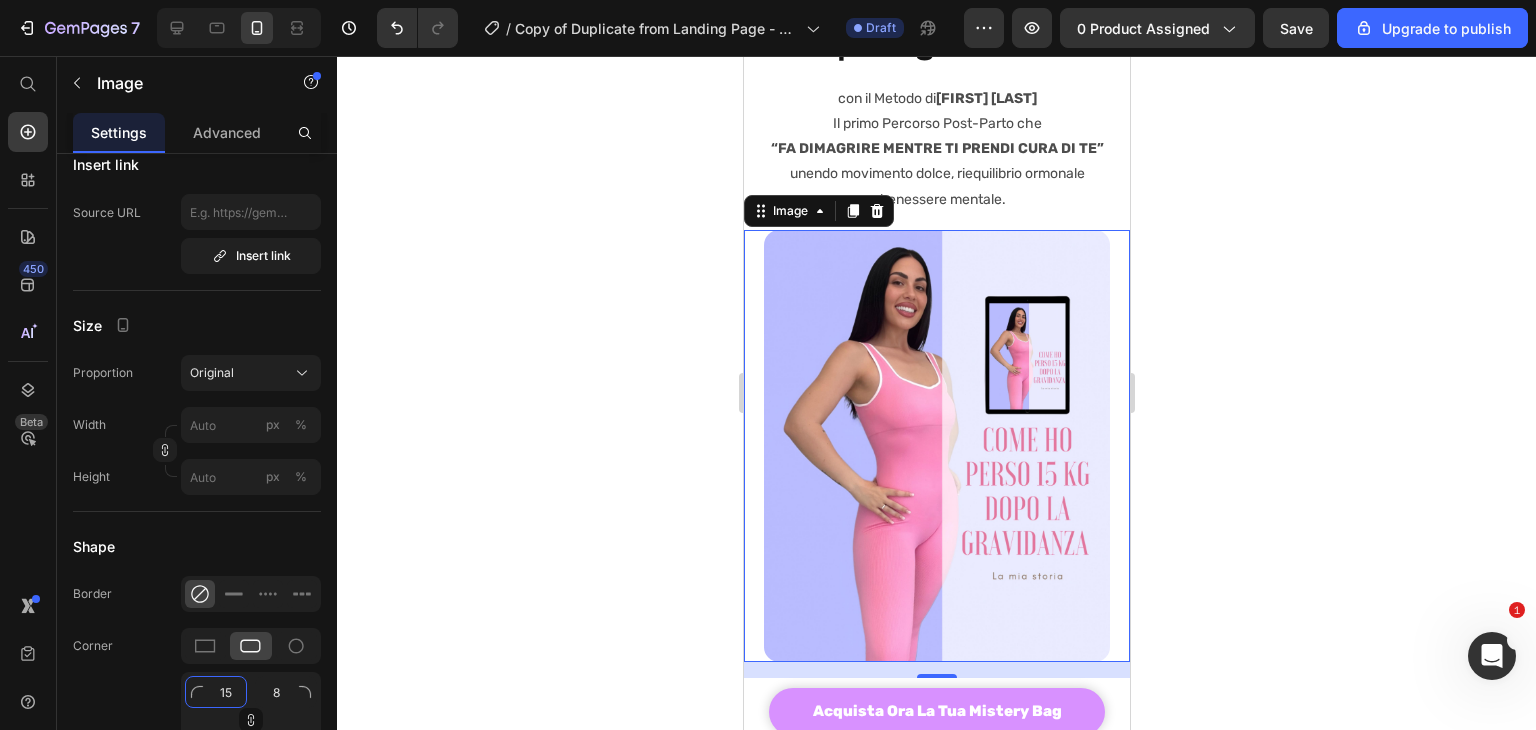 type on "15" 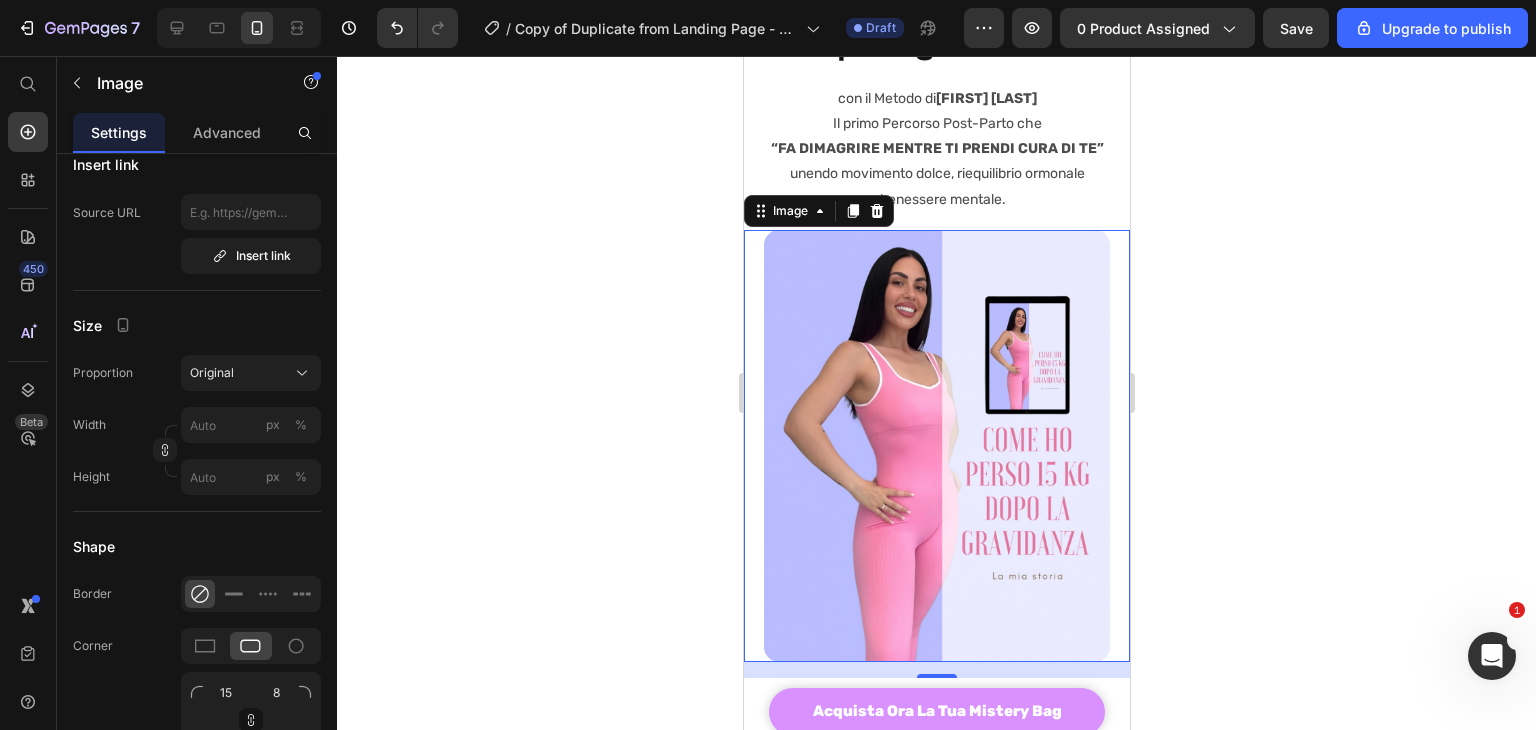 click 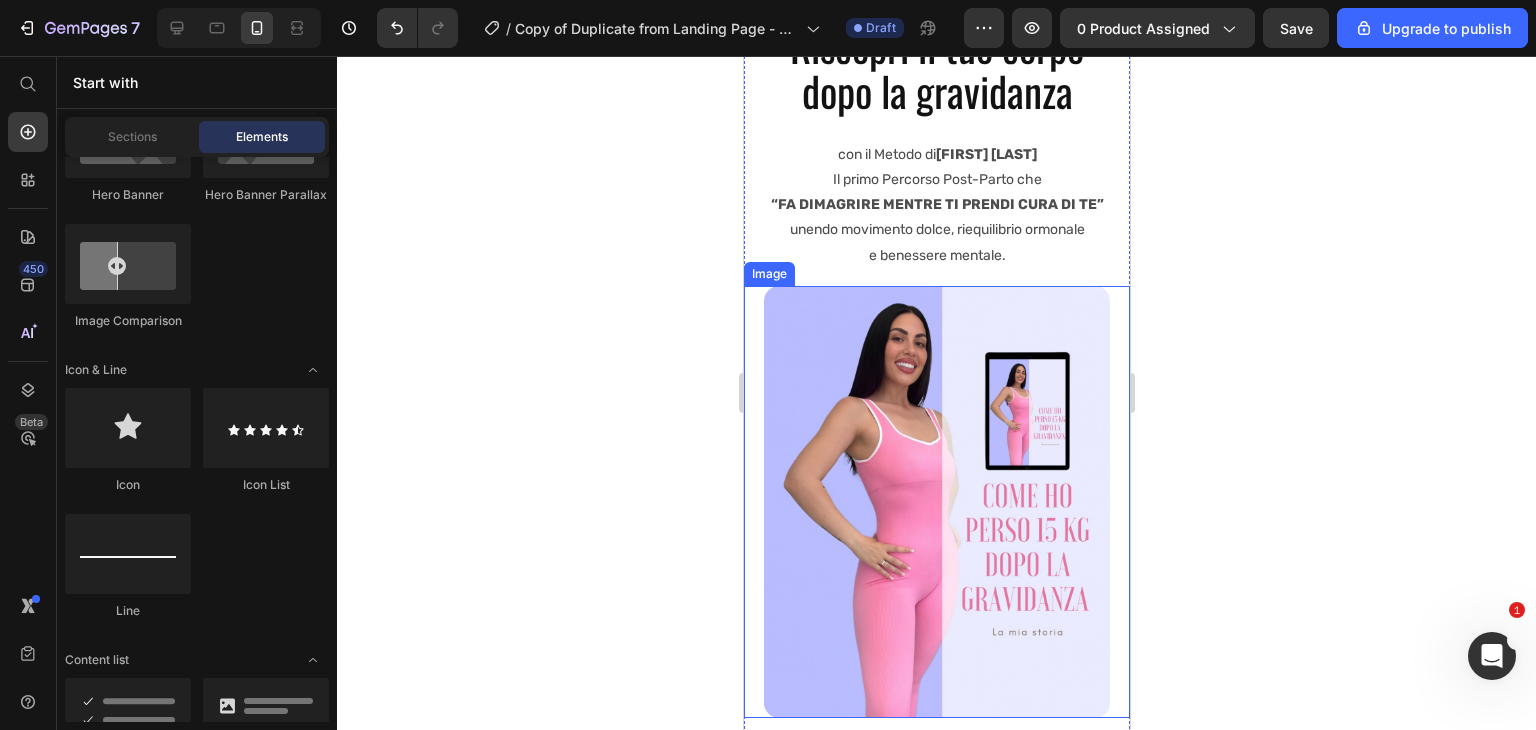 scroll, scrollTop: 172, scrollLeft: 0, axis: vertical 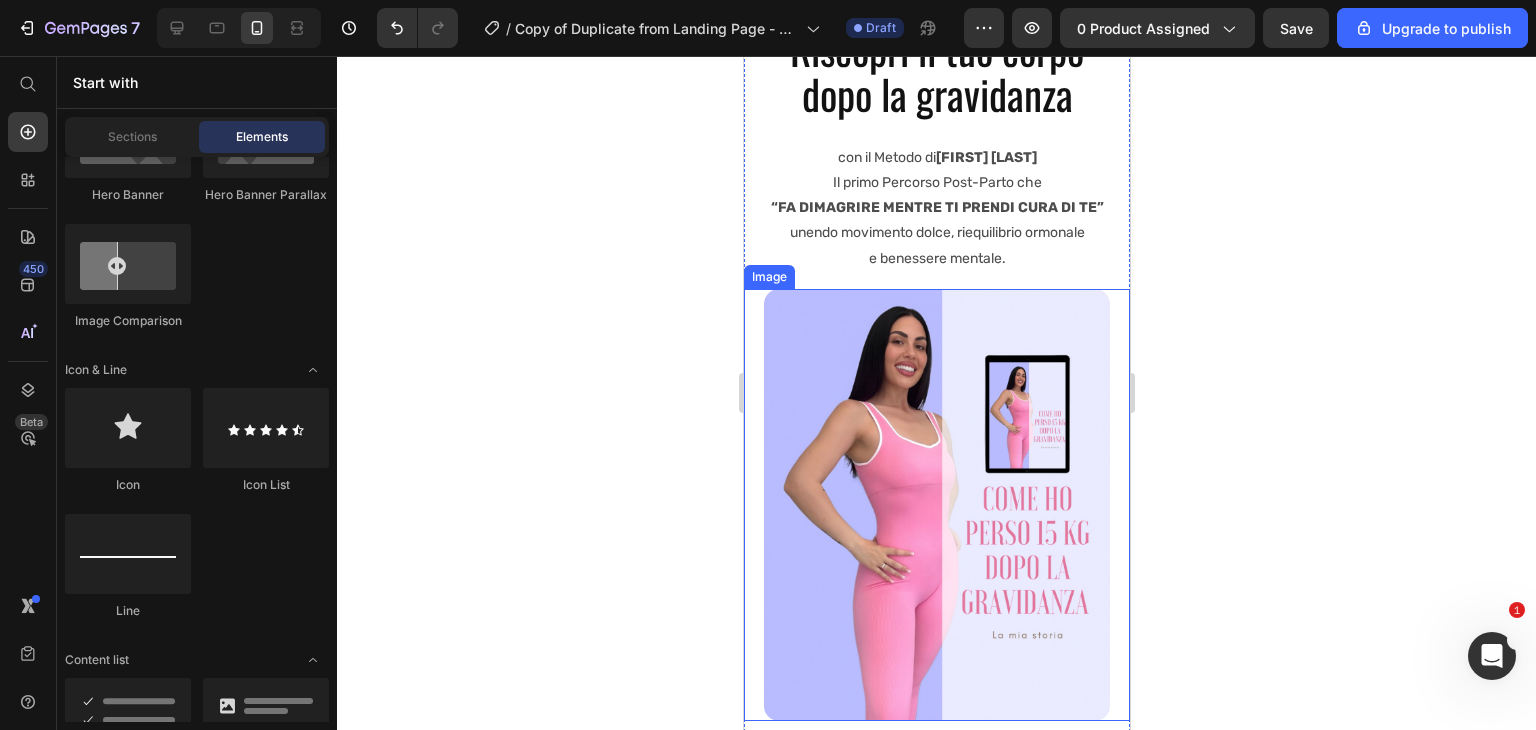 click at bounding box center (936, 505) 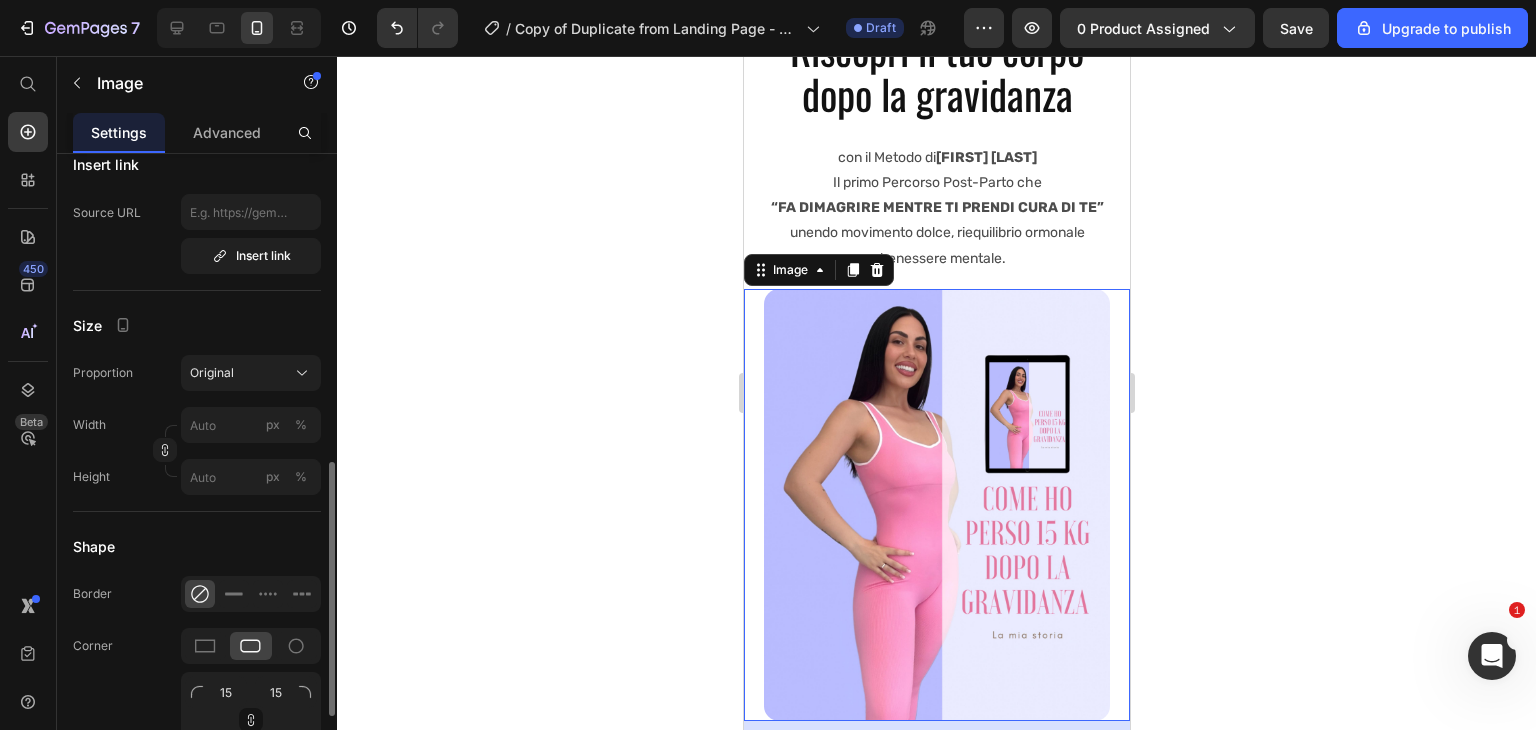 scroll, scrollTop: 522, scrollLeft: 0, axis: vertical 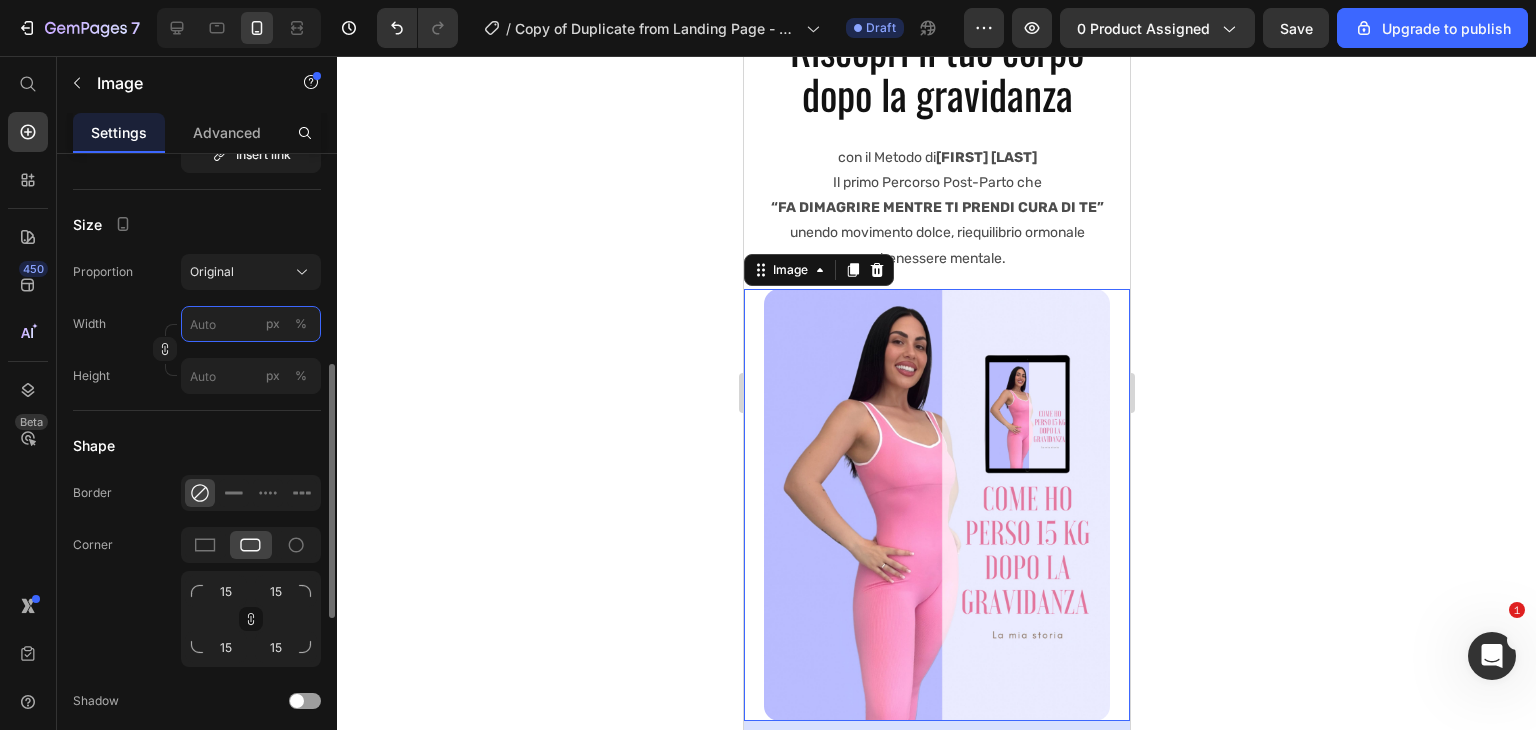 click on "px %" at bounding box center (251, 324) 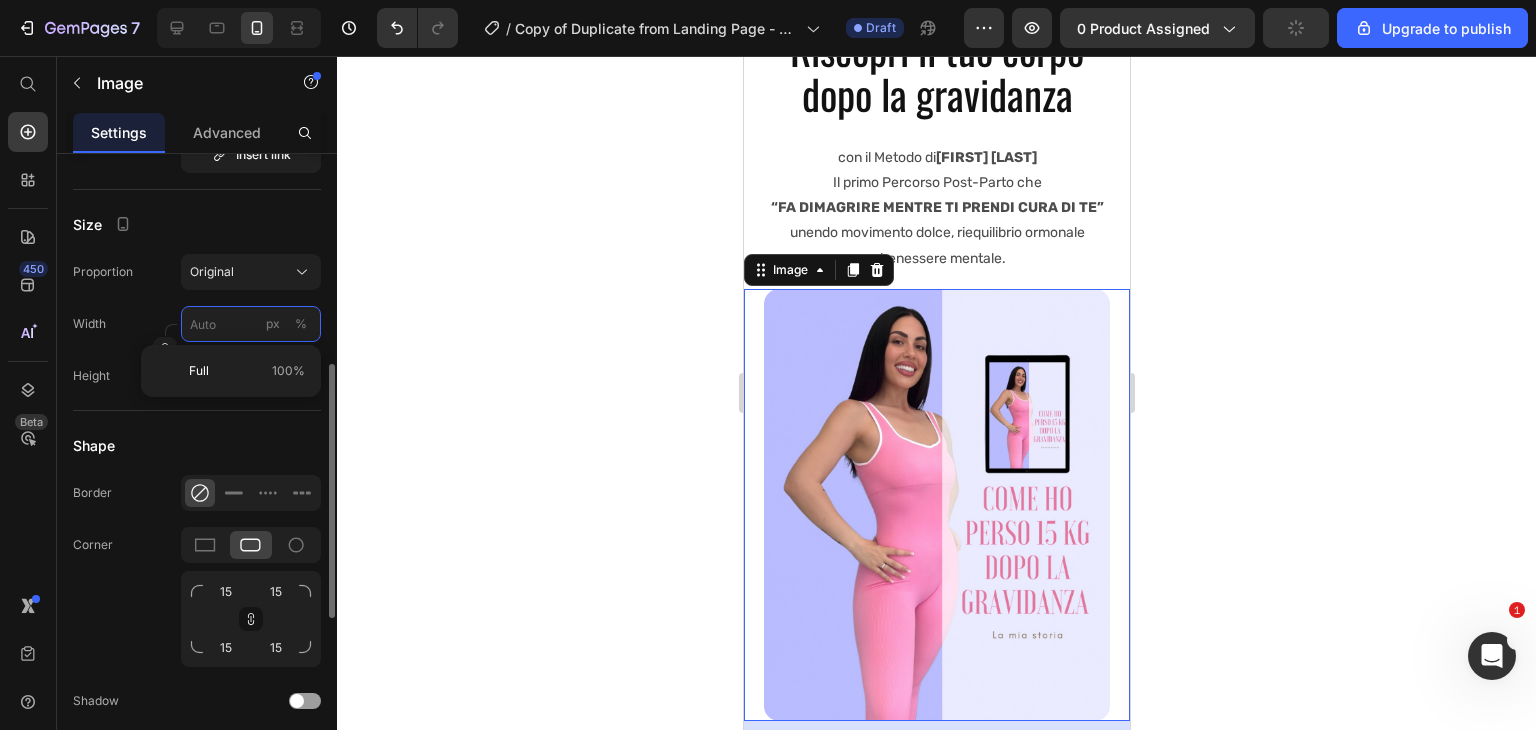 type on "5" 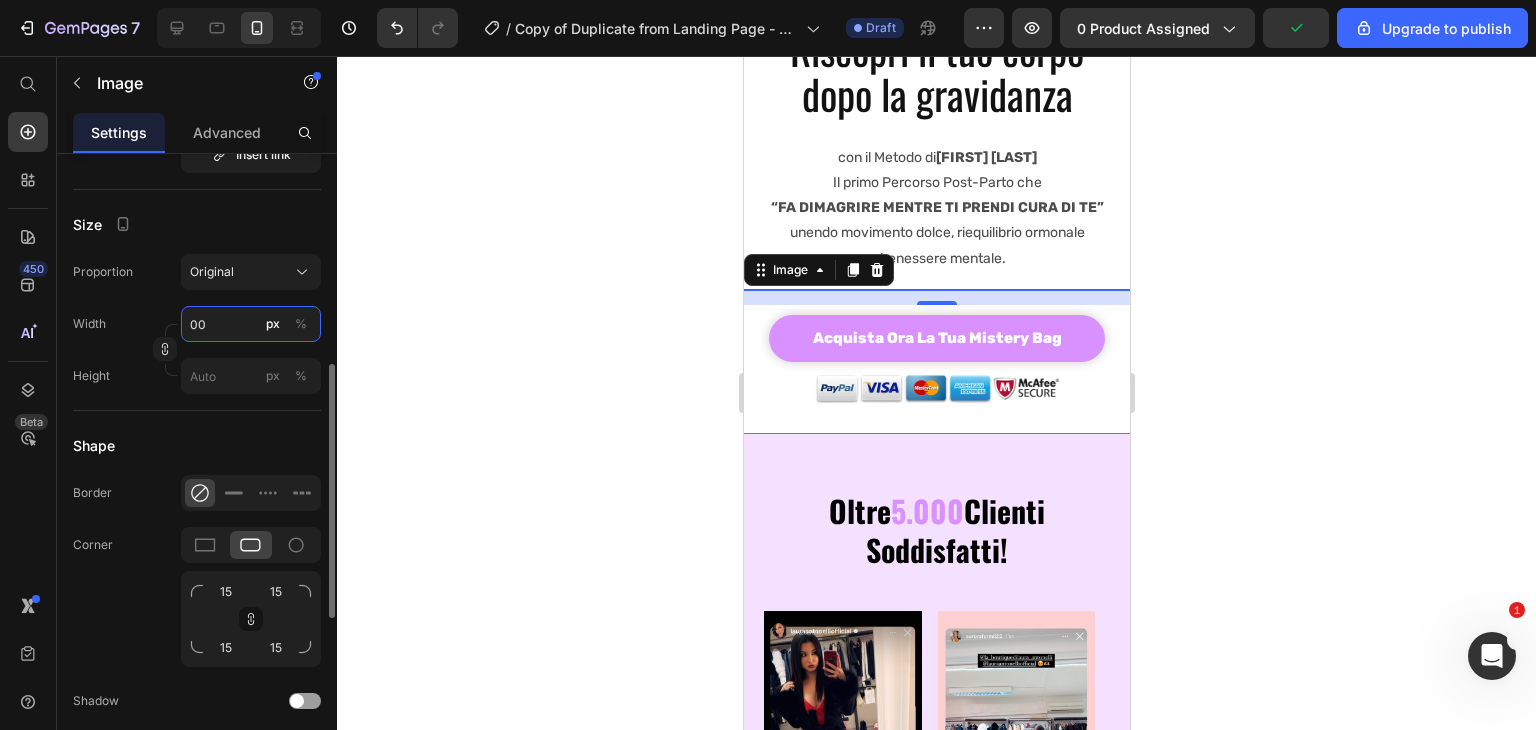 type on "0" 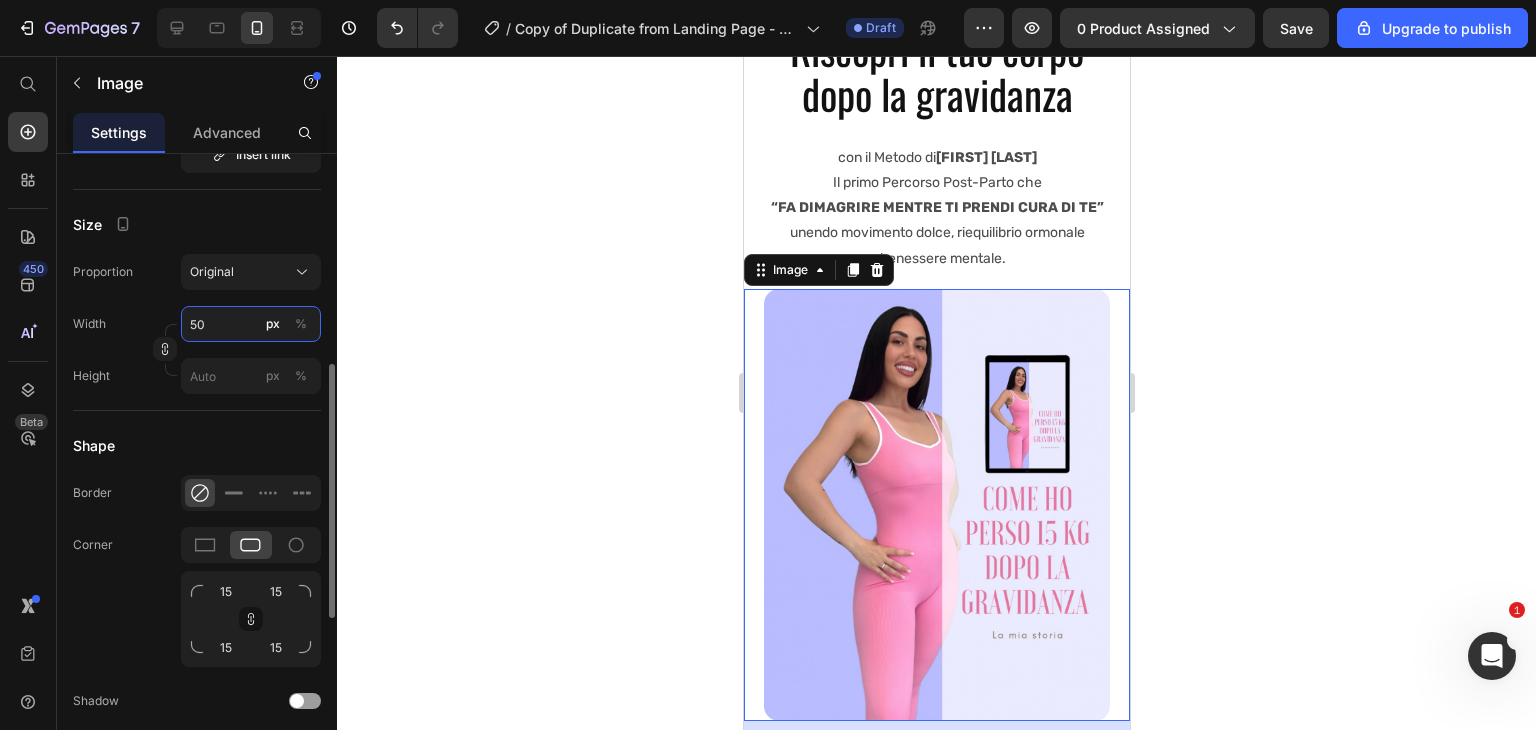 type on "5" 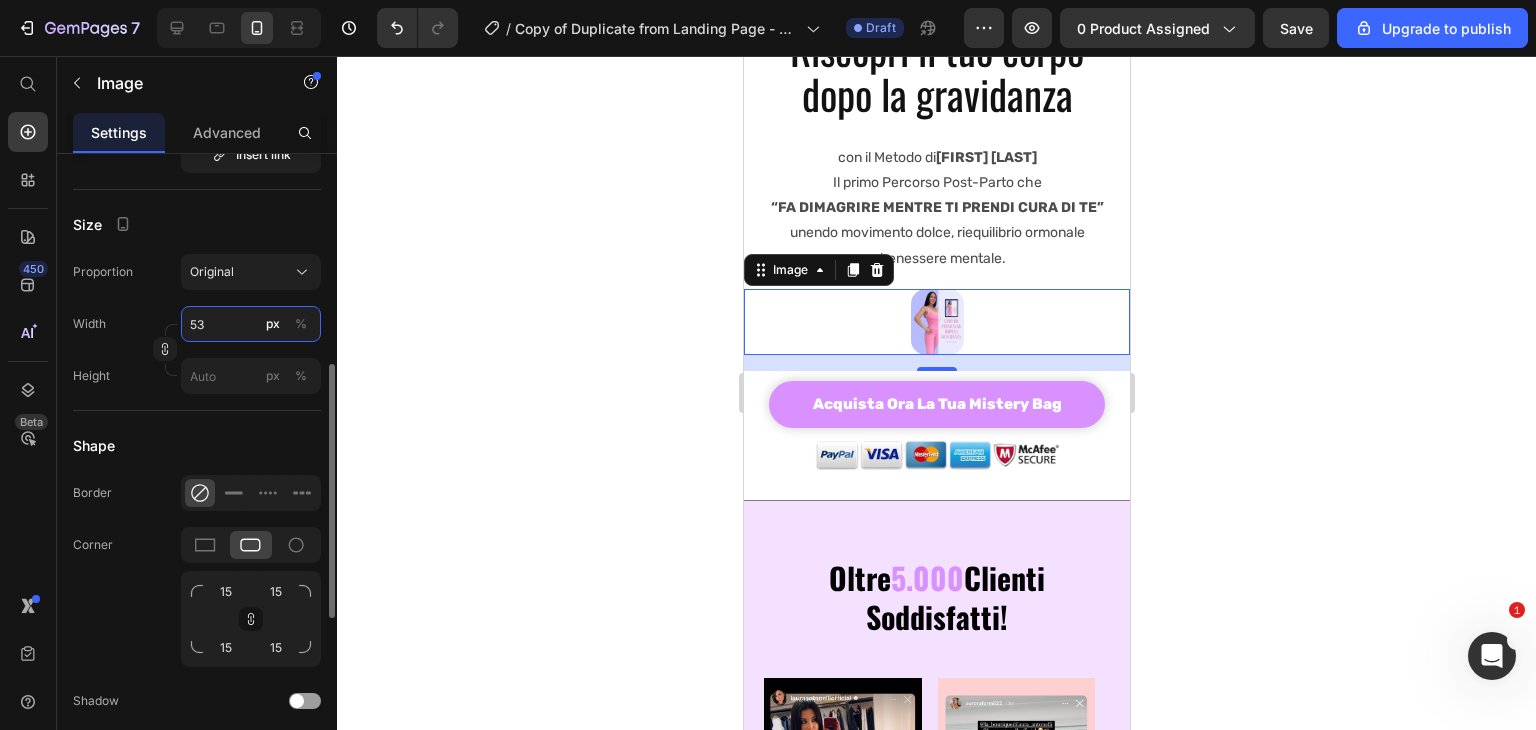 type on "5" 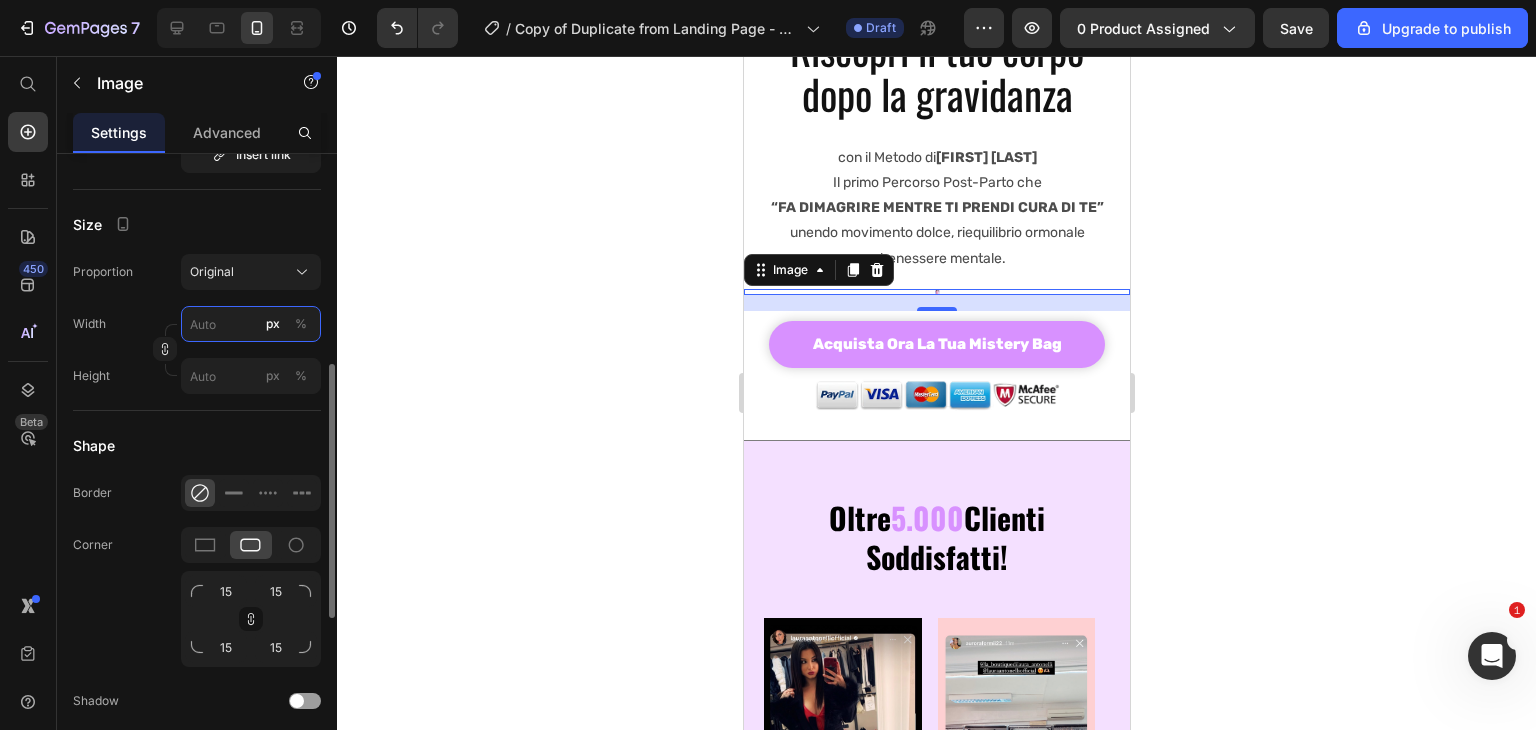 type on "5" 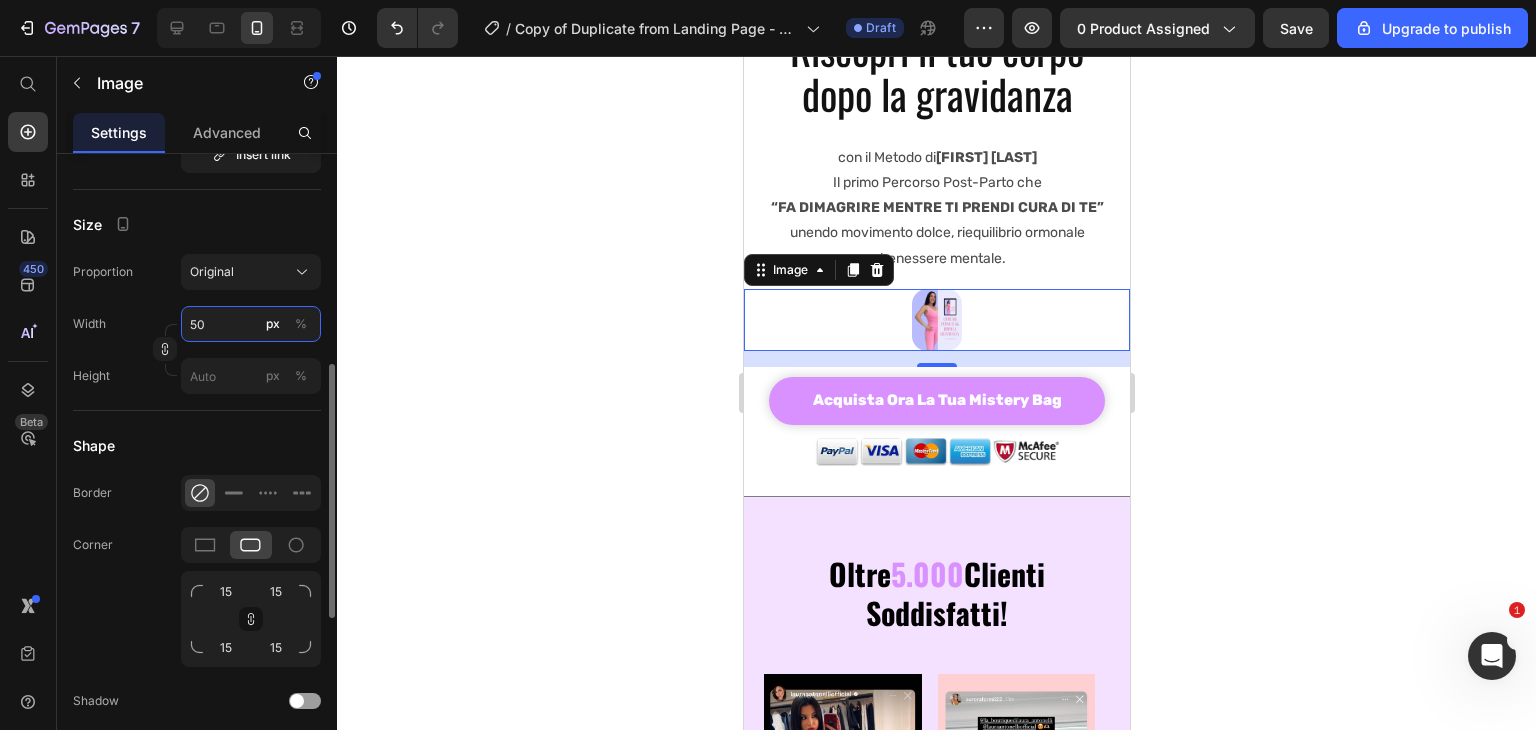 type on "5" 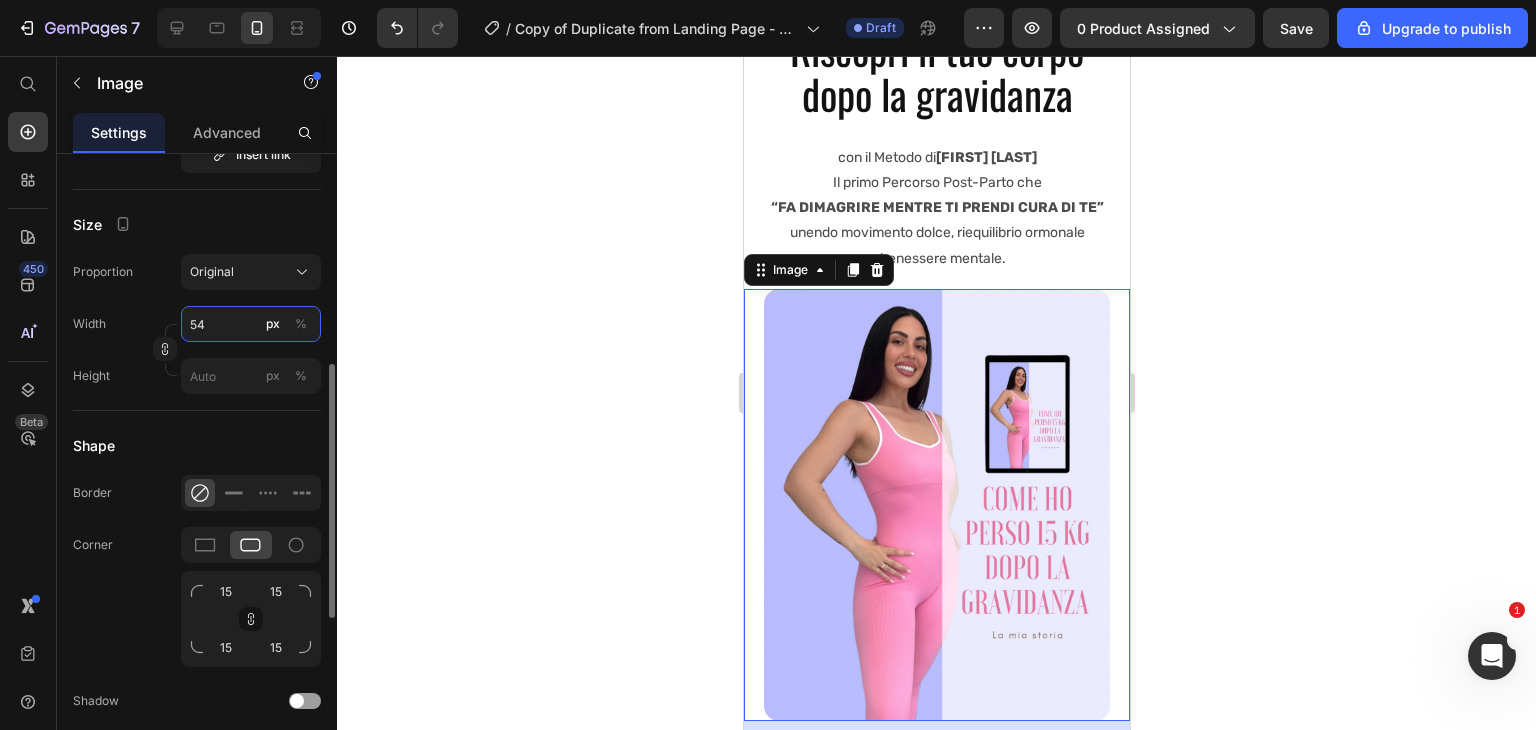 type on "5" 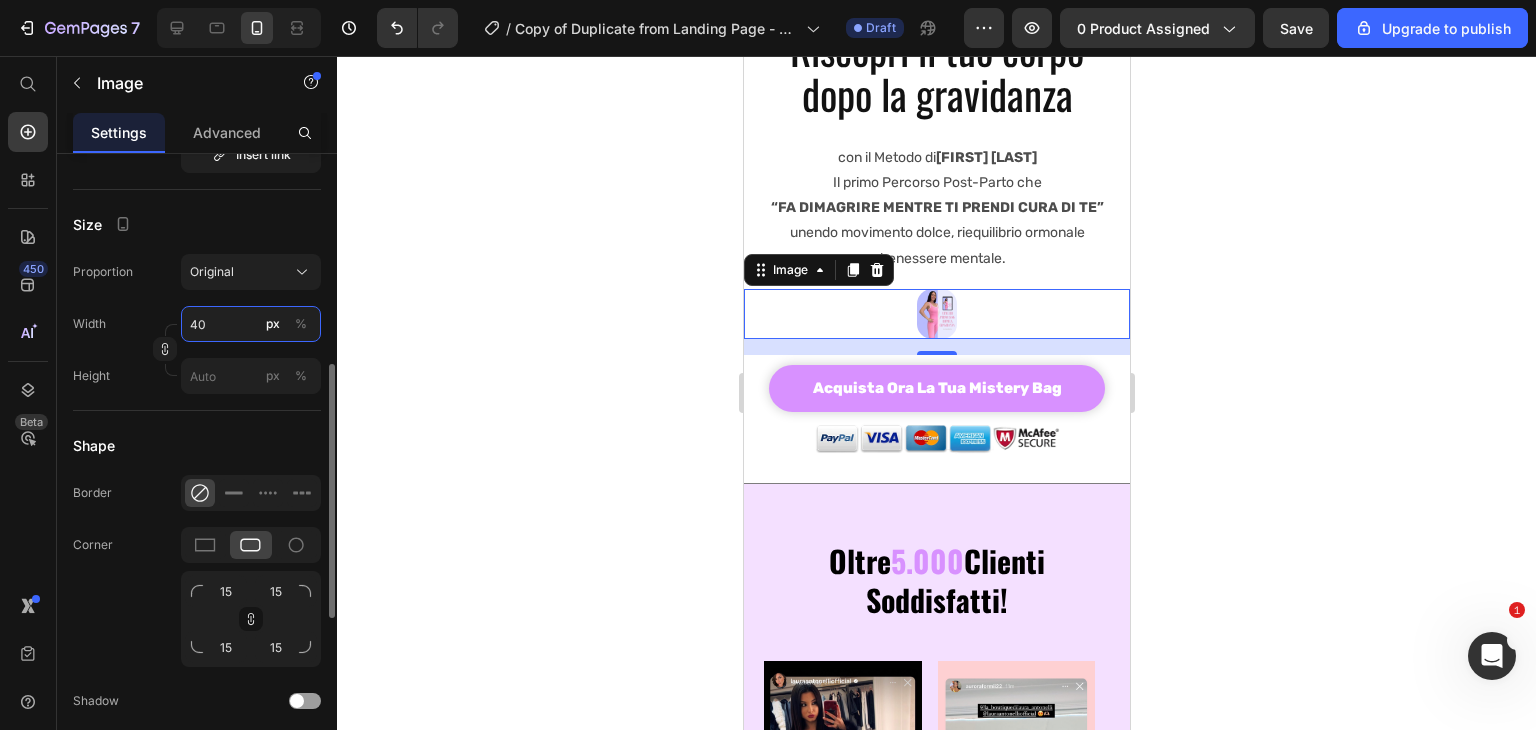type on "4" 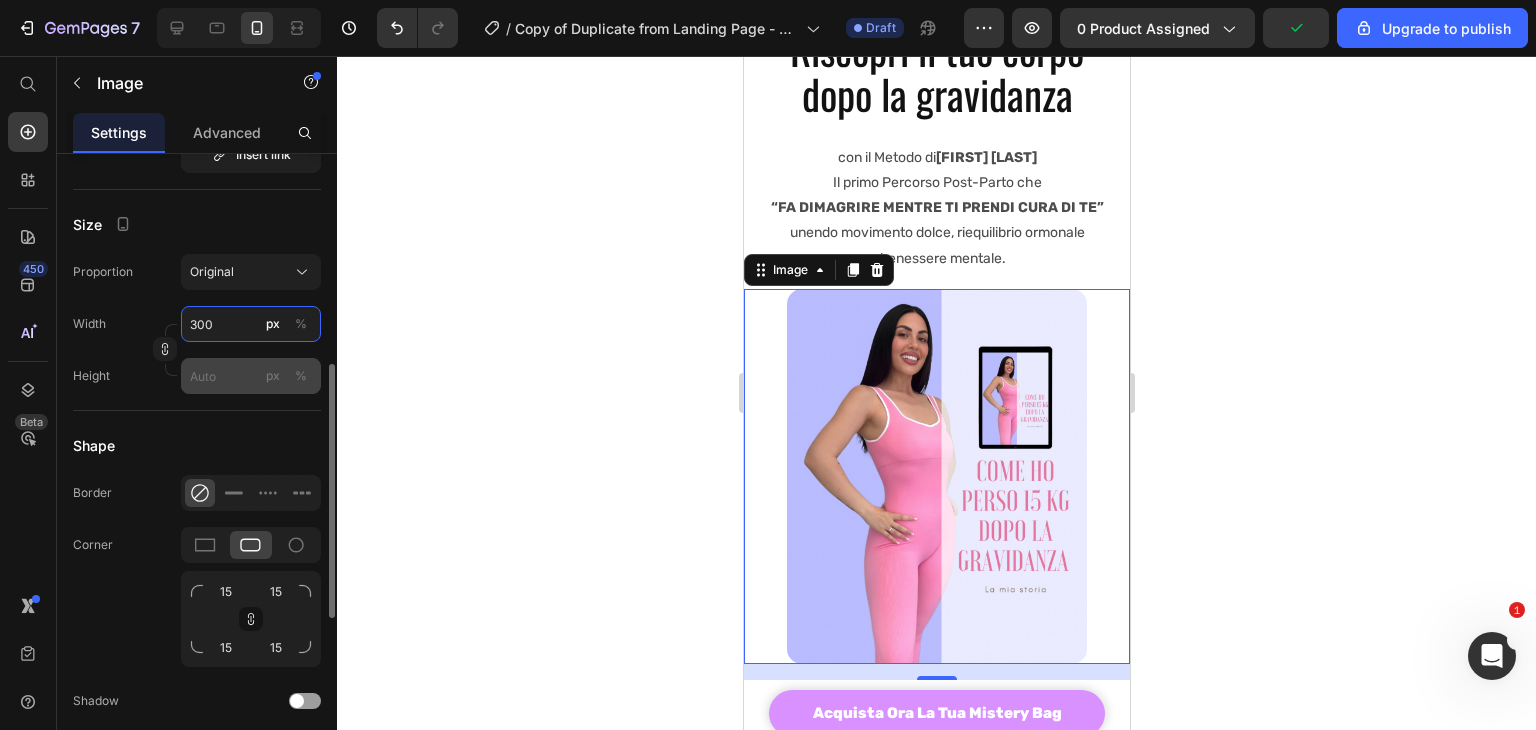 type on "300" 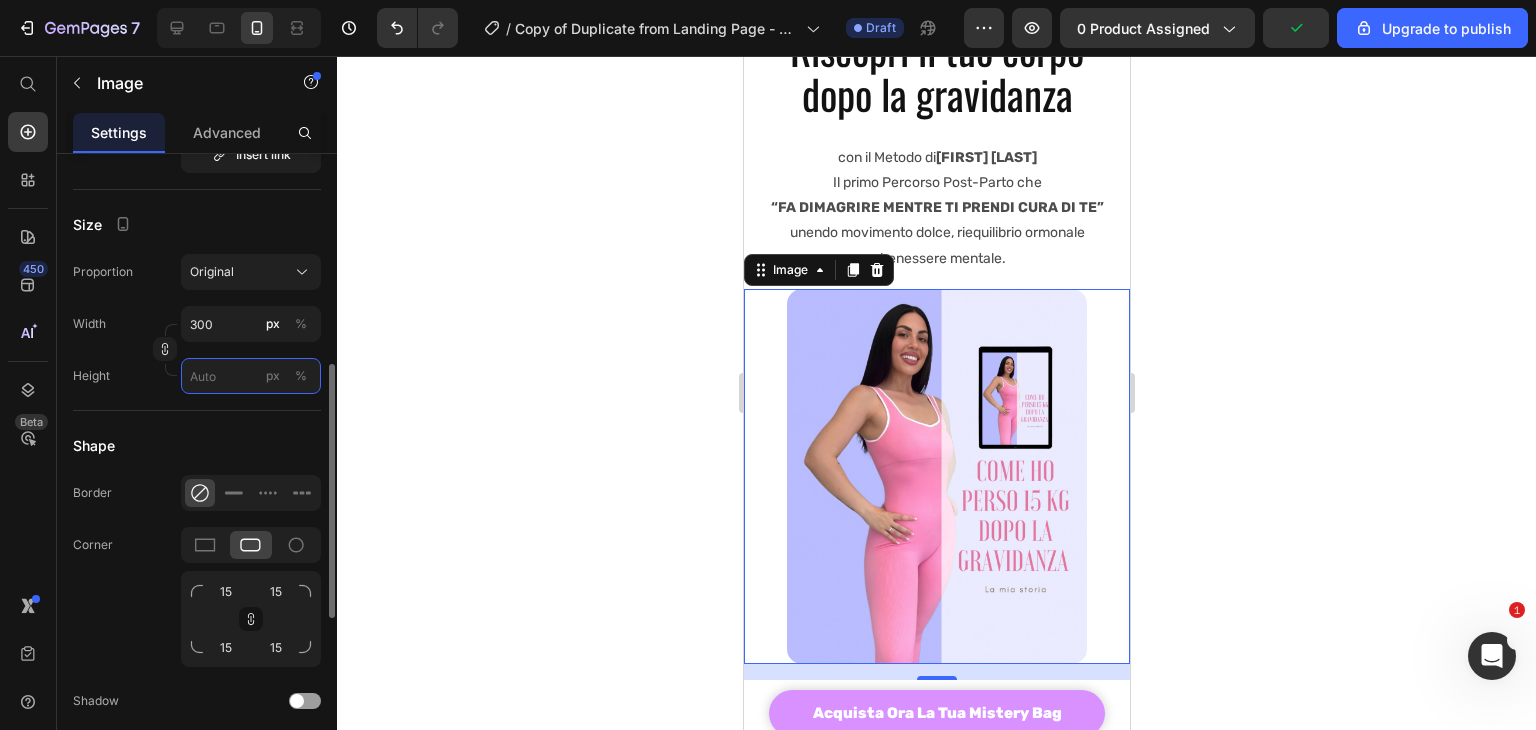click on "px %" at bounding box center [251, 376] 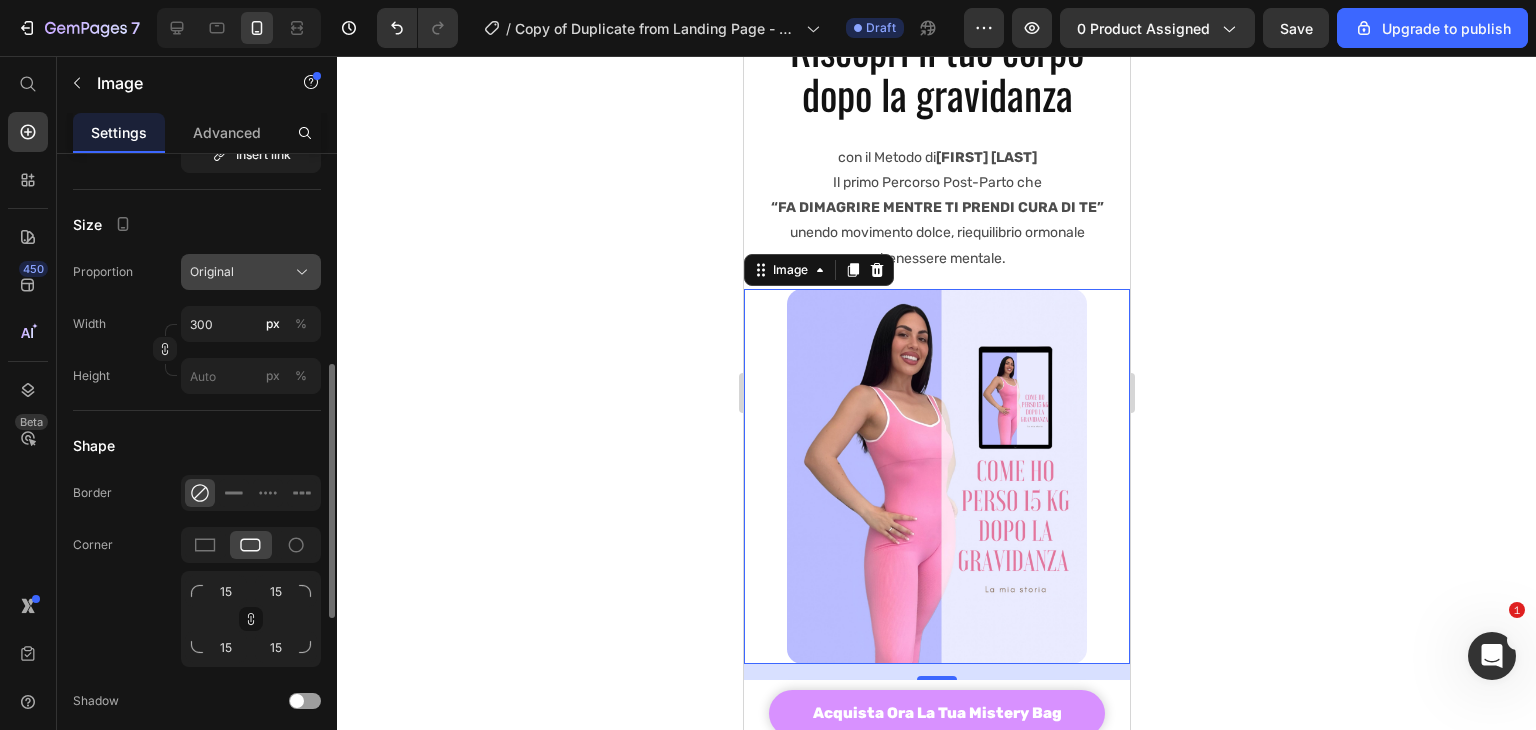 click on "Original" 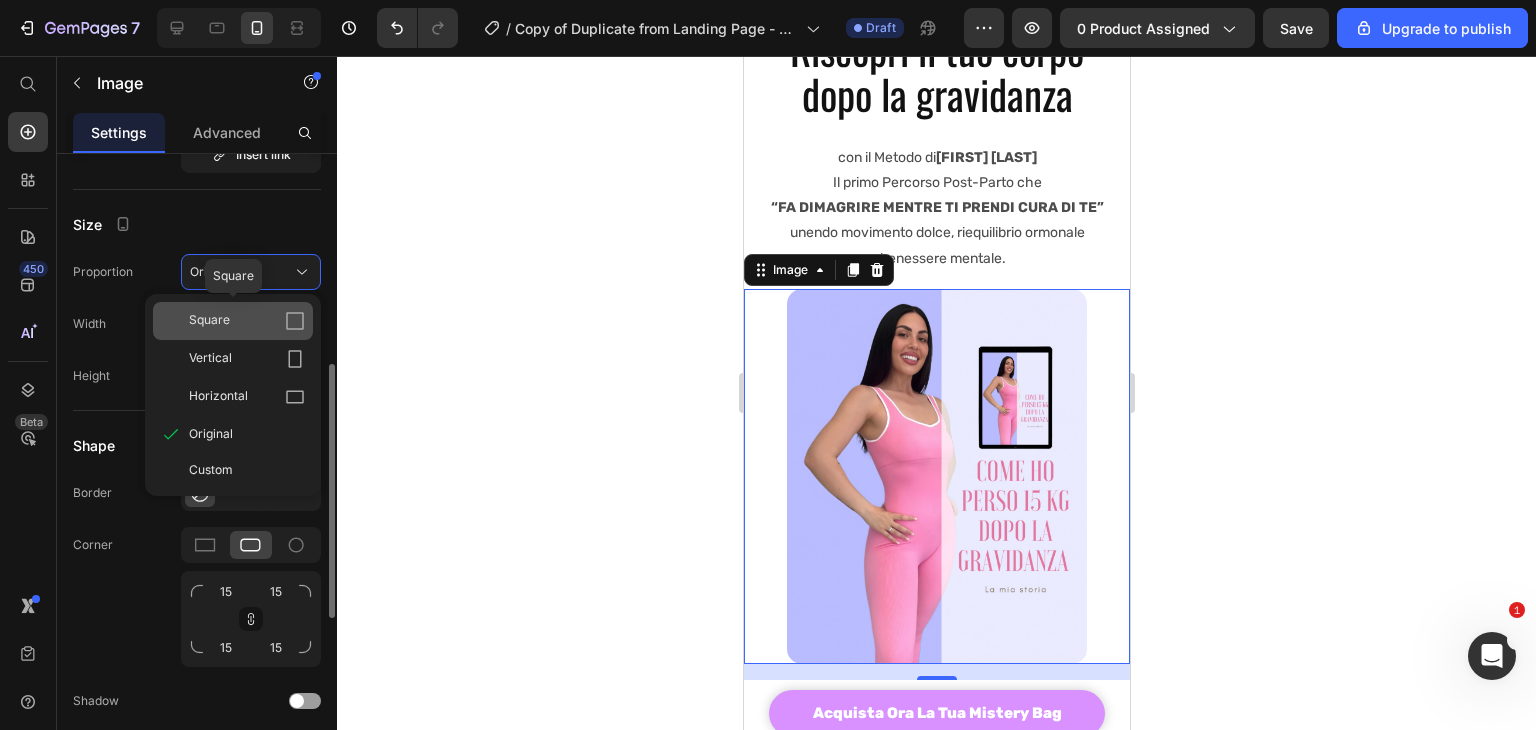click on "Square" at bounding box center (247, 321) 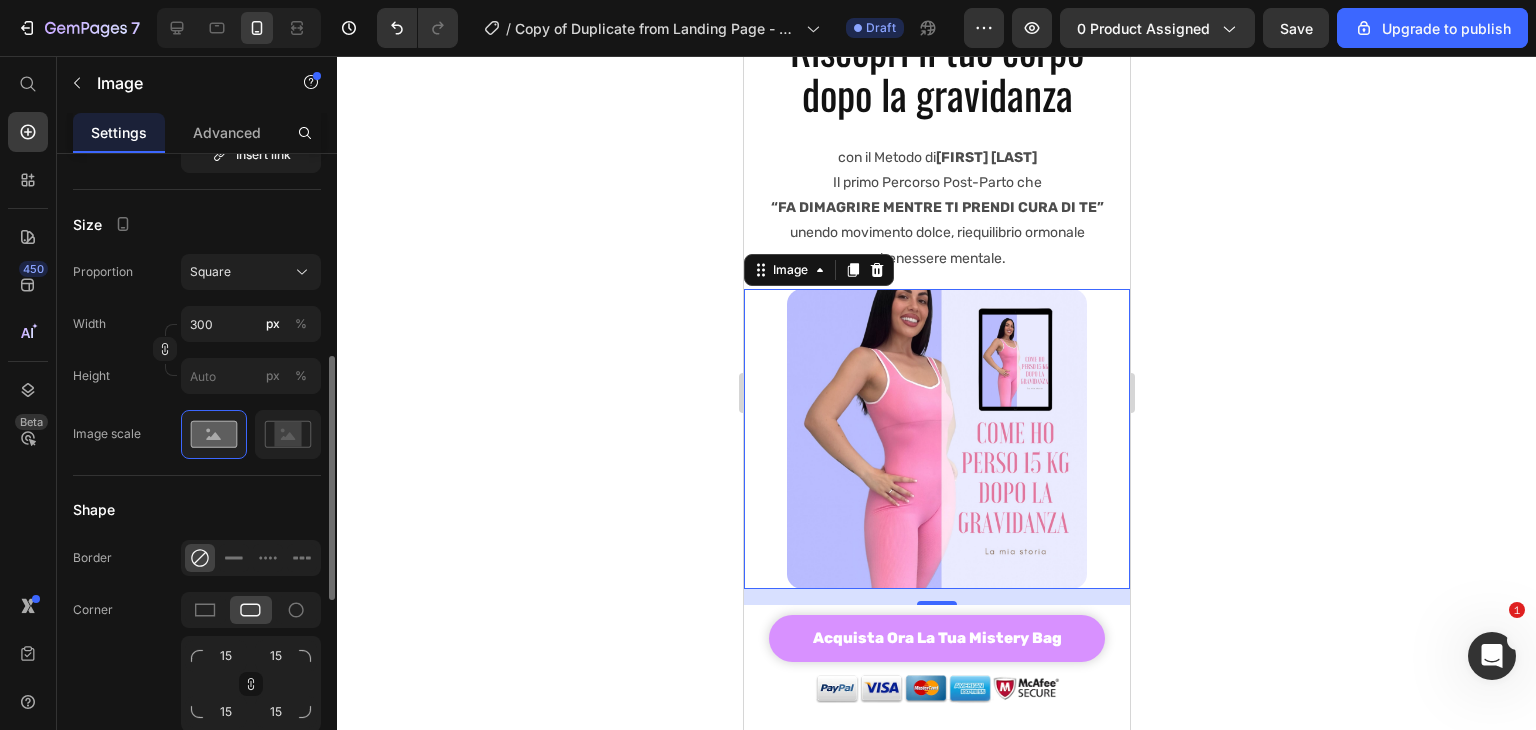 click 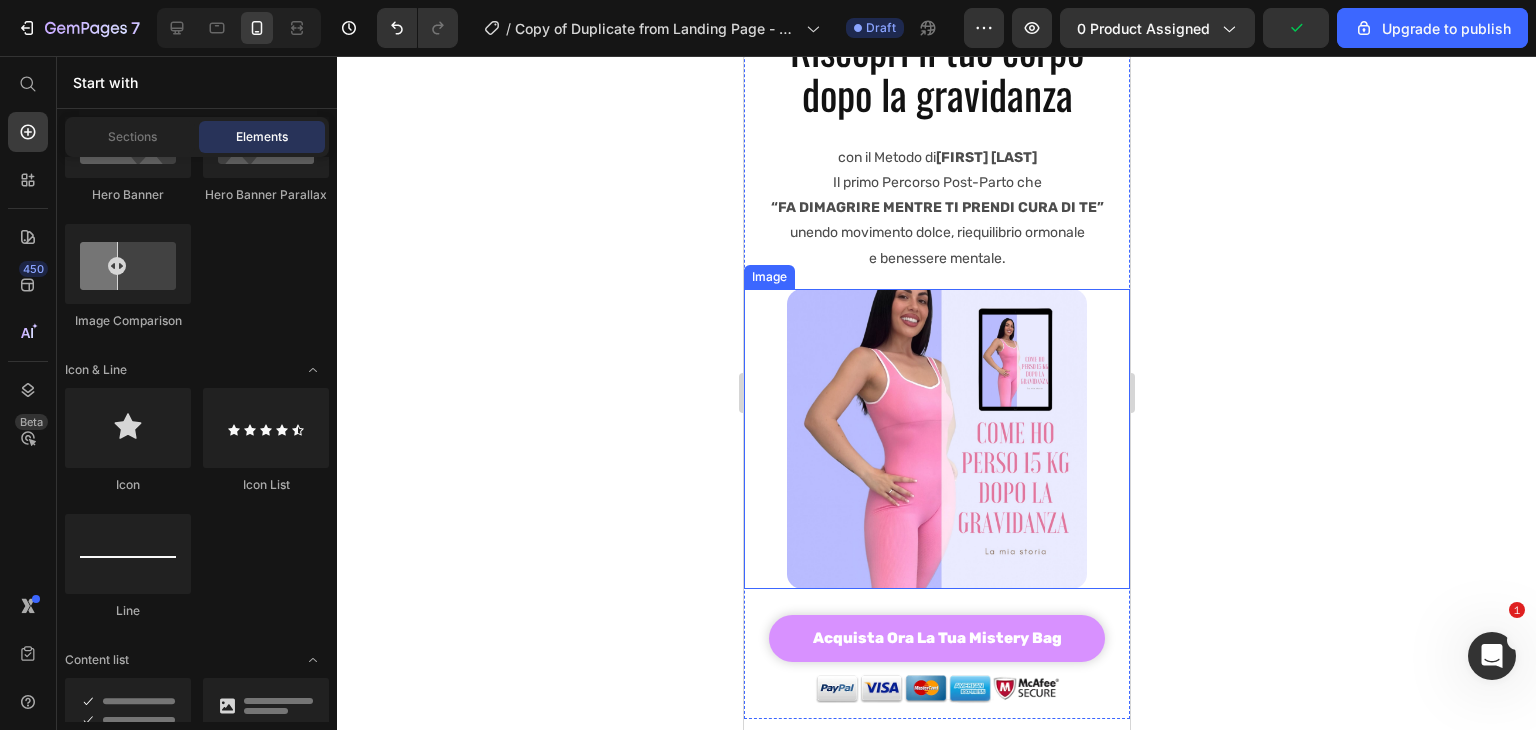 click at bounding box center [936, 439] 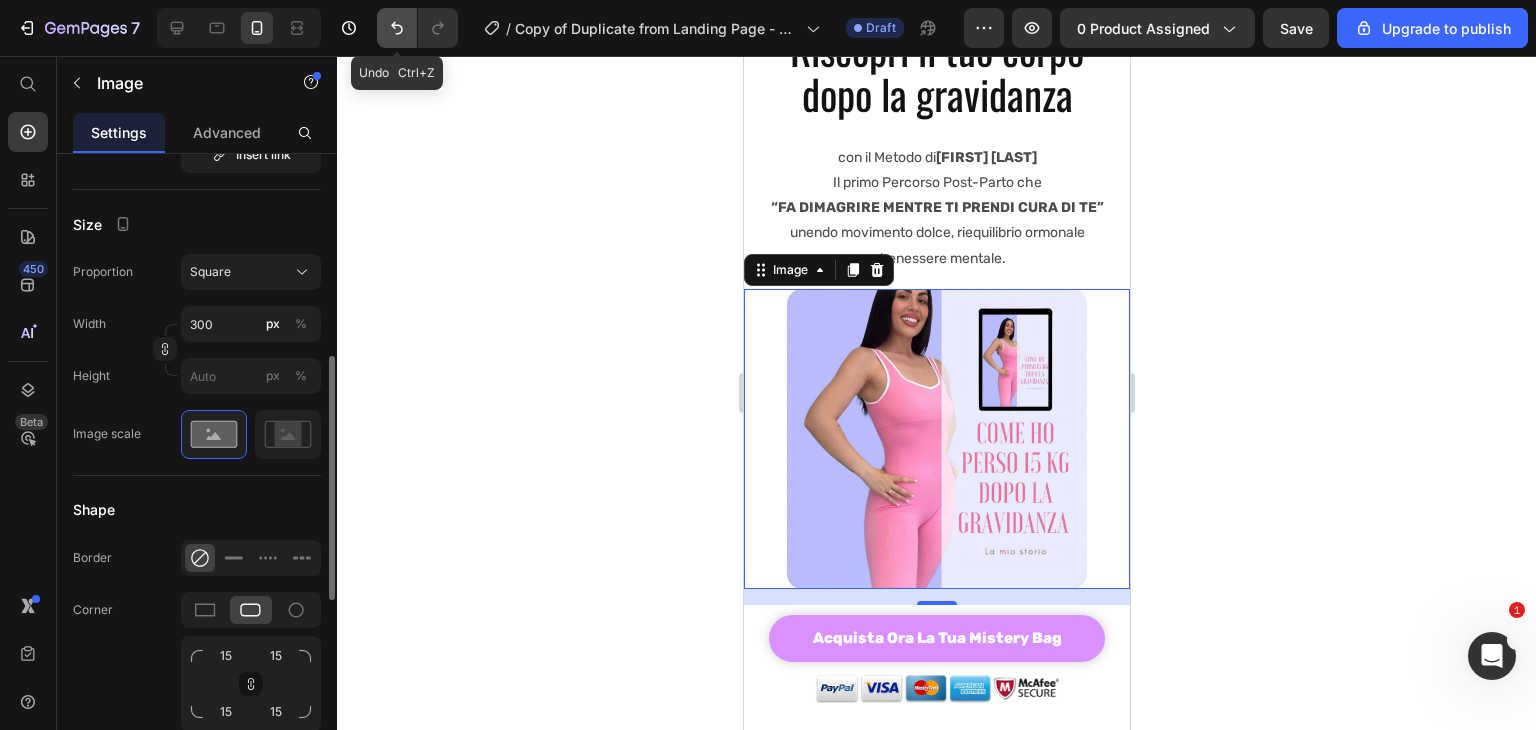 click 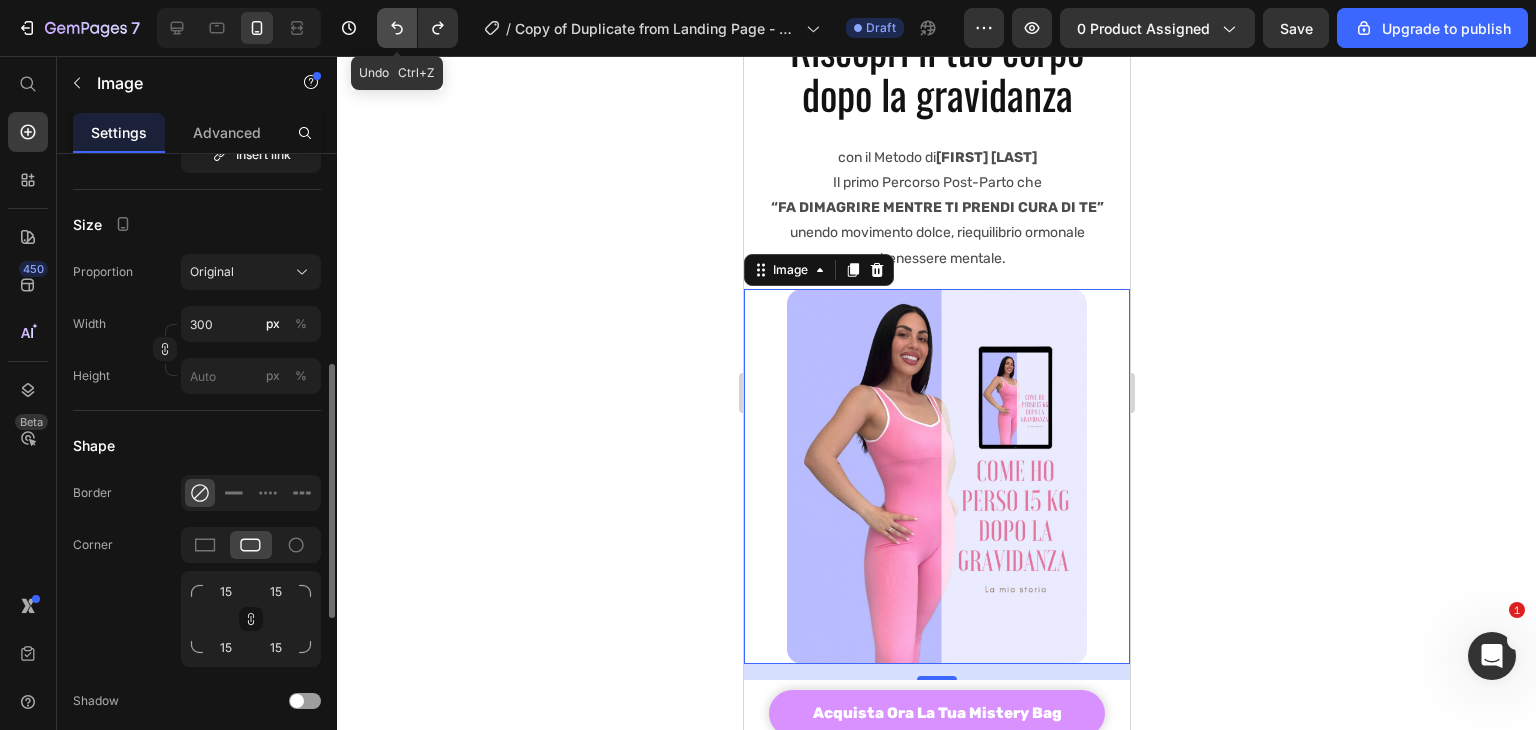 click 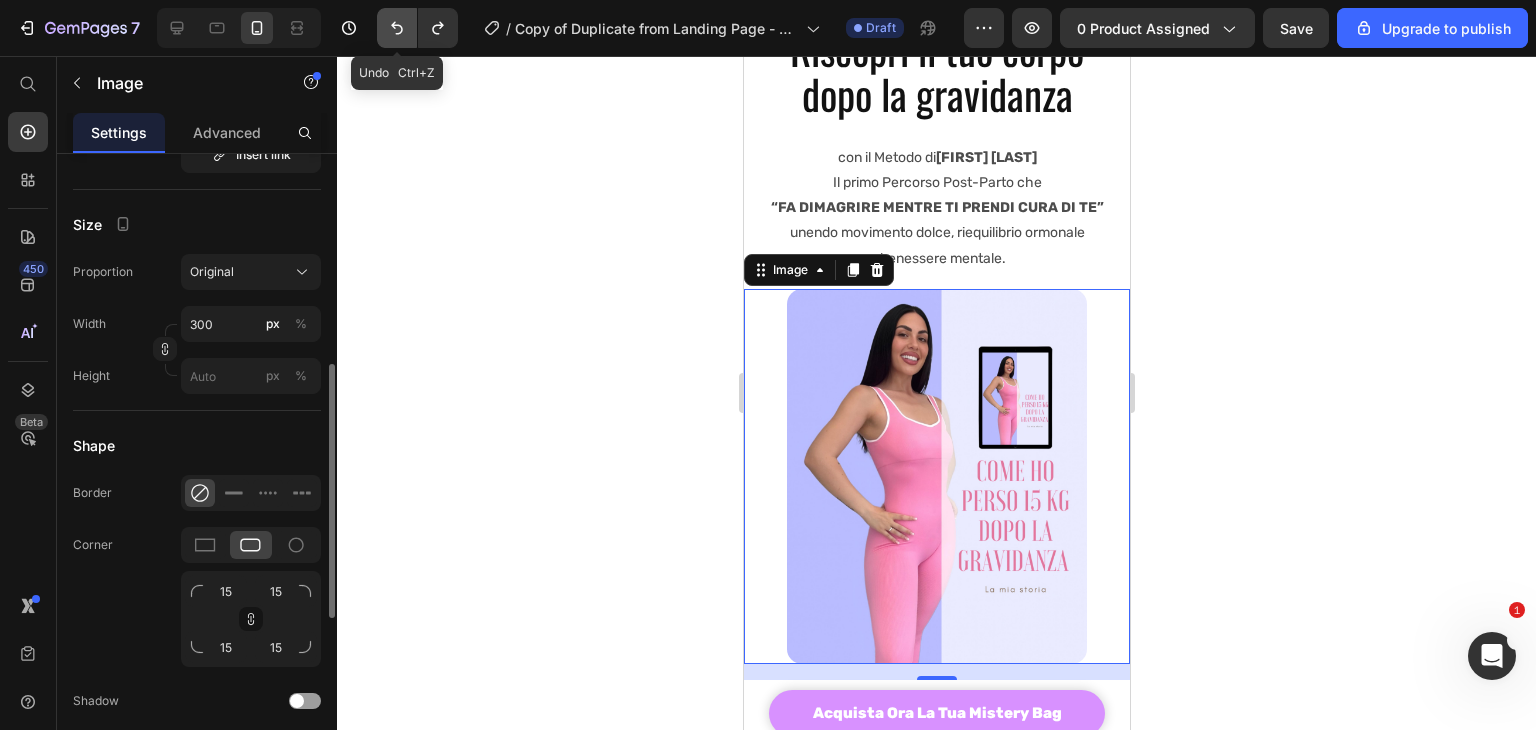 click 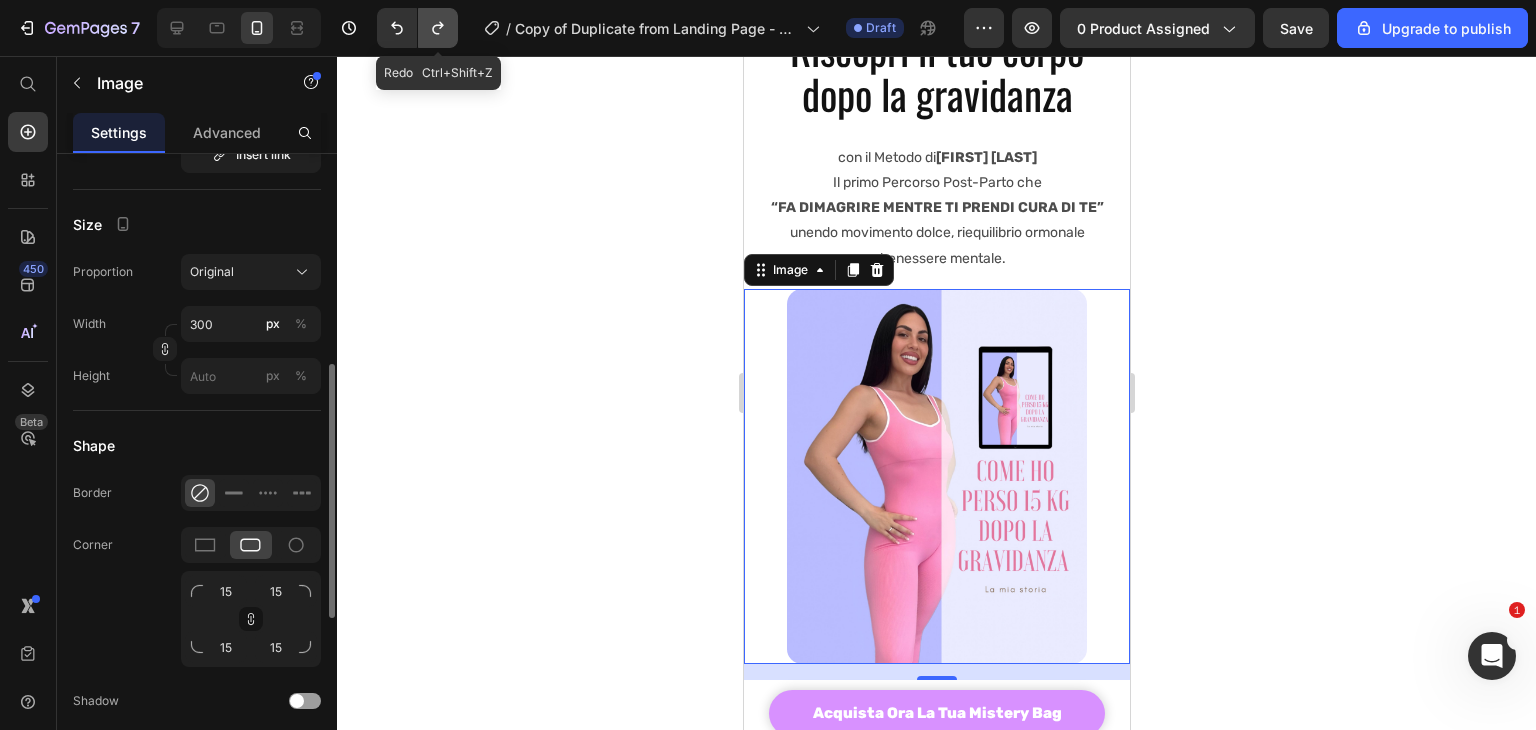 click 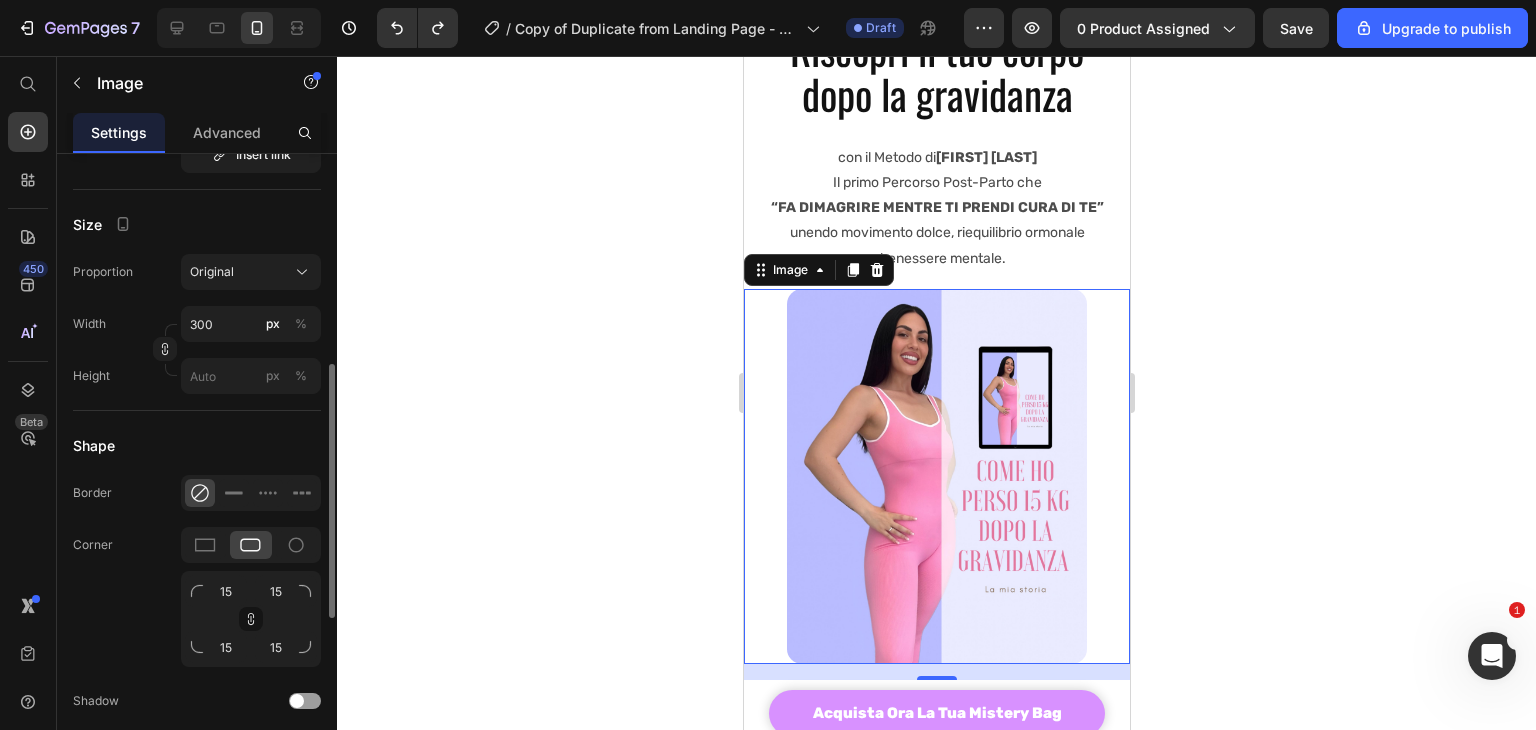 click 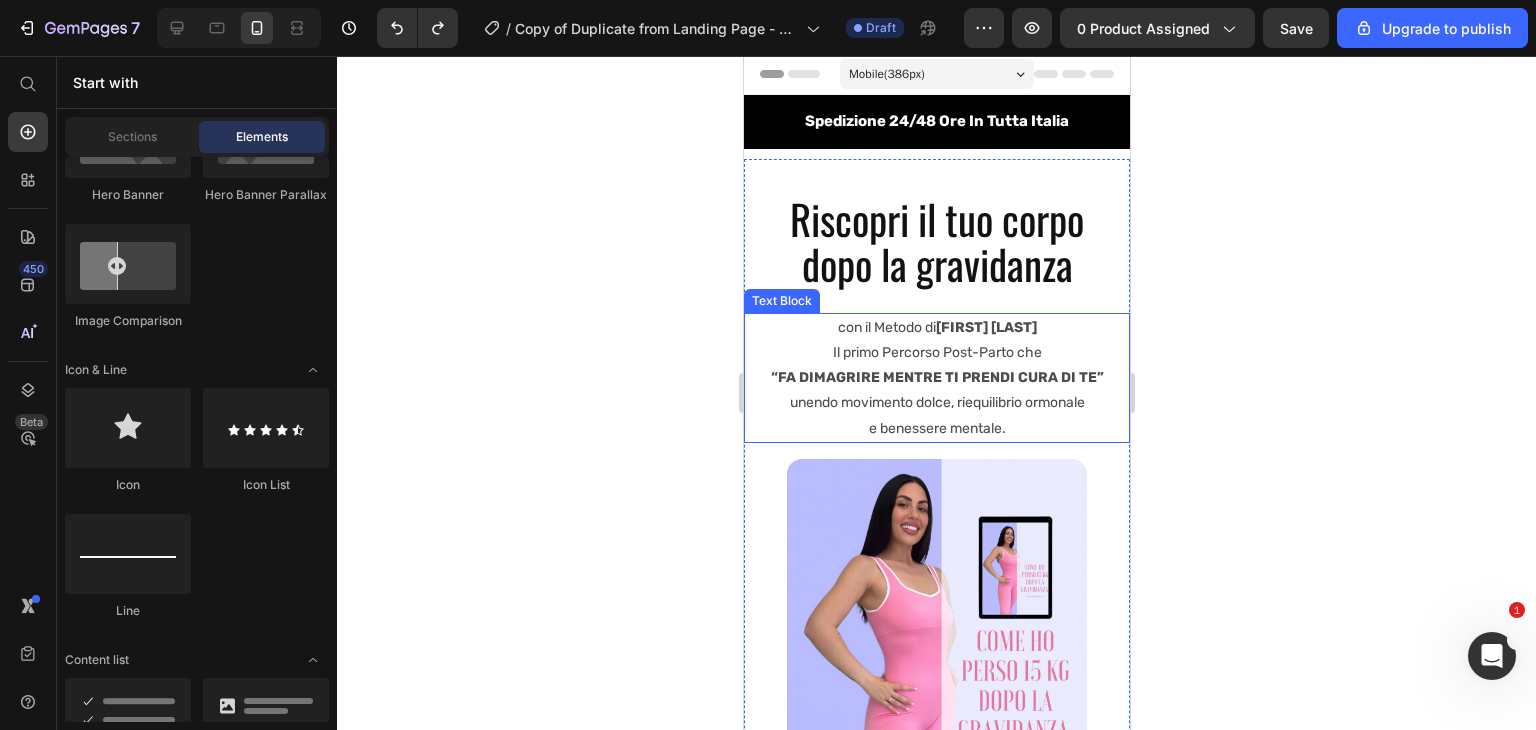 scroll, scrollTop: 0, scrollLeft: 0, axis: both 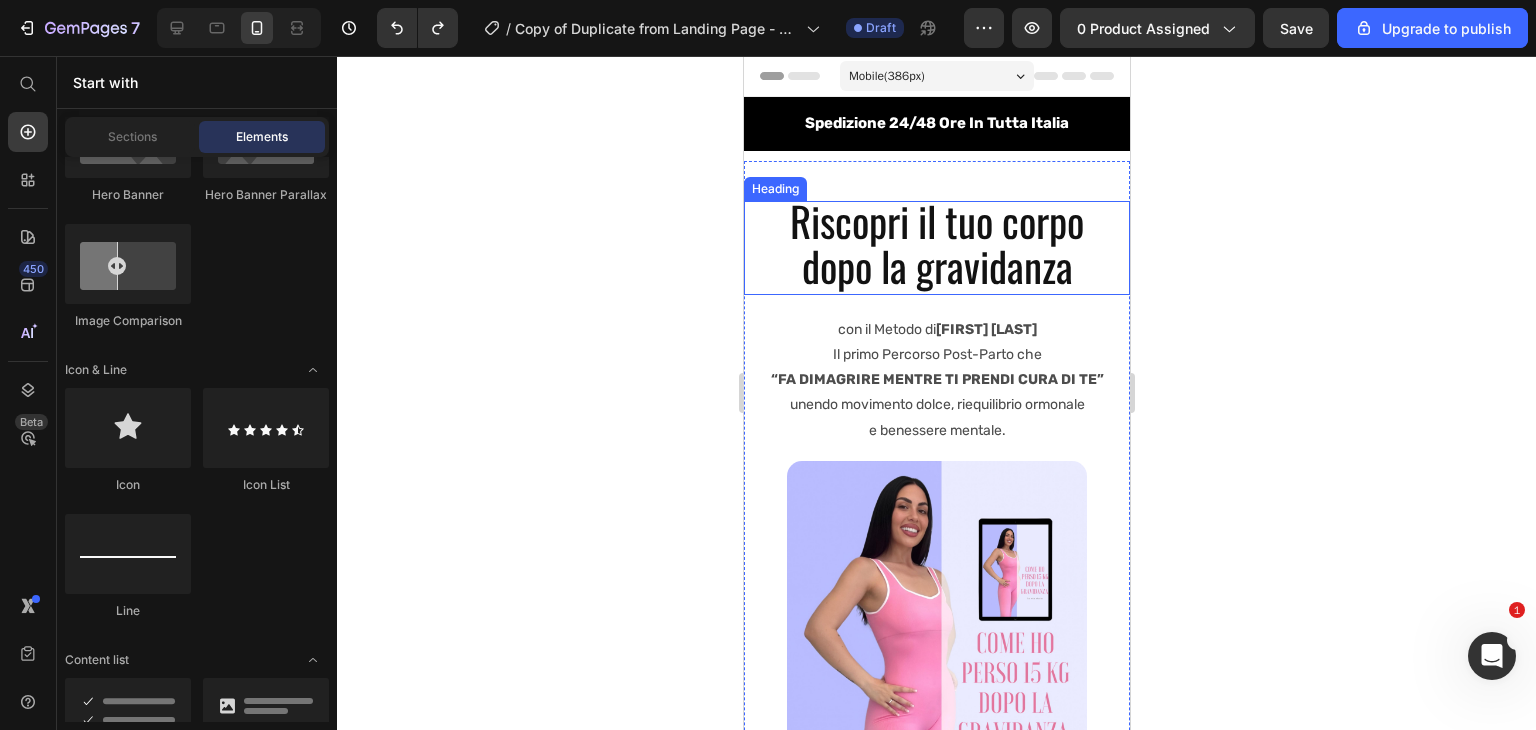 click on "Riscopri il tuo corpo dopo la gravidanza" at bounding box center [936, 243] 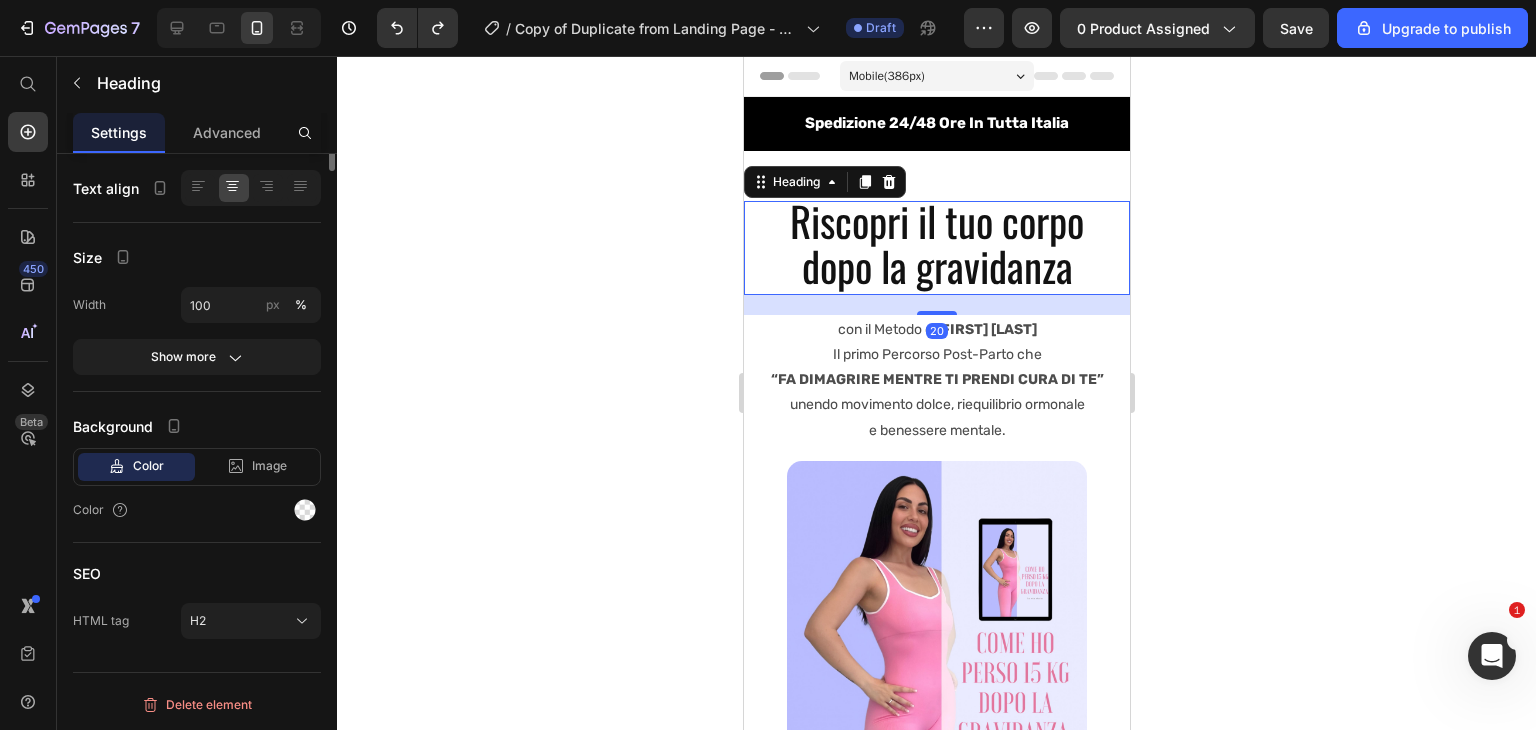 scroll, scrollTop: 0, scrollLeft: 0, axis: both 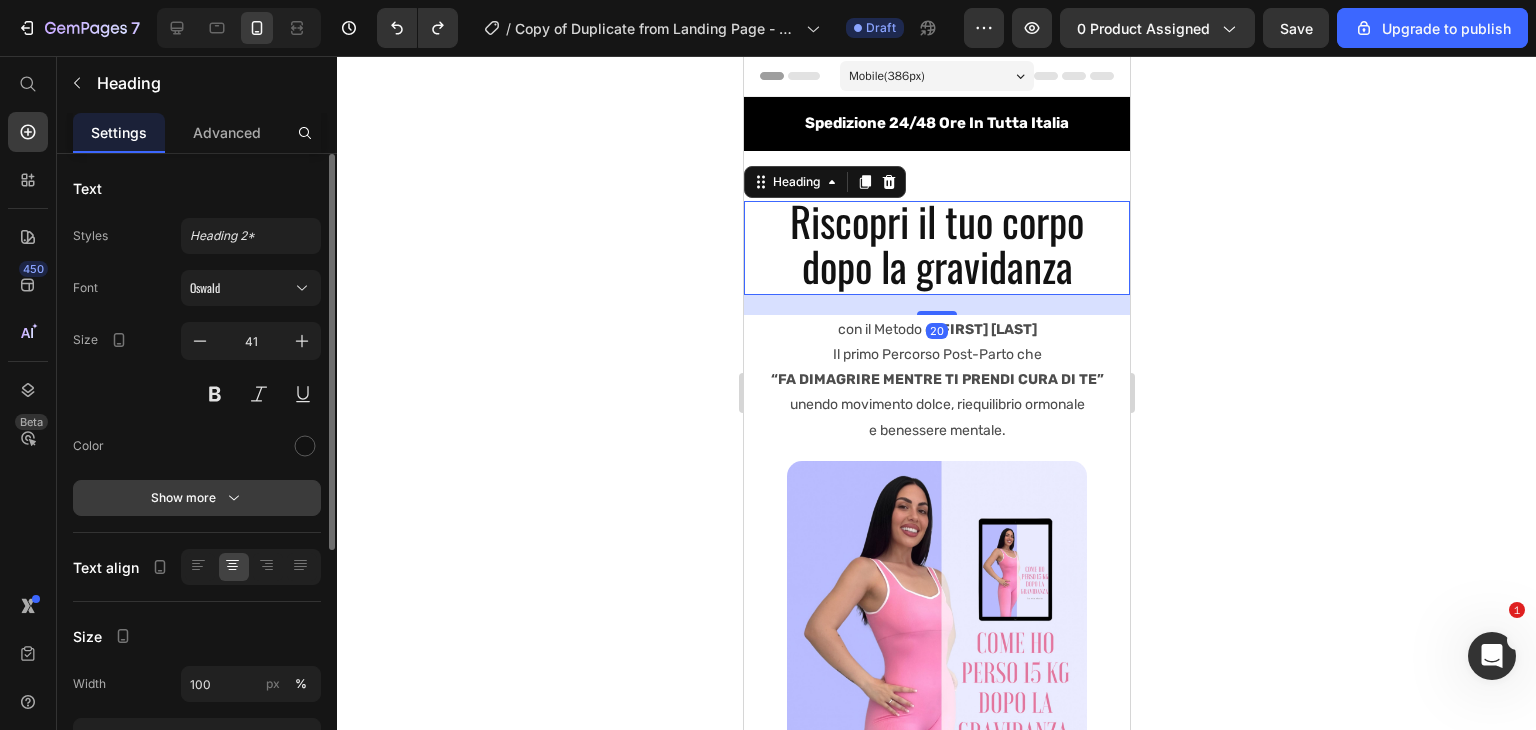 click on "Show more" at bounding box center [197, 498] 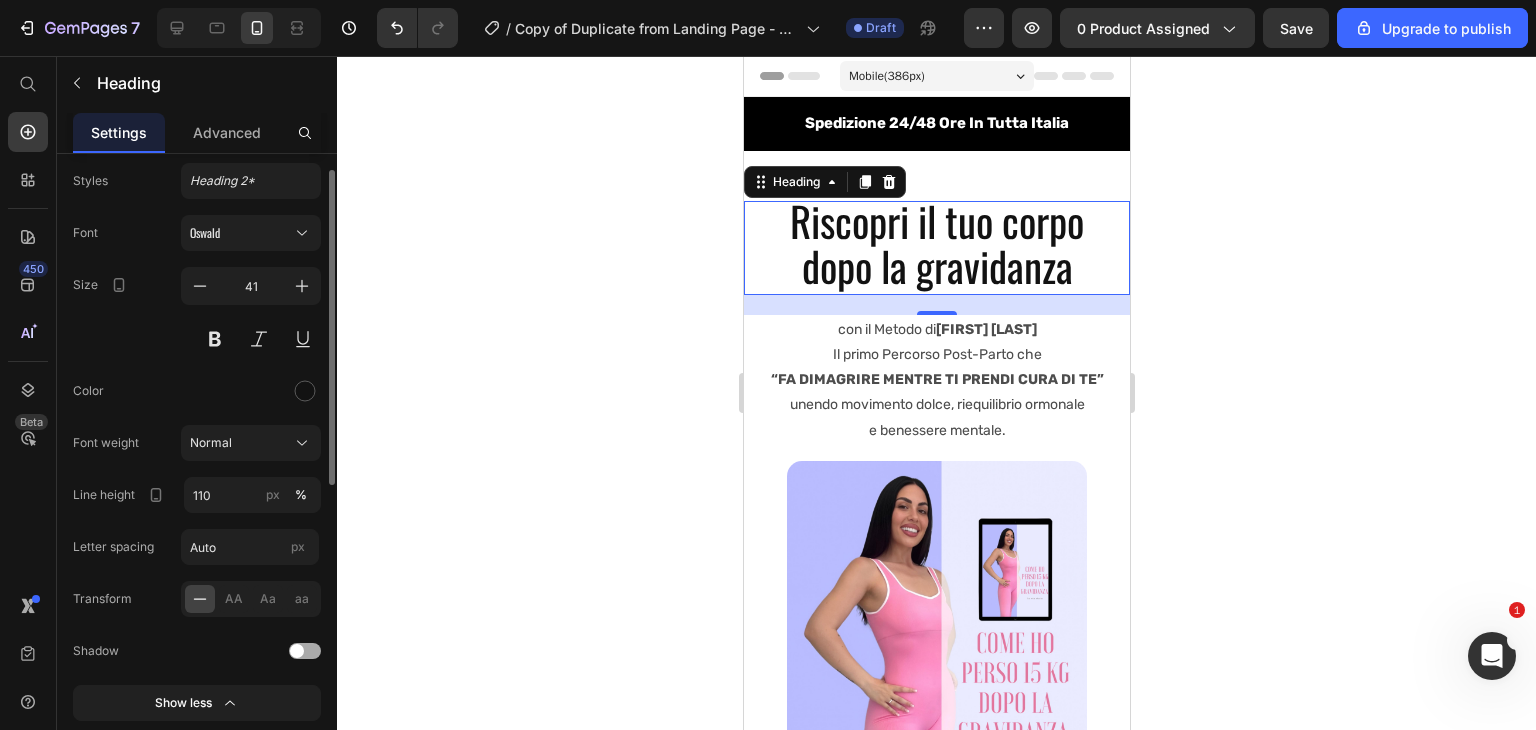 scroll, scrollTop: 71, scrollLeft: 0, axis: vertical 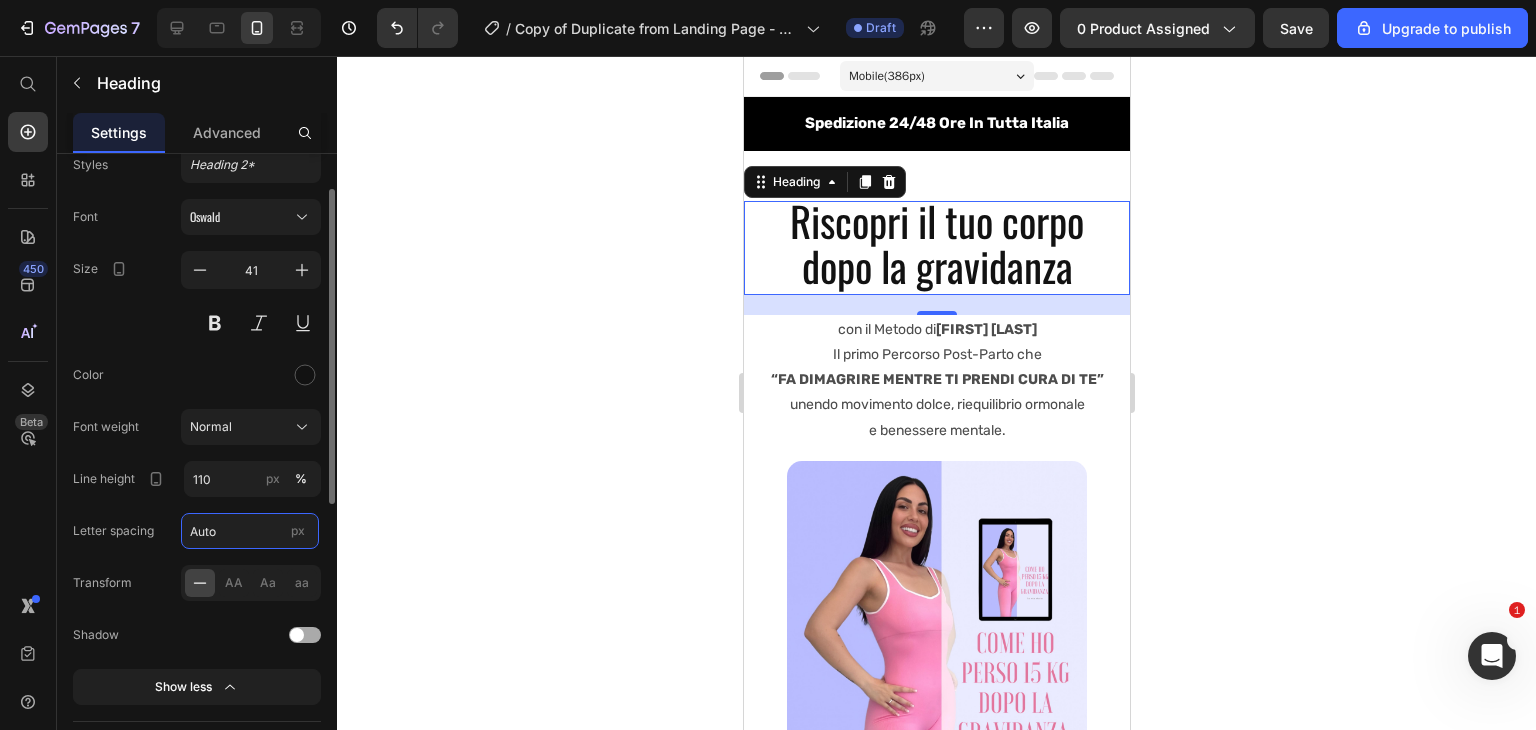 click on "Auto" at bounding box center [250, 531] 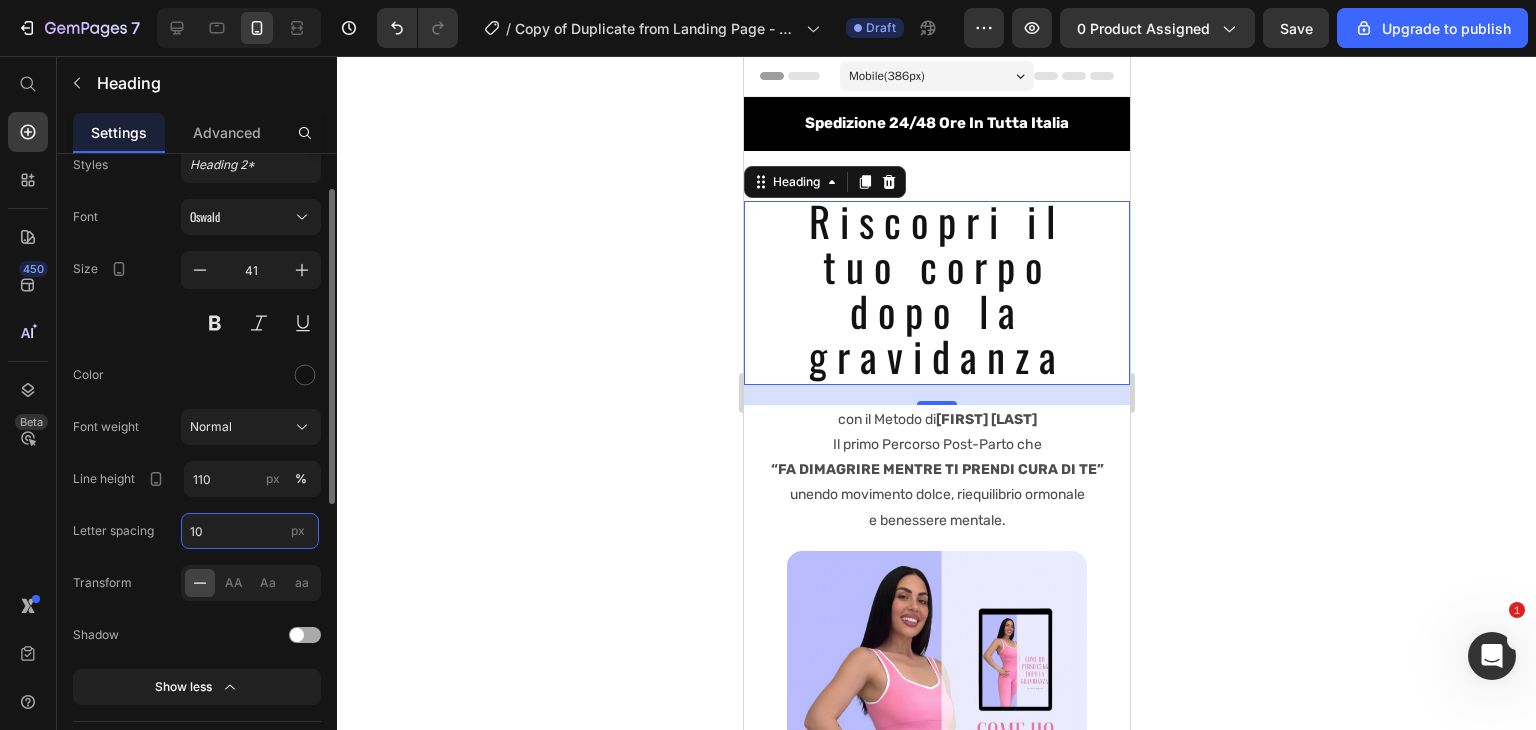 type on "1" 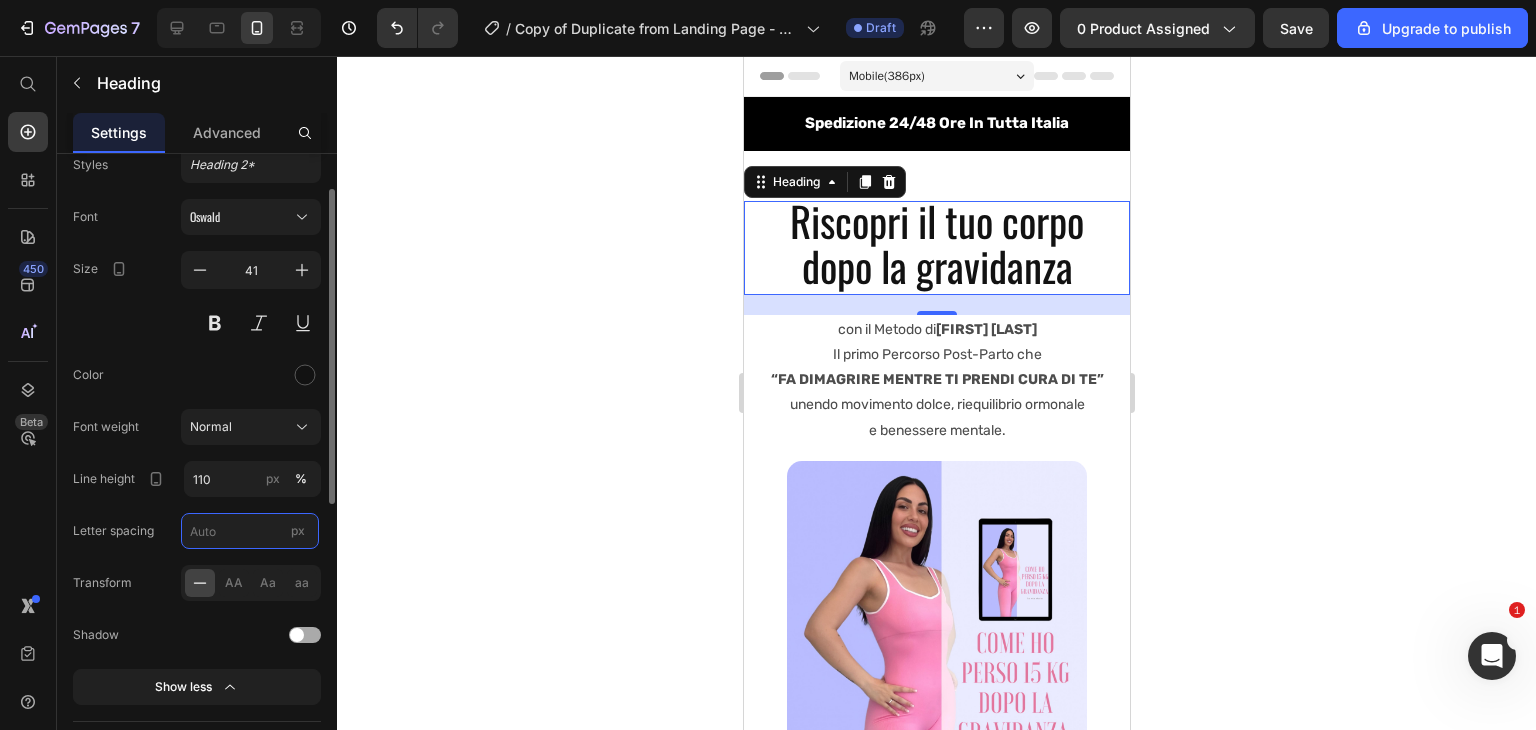 type on "." 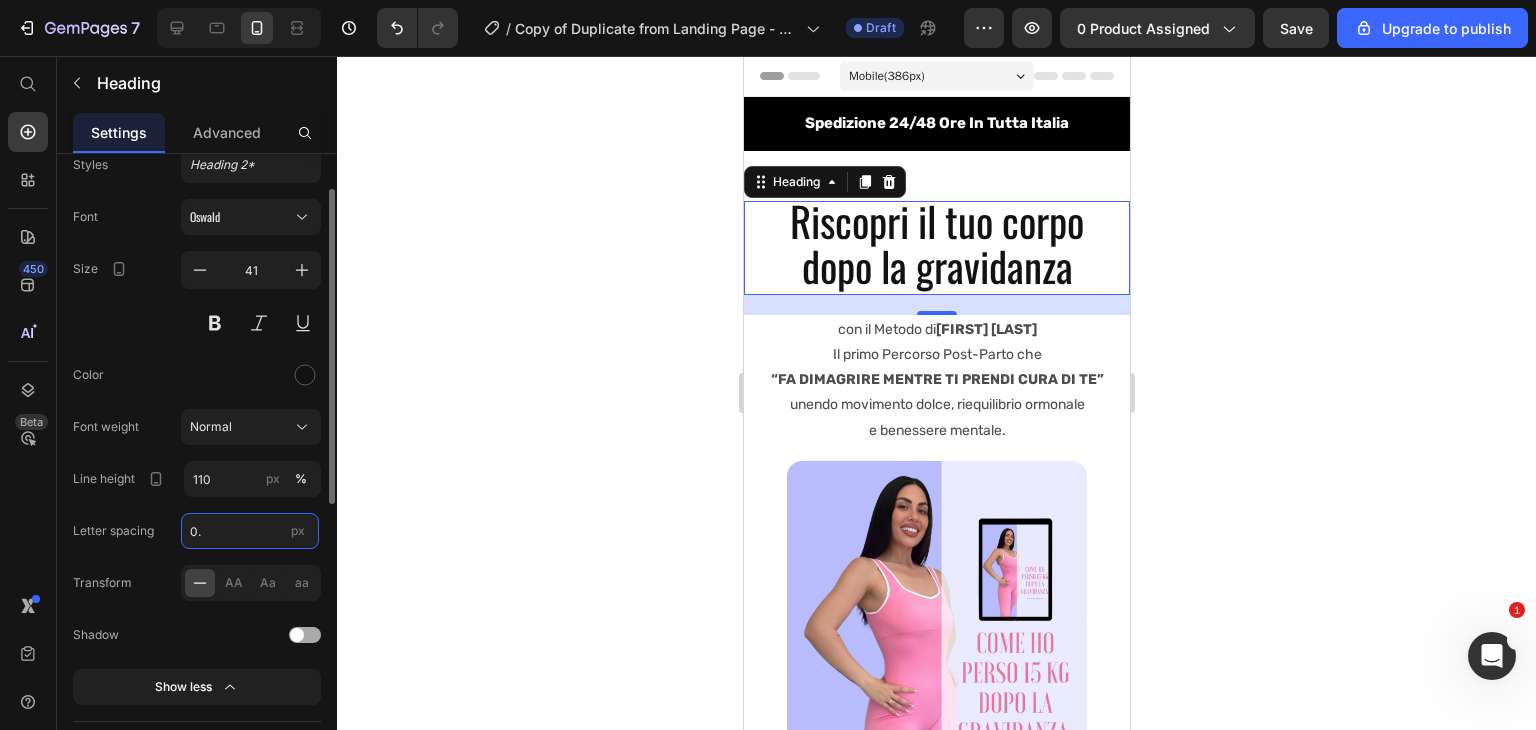 type on "0" 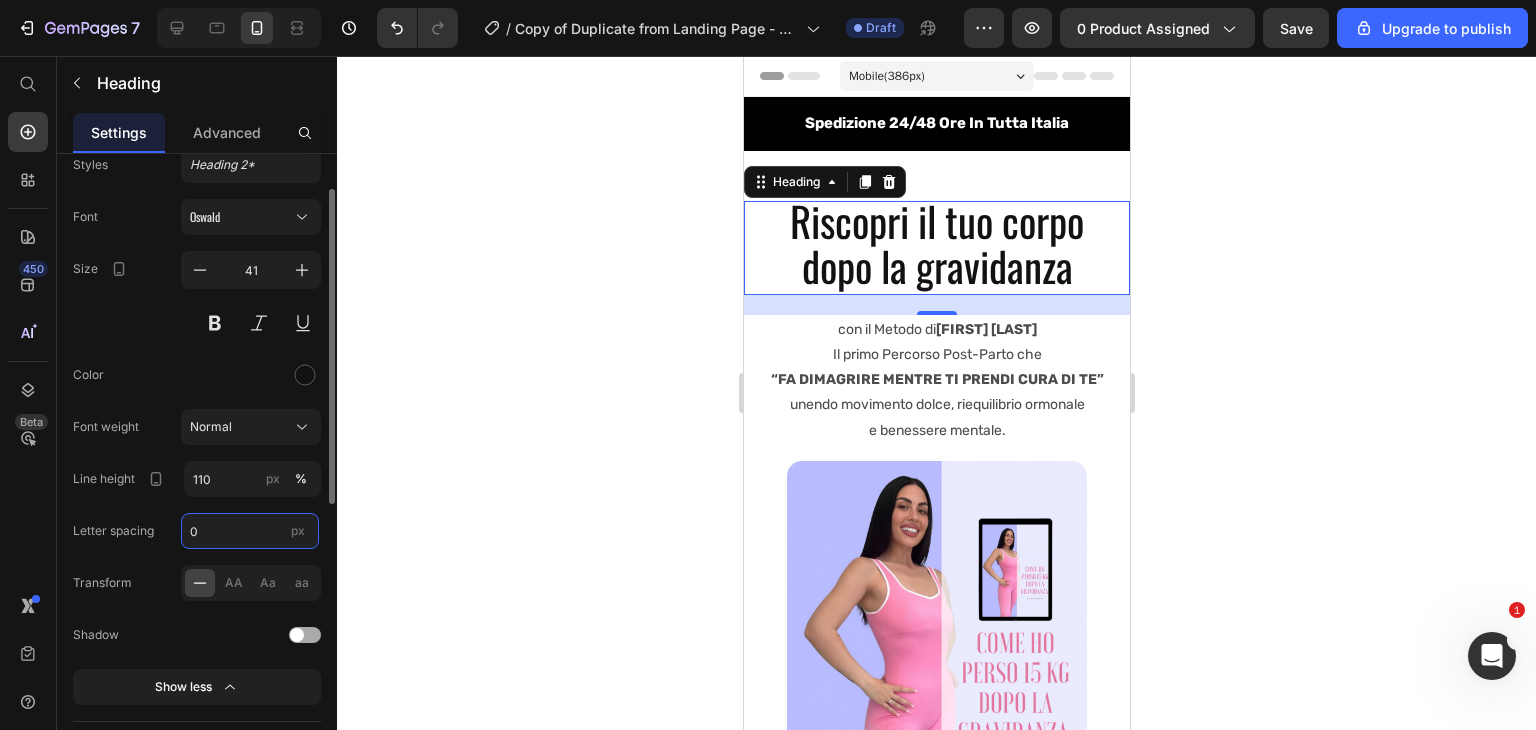 type 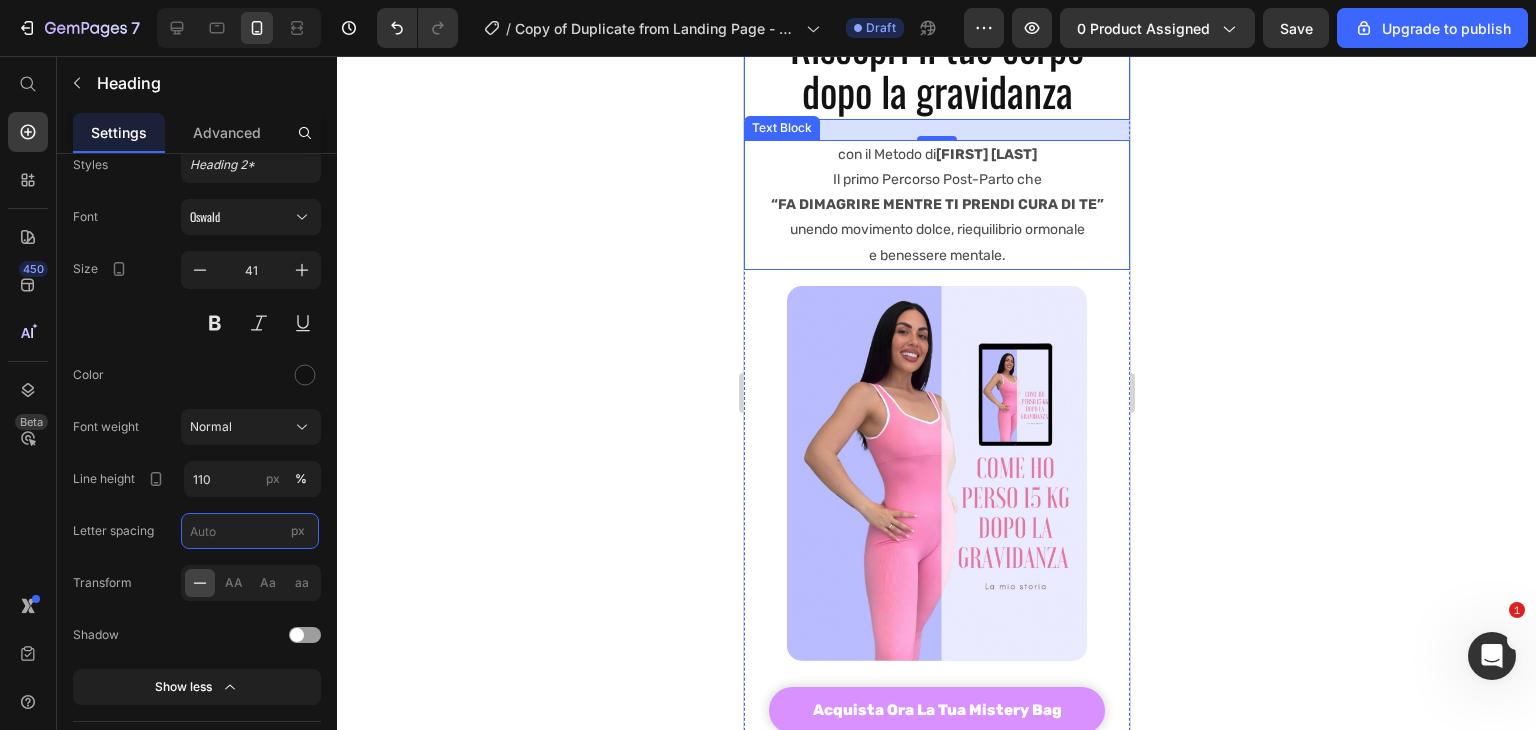 scroll, scrollTop: 184, scrollLeft: 0, axis: vertical 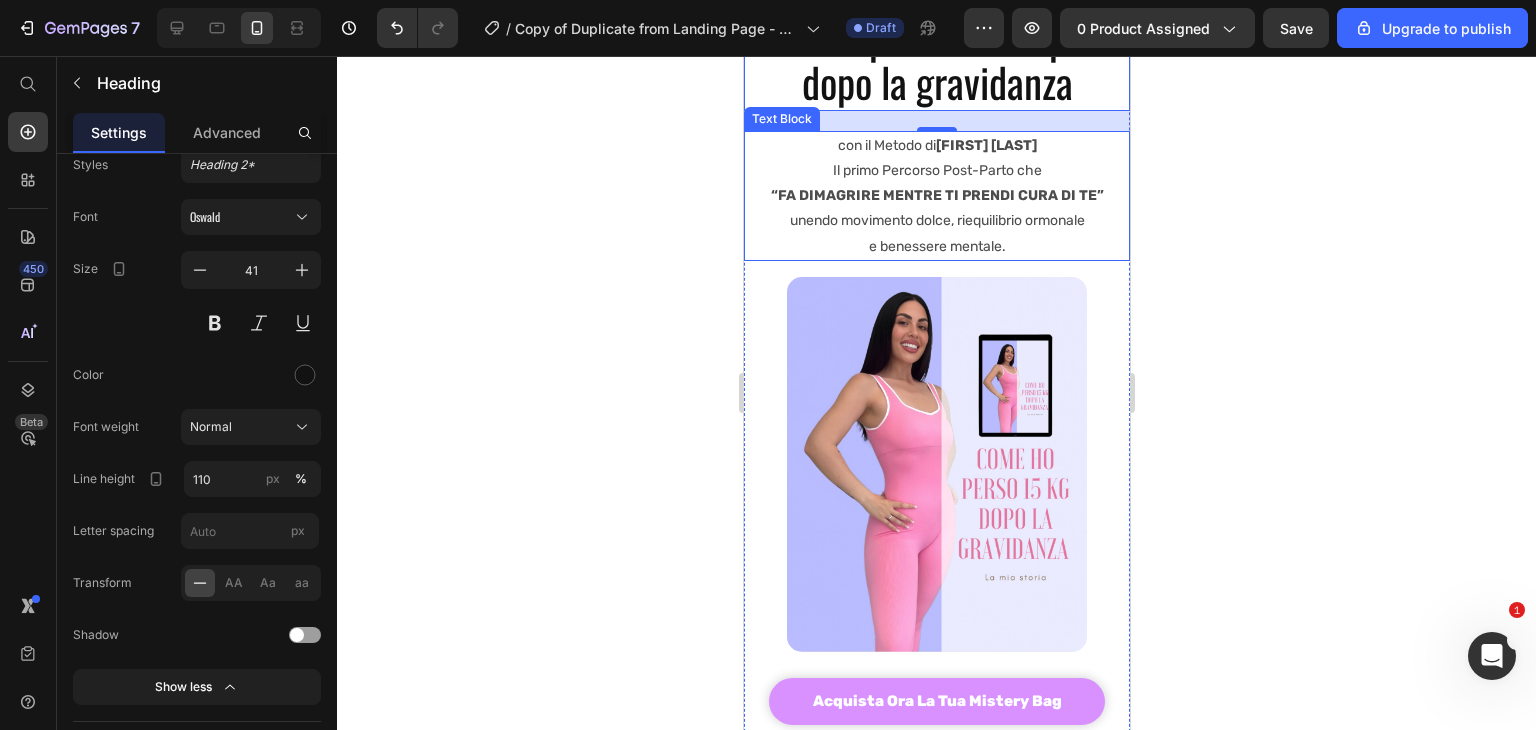 click on "con il Metodo di [FIRST] [LAST]" at bounding box center [936, 145] 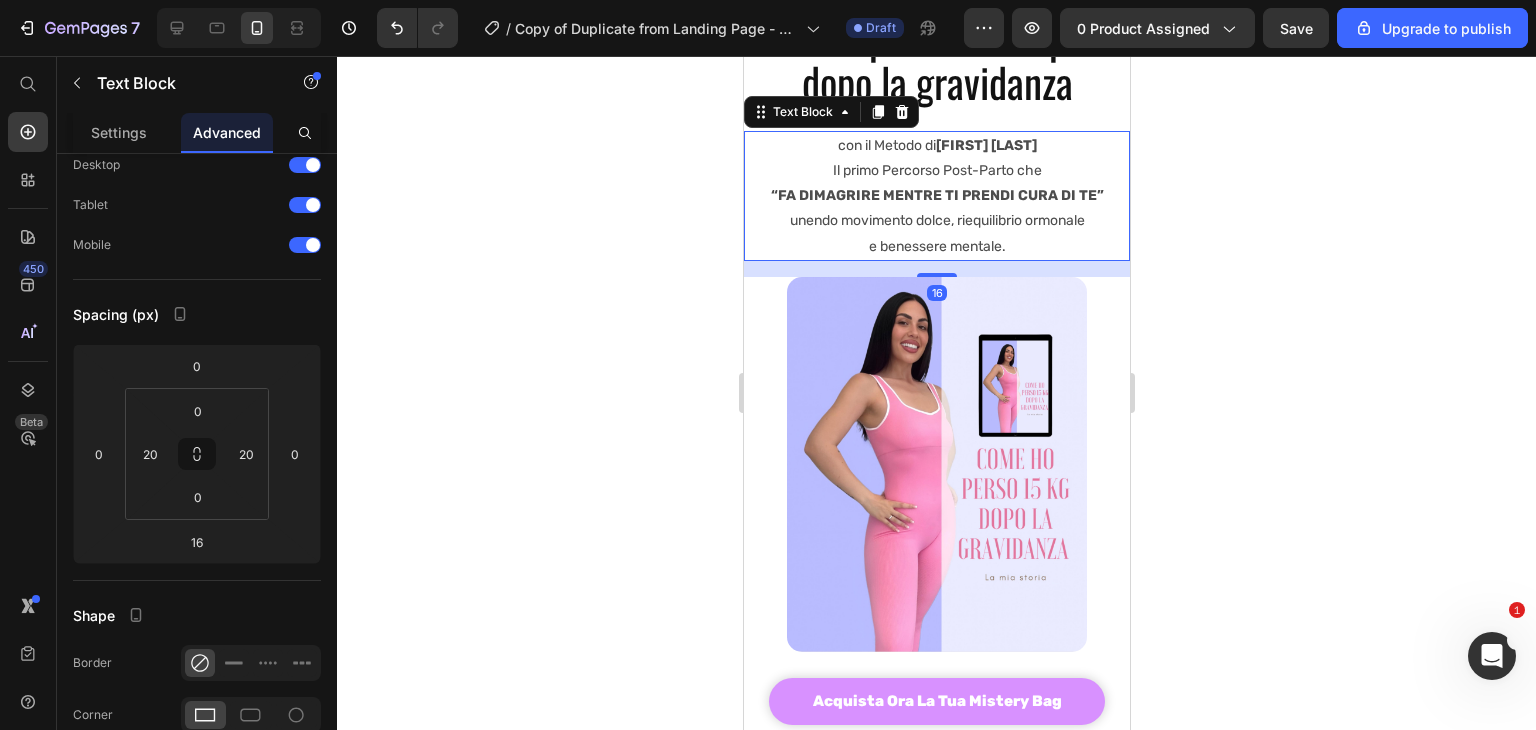 scroll, scrollTop: 0, scrollLeft: 0, axis: both 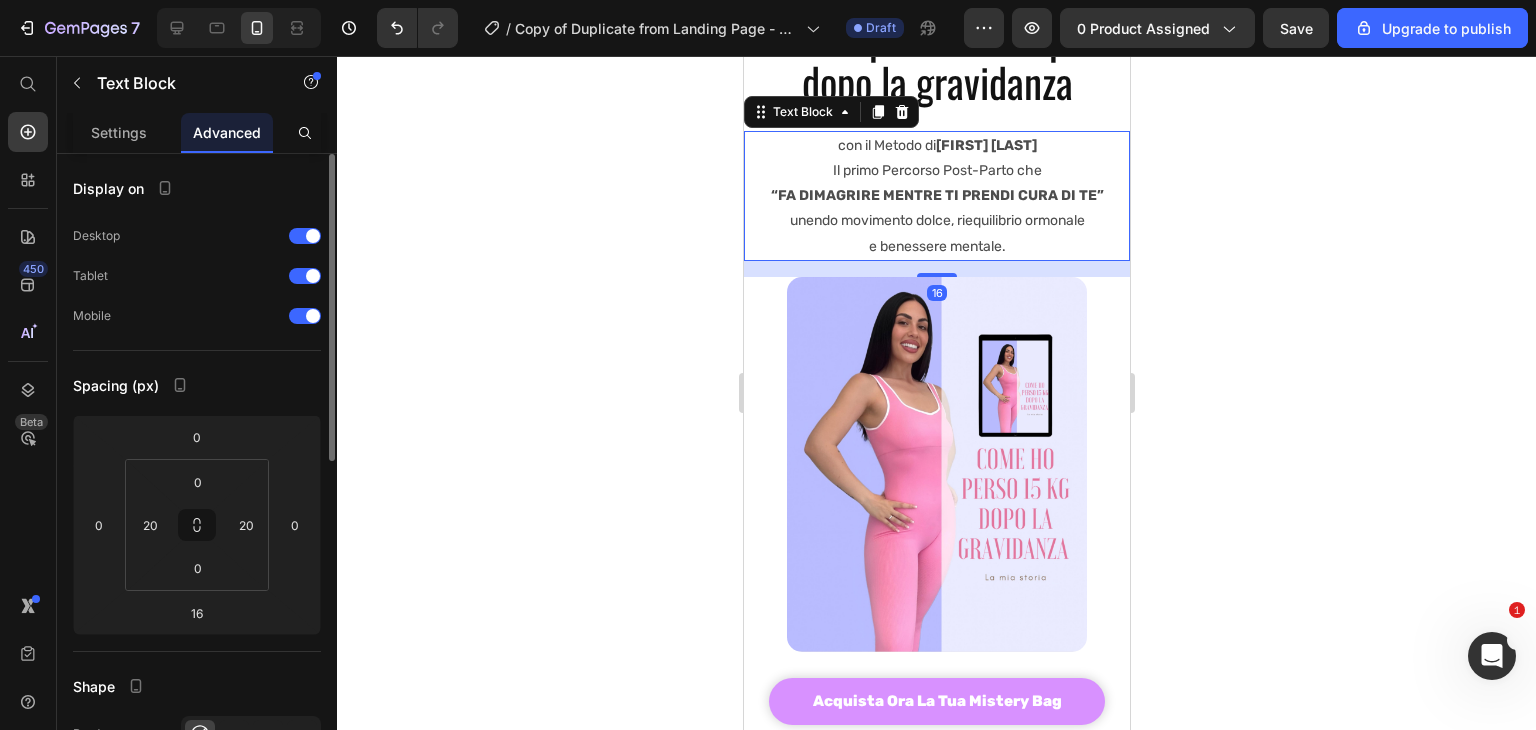 click on "con il Metodo di [FIRST] [LAST]" at bounding box center [936, 145] 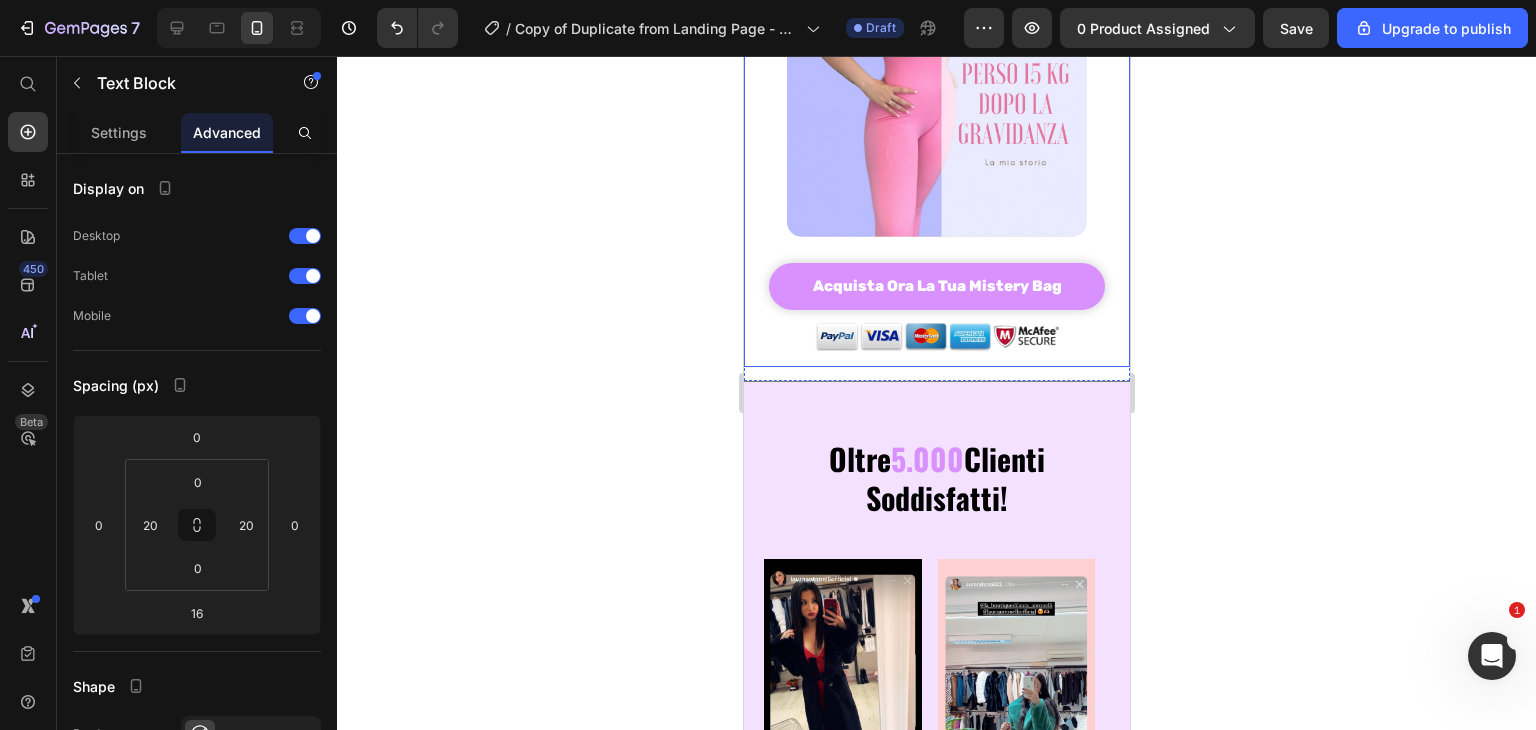 scroll, scrollTop: 530, scrollLeft: 0, axis: vertical 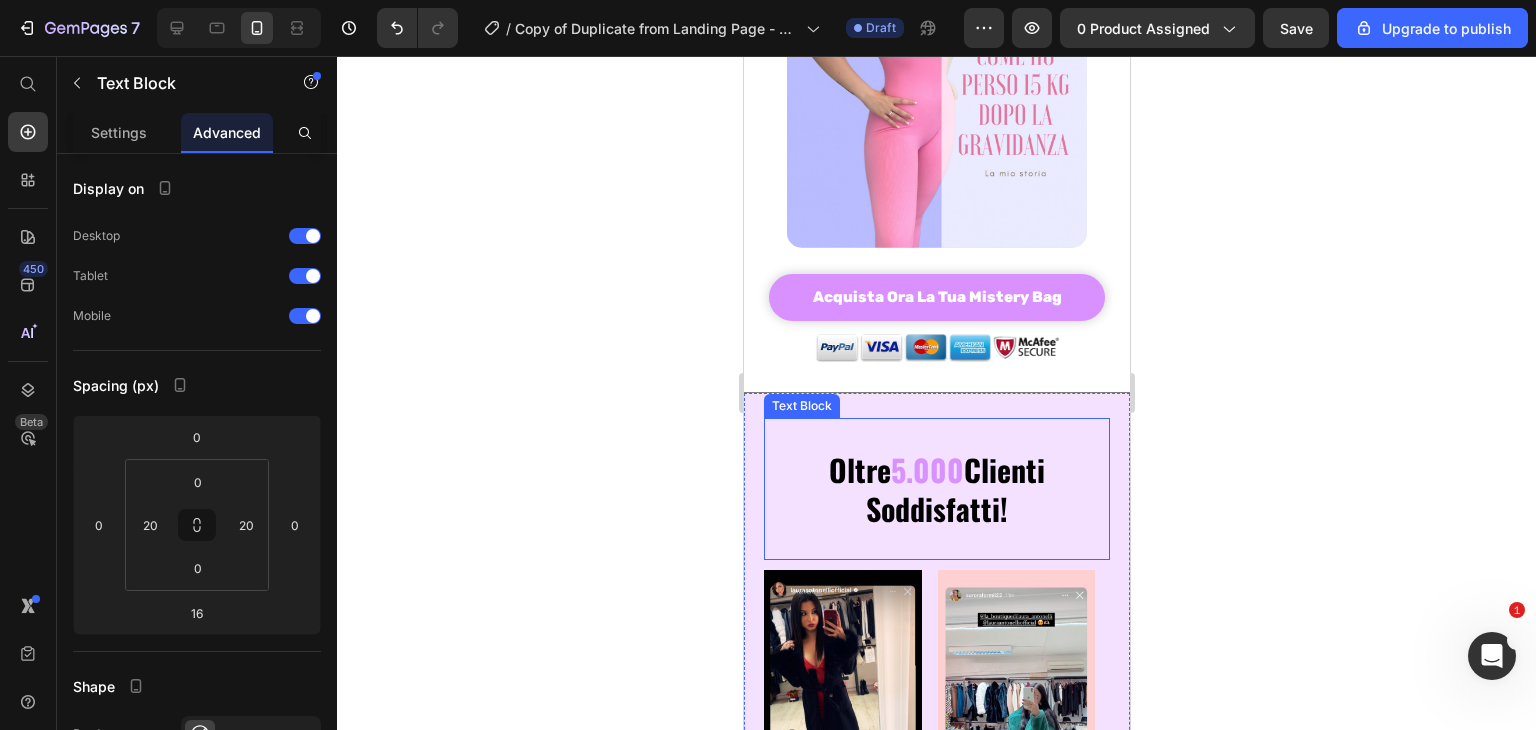 click on "Oltre  5.000  Clienti Soddisfatti!" at bounding box center [936, 489] 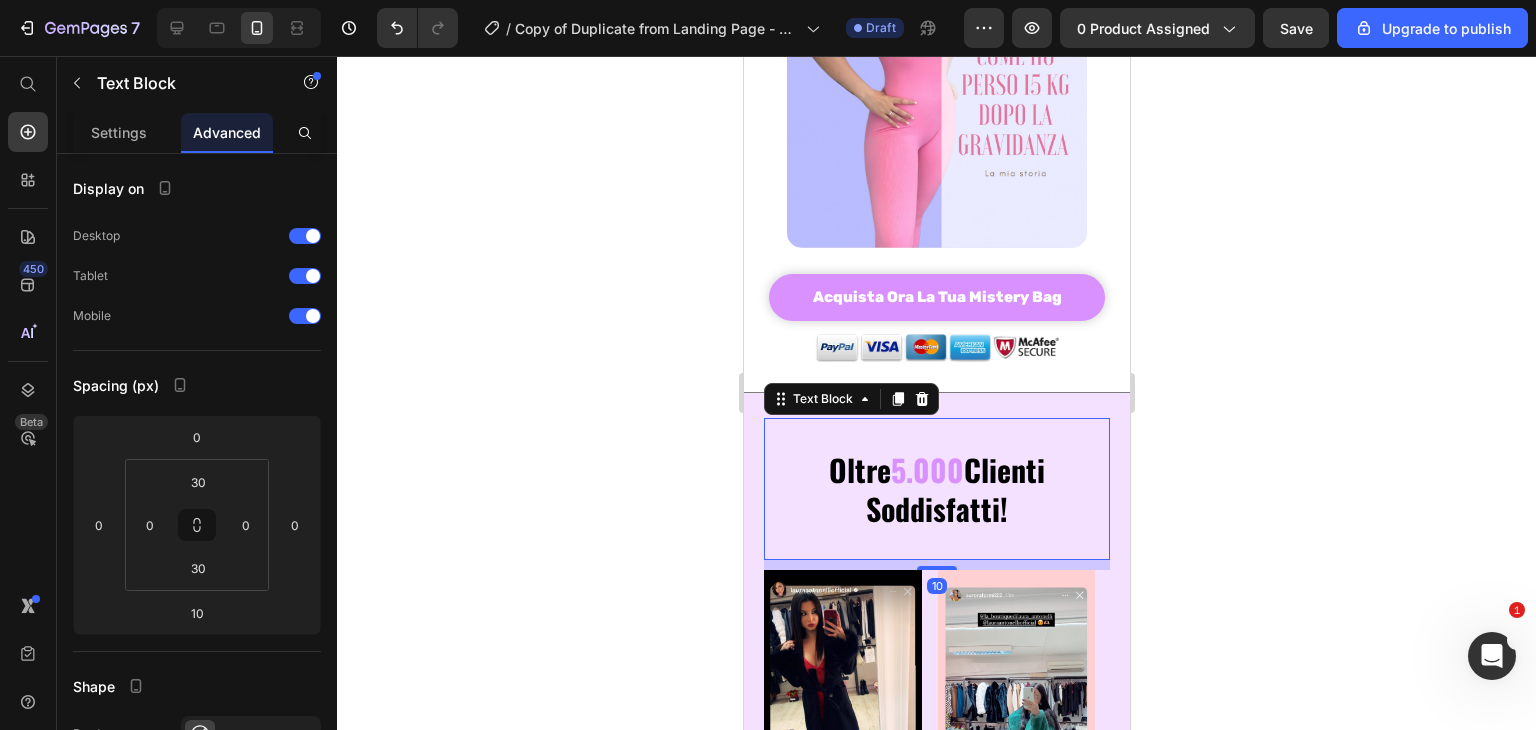 click on "Oltre  5.000  Clienti Soddisfatti!" at bounding box center [936, 489] 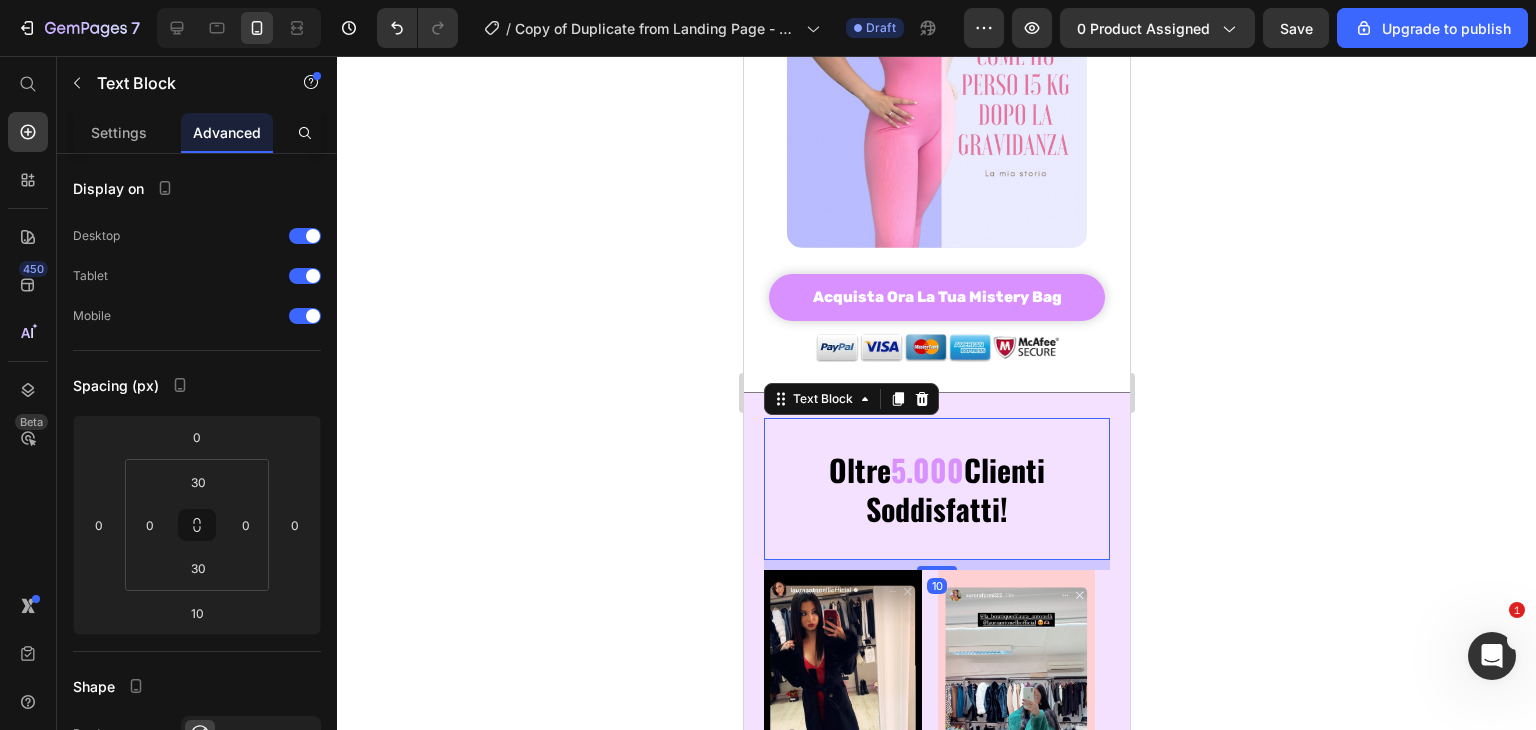 drag, startPoint x: 1029, startPoint y: 514, endPoint x: 997, endPoint y: 508, distance: 32.55764 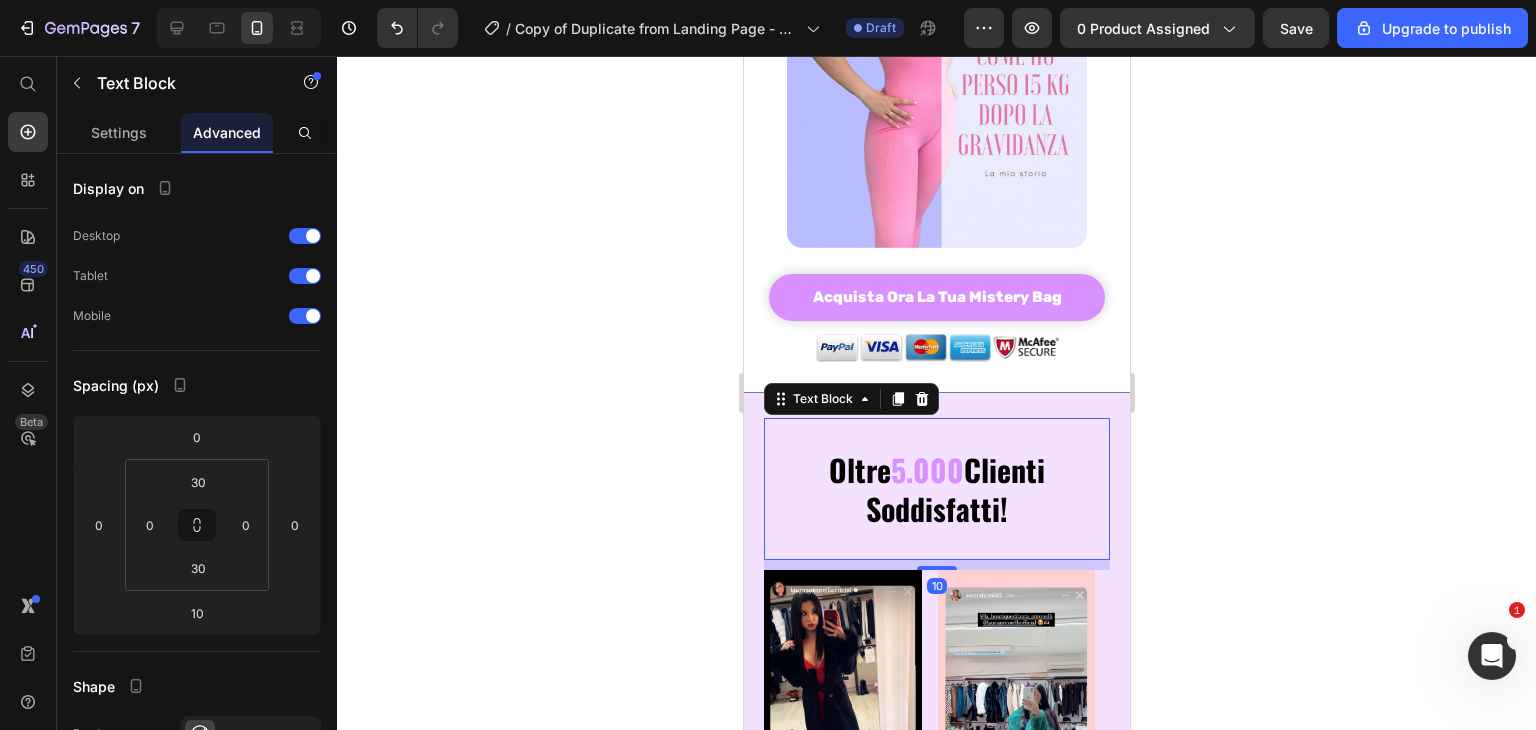 click on "Oltre  5.000  Clienti Soddisfatti!" at bounding box center [936, 489] 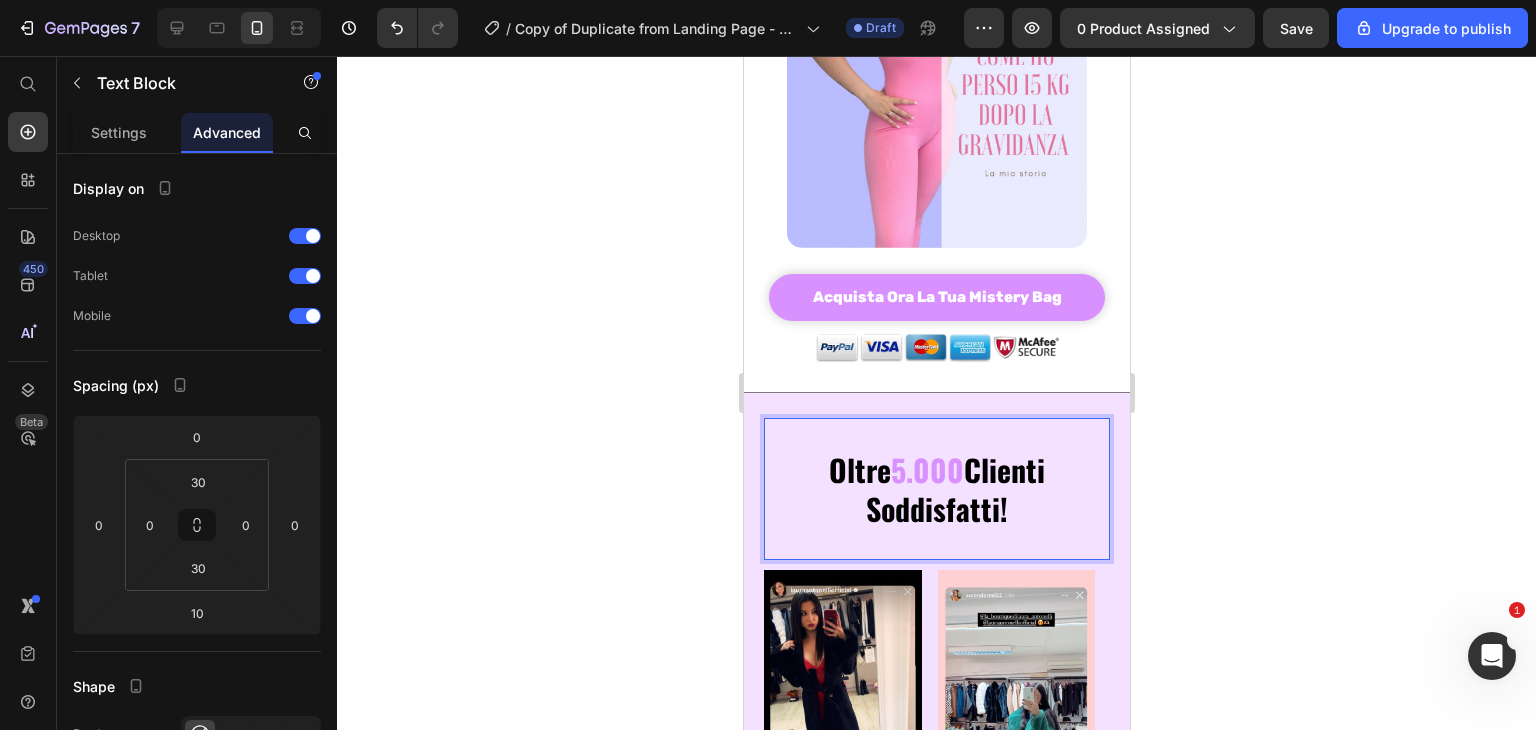 drag, startPoint x: 997, startPoint y: 508, endPoint x: 800, endPoint y: 467, distance: 201.22127 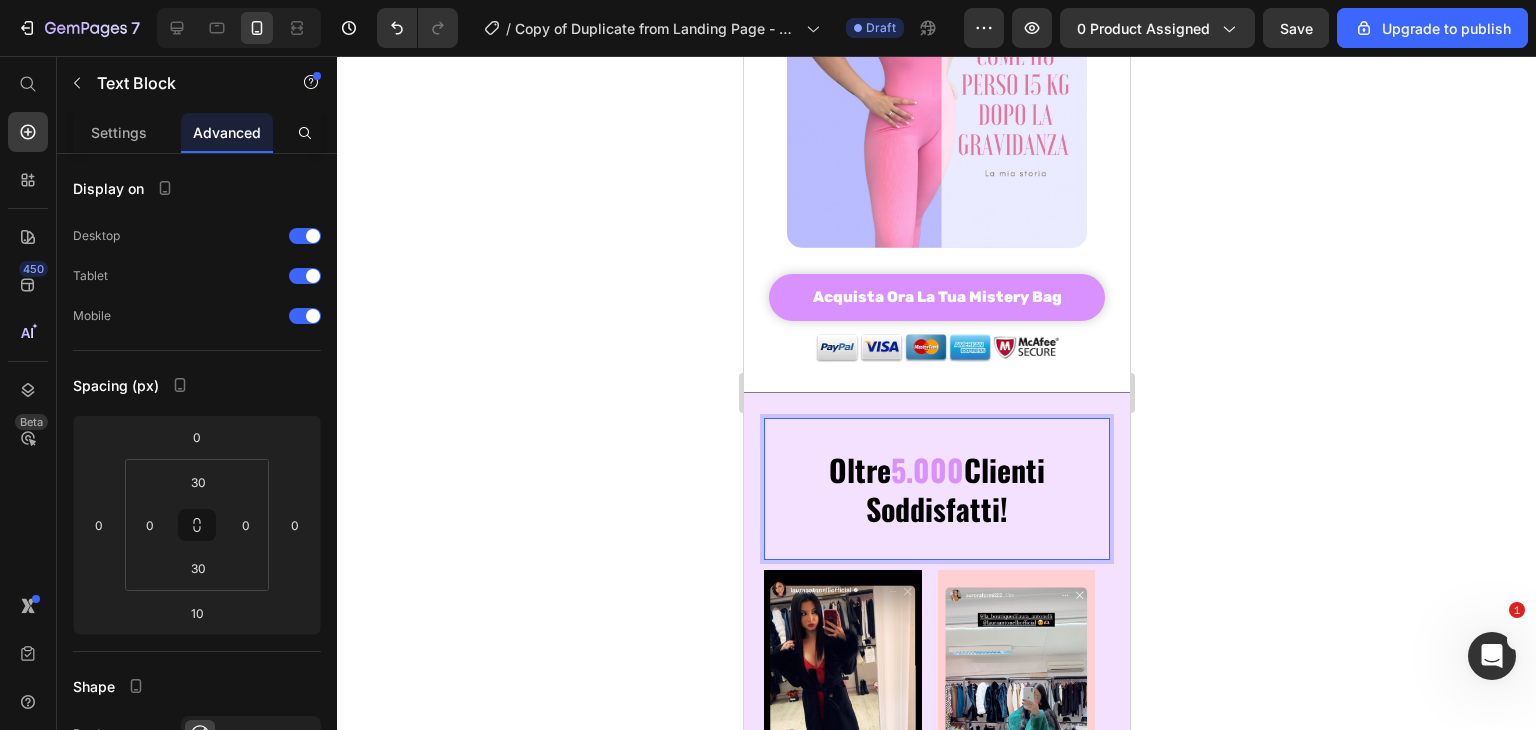 click on "Oltre  5.000  Clienti Soddisfatti!" at bounding box center [936, 489] 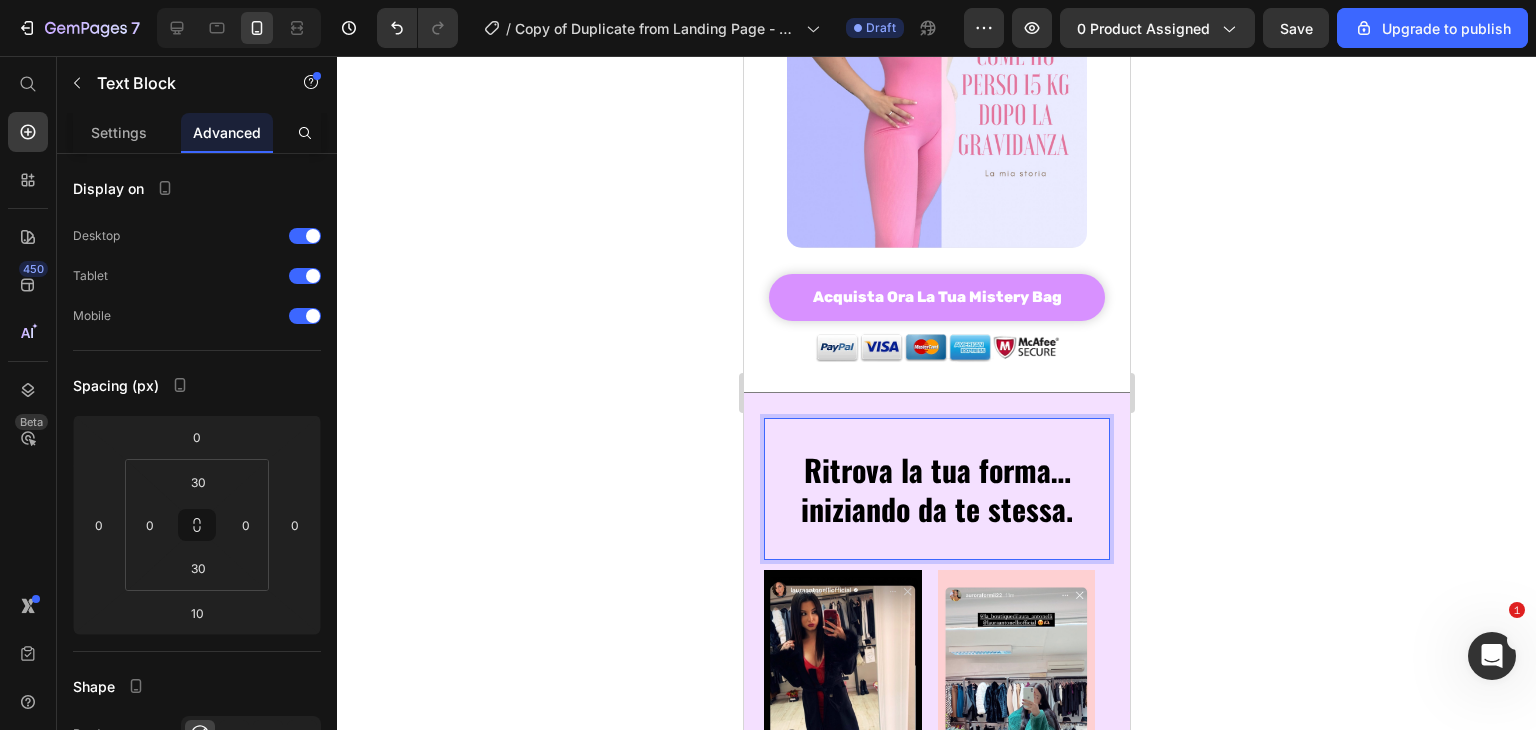 click on "Ritrova la tua forma… iniziando da te stessa." at bounding box center (936, 489) 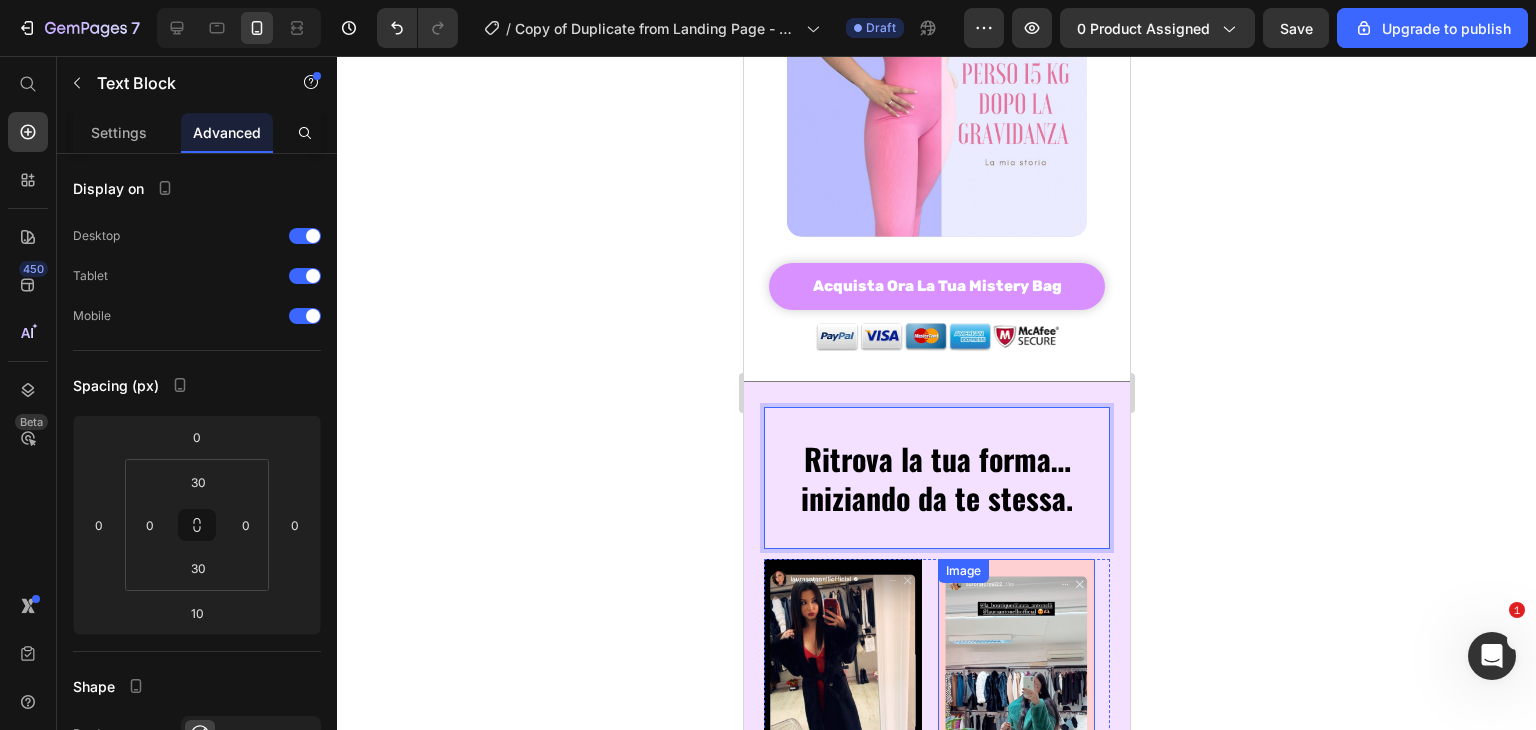 scroll, scrollTop: 595, scrollLeft: 0, axis: vertical 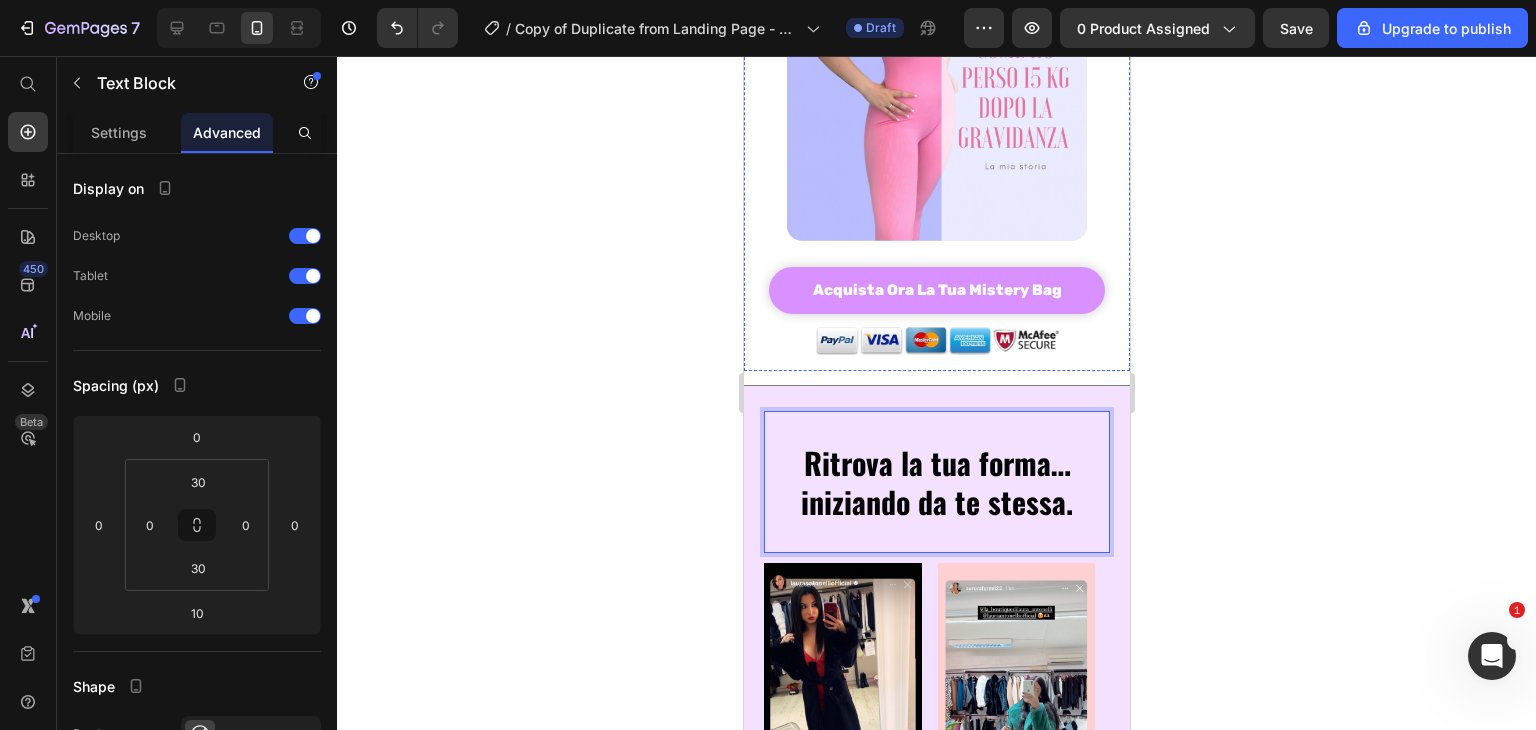 click on "Il primo Percorso Post-Parto che “FA DIMAGRIRE MENTRE TI PRENDI CURA DI TE” unendo movimento dolce, riequilibrio ormonale e benessere mentale." at bounding box center (936, -203) 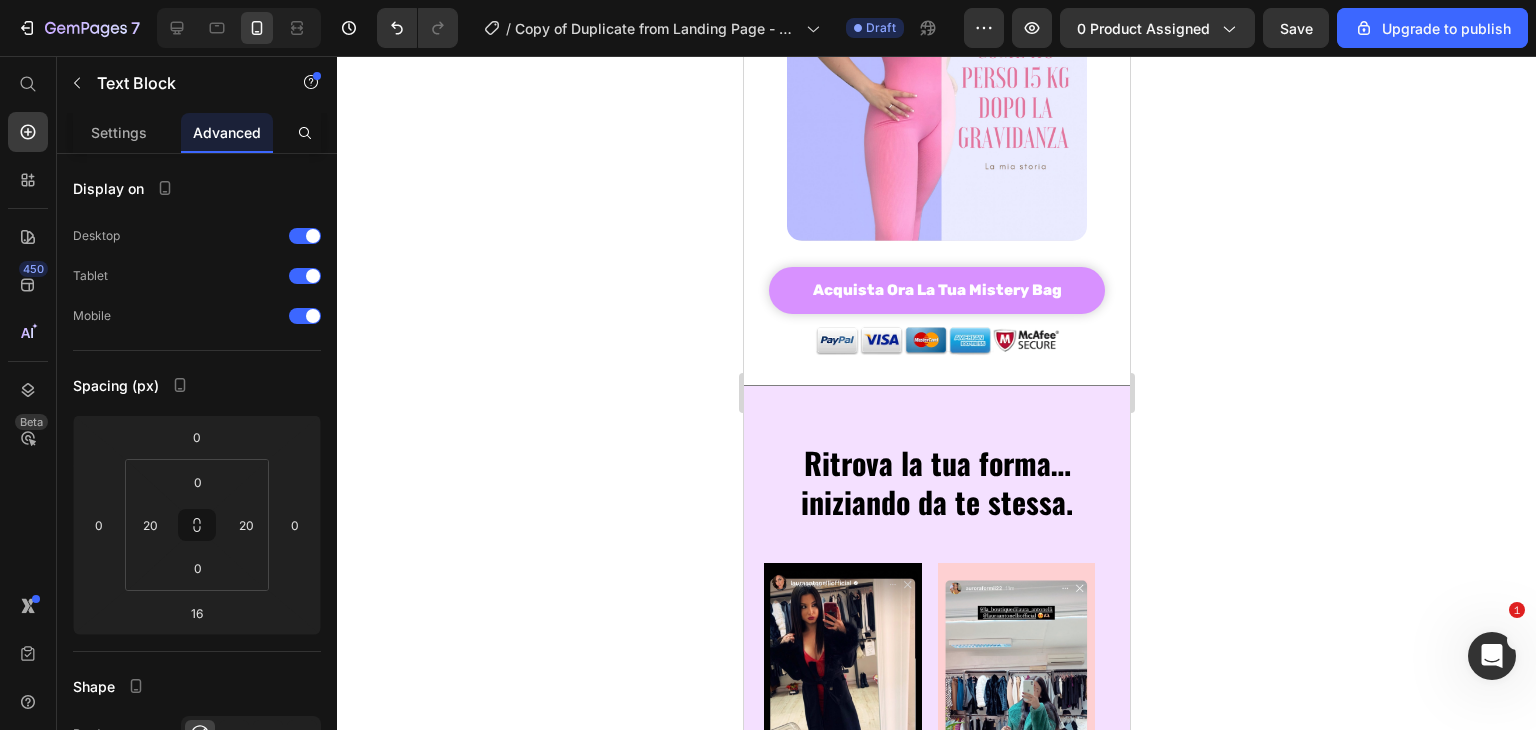 scroll, scrollTop: 32, scrollLeft: 0, axis: vertical 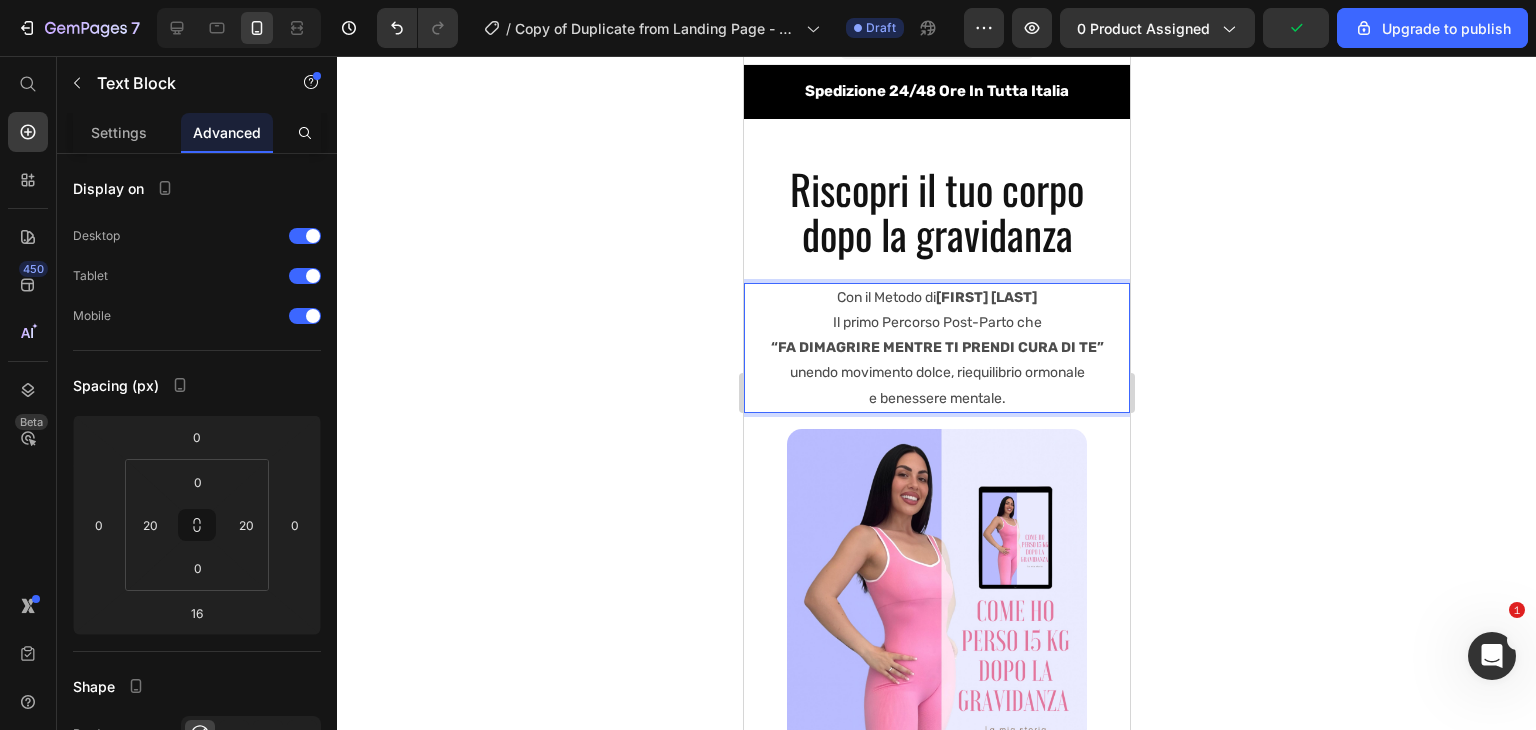 click on "Il primo Percorso Post-Parto che “FA DIMAGRIRE MENTRE TI PRENDI CURA DI TE” unendo movimento dolce, riequilibrio ormonale e benessere mentale." at bounding box center (936, 360) 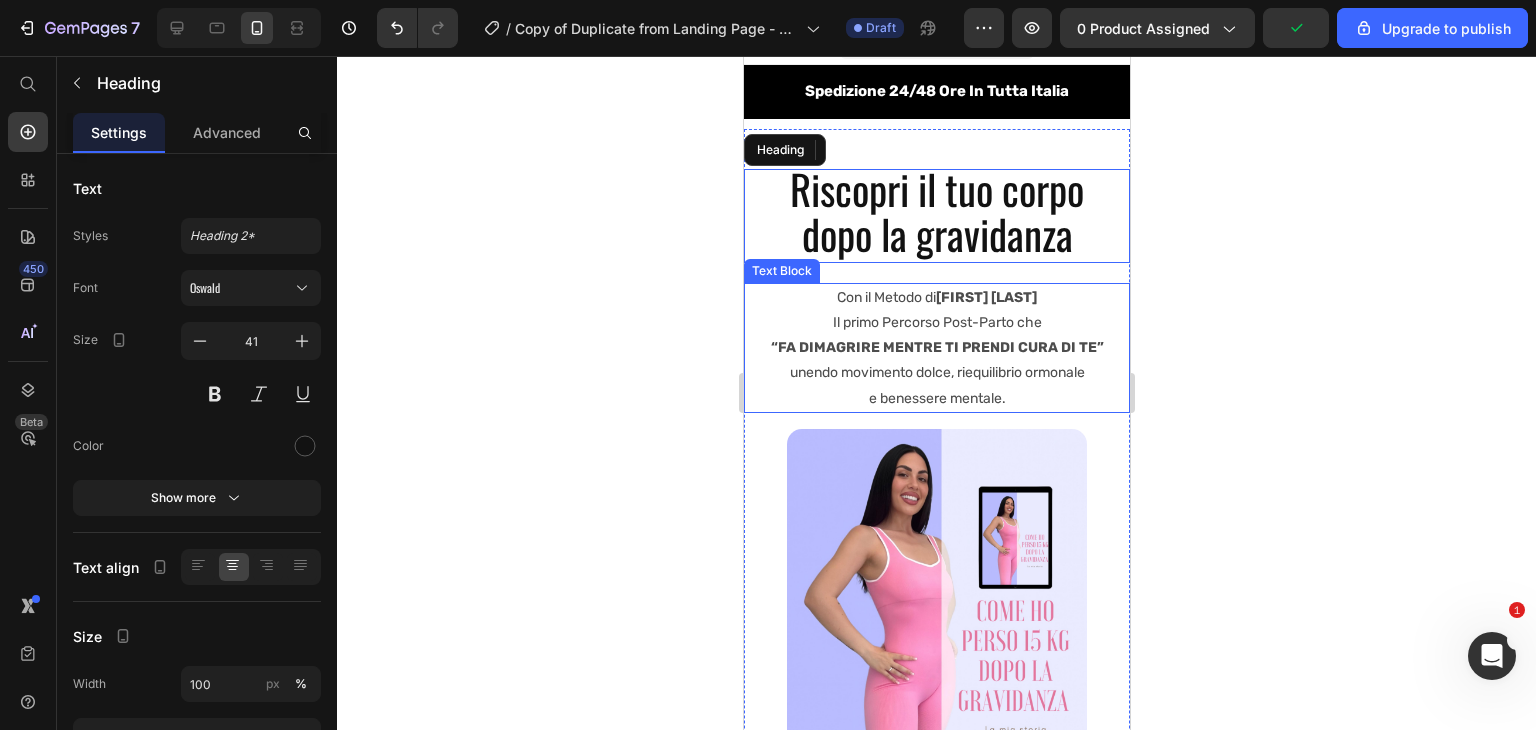 click on "Il primo Percorso Post-Parto che “FA DIMAGRIRE MENTRE TI PRENDI CURA DI TE” unendo movimento dolce, riequilibrio ormonale e benessere mentale." at bounding box center (936, 360) 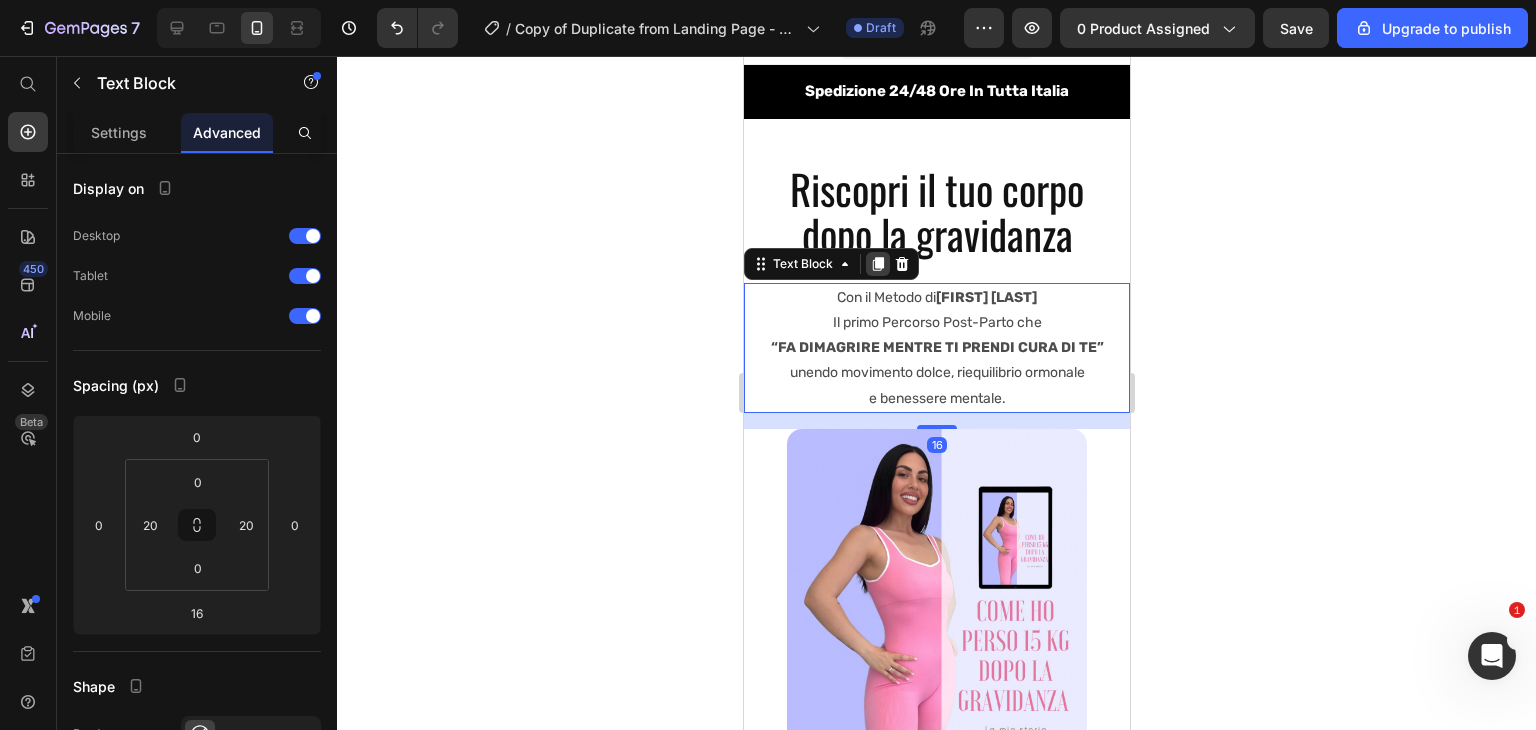 click at bounding box center [877, 264] 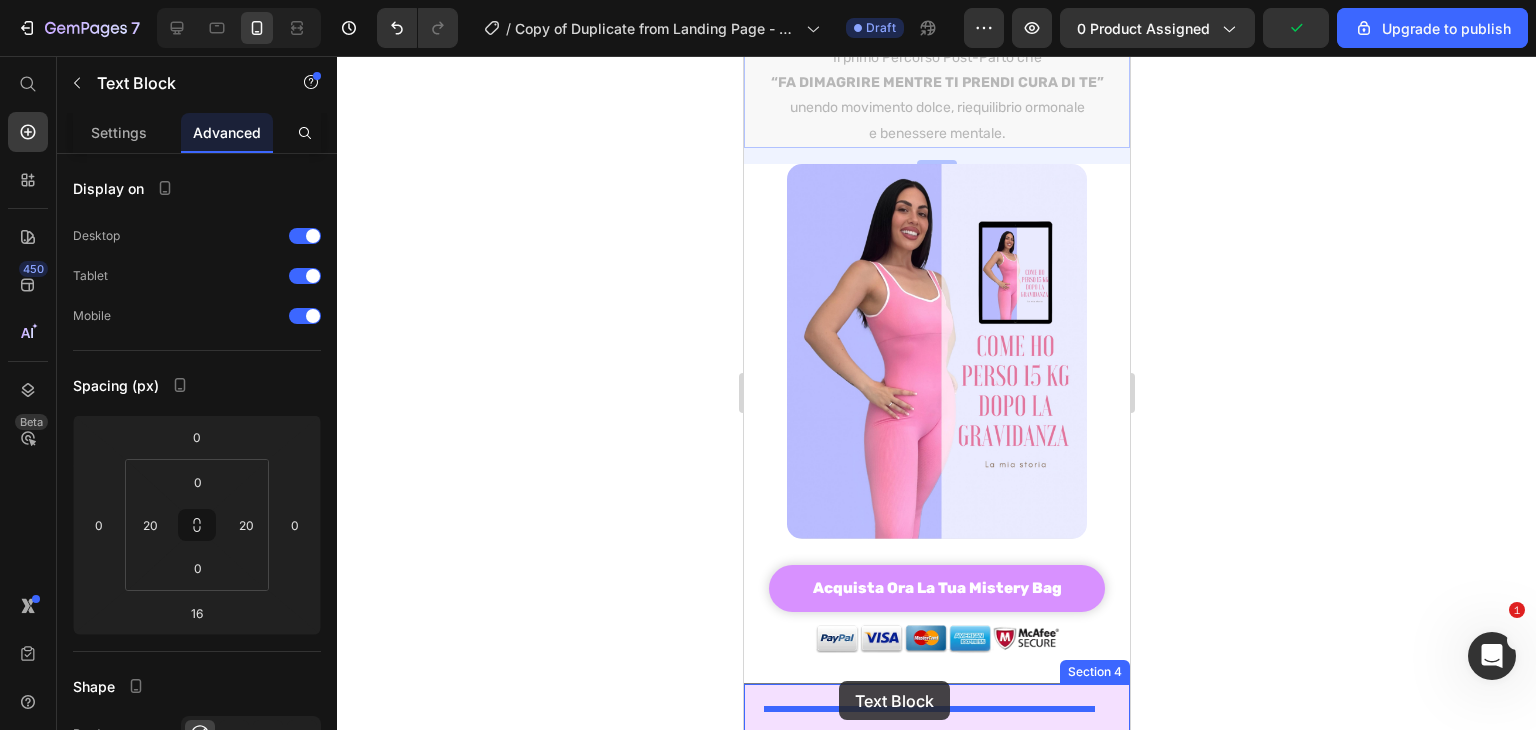 scroll, scrollTop: 487, scrollLeft: 0, axis: vertical 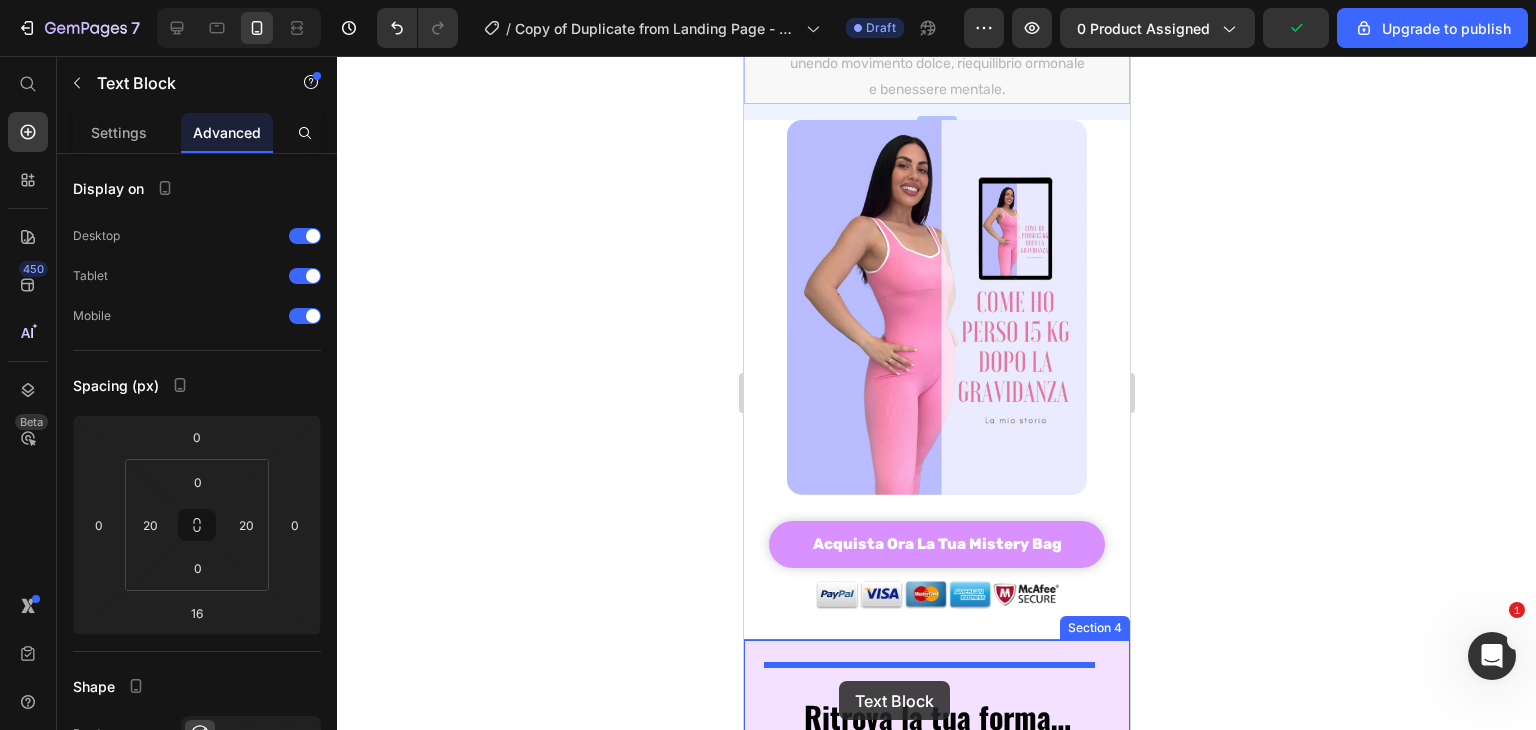 drag, startPoint x: 805, startPoint y: 413, endPoint x: 839, endPoint y: 677, distance: 266.1804 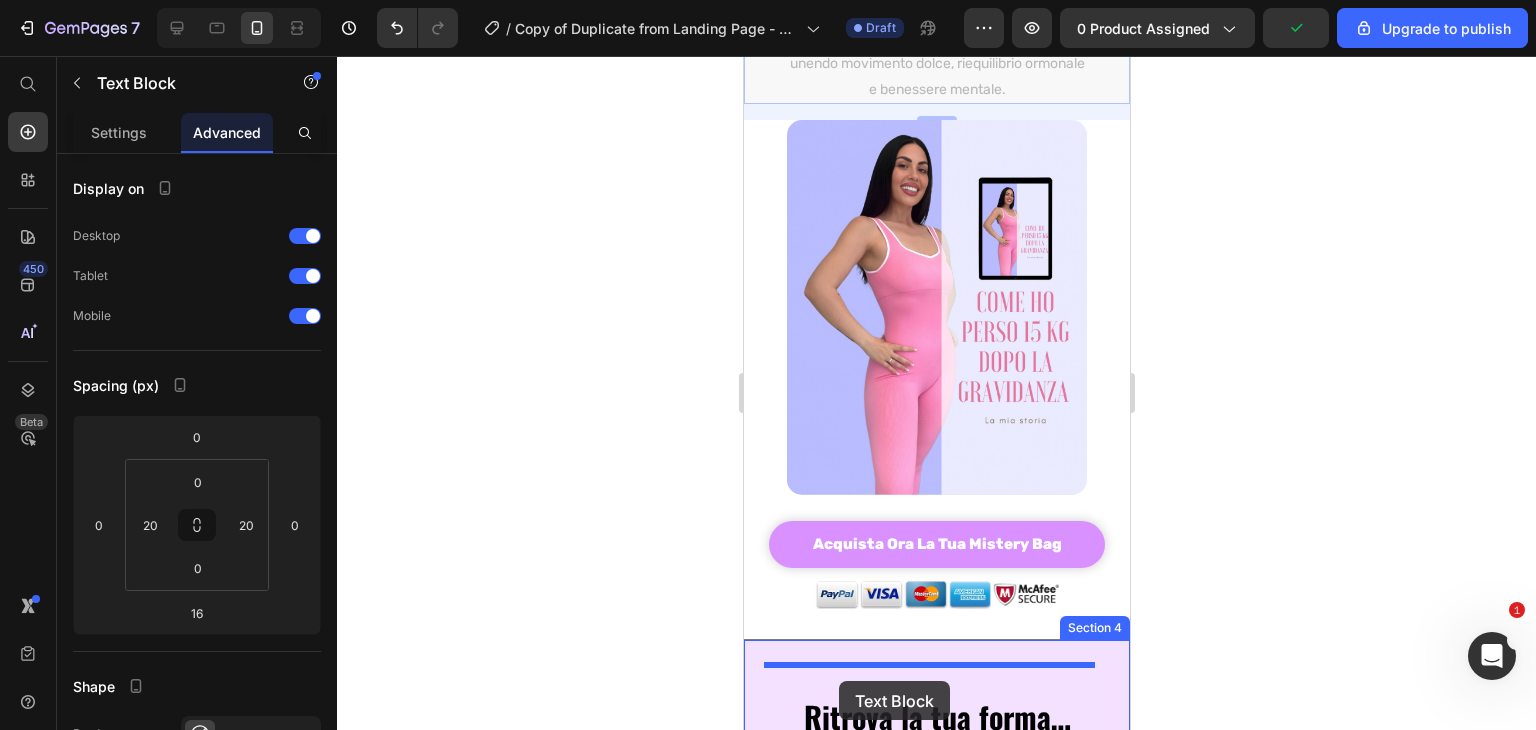 scroll, scrollTop: 376, scrollLeft: 0, axis: vertical 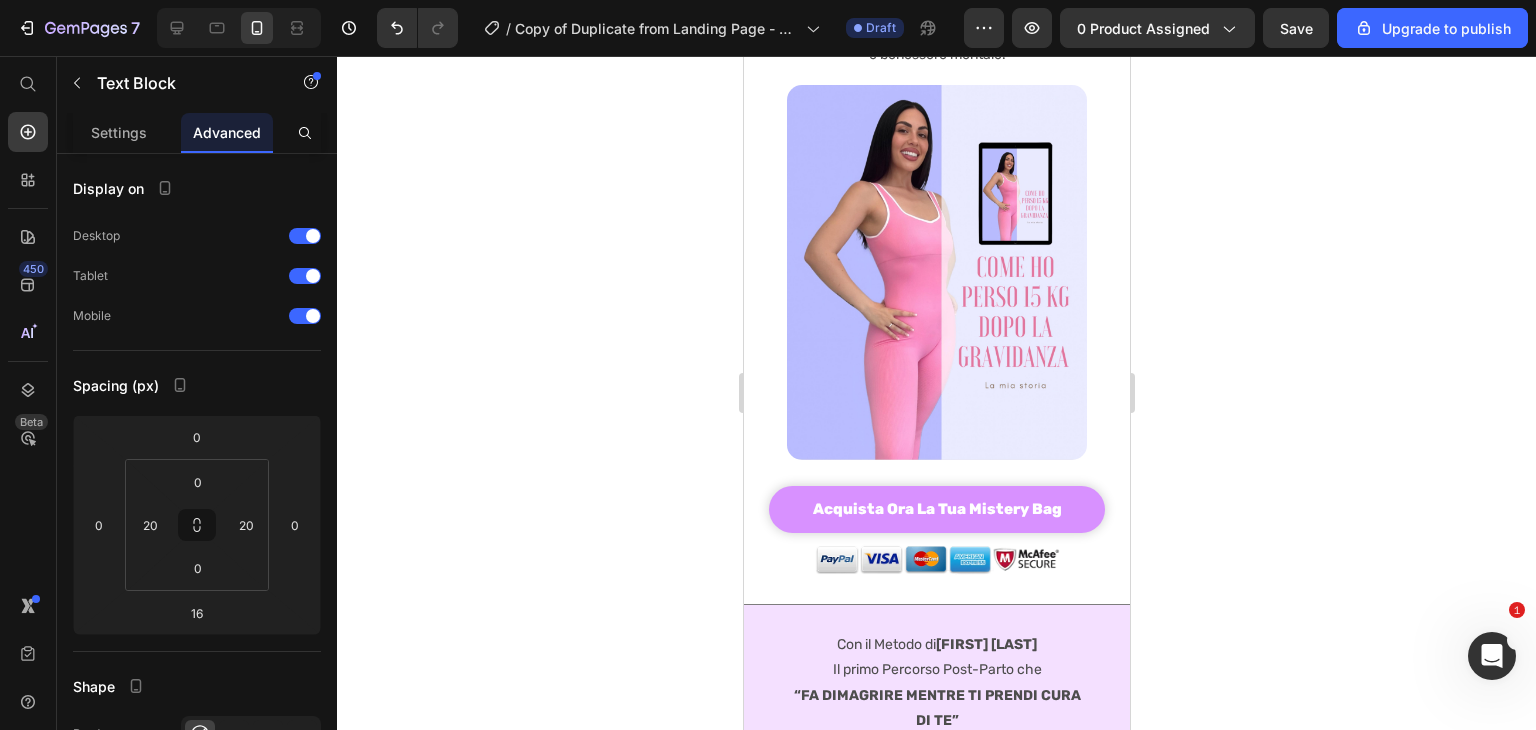 click on "Il primo Percorso Post-Parto che “FA DIMAGRIRE MENTRE TI PRENDI CURA DI TE” unendo movimento dolce, riequilibrio ormonale e benessere mentale." at bounding box center [936, 720] 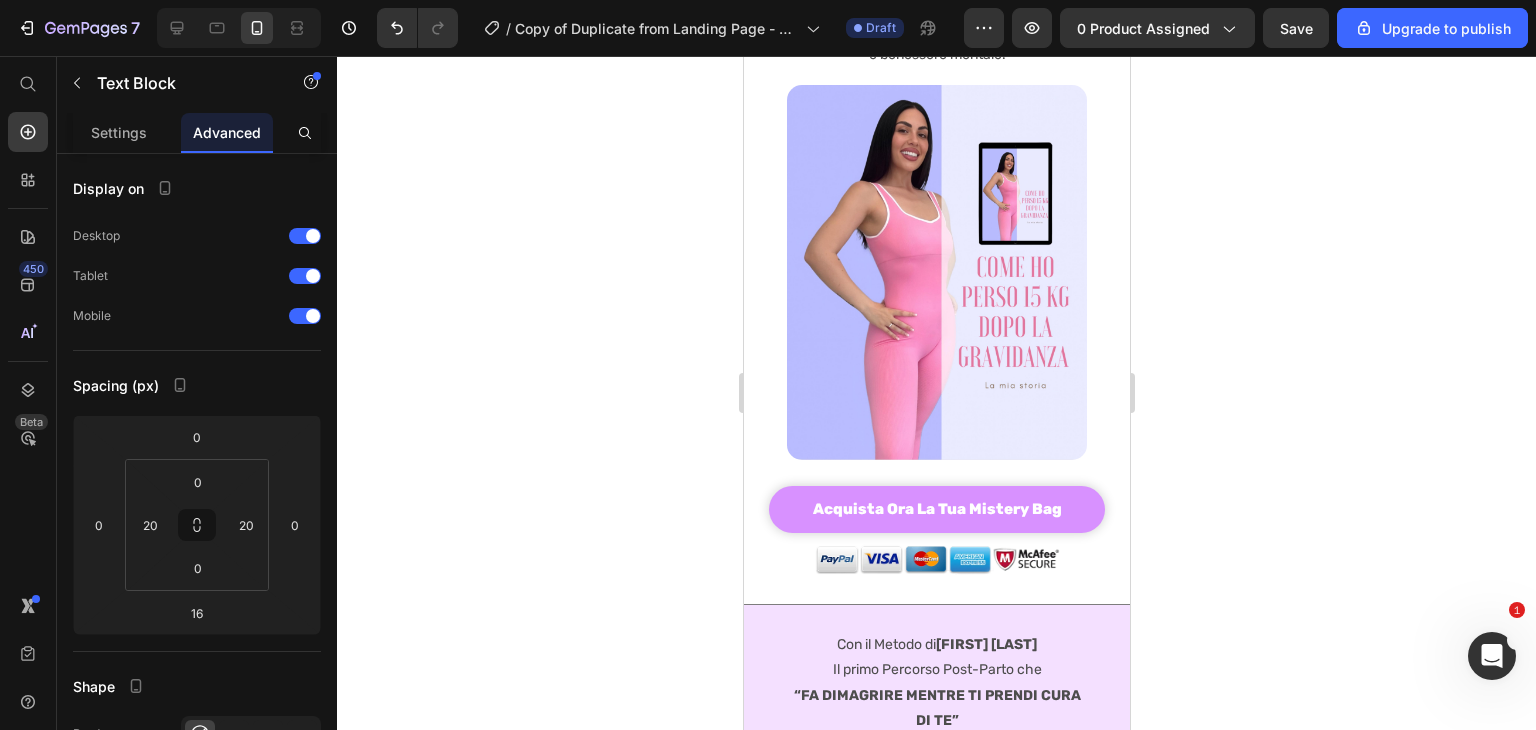 scroll, scrollTop: 653, scrollLeft: 0, axis: vertical 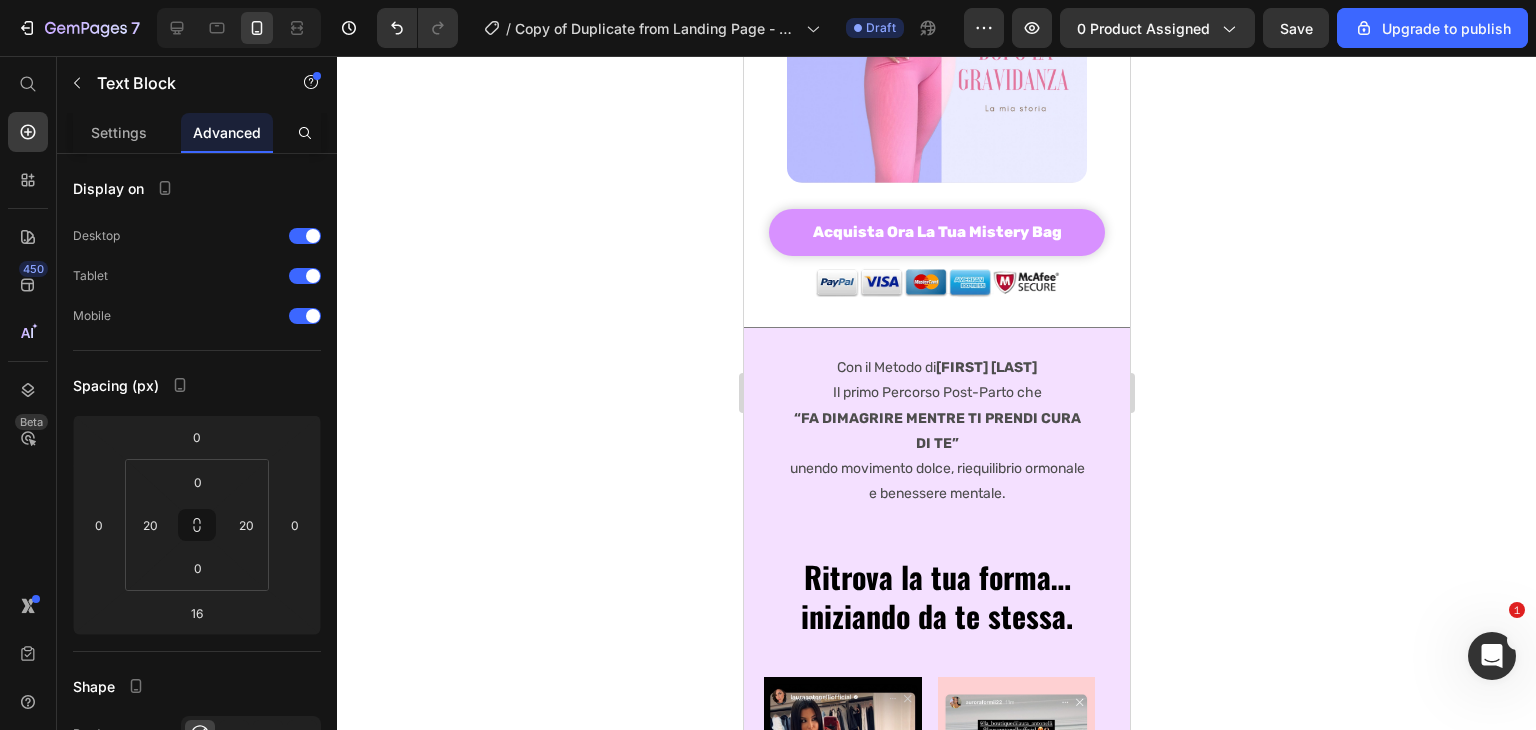 click on "Con il Metodo di [FIRST] [LAST]" at bounding box center (936, 367) 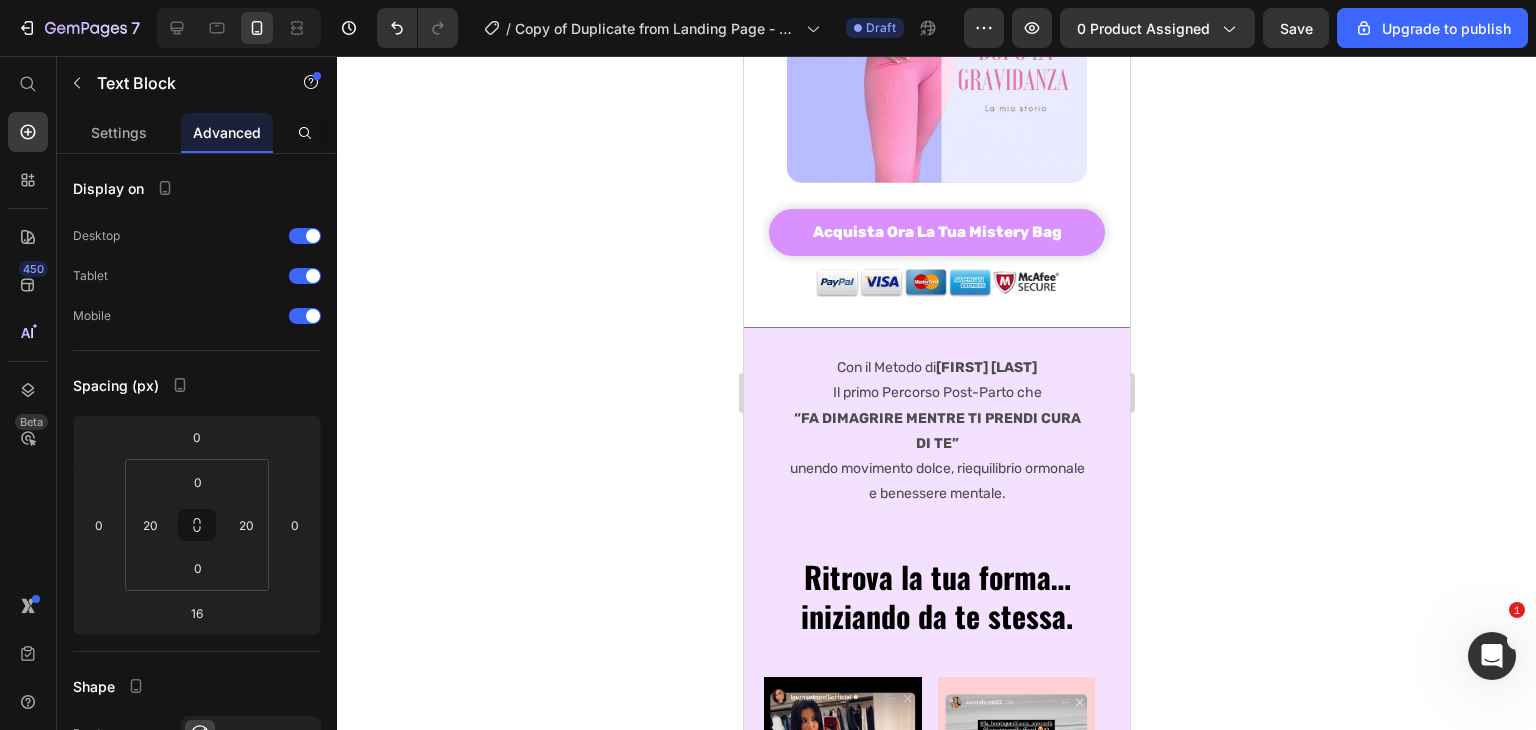 click on "Con il Metodo di [FIRST] [LAST] Il primo Percorso Post-Parto che “FA DIMAGRIRE MENTRE TI PRENDI CURA DI TE” unendo movimento dolce, riequilibrio ormonale e benessere mentale. Text Block 0" at bounding box center (936, 430) 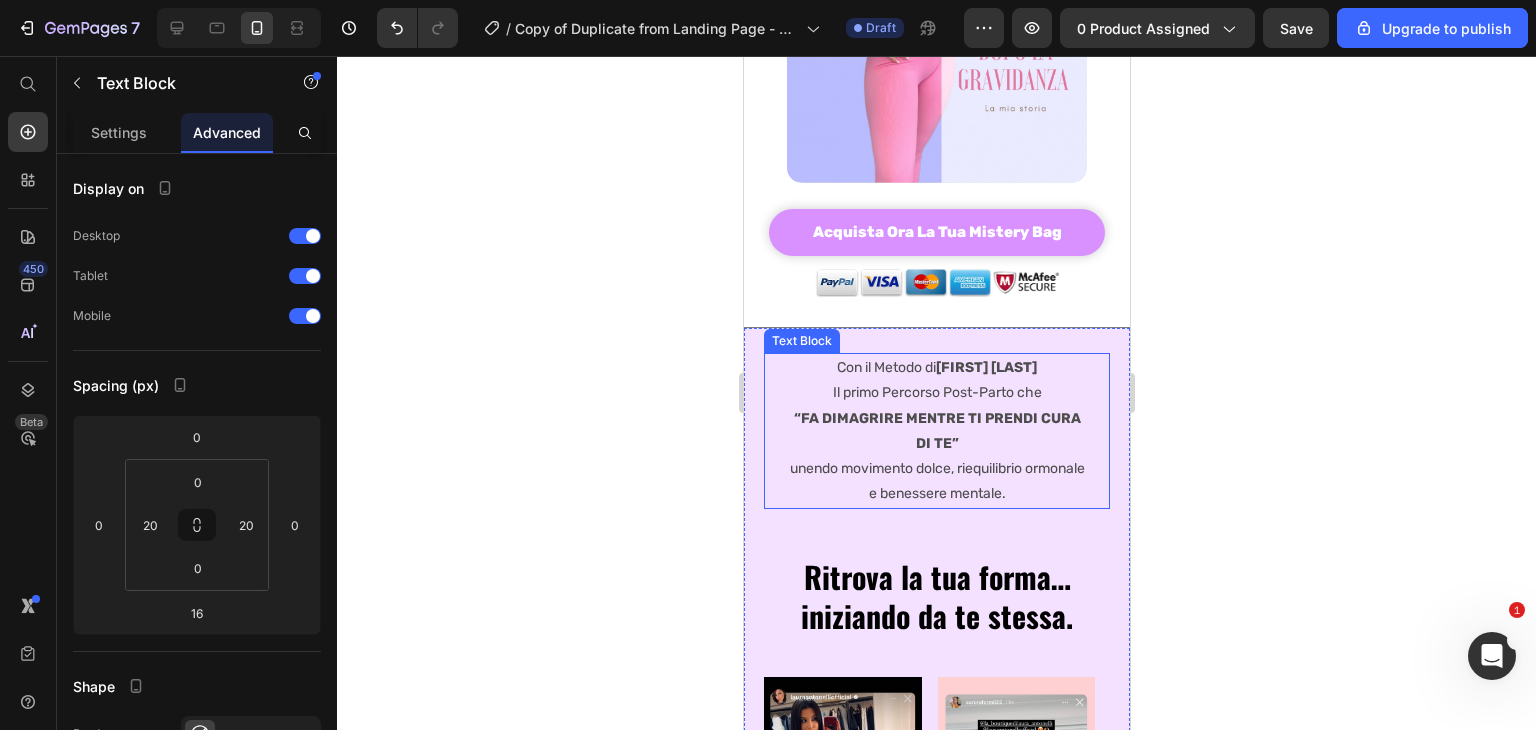 click on "Con il Metodo di [FIRST] [LAST]" at bounding box center (936, 367) 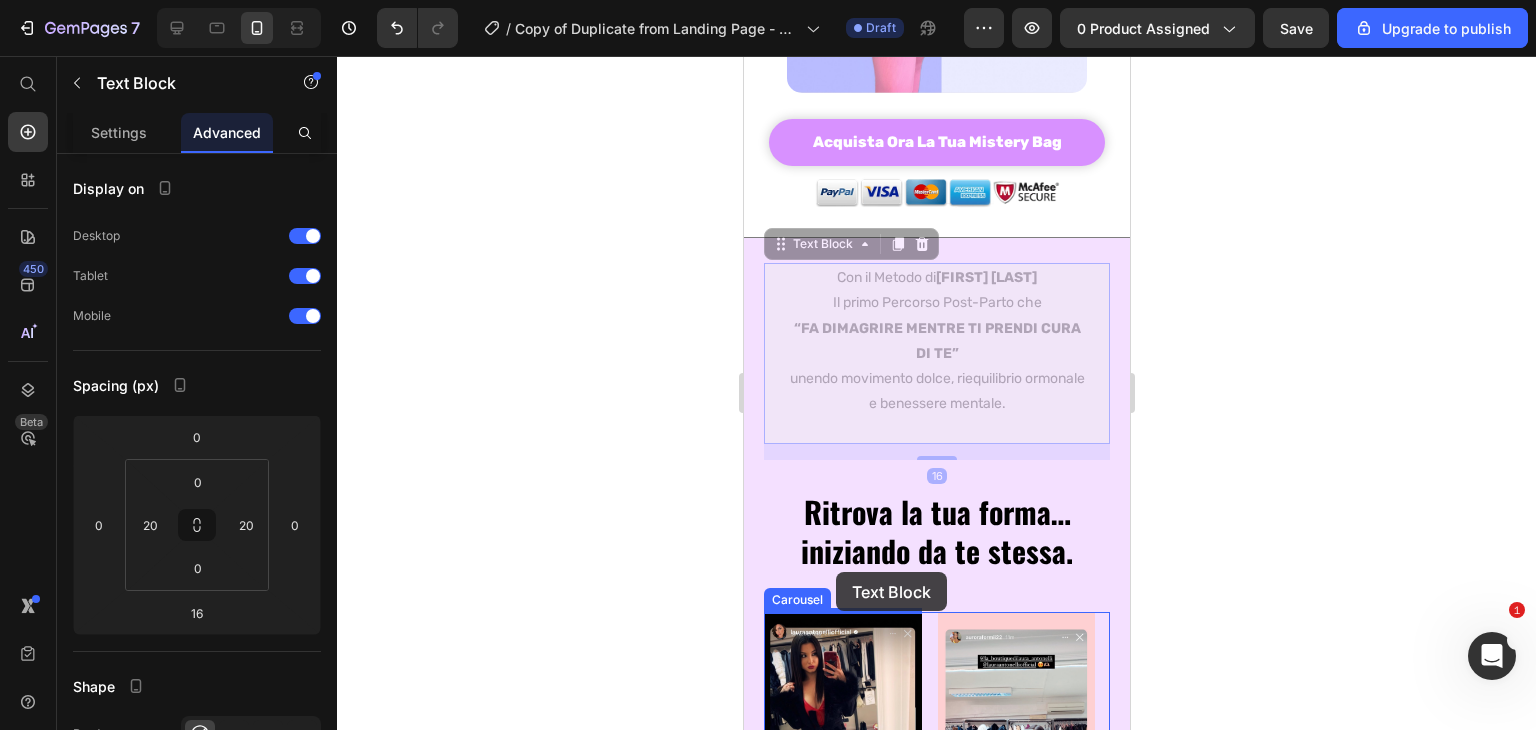 scroll, scrollTop: 788, scrollLeft: 0, axis: vertical 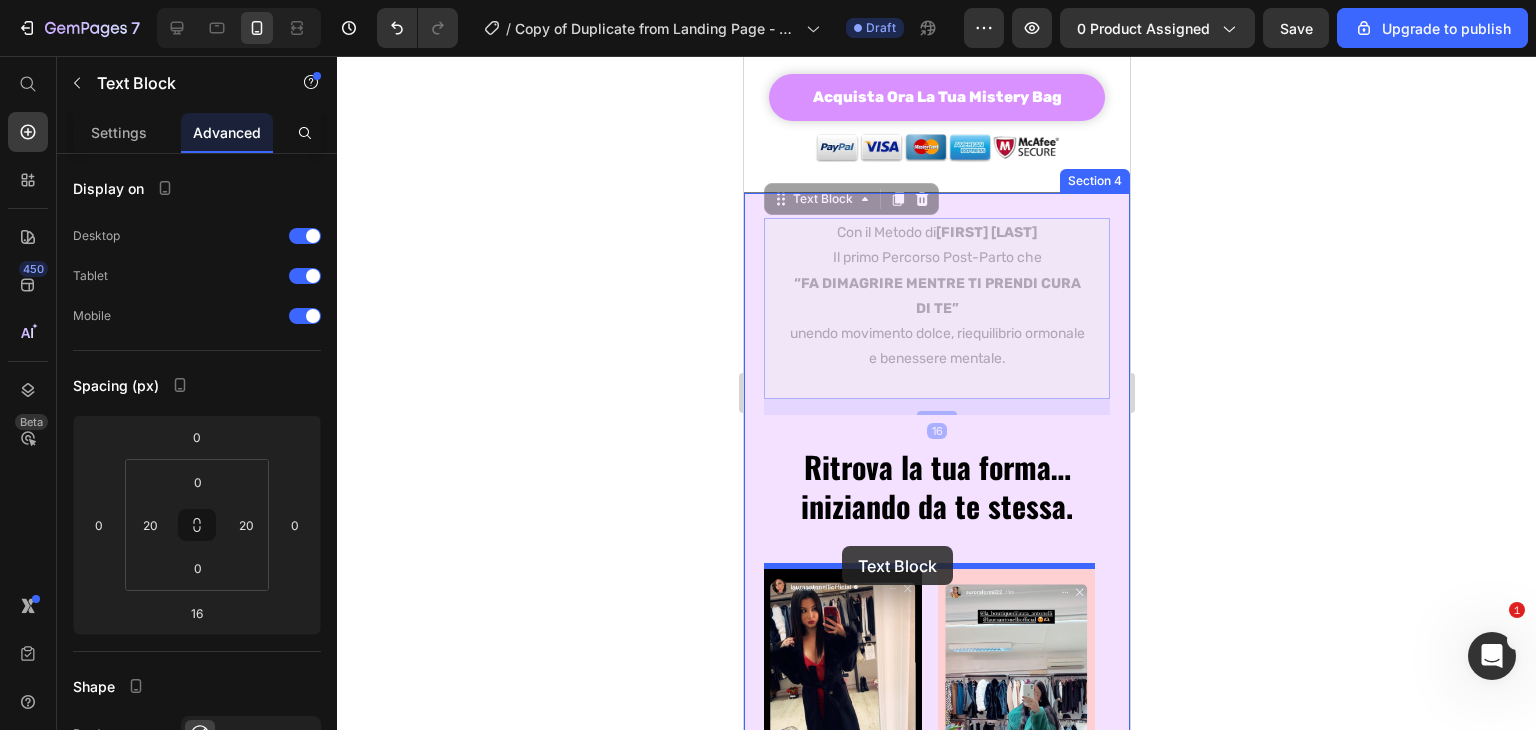 drag, startPoint x: 800, startPoint y: 337, endPoint x: 841, endPoint y: 547, distance: 213.96495 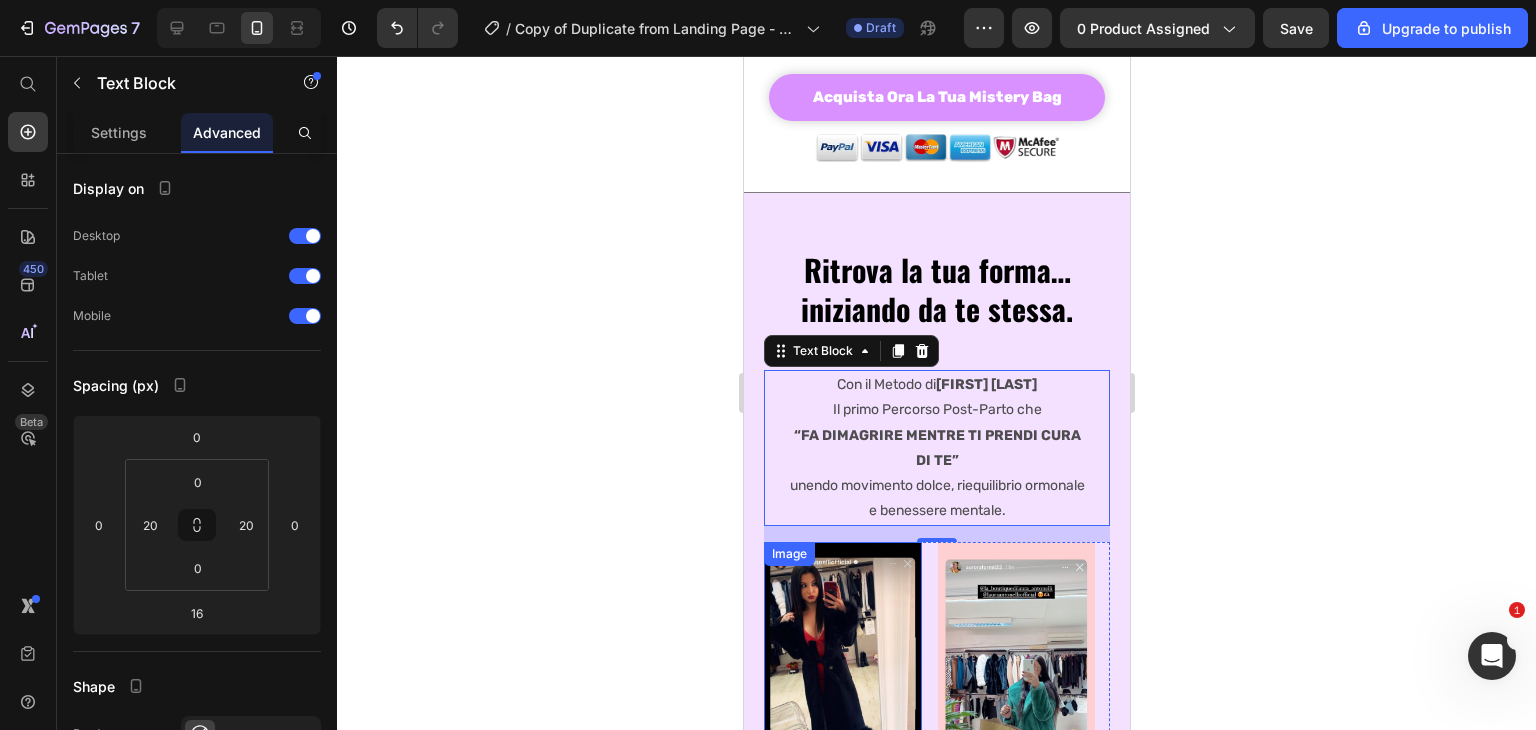 click on "Image Image Image Image Image Image Image Image" at bounding box center [936, 682] 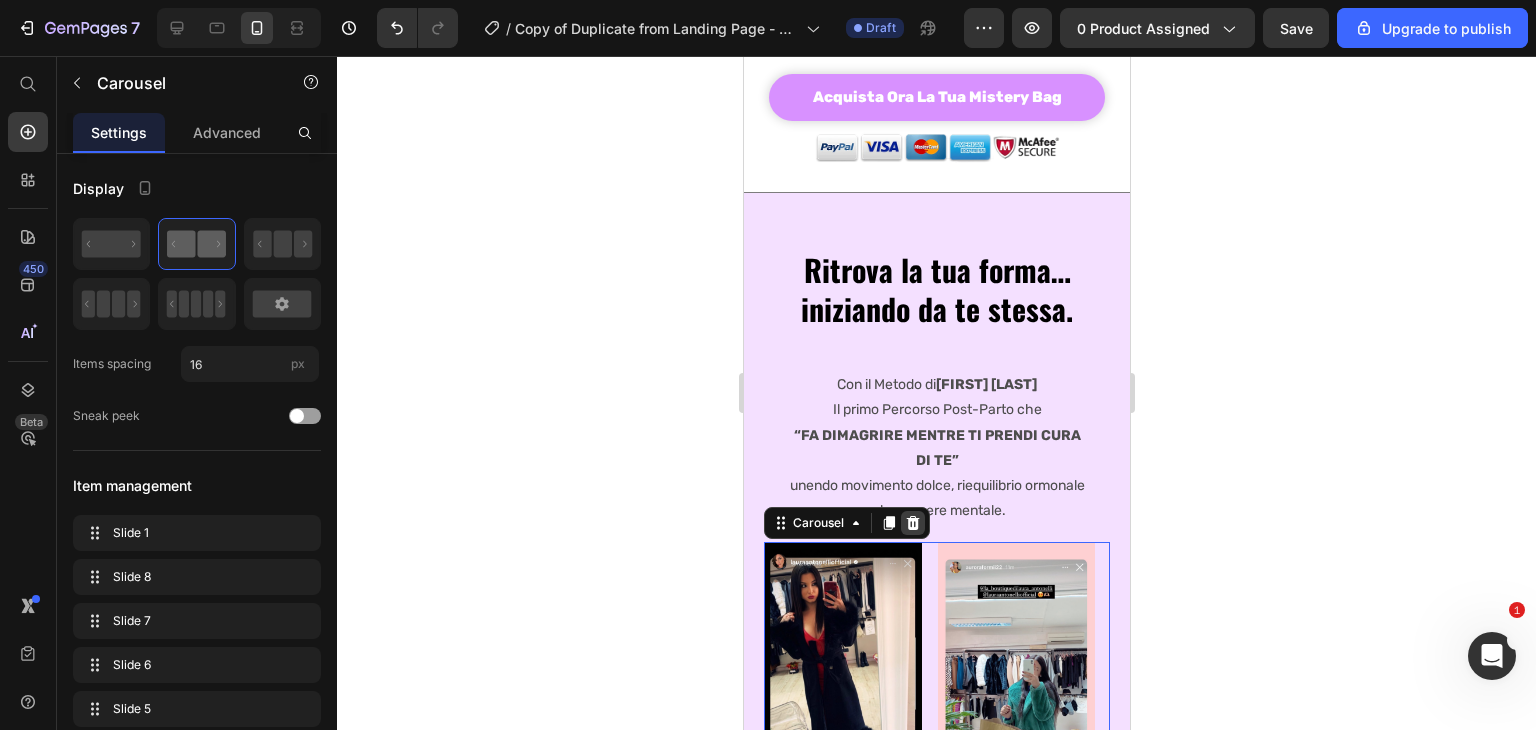click 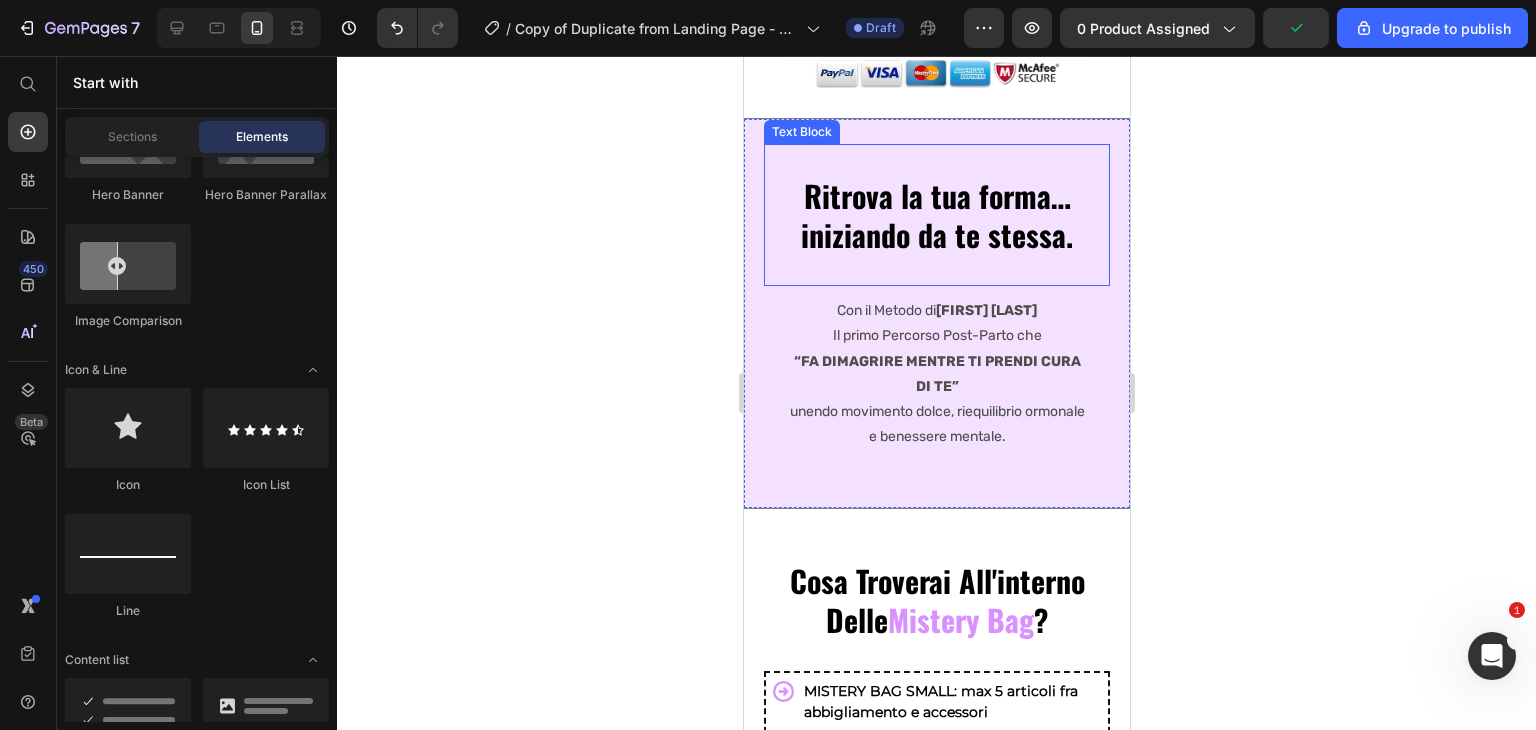 scroll, scrollTop: 839, scrollLeft: 0, axis: vertical 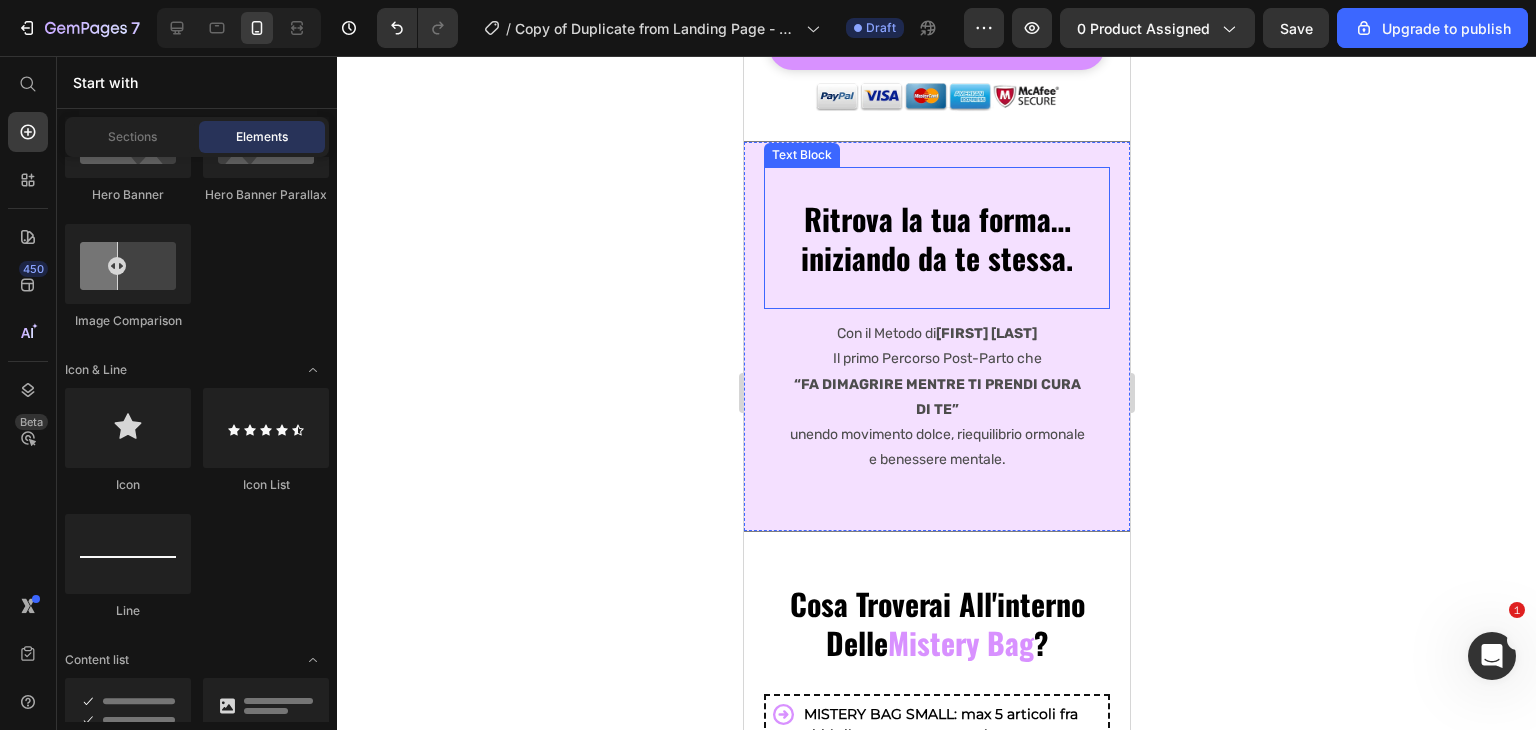 click on "Ritrova la tua forma… iniziando da te stessa." at bounding box center (936, 238) 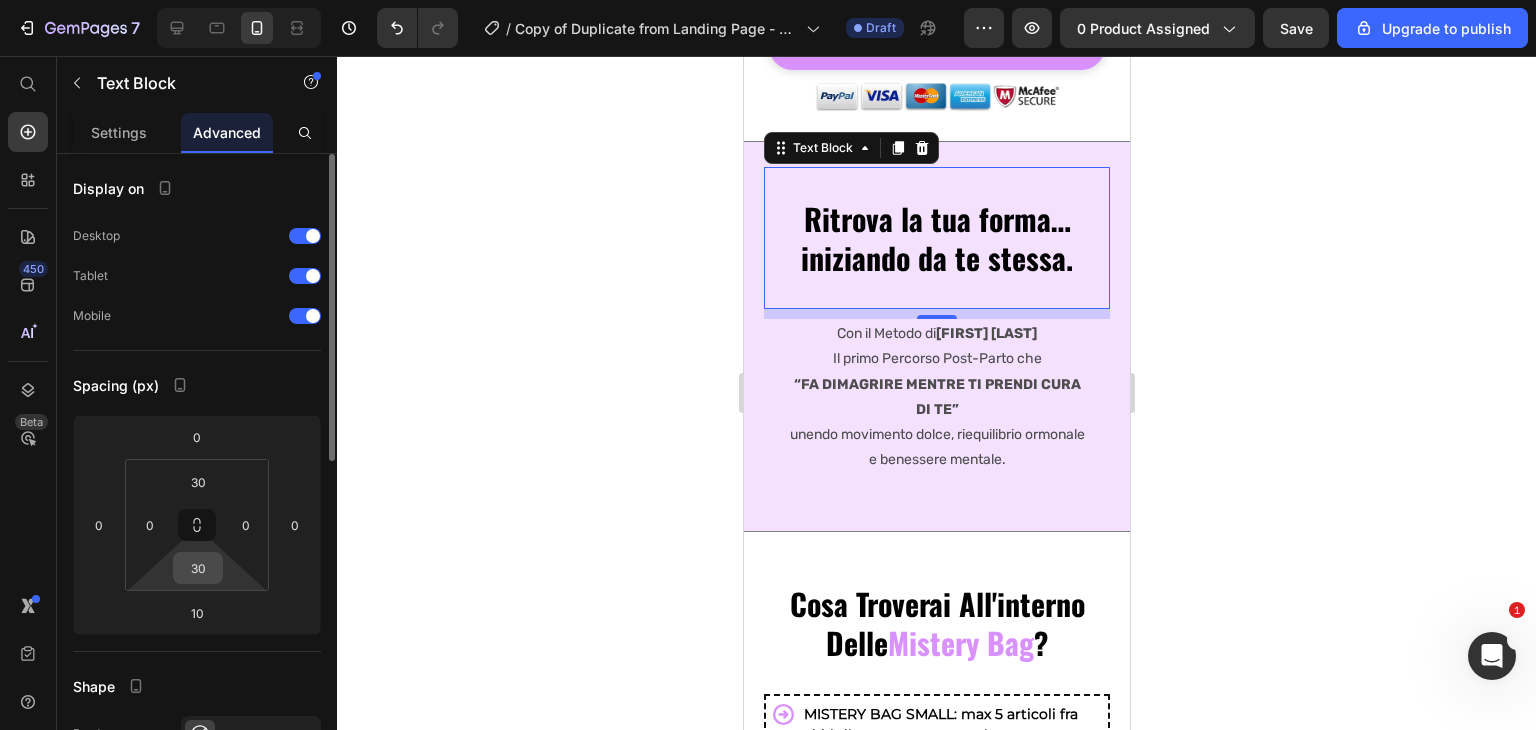 click on "30" at bounding box center (198, 568) 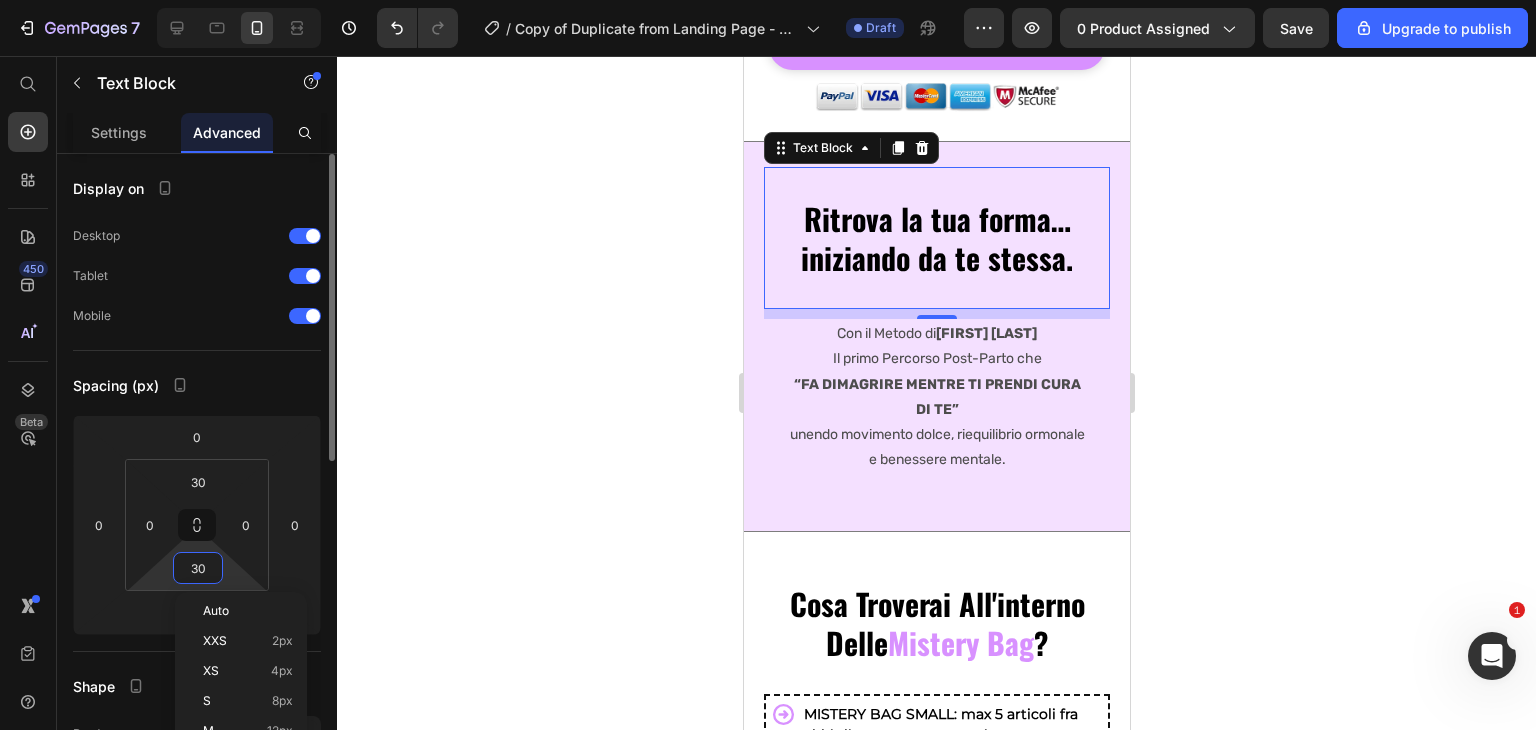 type 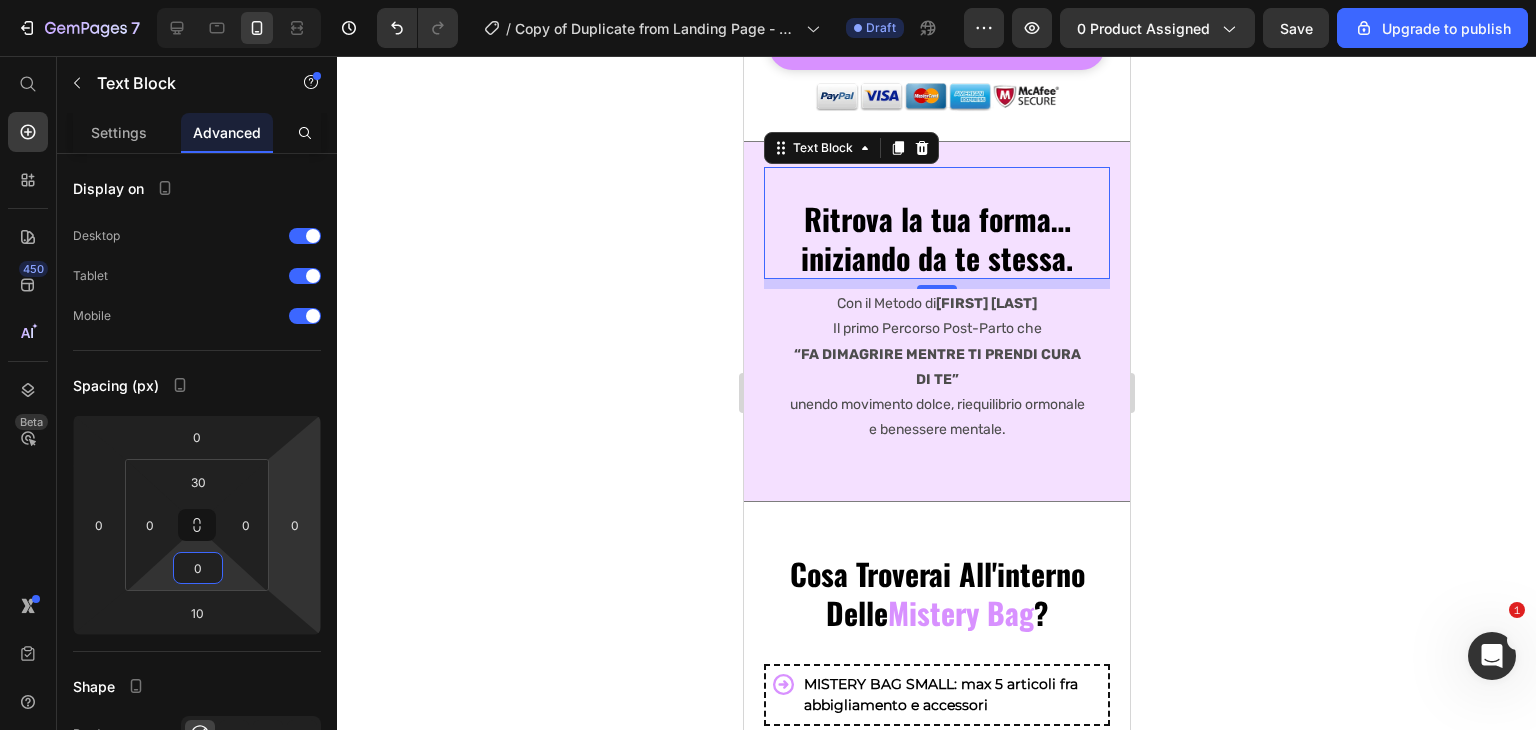 click 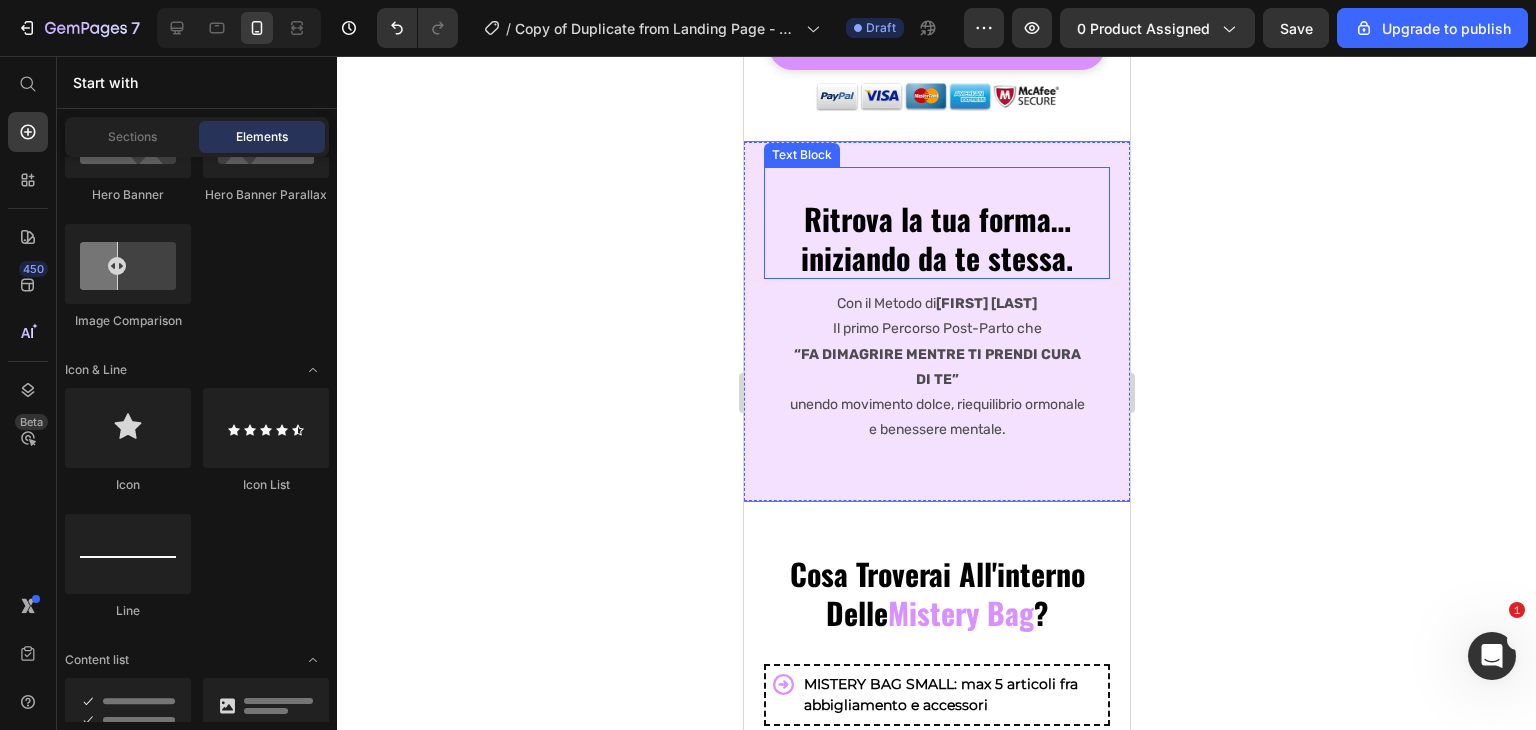 click on "Ritrova la tua forma… iniziando da te stessa." at bounding box center (936, 238) 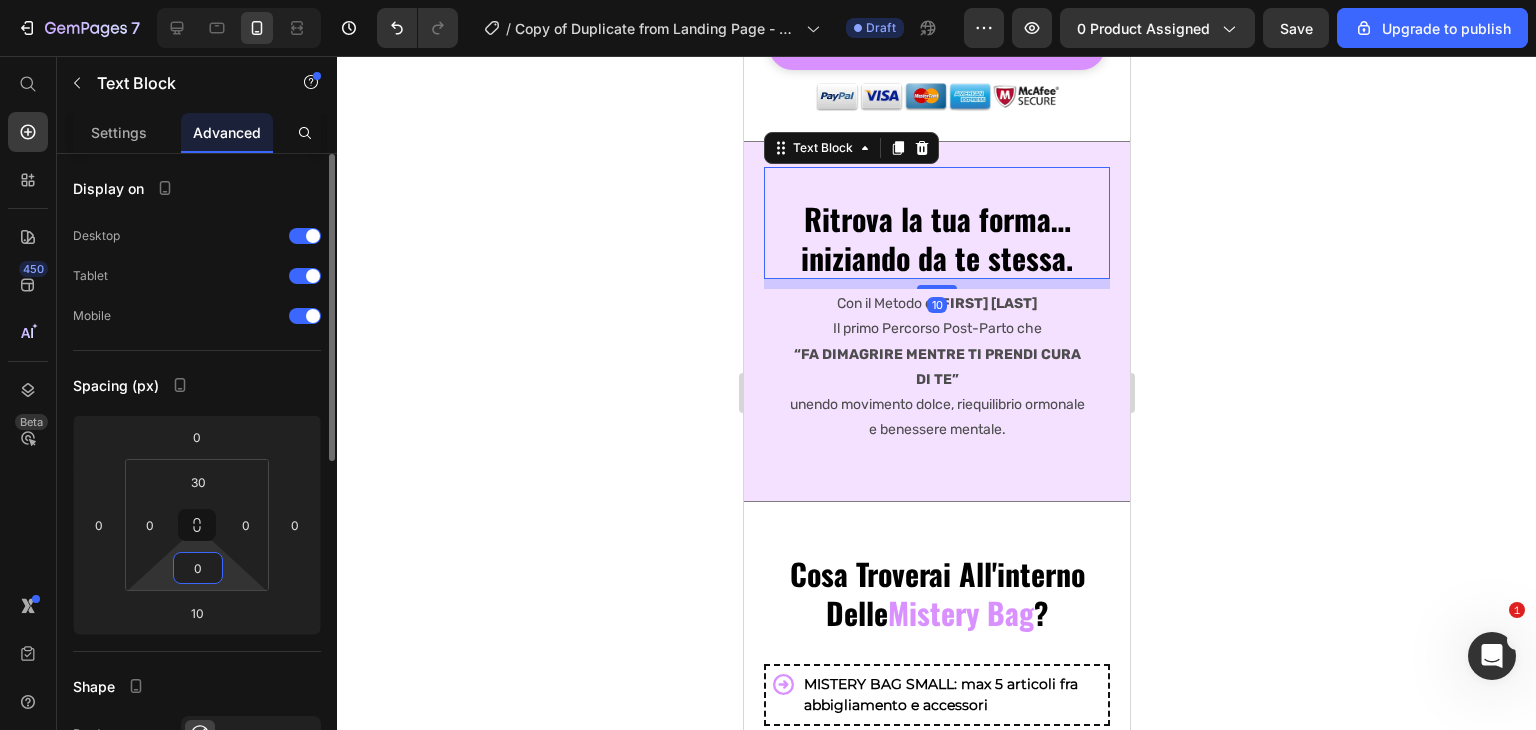 click on "0" at bounding box center (198, 568) 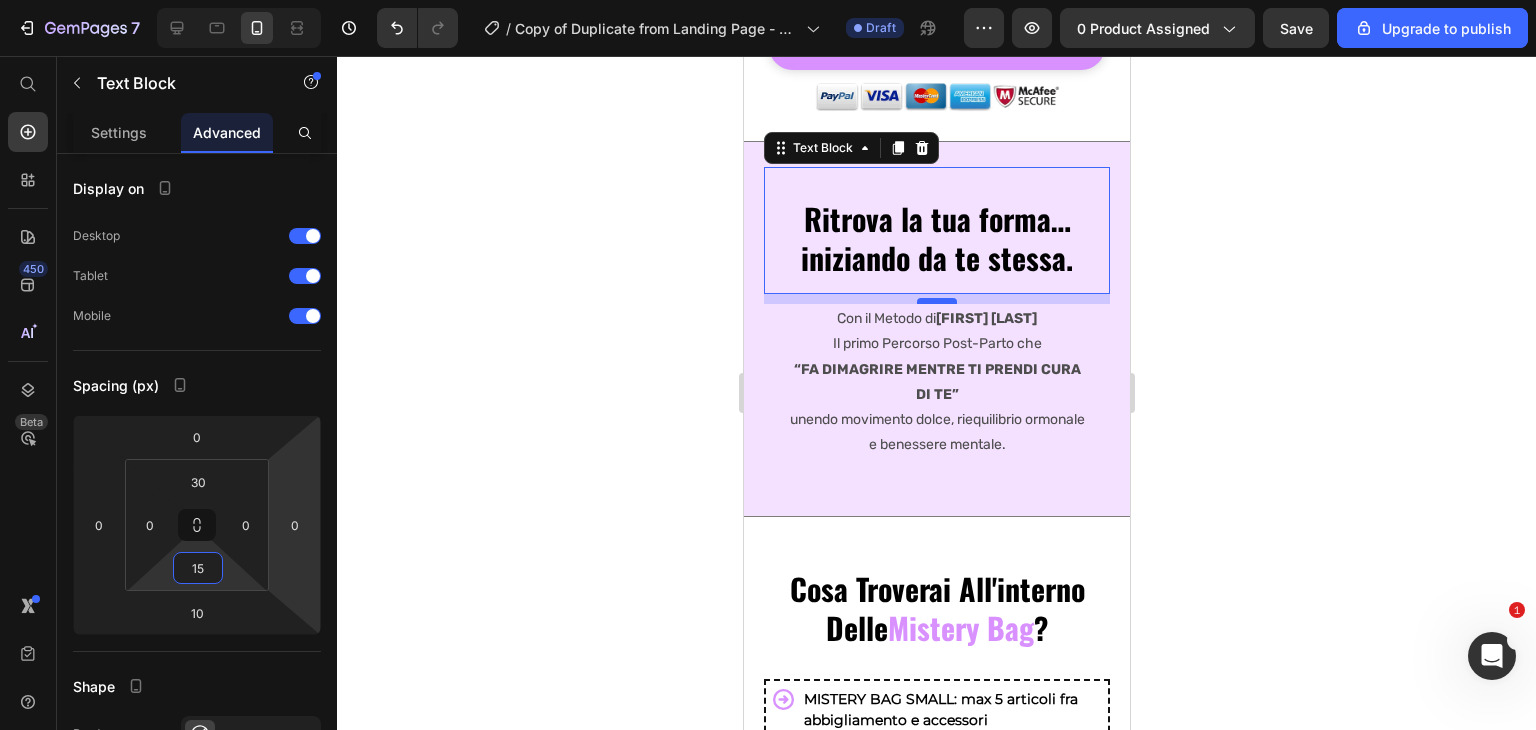 type on "15" 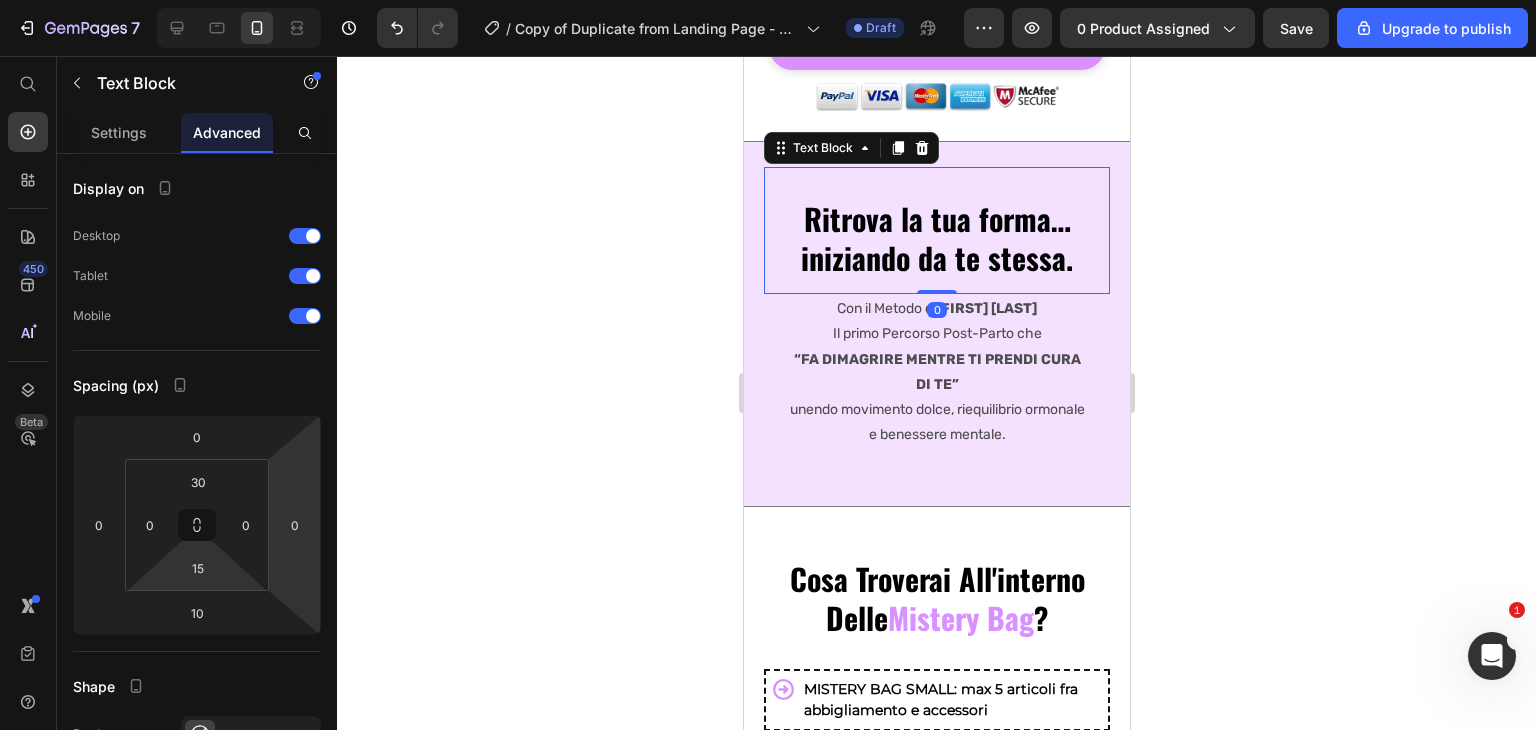 drag, startPoint x: 923, startPoint y: 302, endPoint x: 1112, endPoint y: 247, distance: 196.84004 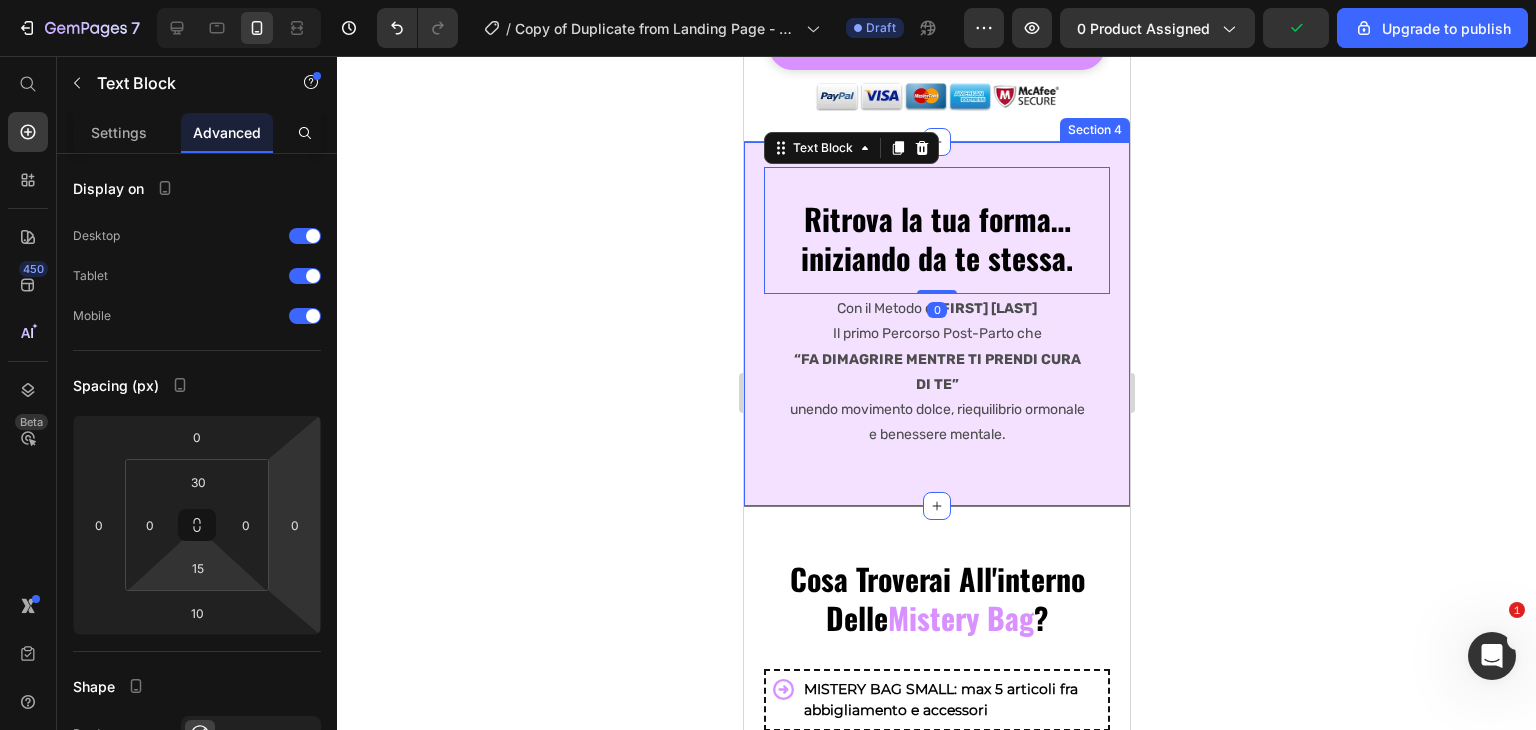 click 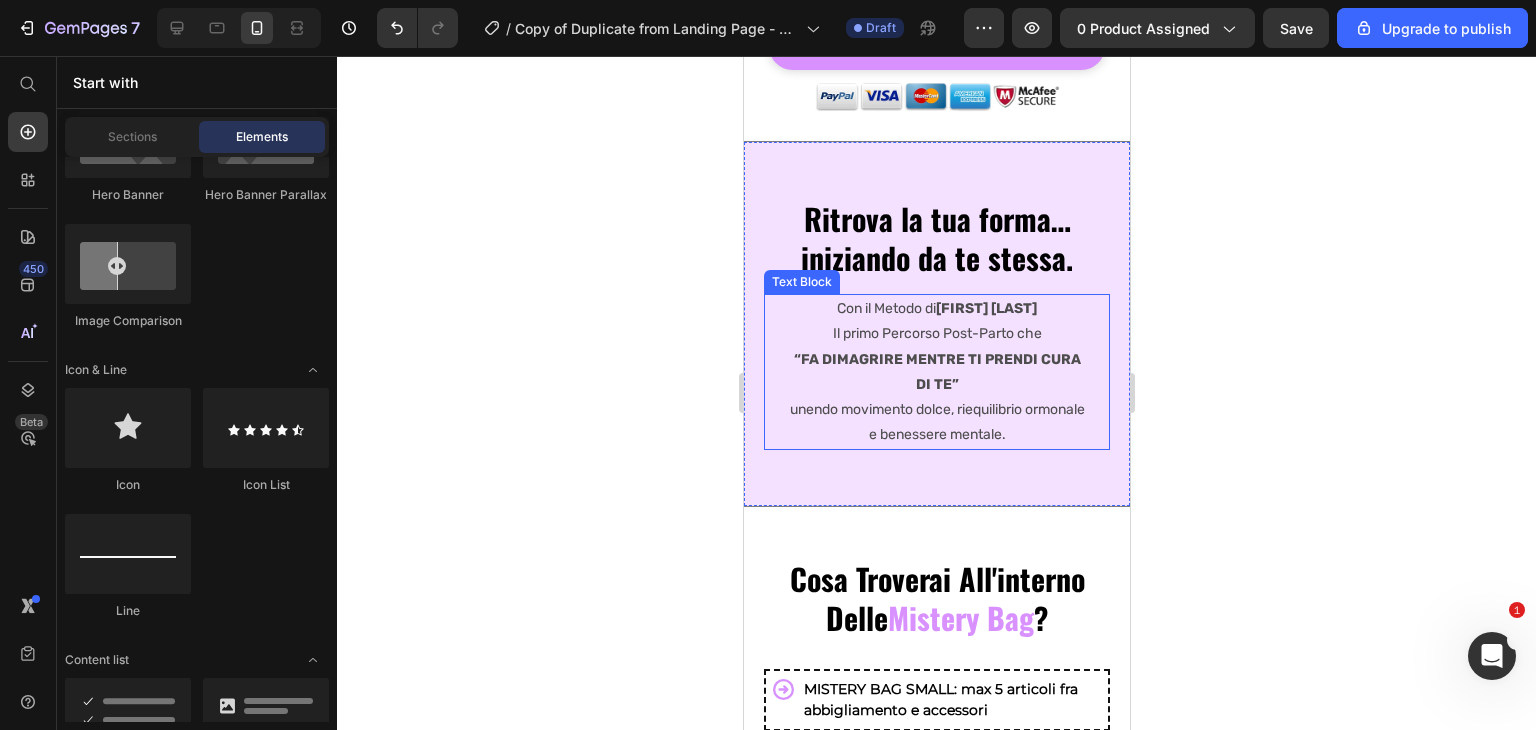 click on "“FA DIMAGRIRE MENTRE TI PRENDI CURA DI TE”" at bounding box center [936, 372] 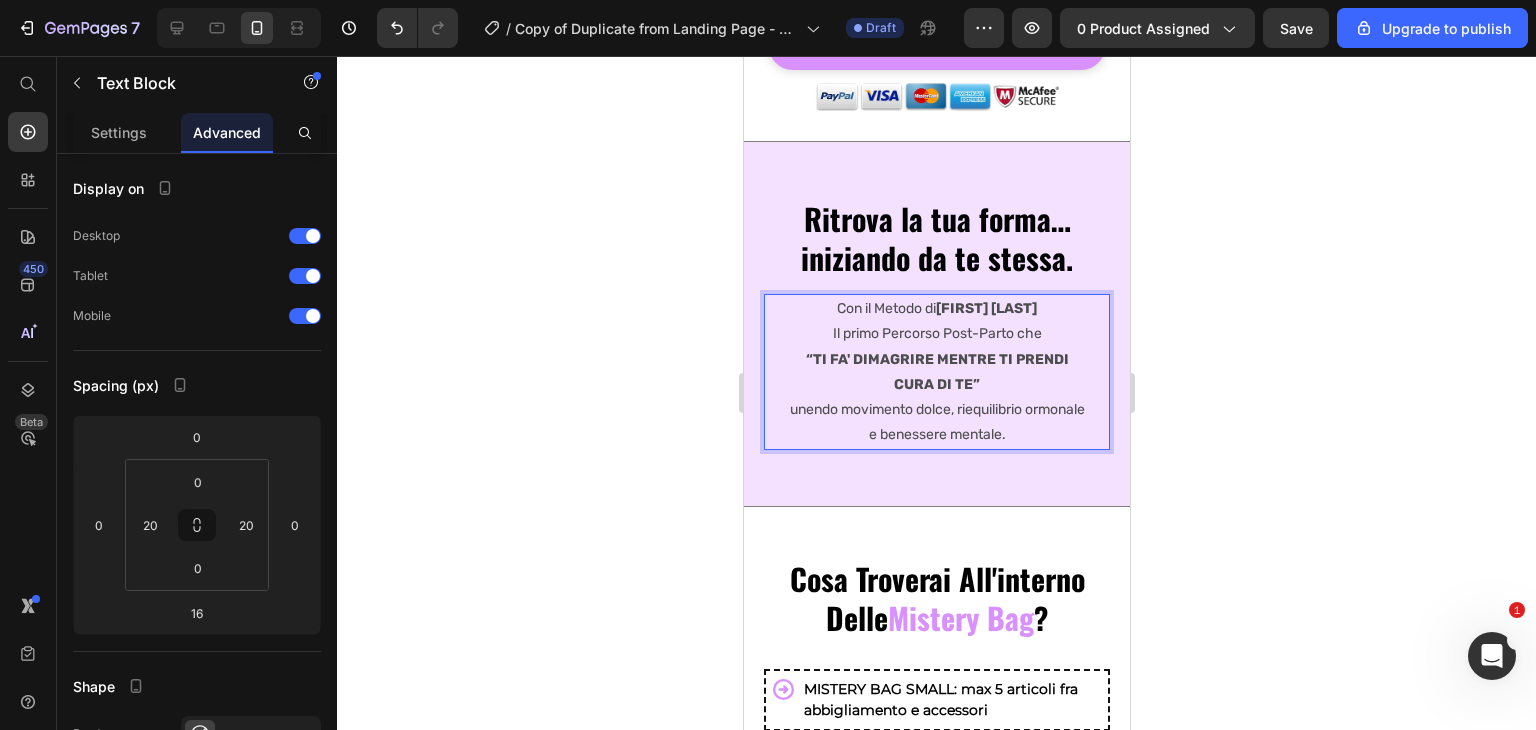 click on "Il primo Percorso Post-Parto che “TI FA' DIMAGRIRE MENTRE TI PRENDI CURA DI TE” unendo movimento dolce, riequilibrio ormonale e benessere mentale." at bounding box center [936, 384] 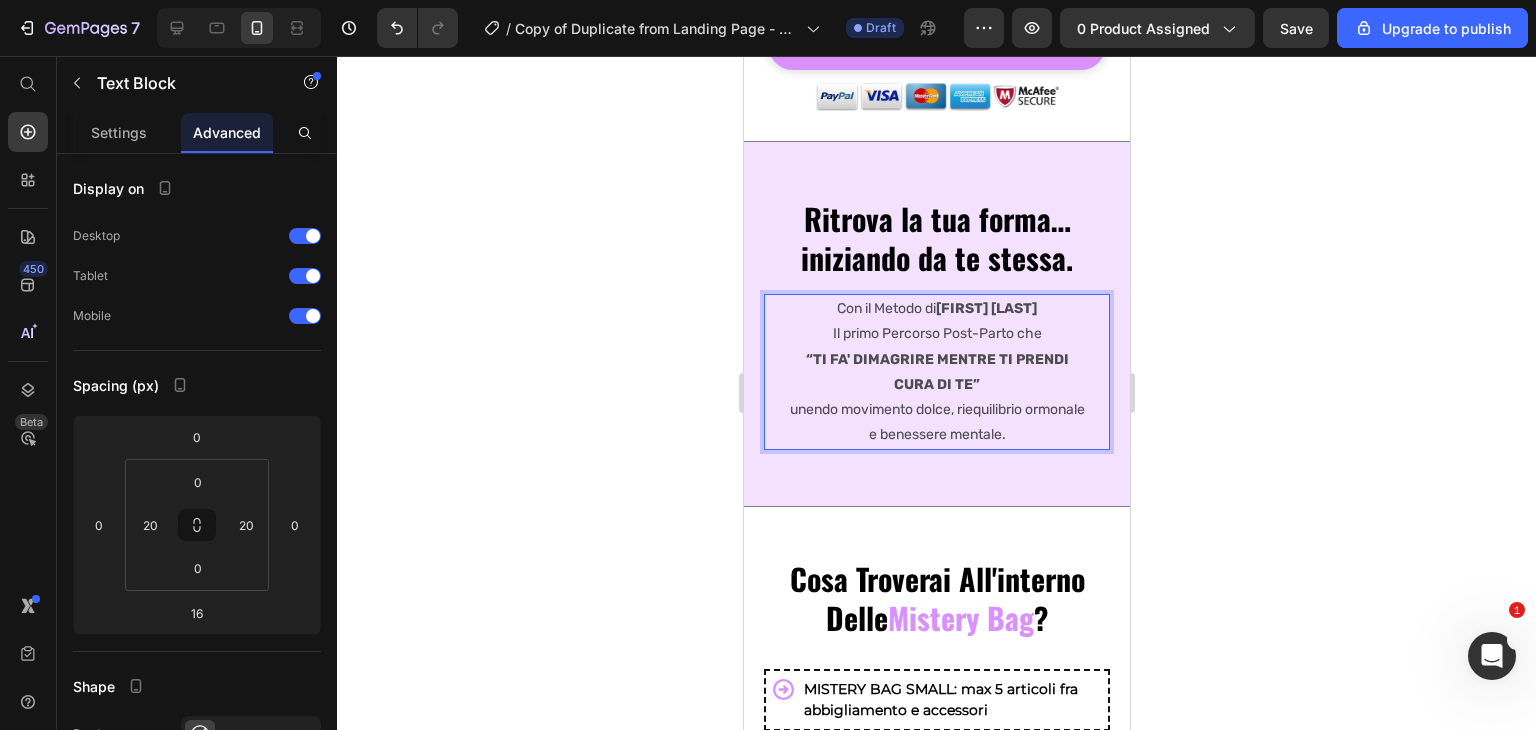 click on "Il primo Percorso Post-Parto che “TI FA' DIMAGRIRE MENTRE TI PRENDI CURA DI TE” unendo movimento dolce, riequilibrio ormonale e benessere mentale." at bounding box center [936, 384] 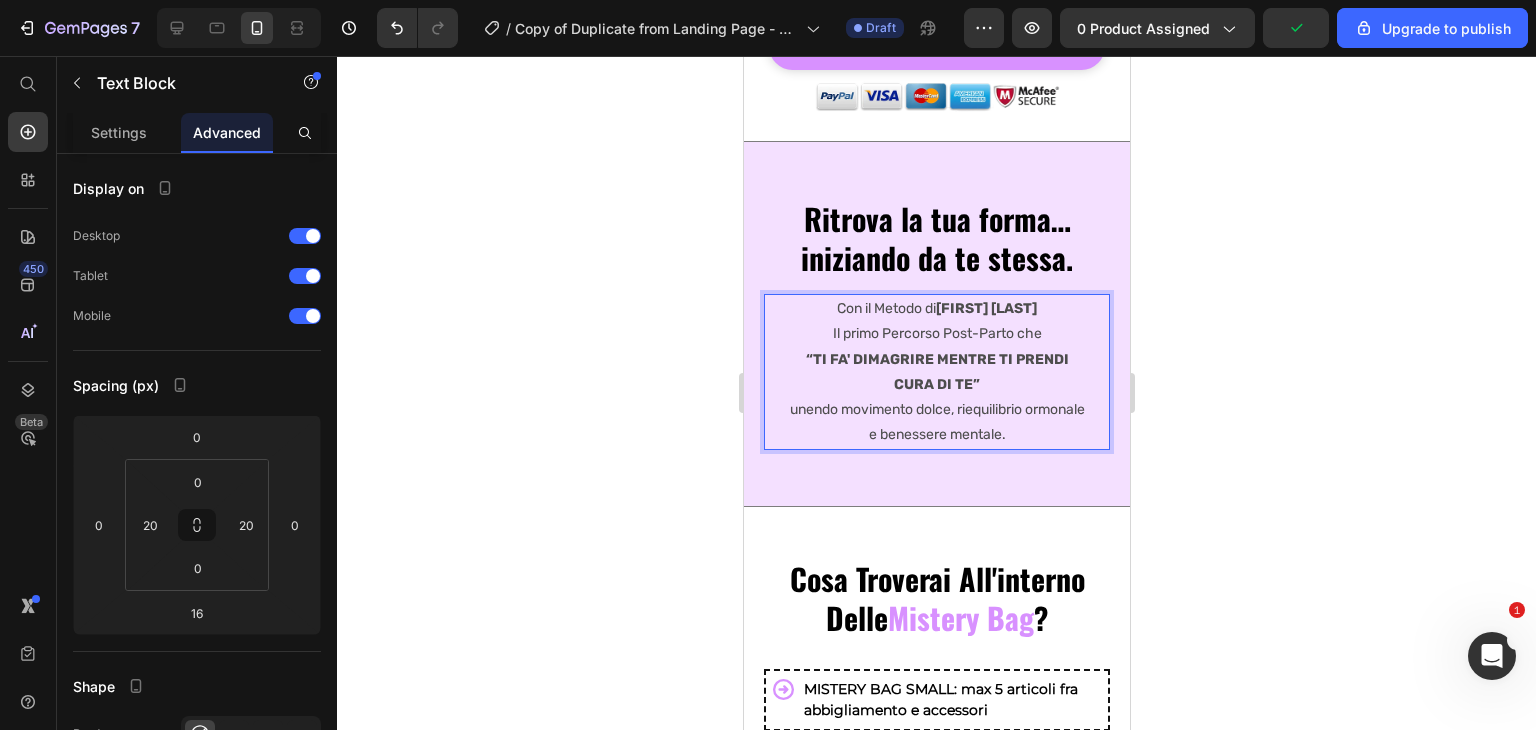 click on "Con il Metodo di [FIRST] [LAST]" at bounding box center (936, 308) 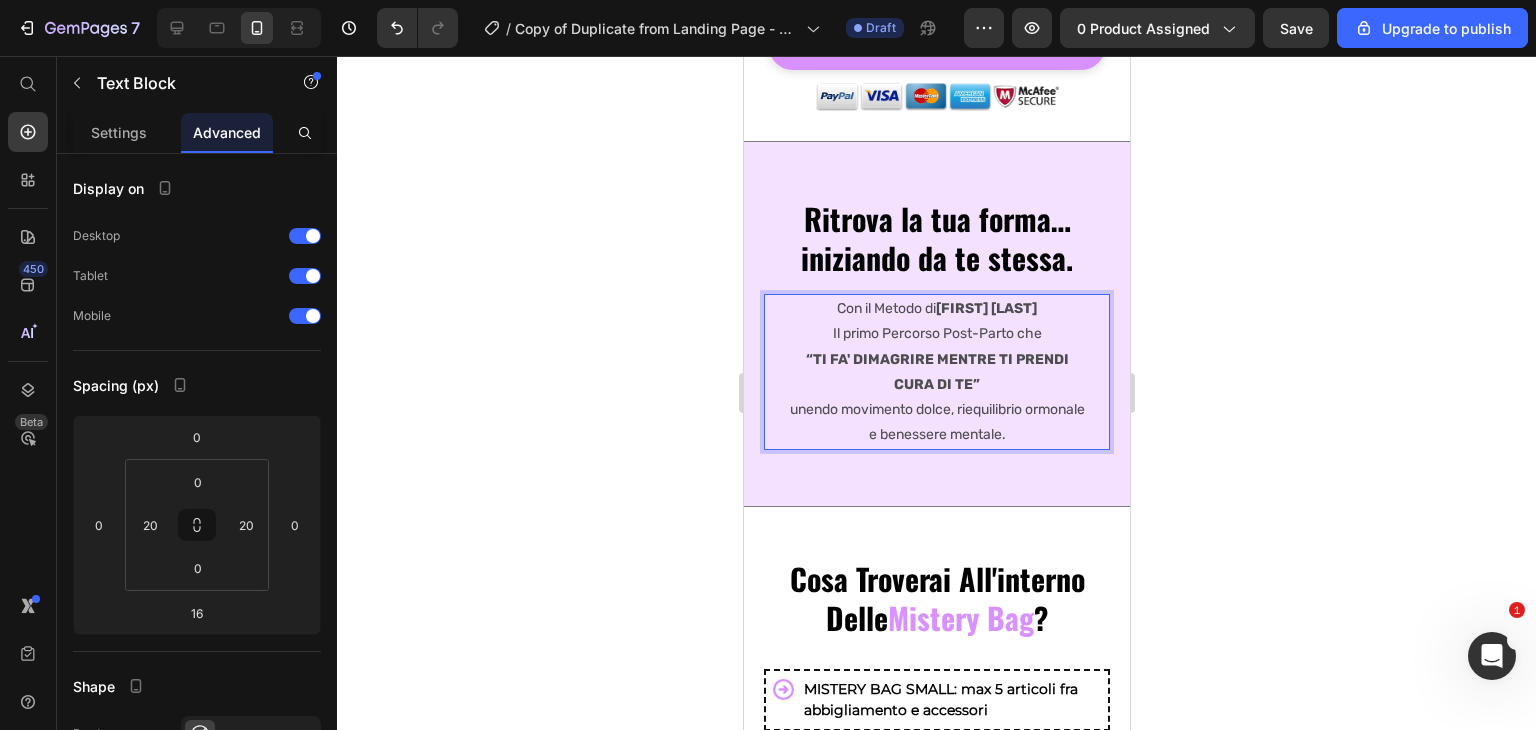 click on "Con il Metodo di [FIRST] [LAST]" at bounding box center [936, 308] 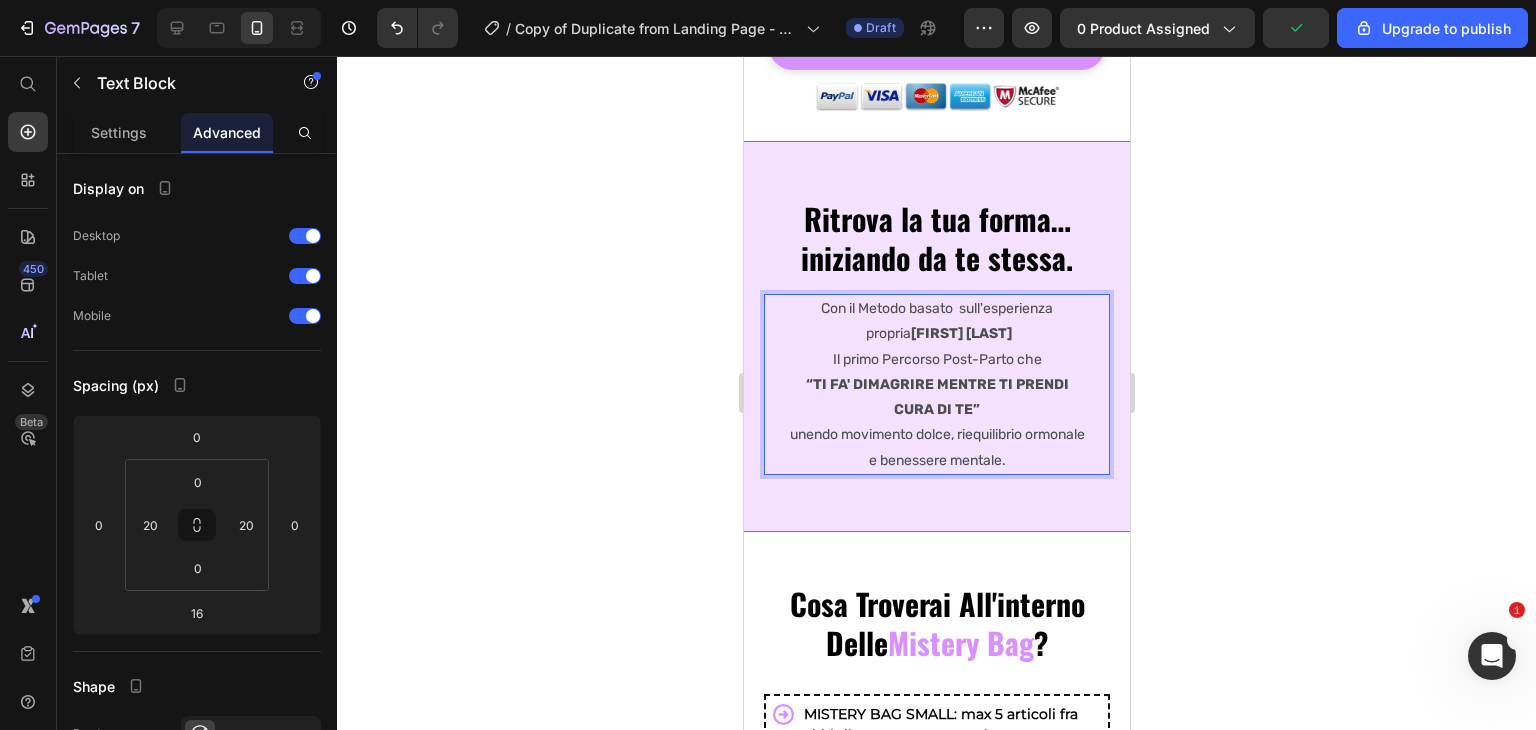 click on "Con il Metodo basato sull'esperienza propria [FIRST] [LAST]" at bounding box center [936, 321] 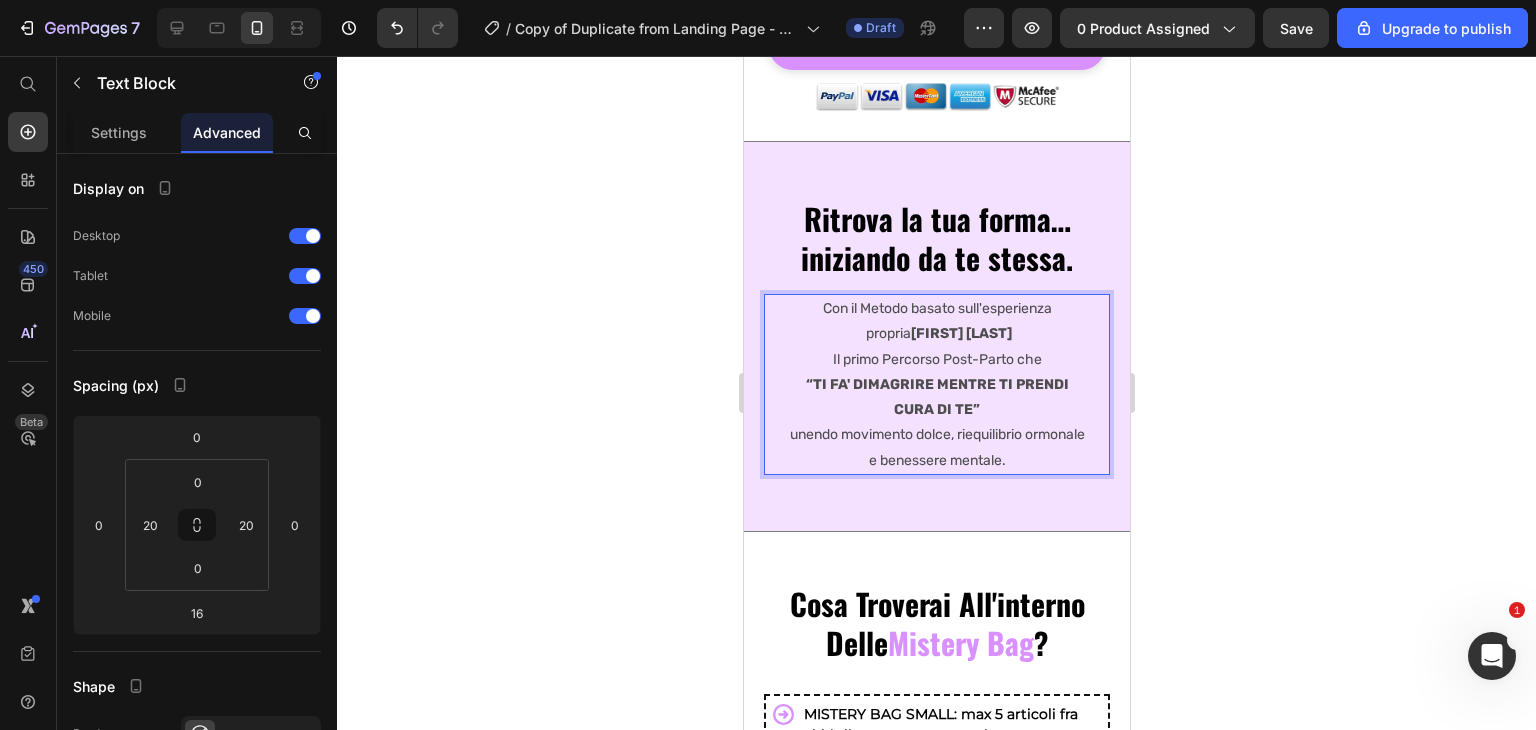 click on "Con il Metodo basato sull'esperienza propria [FIRST] [LAST]" at bounding box center (936, 321) 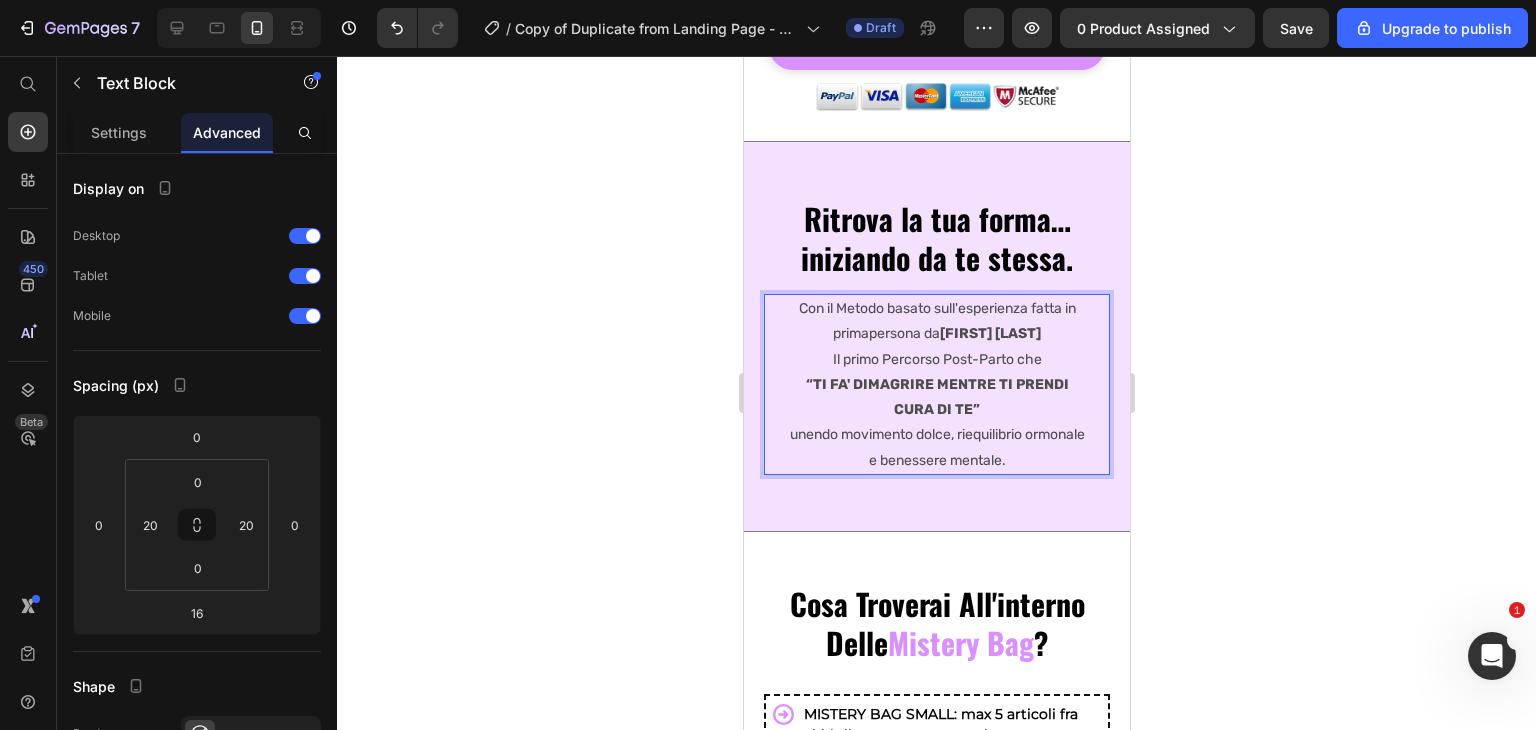 click on "Con il Metodo basato sull'esperienza fatta in primapersona da [FIRST] [LAST]" at bounding box center [936, 321] 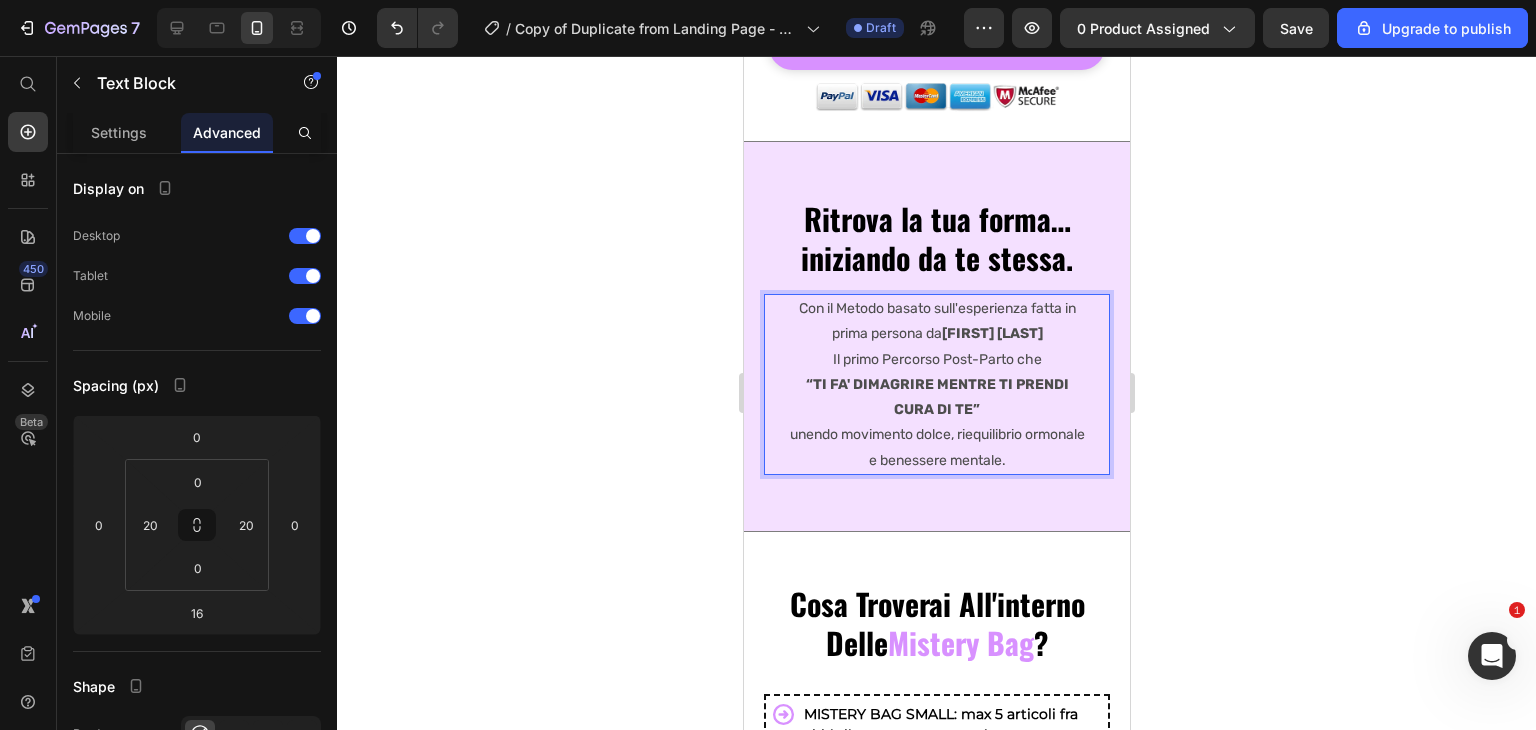 click on "[FIRST] [LAST]" at bounding box center (991, 333) 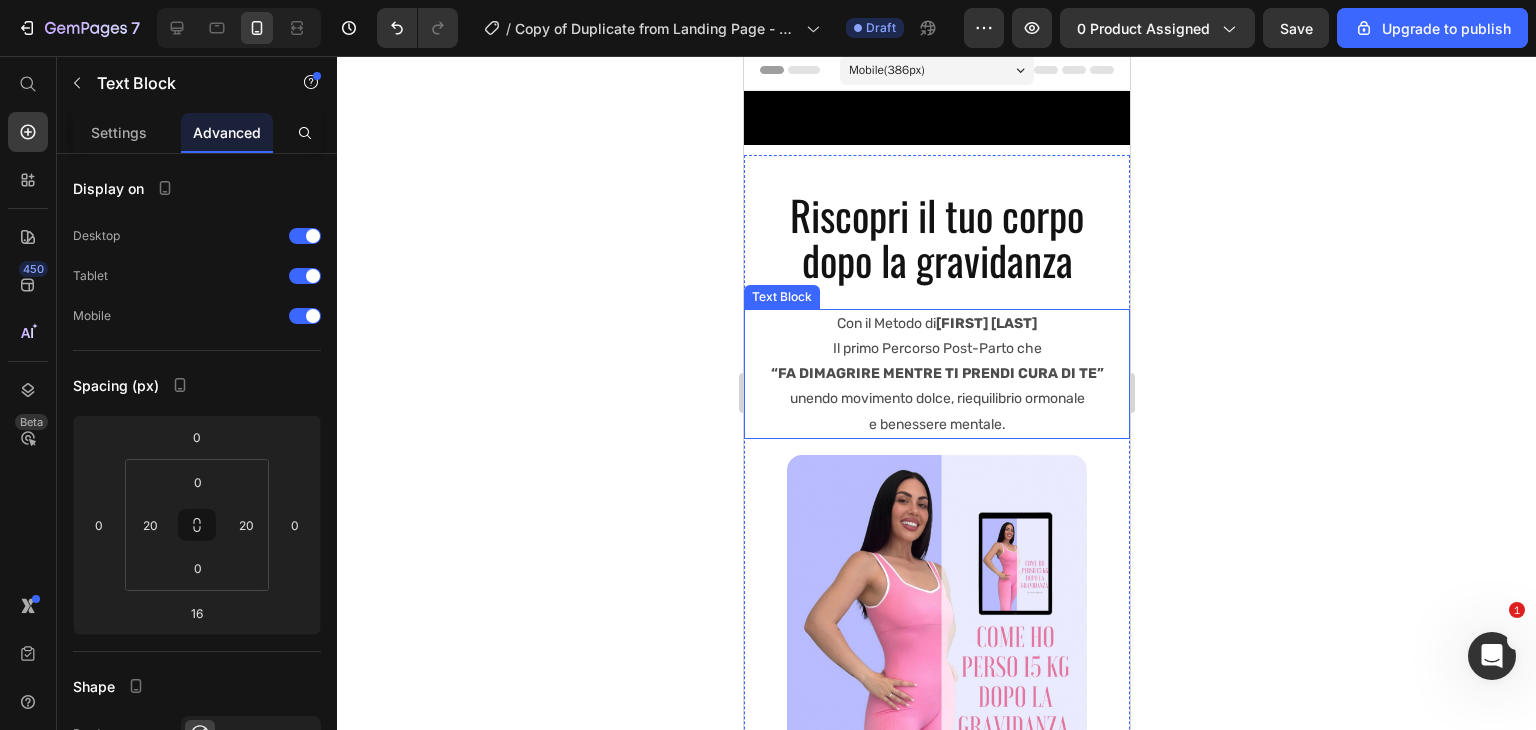 scroll, scrollTop: 806, scrollLeft: 0, axis: vertical 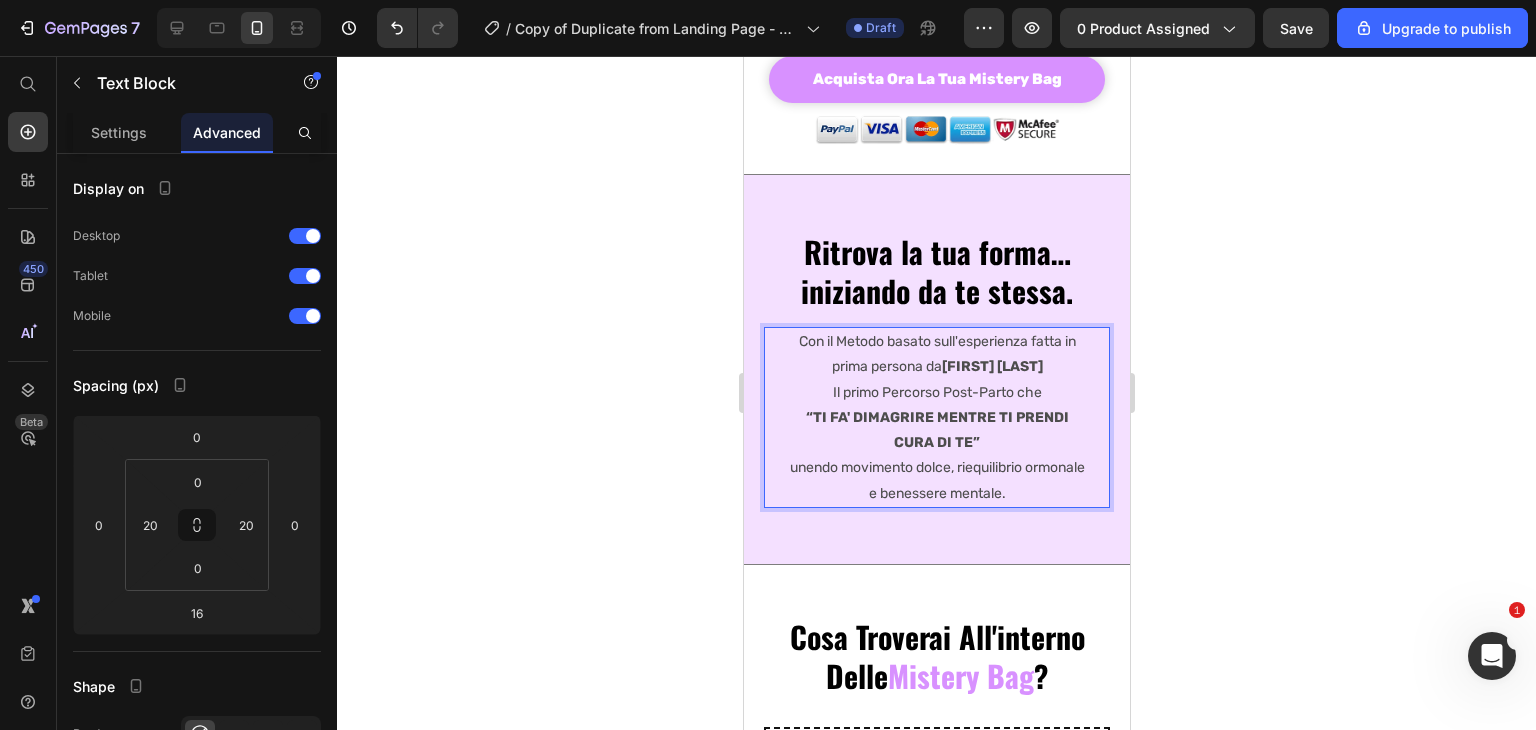 click on "Il primo Percorso Post-Parto che “TI FA' DIMAGRIRE MENTRE TI PRENDI CURA DI TE” unendo movimento dolce, riequilibrio ormonale e benessere mentale." at bounding box center (936, 443) 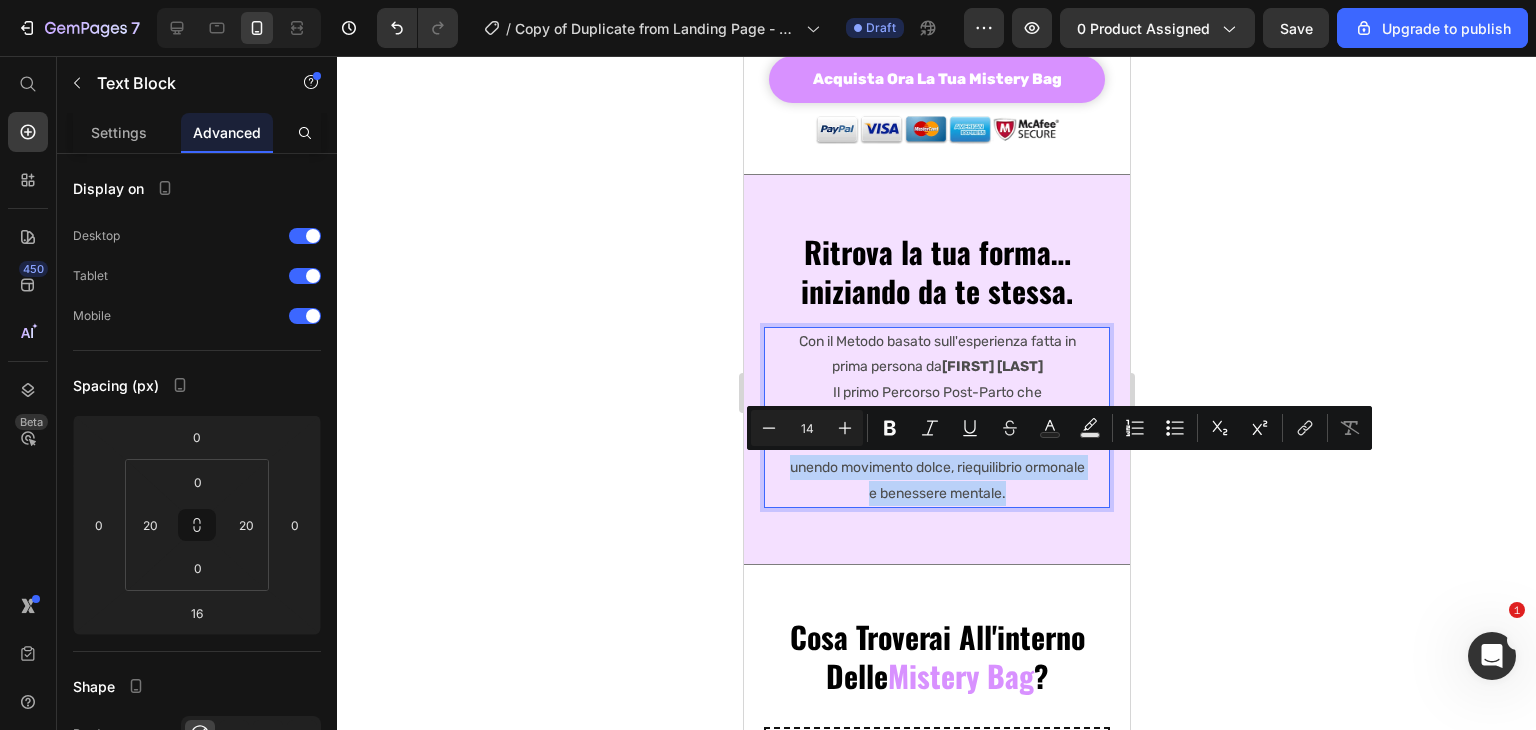 drag, startPoint x: 1044, startPoint y: 493, endPoint x: 808, endPoint y: 465, distance: 237.65521 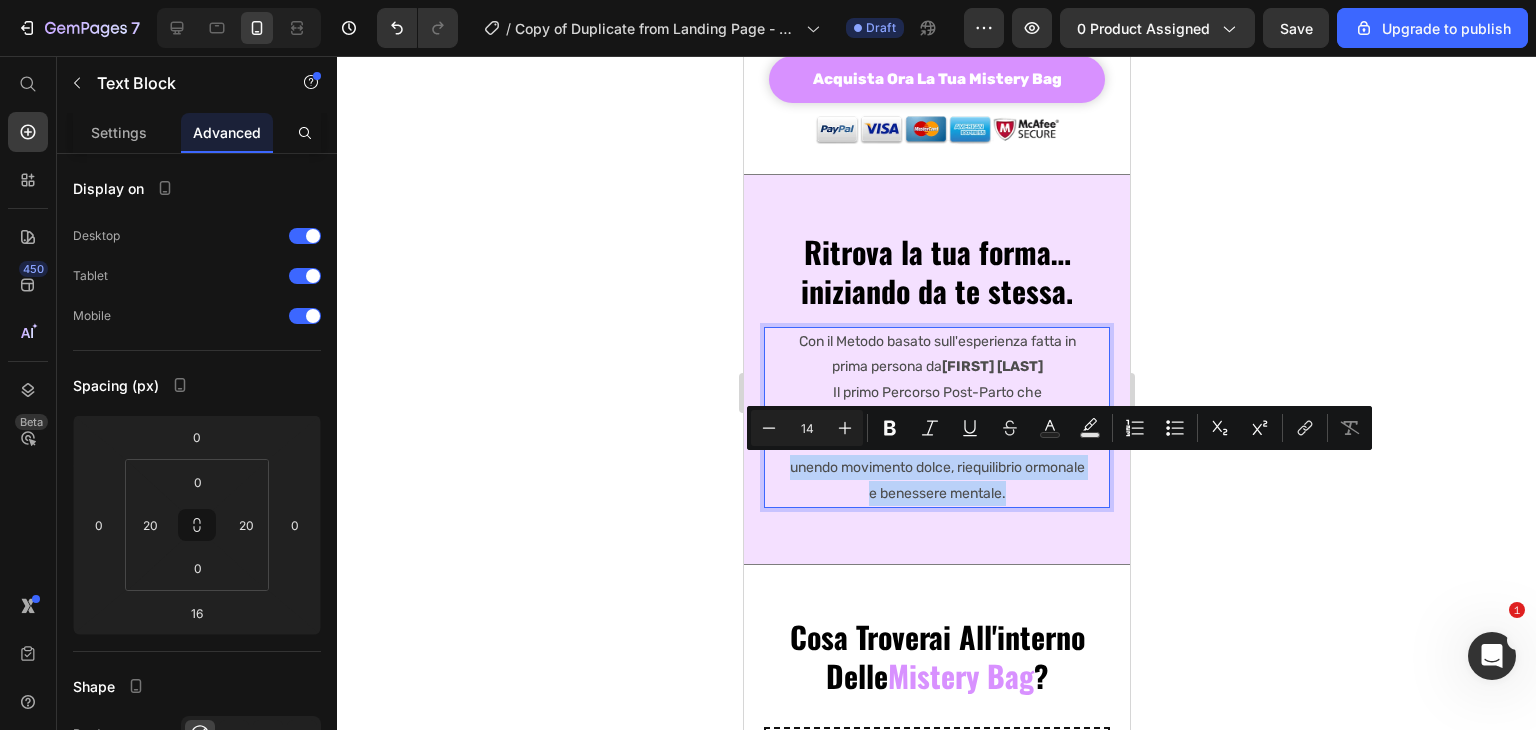 click on "Il primo Percorso Post-Parto che “TI FA' DIMAGRIRE MENTRE TI PRENDI CURA DI TE” unendo movimento dolce, riequilibrio ormonale e benessere mentale." at bounding box center [936, 443] 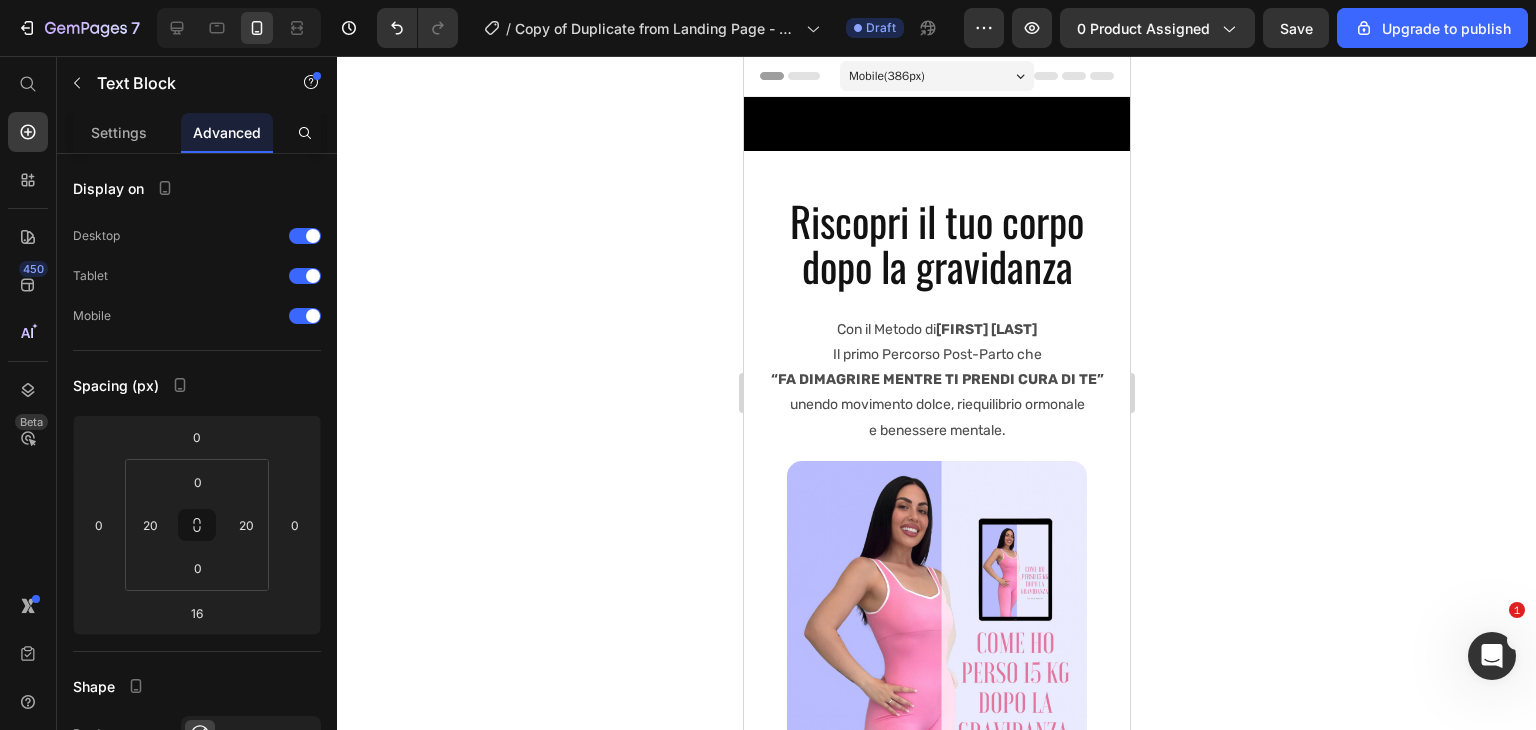 scroll, scrollTop: 830, scrollLeft: 0, axis: vertical 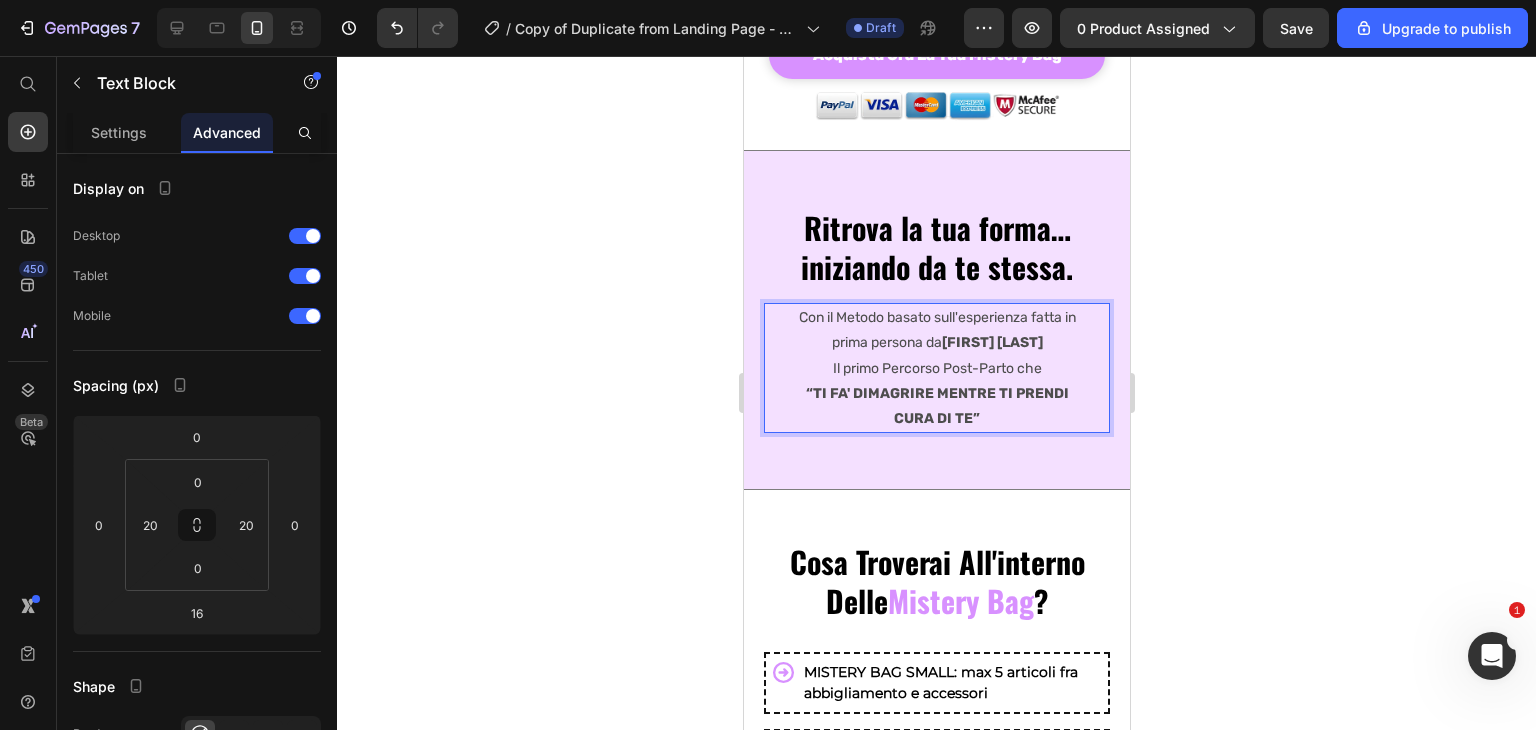 click on "Con il Metodo basato sull'esperienza fatta in prima persona da [FIRST] [LAST]" at bounding box center (936, 330) 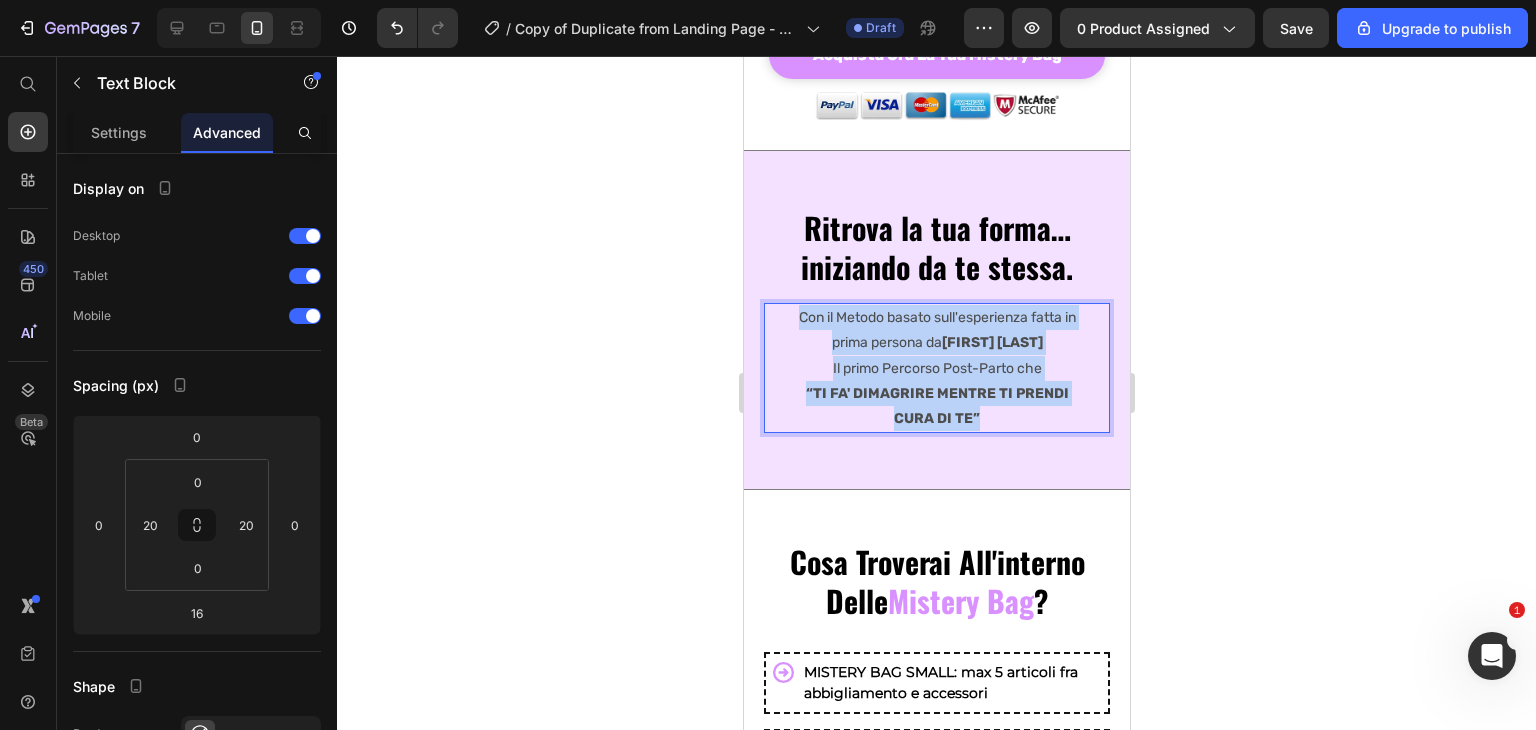 drag, startPoint x: 789, startPoint y: 317, endPoint x: 997, endPoint y: 417, distance: 230.78995 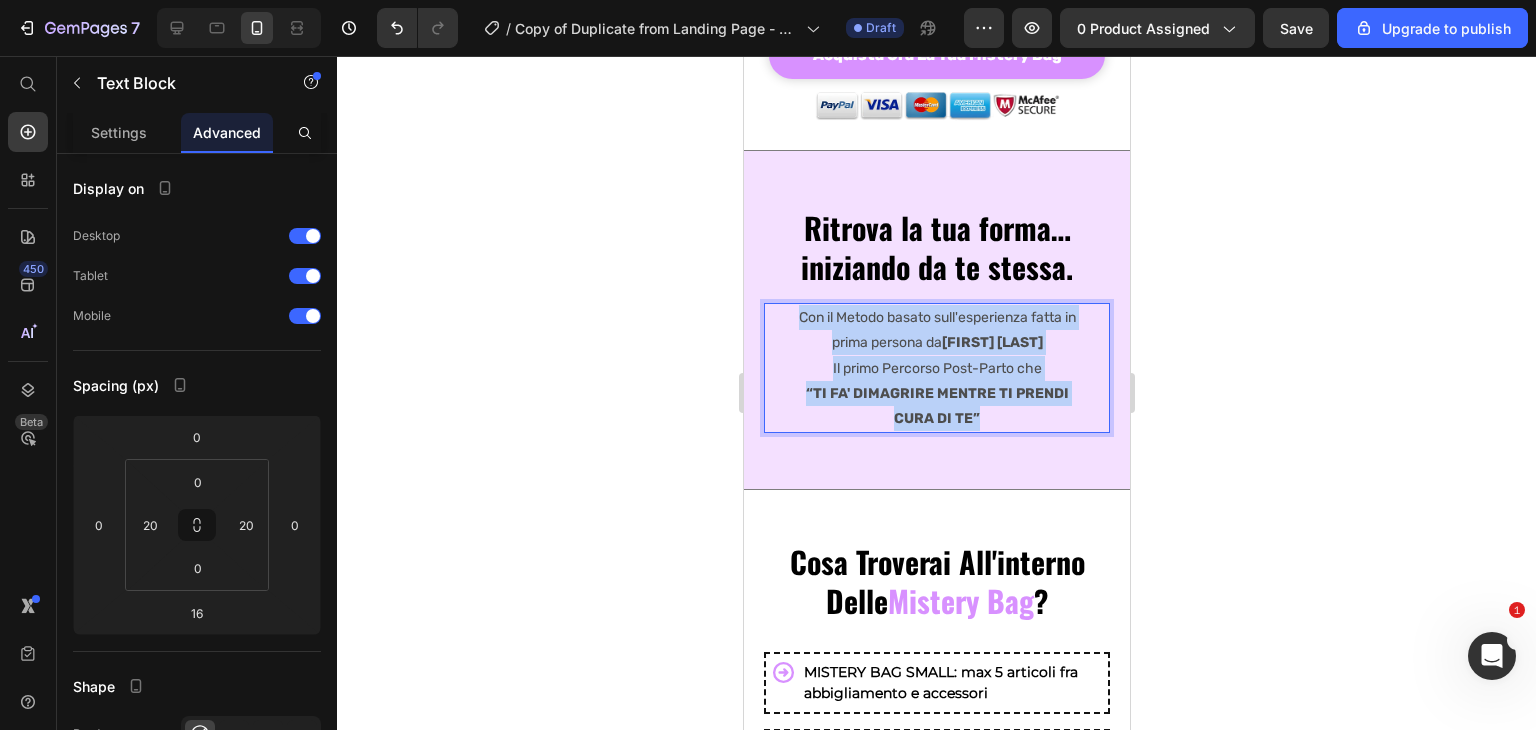 click on "Con il Metodo basato sull'esperienza fatta in prima persona da [FIRST] [LAST] Il primo Percorso Post-Parto che “TI FA' DIMAGRIRE MENTRE TI PRENDI CURA DI TE”" at bounding box center (936, 368) 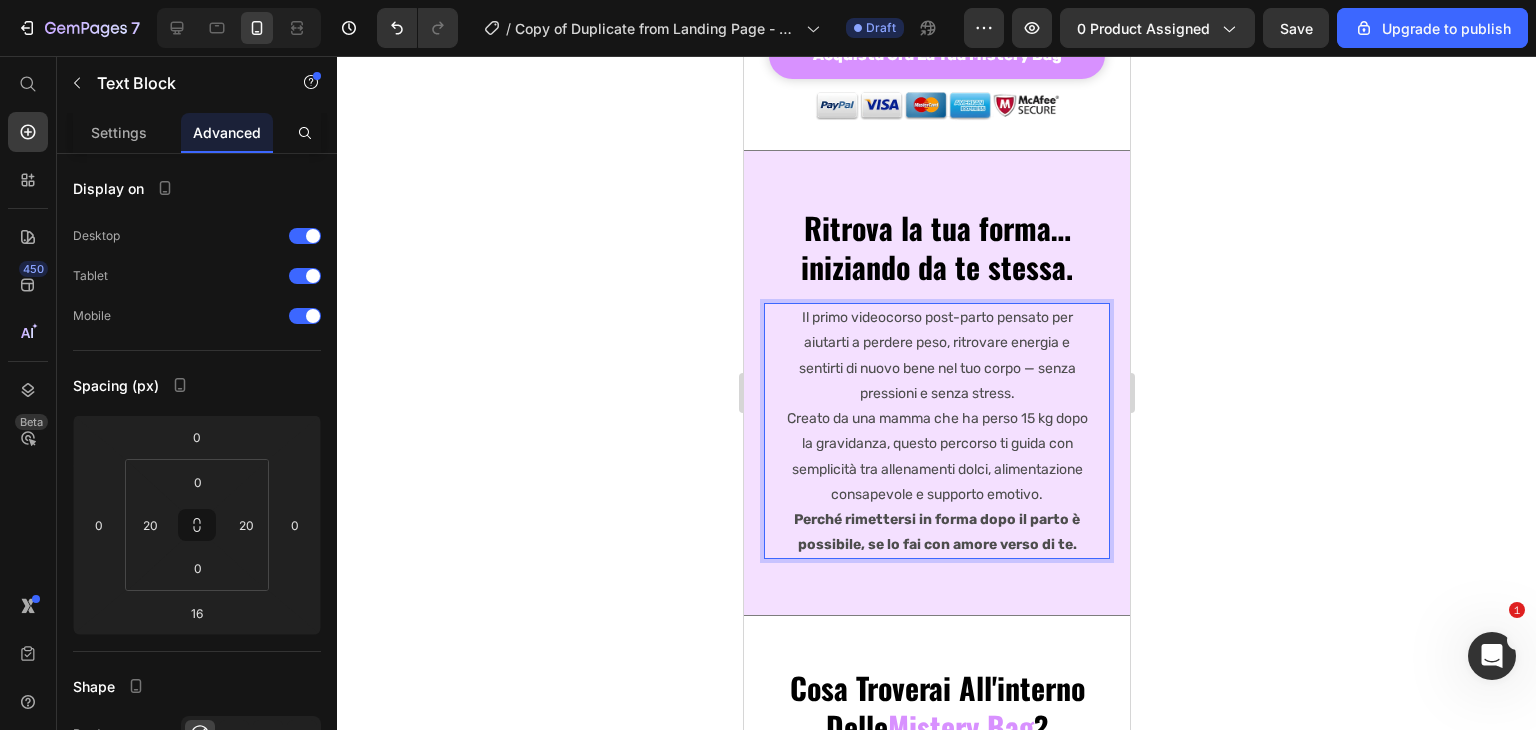 click on "Il primo videocorso post-parto pensato per aiutarti a perdere peso, ritrovare energia e sentirti di nuovo bene nel tuo corpo — senza pressioni e senza stress." at bounding box center (936, 355) 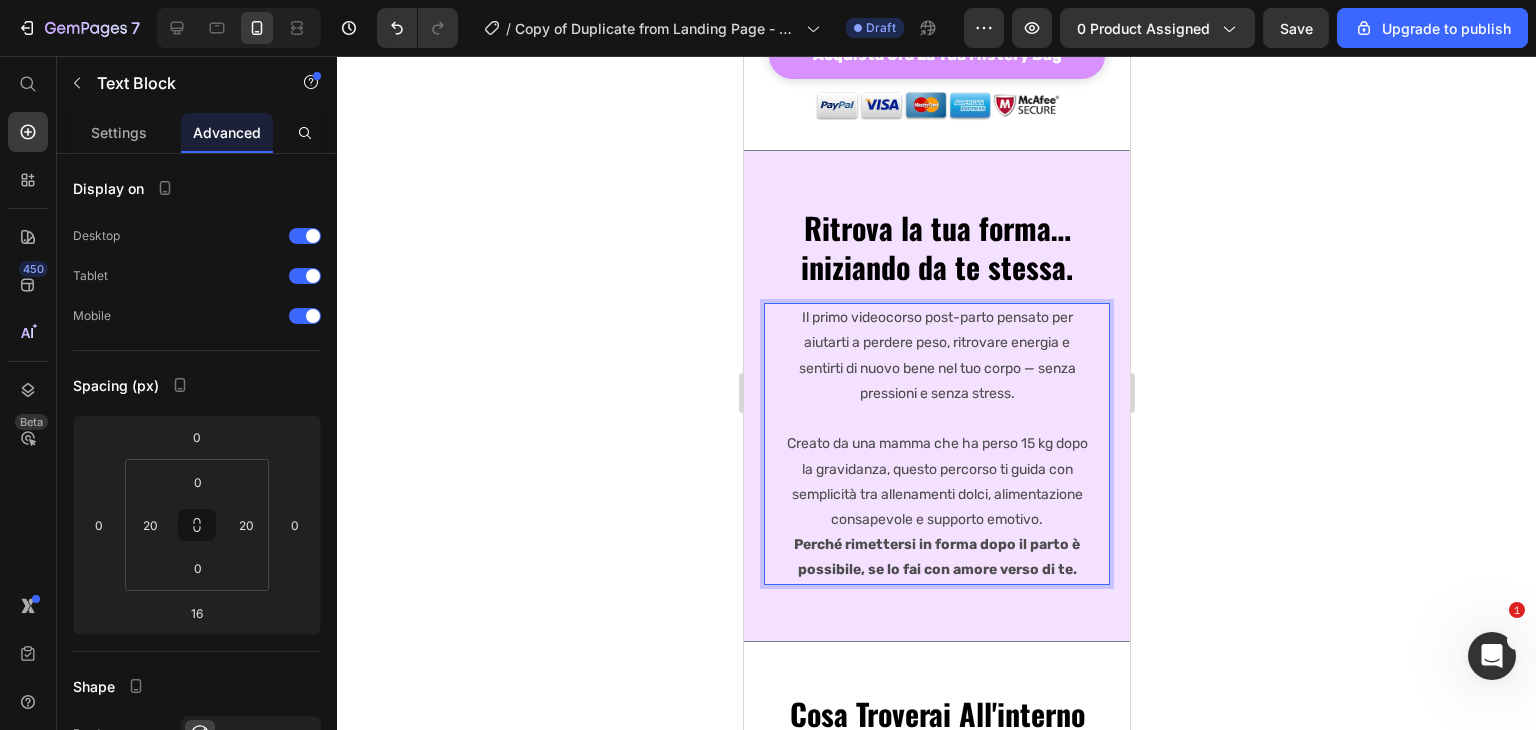 click on "Creato da una mamma che ha perso 15 kg dopo la gravidanza, questo percorso ti guida con semplicità tra allenamenti dolci, alimentazione consapevole e supporto emotivo. Perché rimettersi in forma dopo il parto è possibile, se lo fai con amore verso di te." at bounding box center [936, 506] 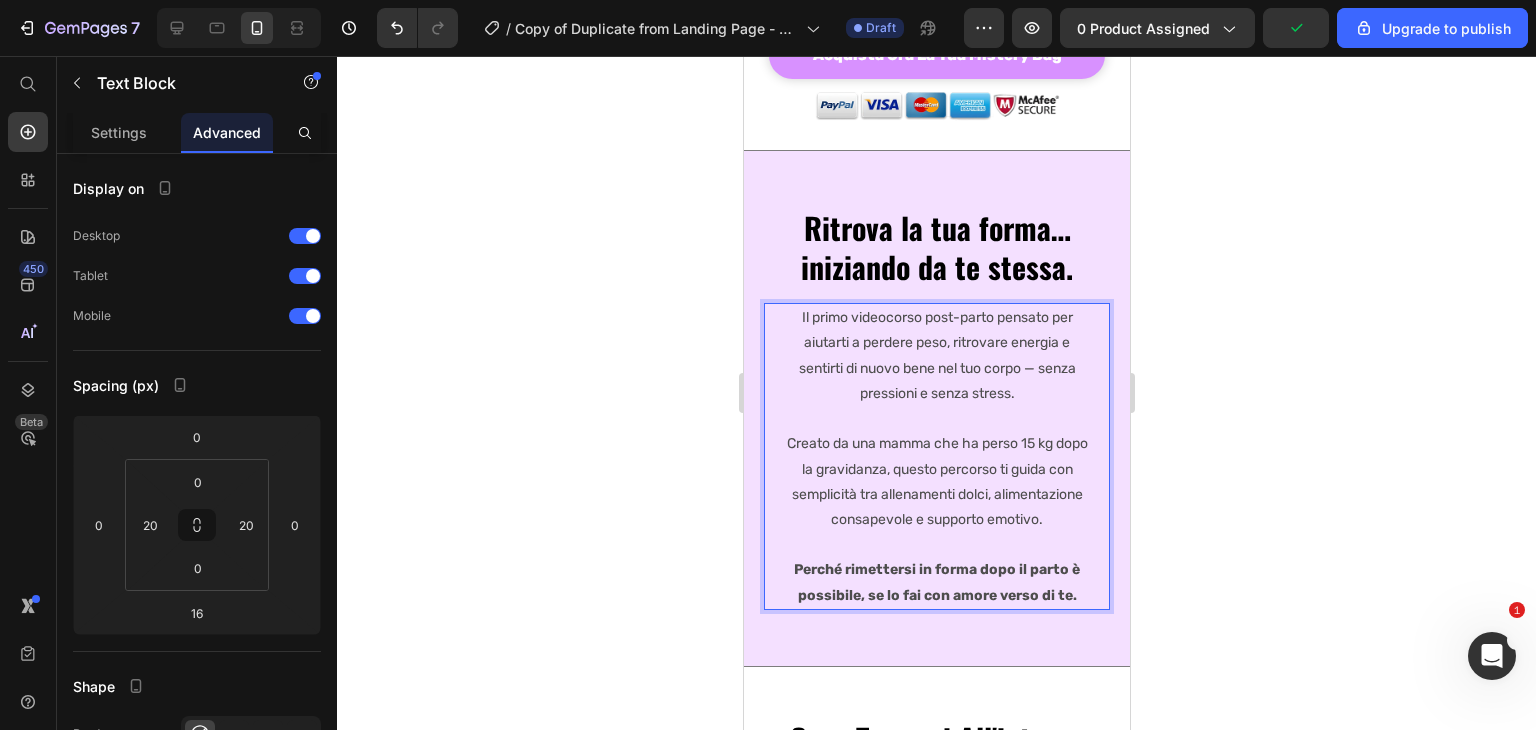 scroll, scrollTop: 880, scrollLeft: 0, axis: vertical 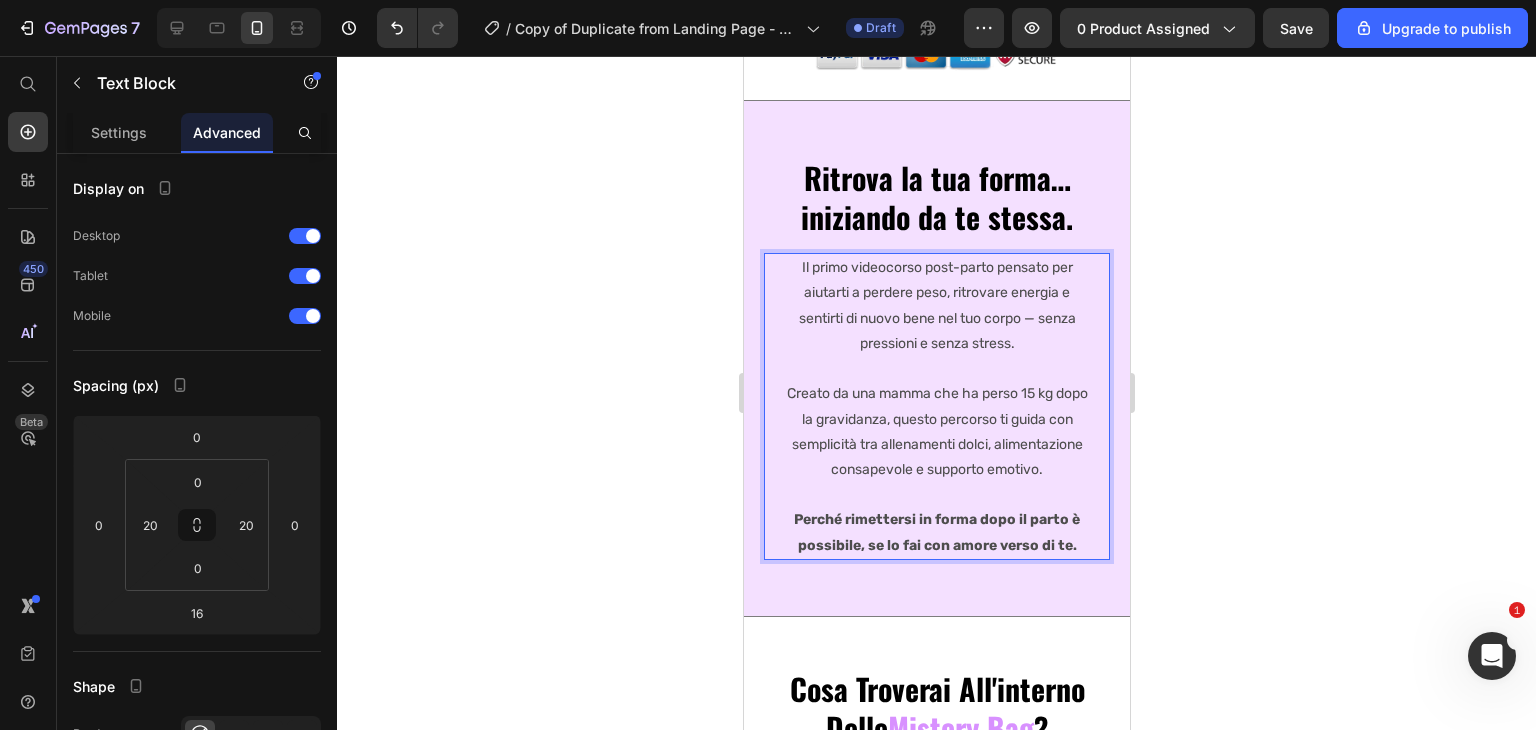 click 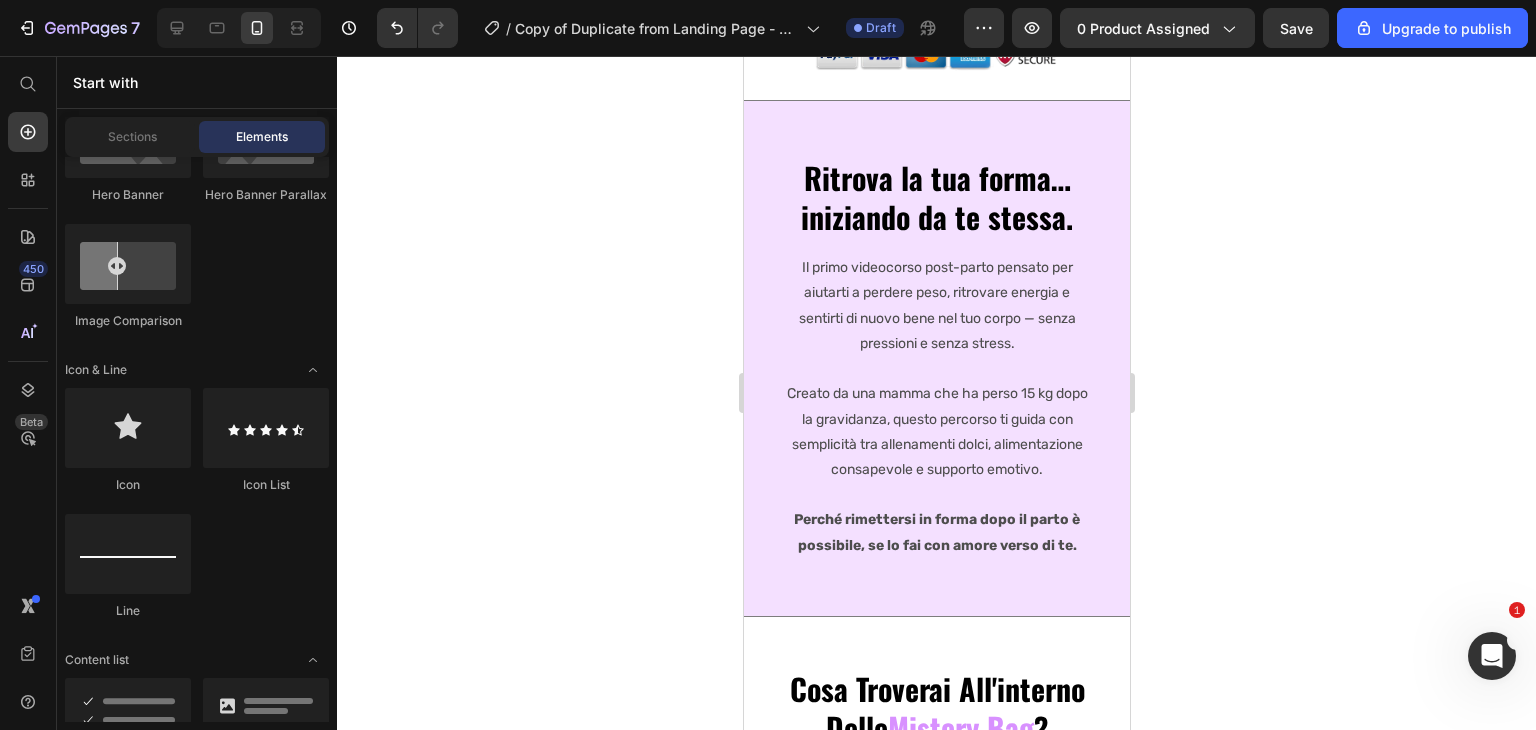 click on "Il primo videocorso post-parto pensato per aiutarti a perdere peso, ritrovare energia e sentirti di nuovo bene nel tuo corpo — senza pressioni e senza stress." at bounding box center (936, 305) 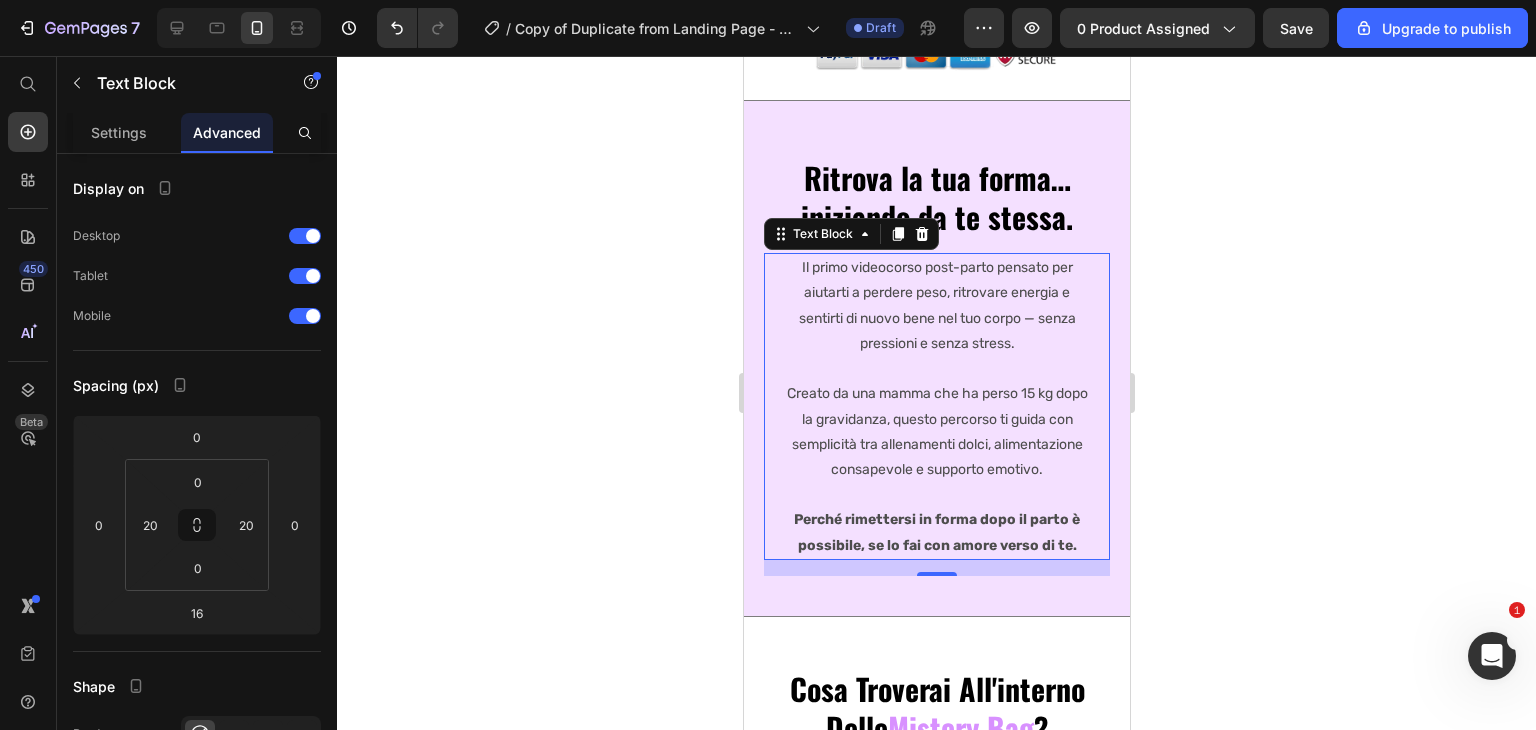 drag, startPoint x: 885, startPoint y: 289, endPoint x: 898, endPoint y: 392, distance: 103.81715 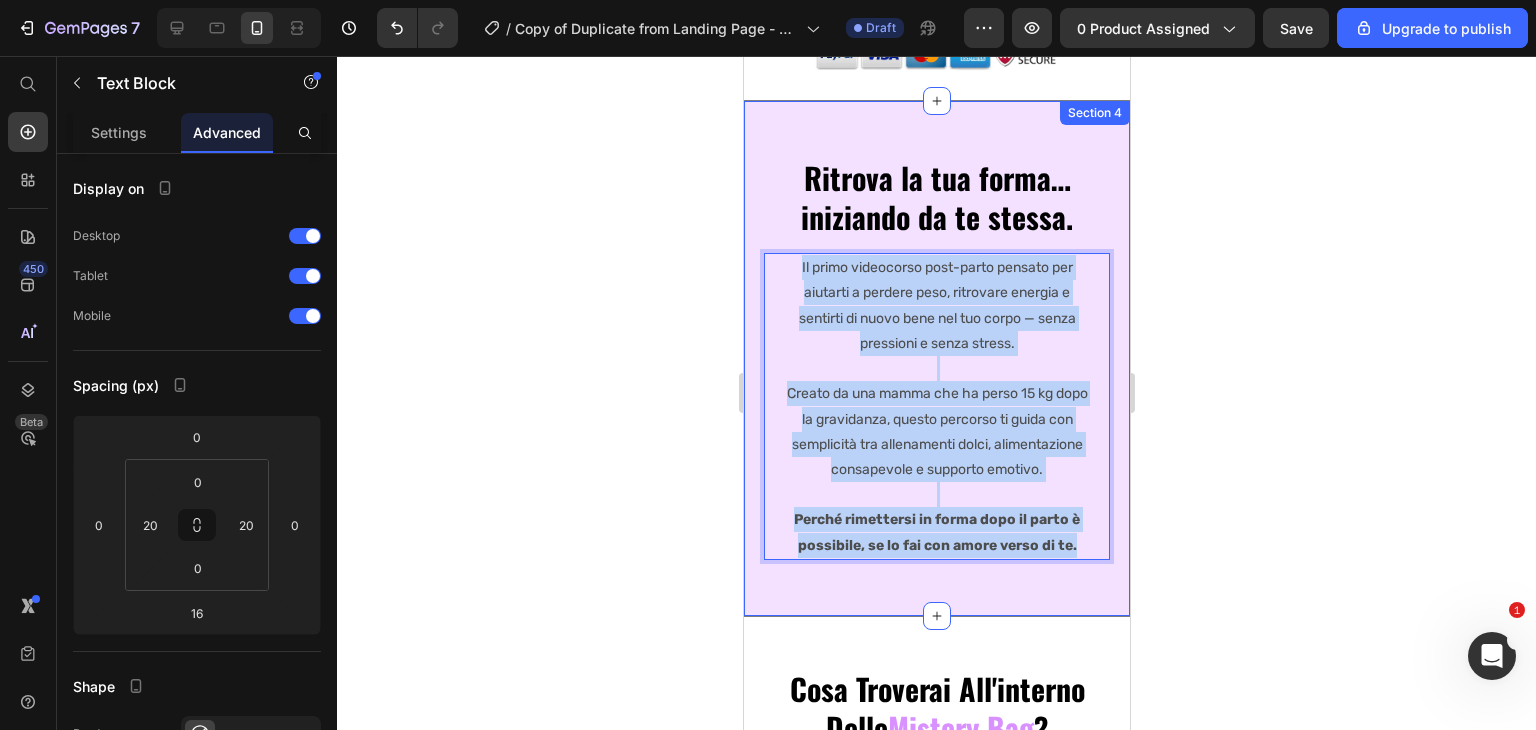 drag, startPoint x: 898, startPoint y: 392, endPoint x: 1076, endPoint y: 553, distance: 240.01042 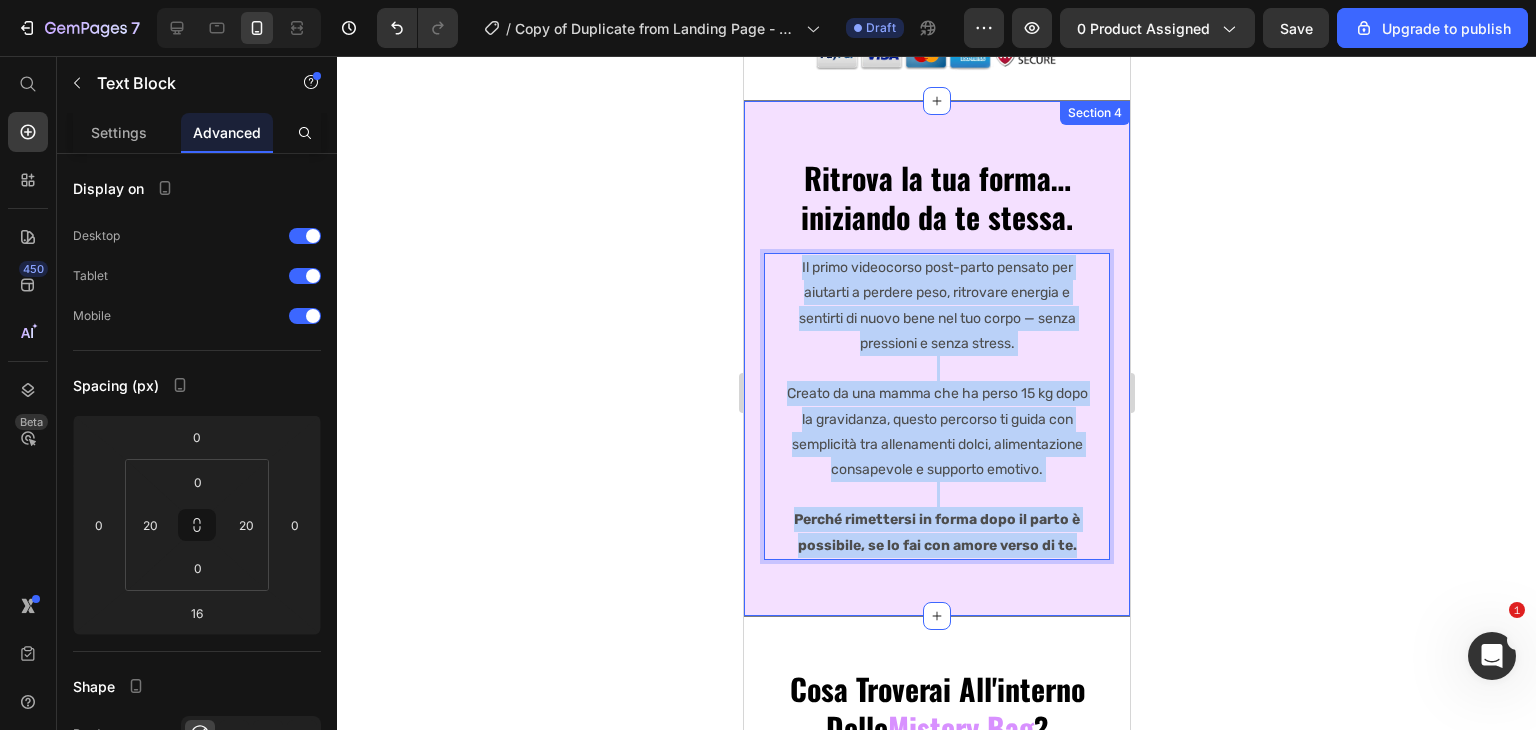click on "Il primo videocorso post-parto pensato per aiutarti a perdere peso, ritrovare energia e sentirti di nuovo bene nel tuo corpo — senza pressioni e senza stress. Creato da una mamma che ha perso 15 kg dopo la gravidanza, questo percorso ti guida con semplicità tra allenamenti dolci, alimentazione consapevole e supporto emotivo. Perché rimettersi in forma dopo il parto è possibile, se lo fai con amore verso di te. Text Block   16" at bounding box center [936, 406] 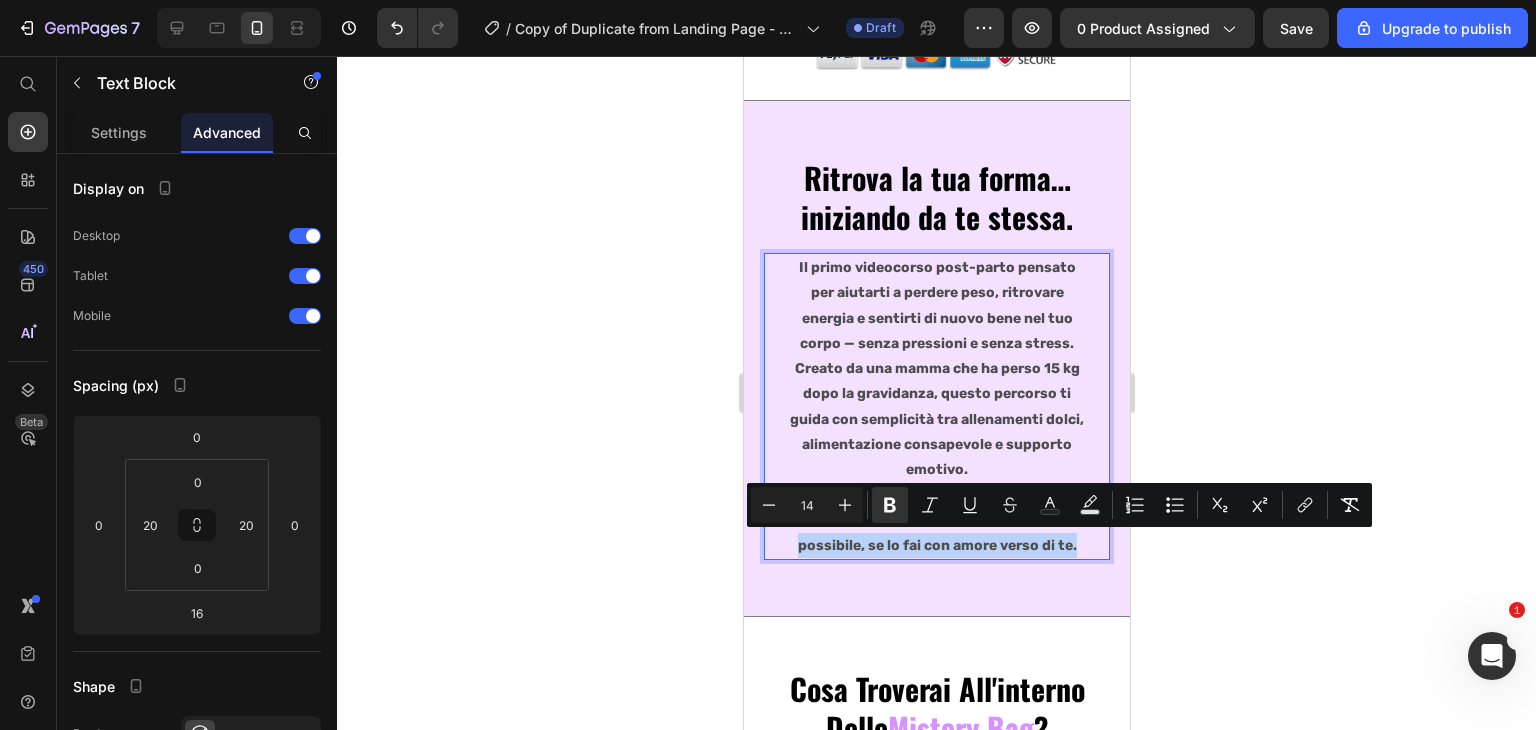 drag, startPoint x: 1069, startPoint y: 540, endPoint x: 793, endPoint y: 537, distance: 276.0163 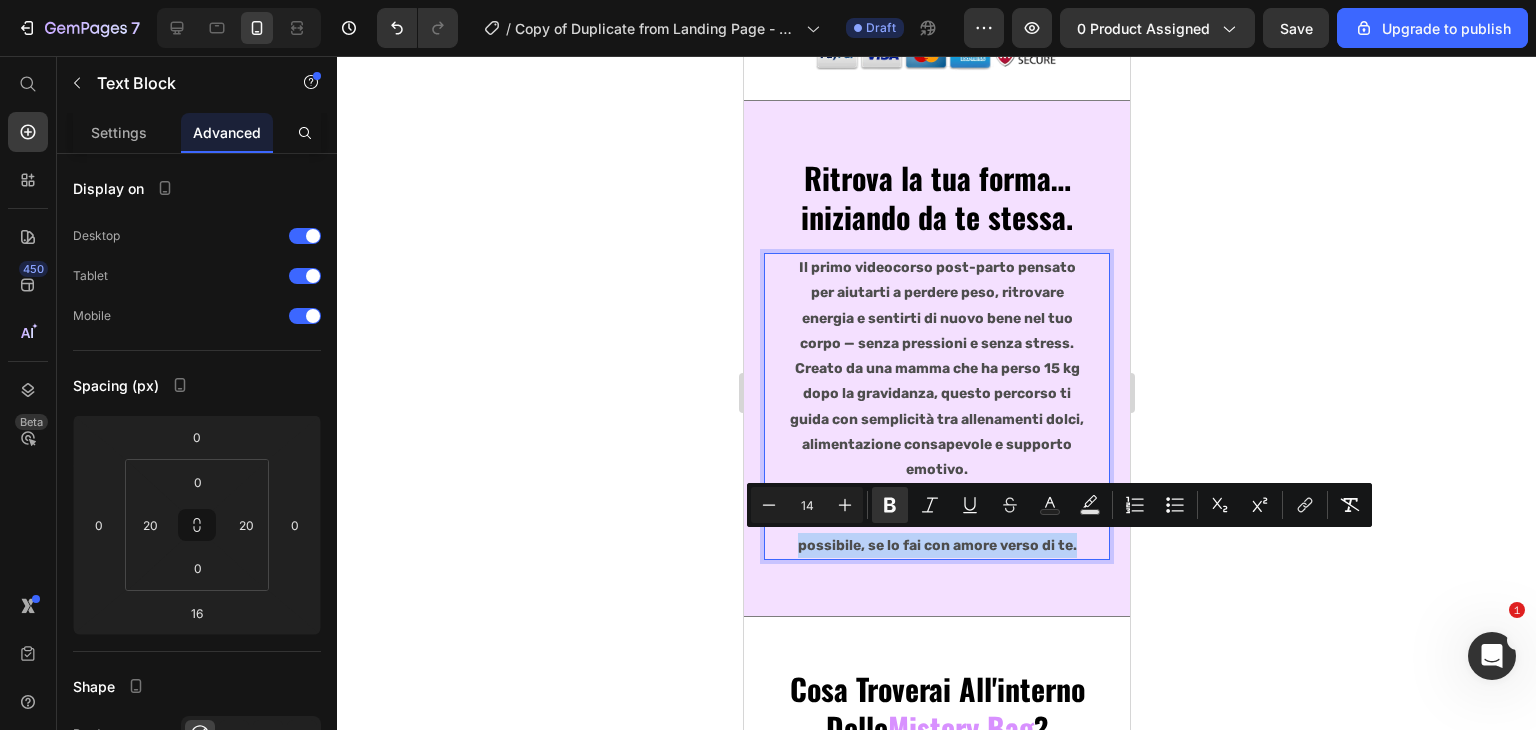 click on "Creato da una mamma che ha perso 15 kg dopo la gravidanza, questo percorso ti guida con semplicità tra allenamenti dolci, alimentazione consapevole e supporto emotivo. Perché rimettersi in forma dopo il parto è possibile, se lo fai con amore verso di te. possibile, se lo fai con amore verso di te." at bounding box center (936, 457) 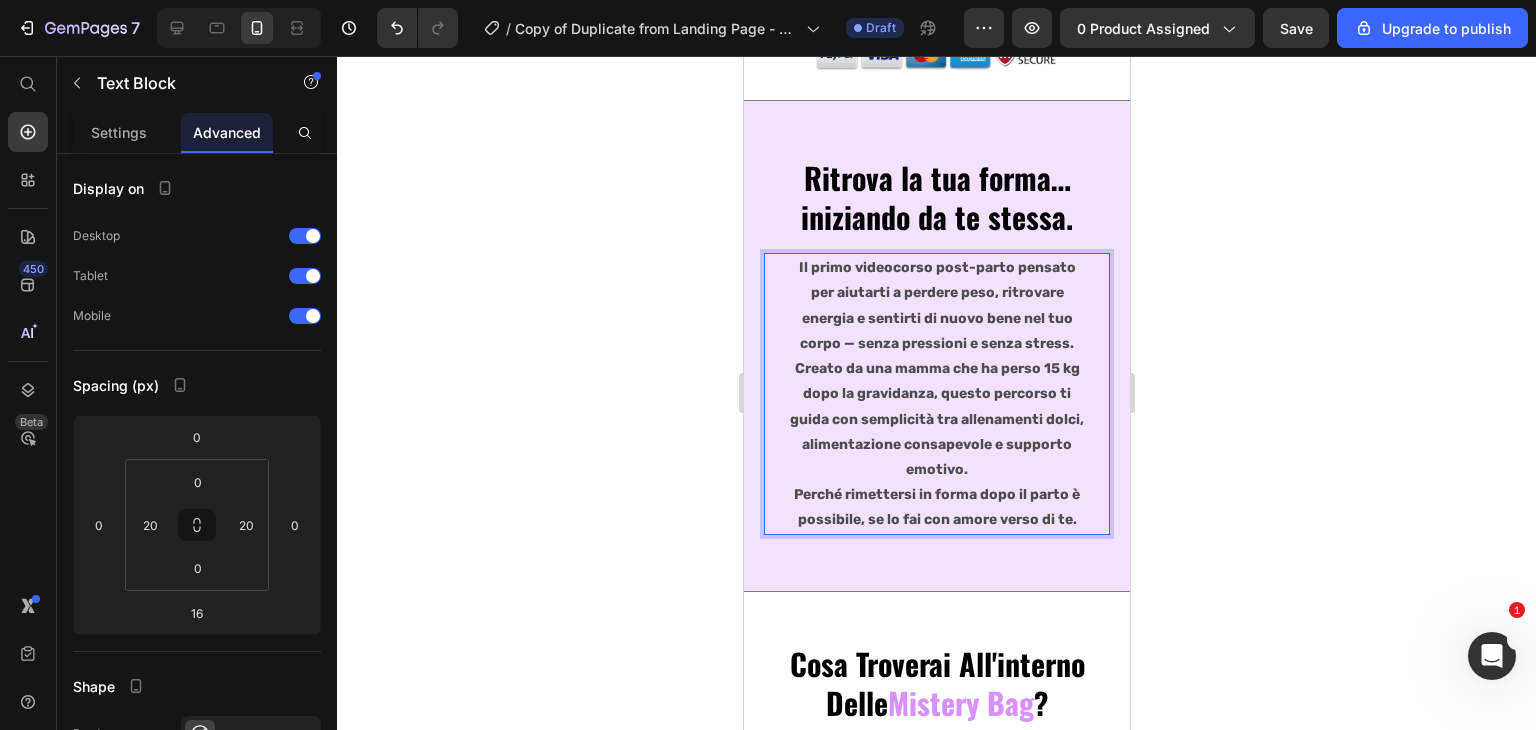 click on "Il primo videocorso post-parto pensato per aiutarti a perdere peso, ritrovare energia e sentirti di nuovo bene nel tuo corpo — senza pressioni e senza stress. Creato da una mamma che ha perso 15 kg dopo la gravidanza, questo percorso ti guida con semplicità tra allenamenti dolci, alimentazione consapevole e supporto emotivo. Perché rimettersi in forma dopo il parto è possibile, se lo fai con amore verso di te.  Text Block   16" at bounding box center (936, 393) 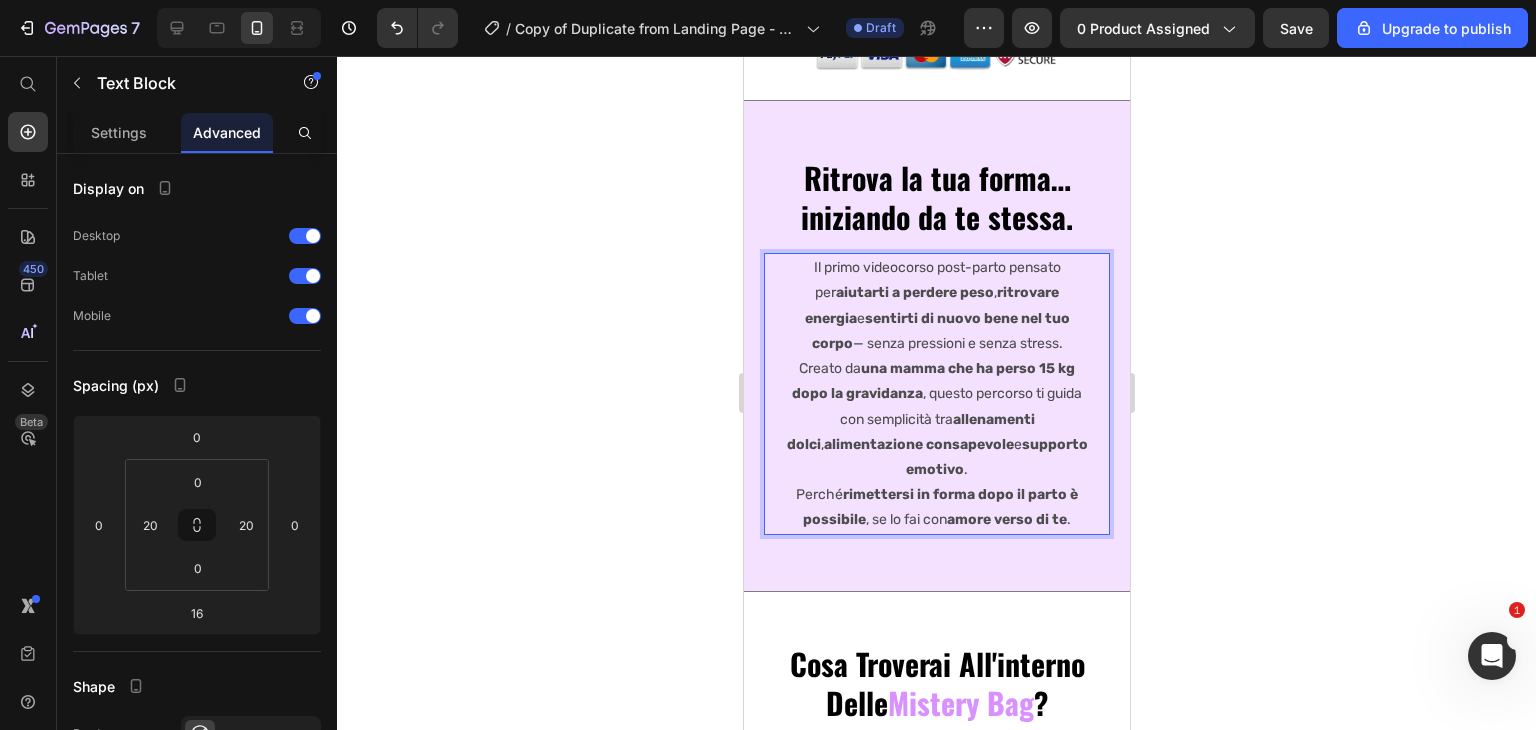 click on "Il primo videocorso post-parto pensato per  aiutarti a perdere peso ,  ritrovare energia  e  sentirti di nuovo bene nel tuo corpo  — senza pressioni e senza stress." at bounding box center [936, 305] 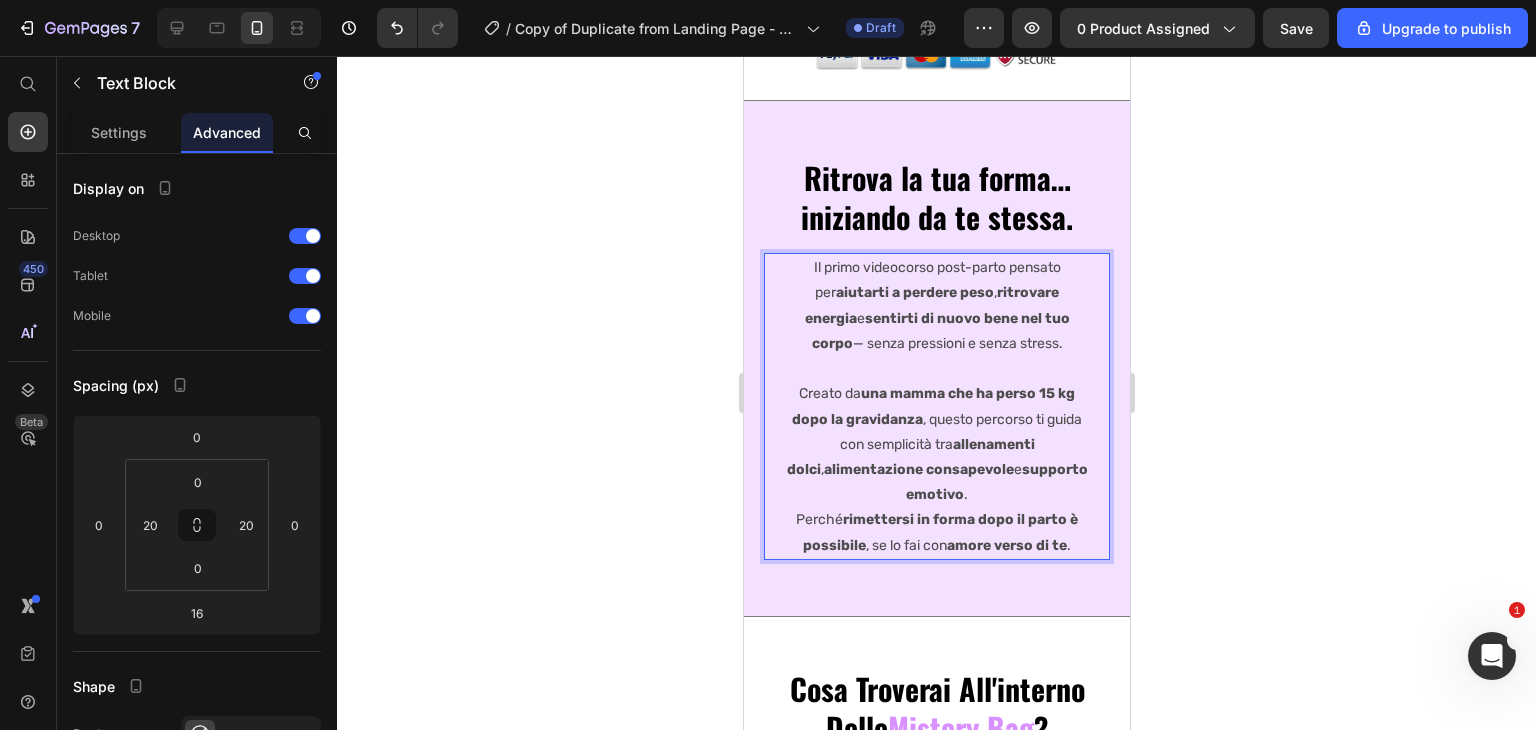 click on "Creato da una mamma che ha perso 15 kg dopo la gravidanza , questo percorso ti guida con semplicità tra allenamenti dolci , alimentazione consapevole e supporto emotivo . Perché rimettersi in forma dopo il parto è possibile , se lo fai con amore verso di te ." at bounding box center (936, 469) 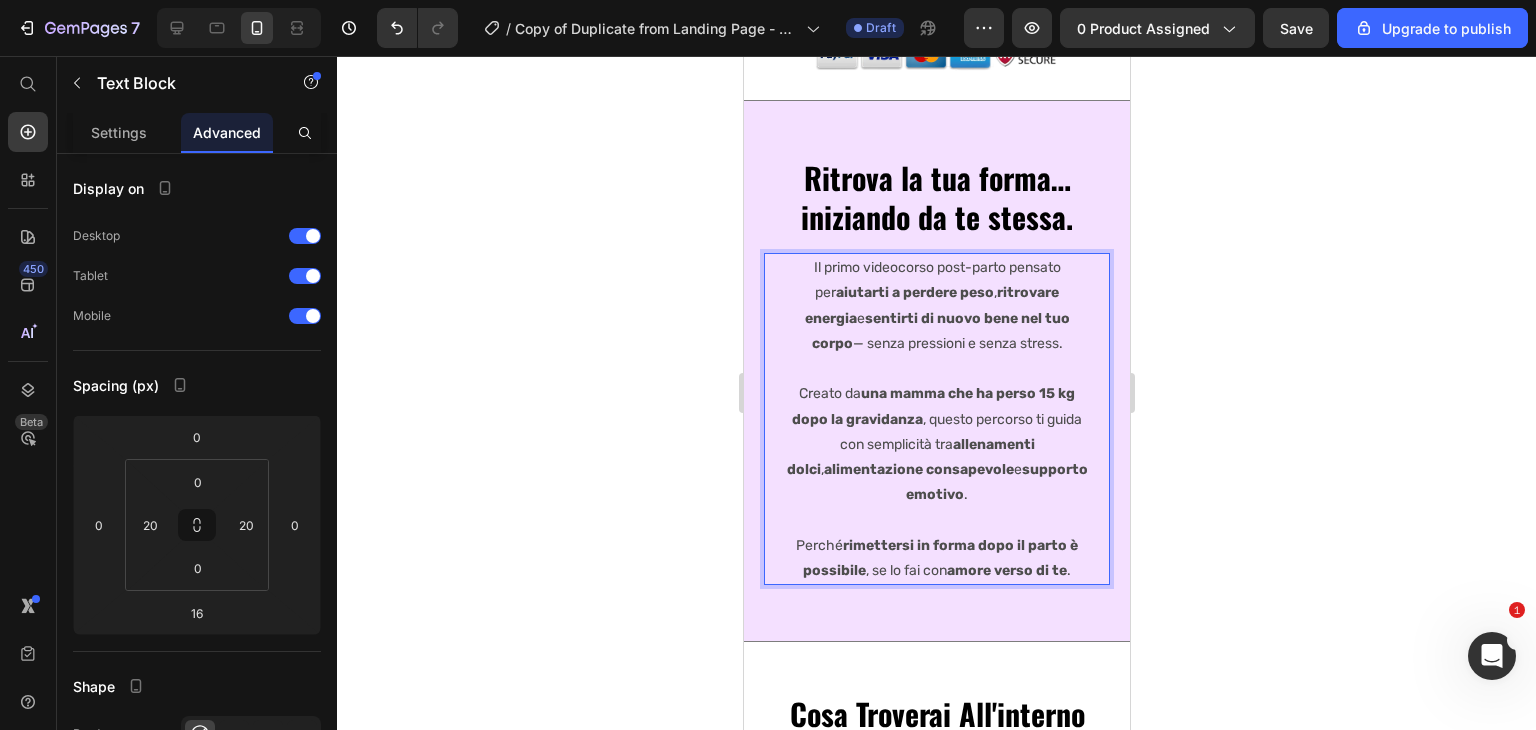click 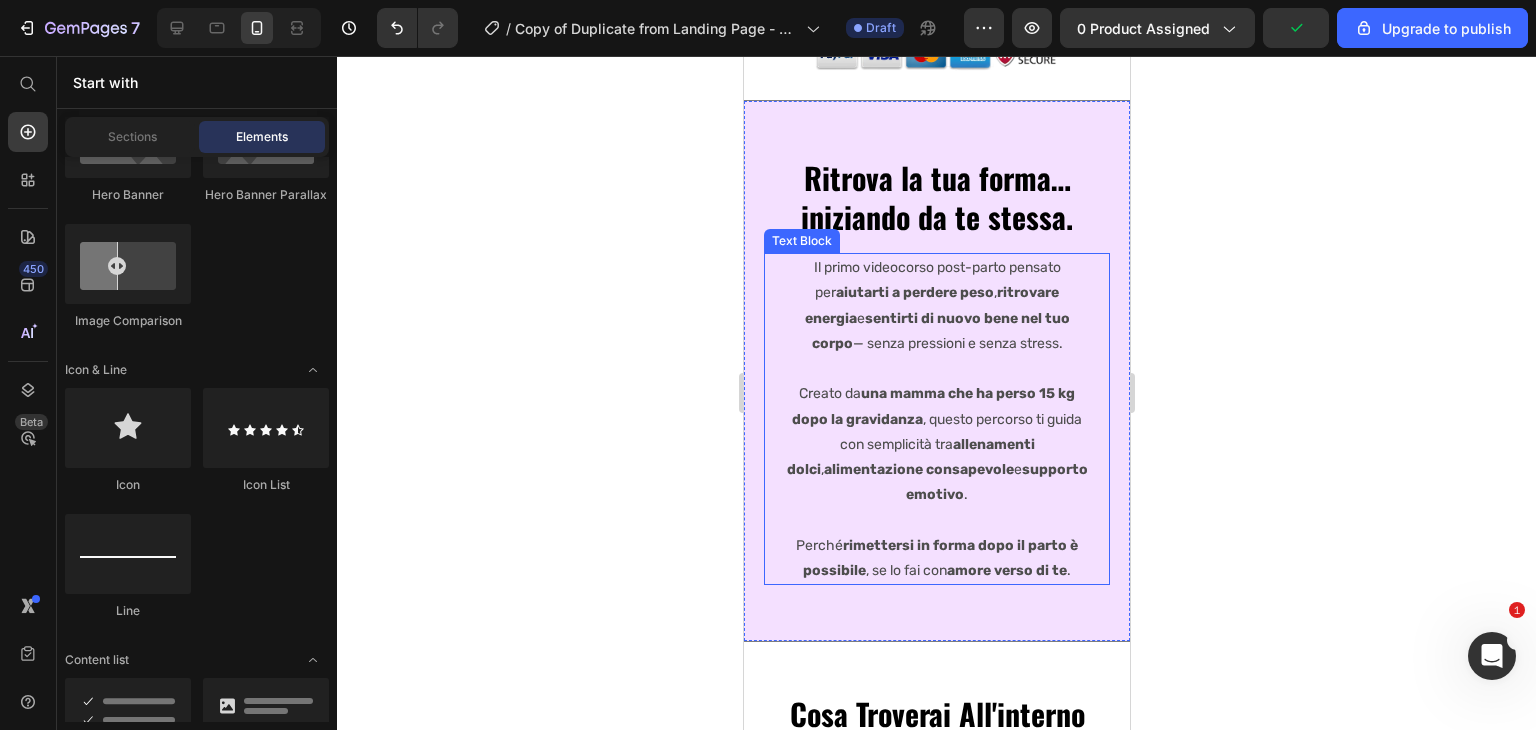 click at bounding box center [936, 368] 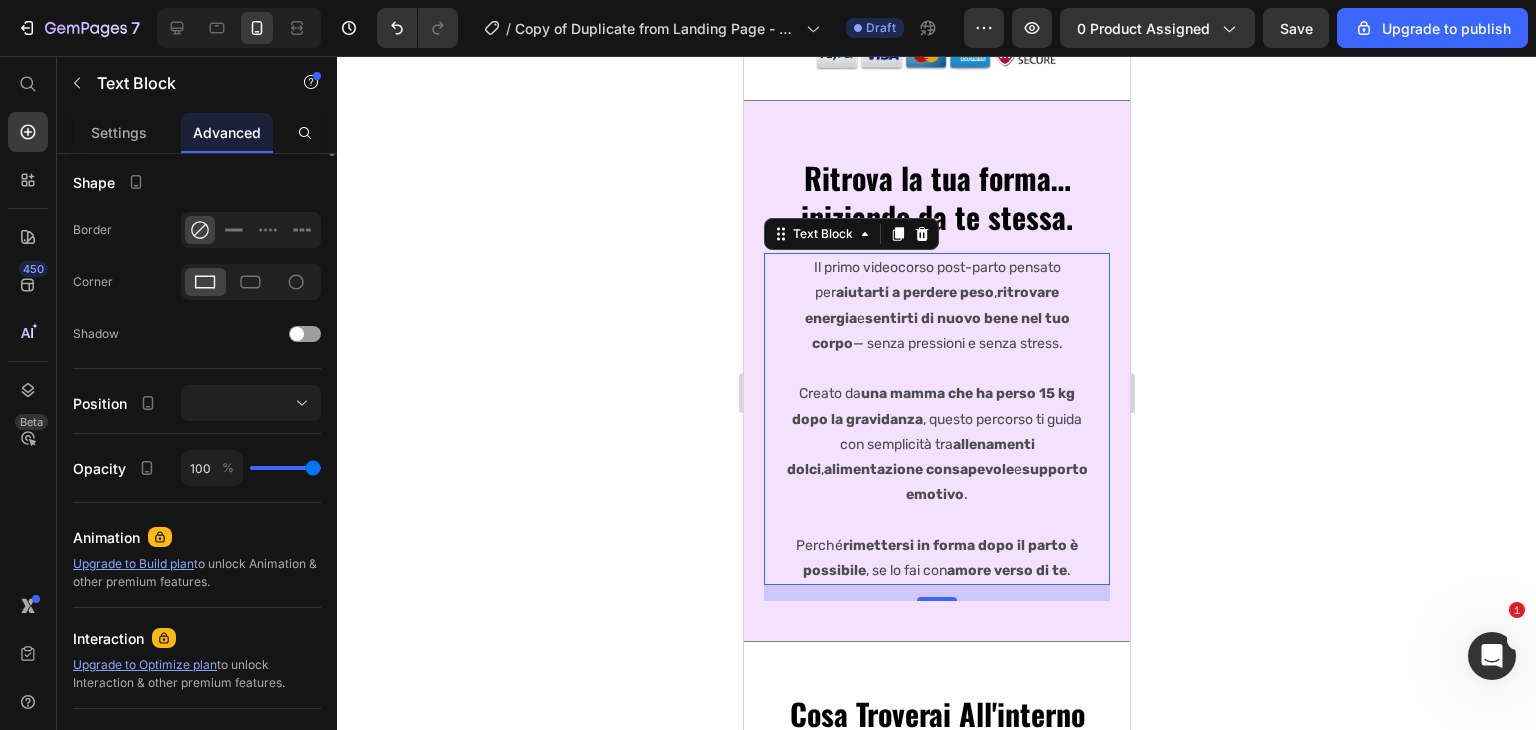 scroll, scrollTop: 0, scrollLeft: 0, axis: both 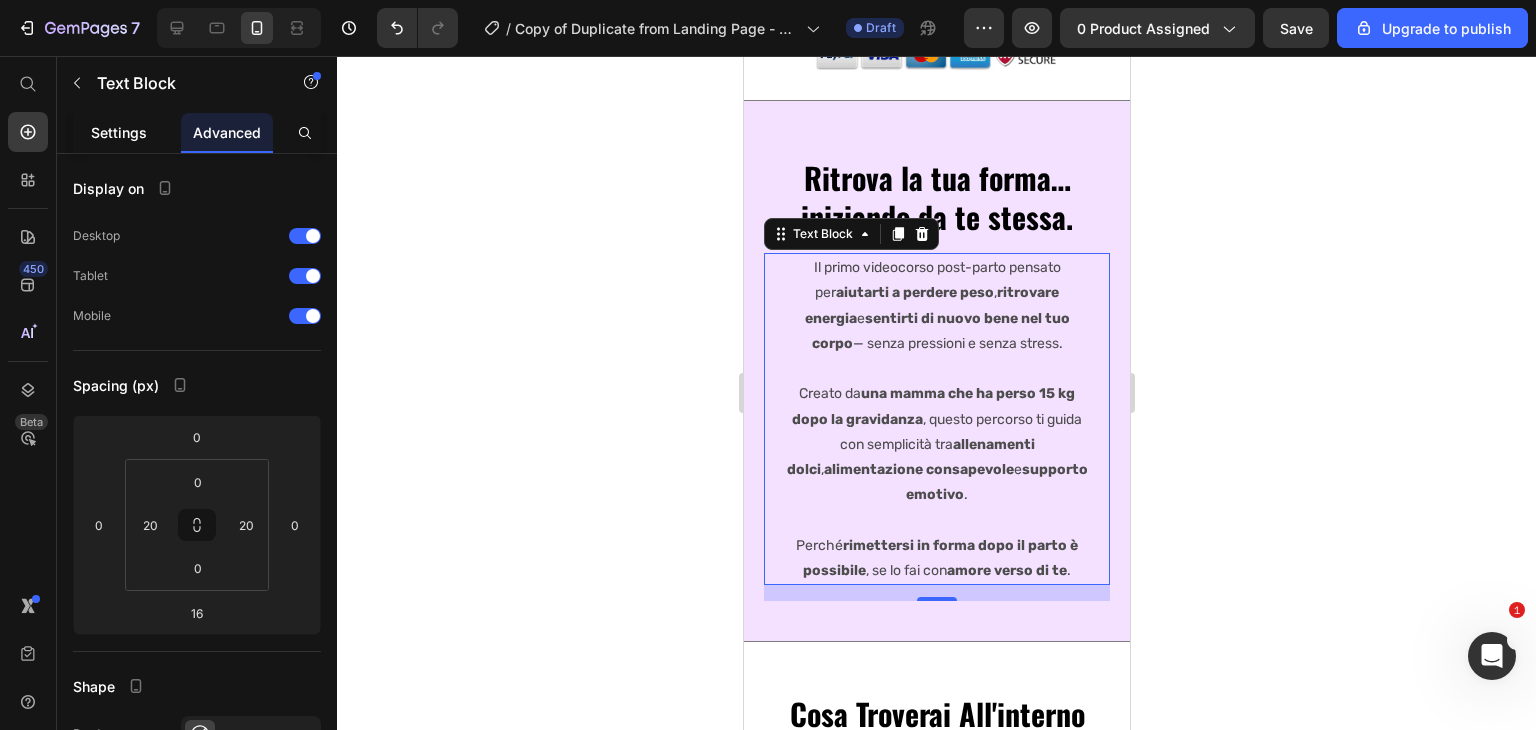 click on "Settings" 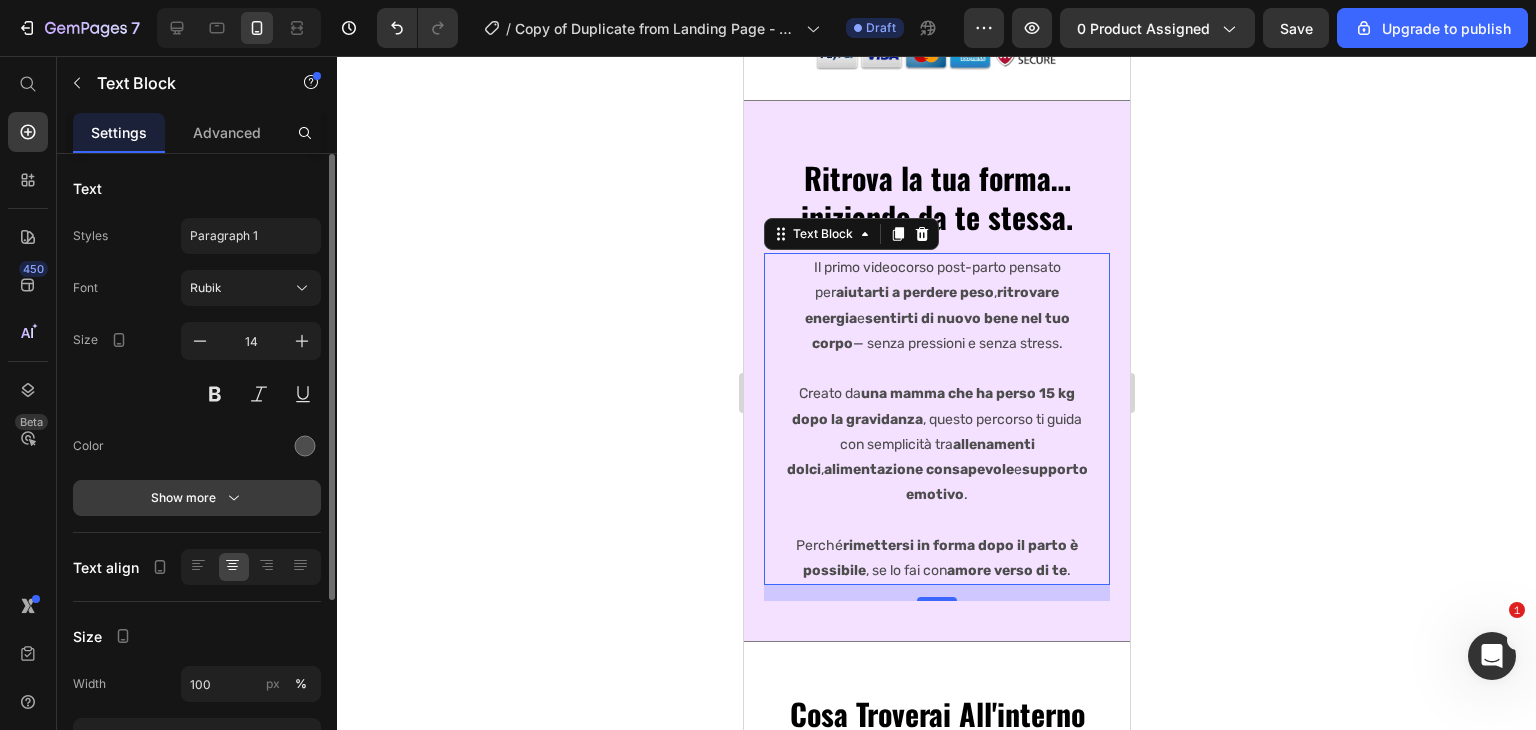 click on "Show more" at bounding box center [197, 498] 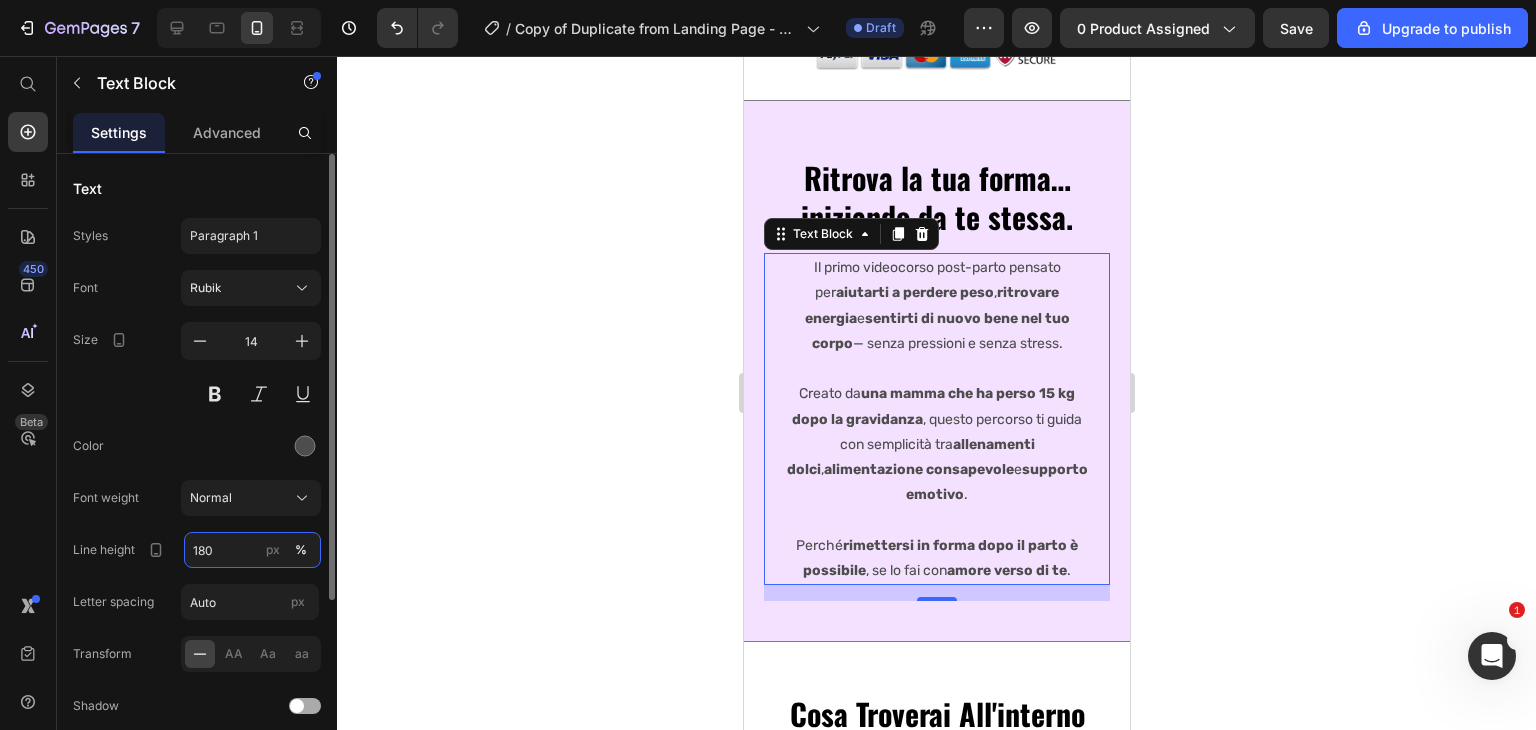 click on "180" at bounding box center (252, 550) 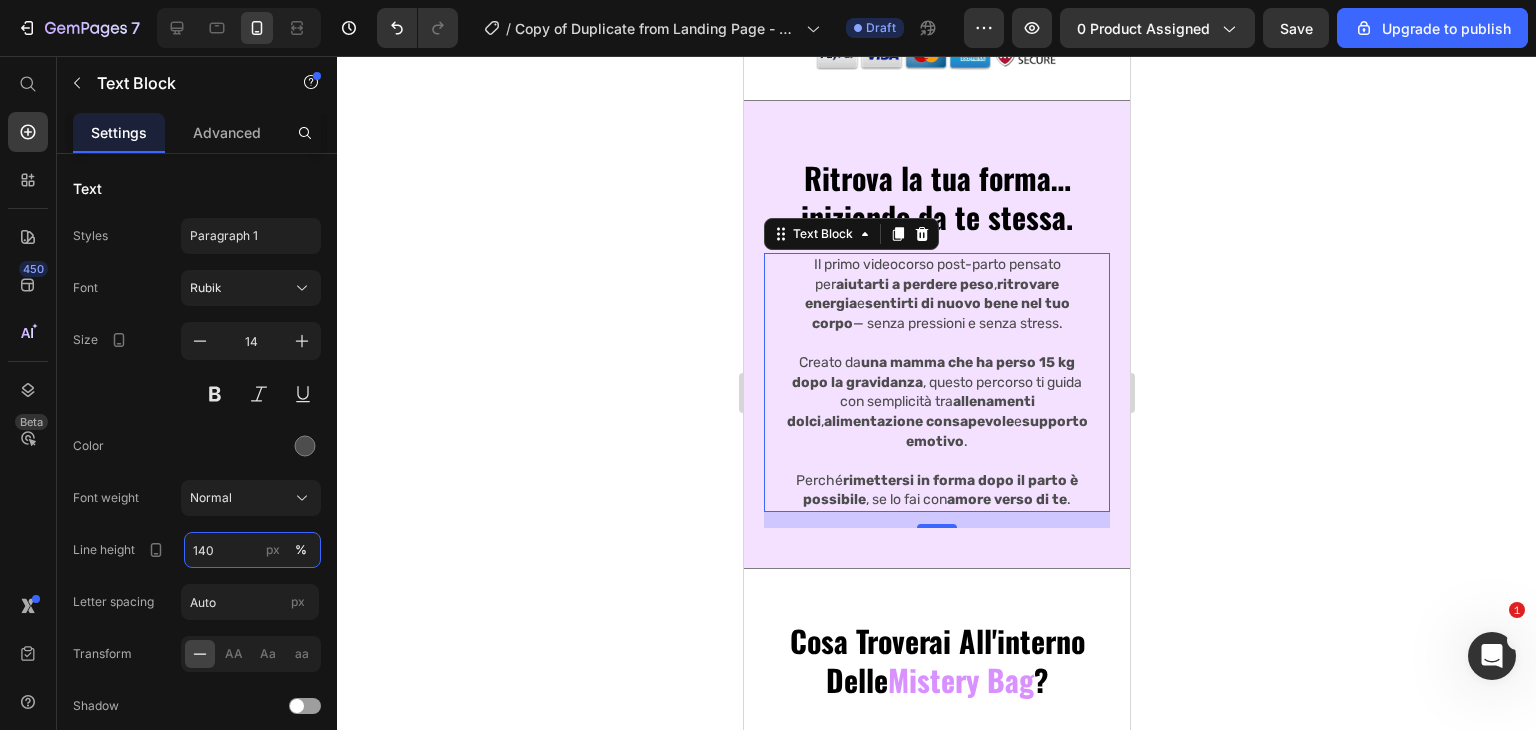type on "140" 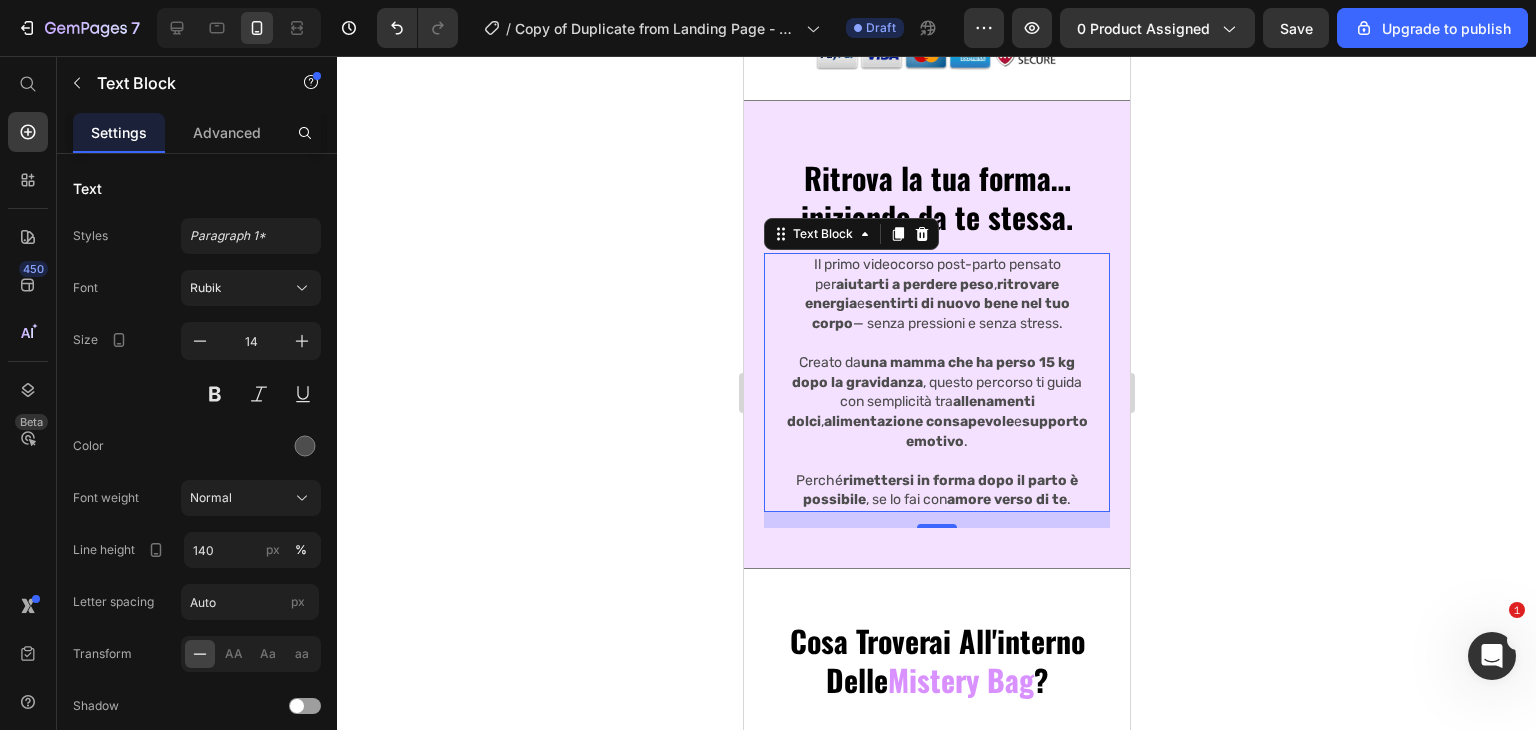 drag, startPoint x: 1239, startPoint y: 309, endPoint x: 350, endPoint y: 235, distance: 892.0745 